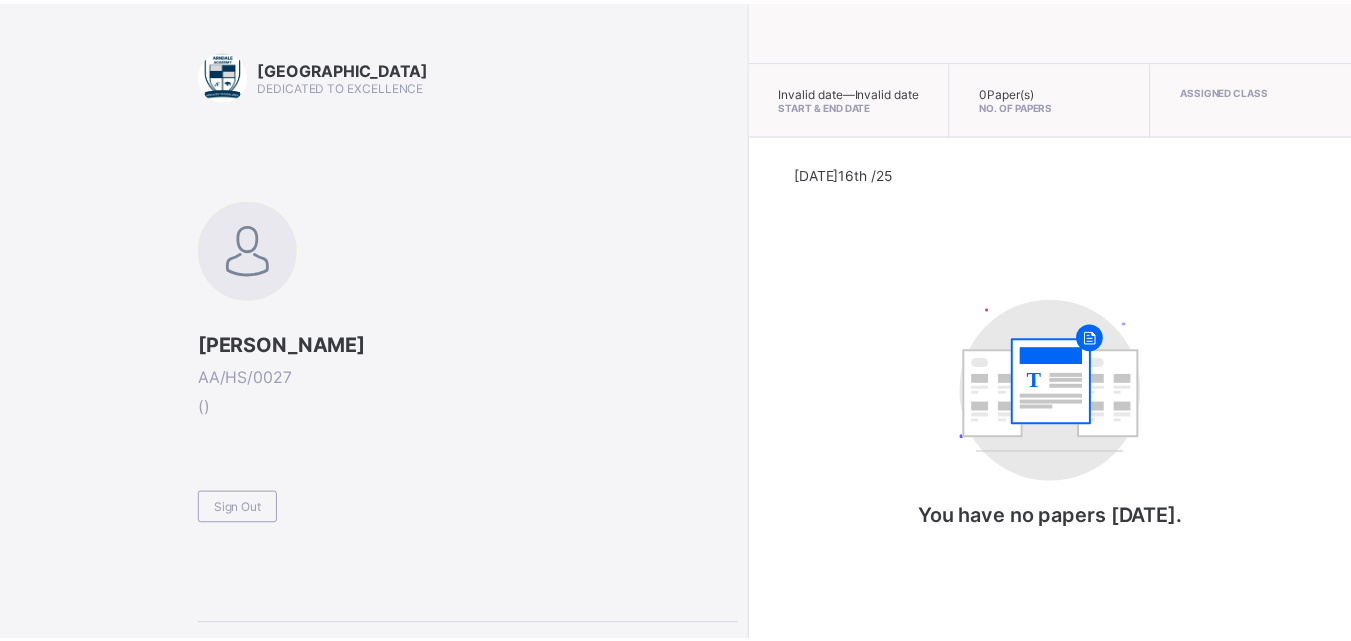 scroll, scrollTop: 0, scrollLeft: 0, axis: both 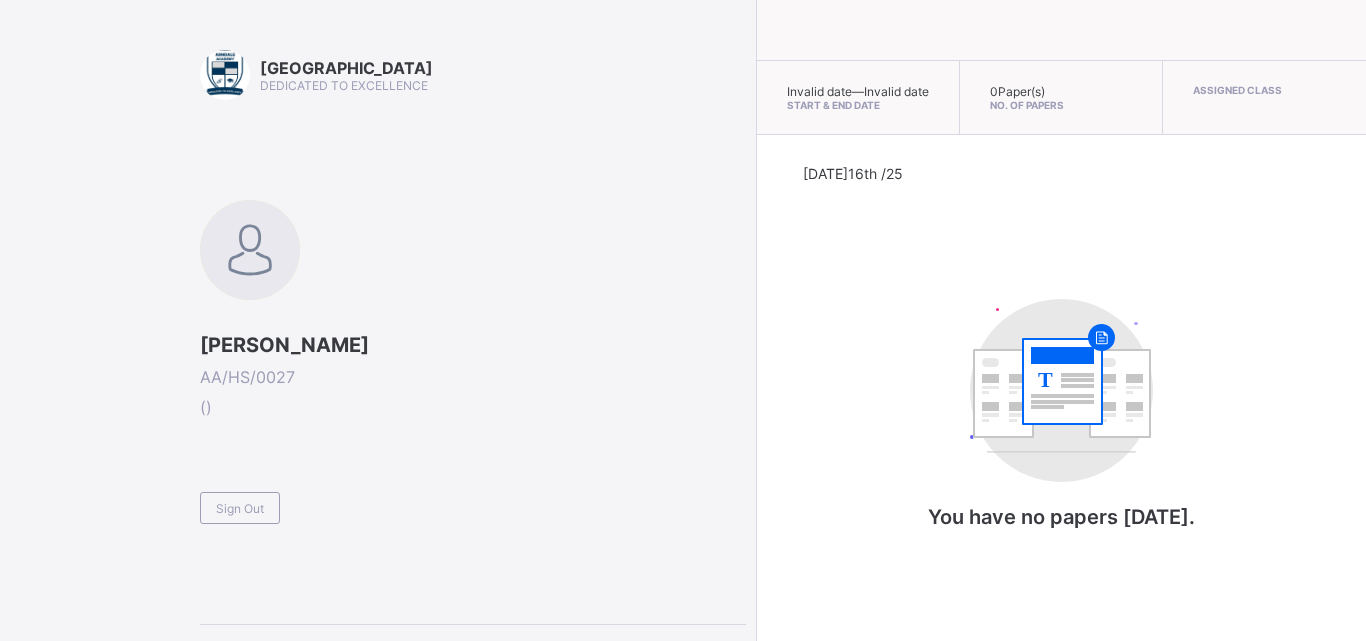 click on "Today  16th /25 T You have no papers today." at bounding box center (1062, 367) 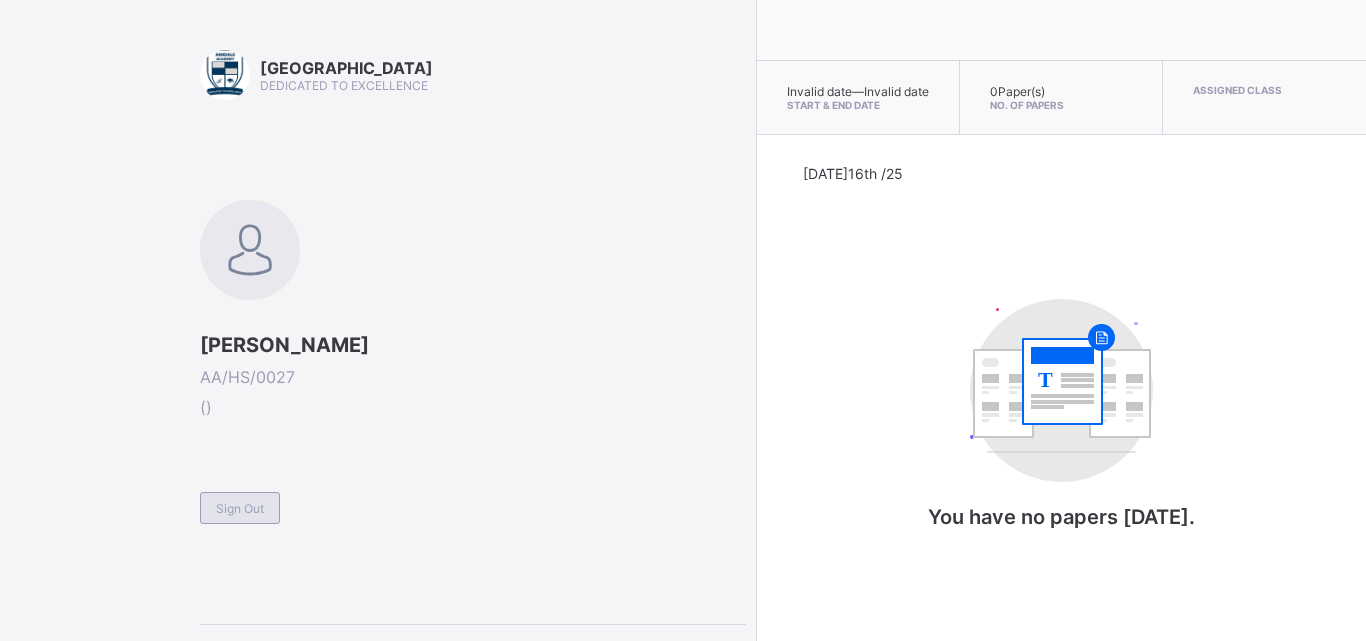 click on "Sign Out" at bounding box center (240, 508) 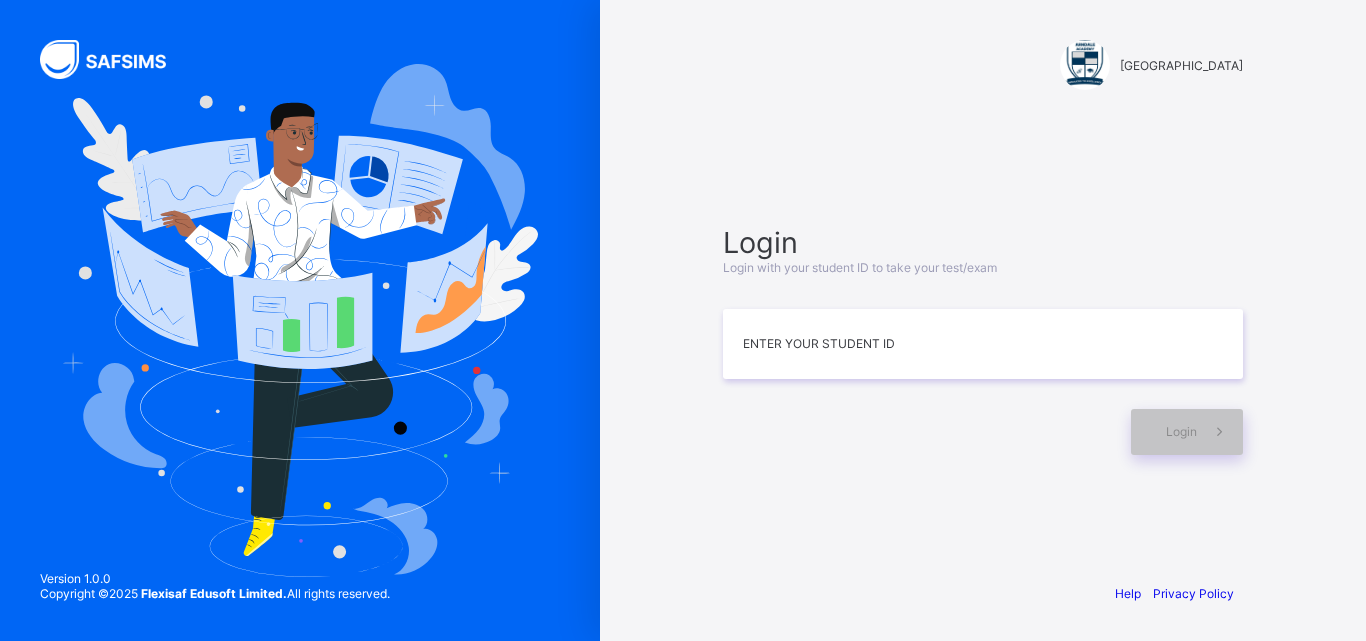 click on "Login" at bounding box center (983, 422) 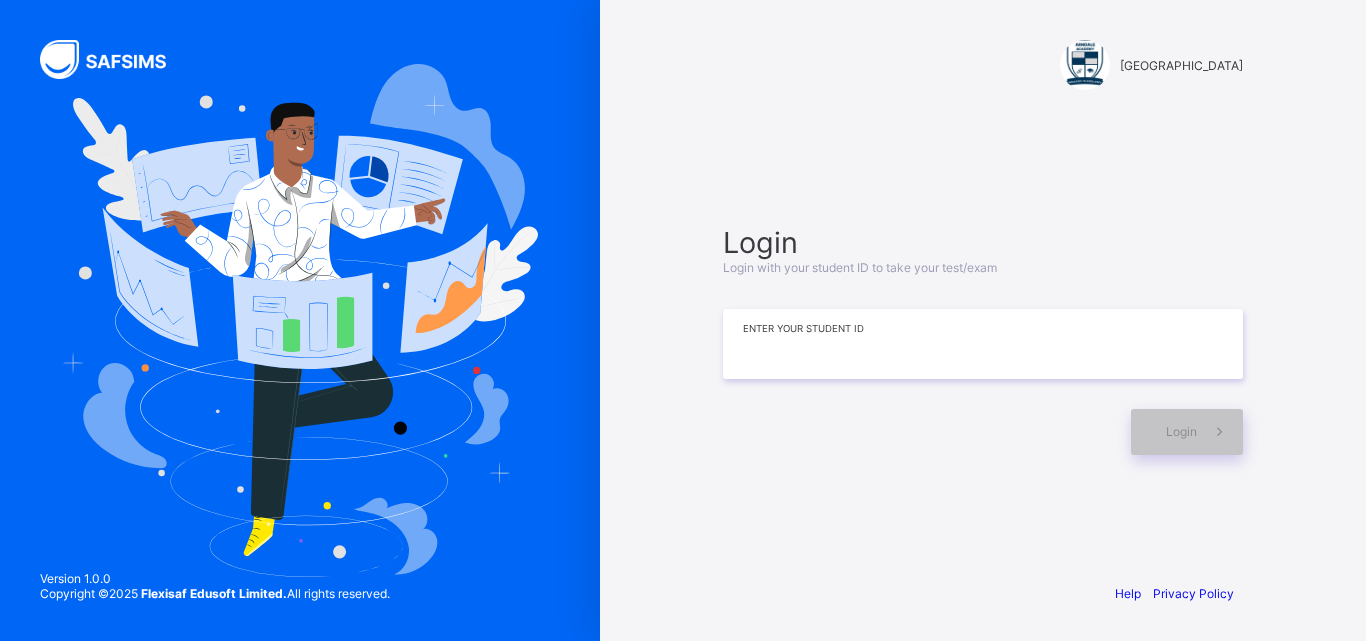 click at bounding box center [983, 344] 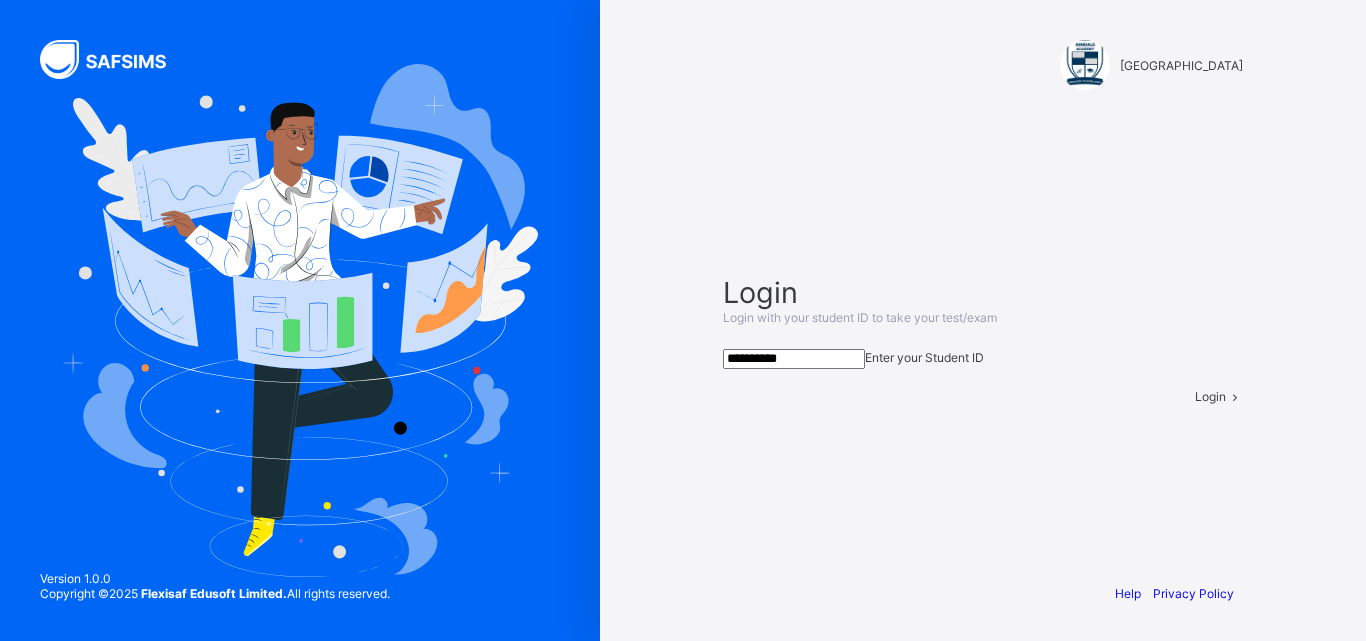 type on "**********" 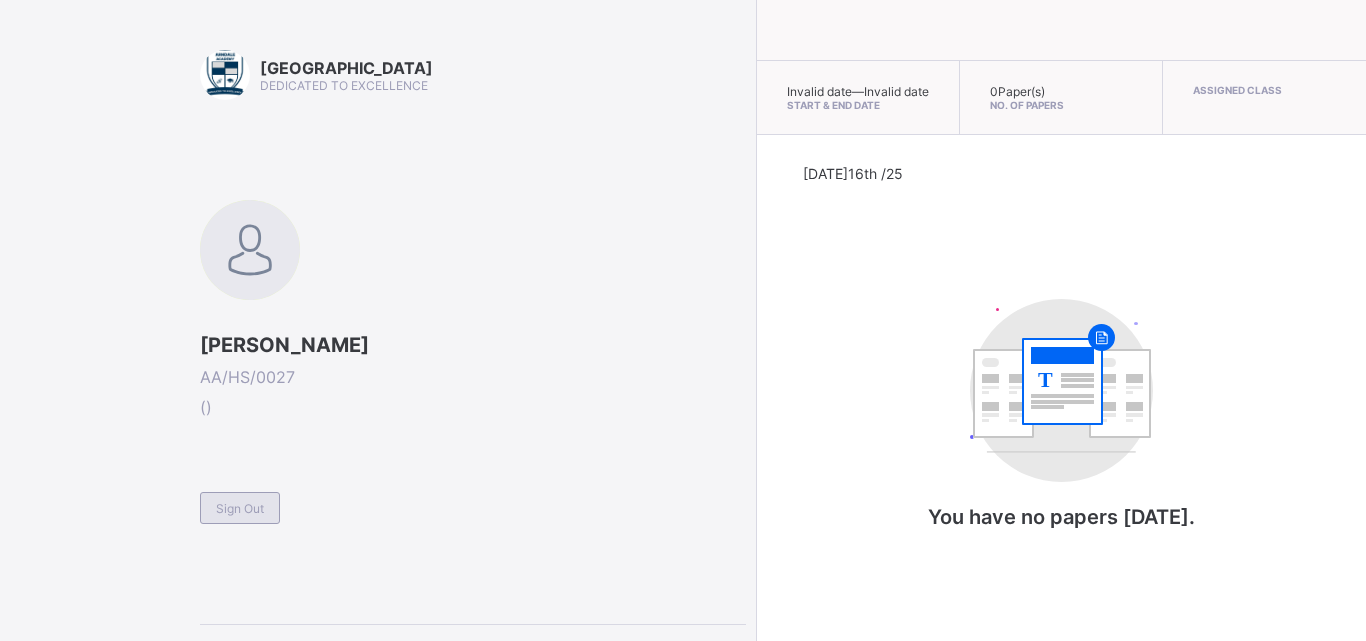 click on "Sign Out" at bounding box center [240, 508] 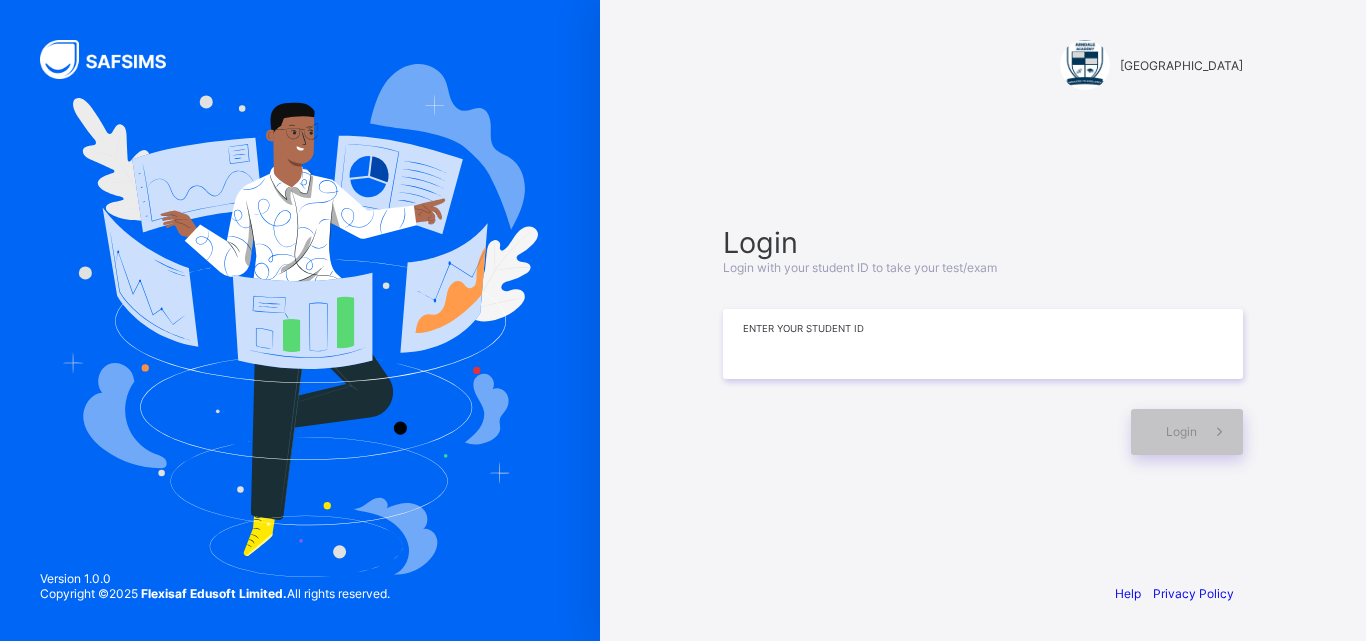 click at bounding box center (983, 344) 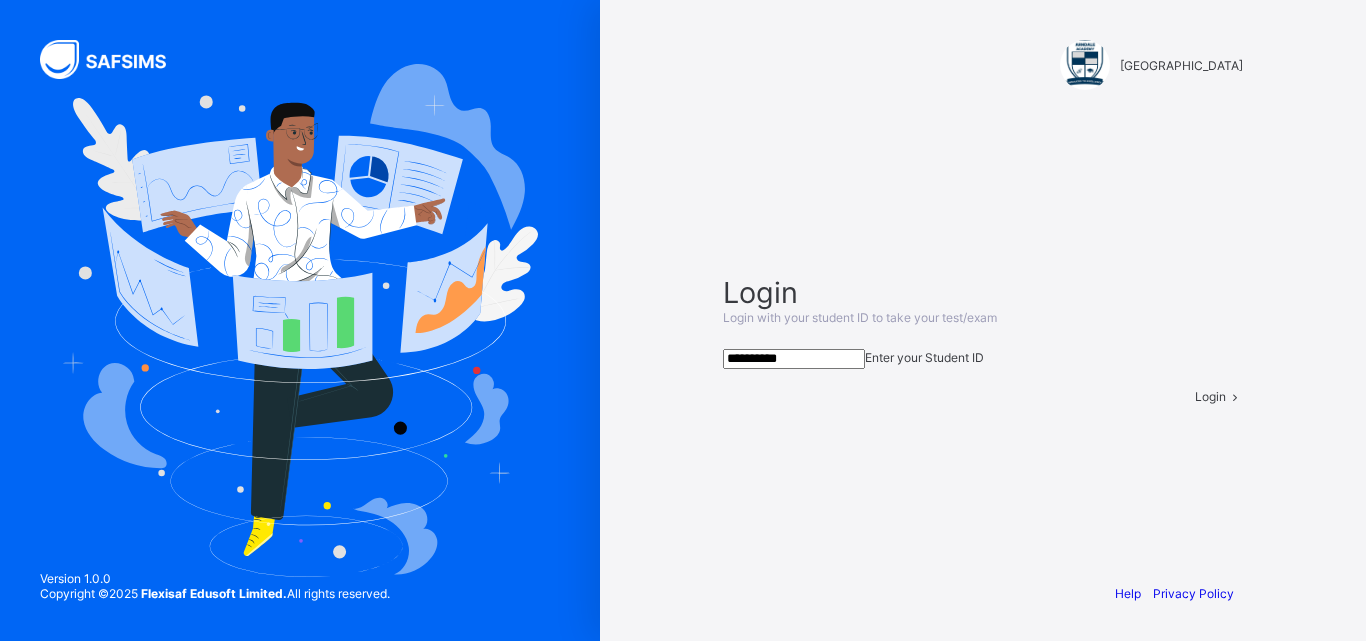 type on "**********" 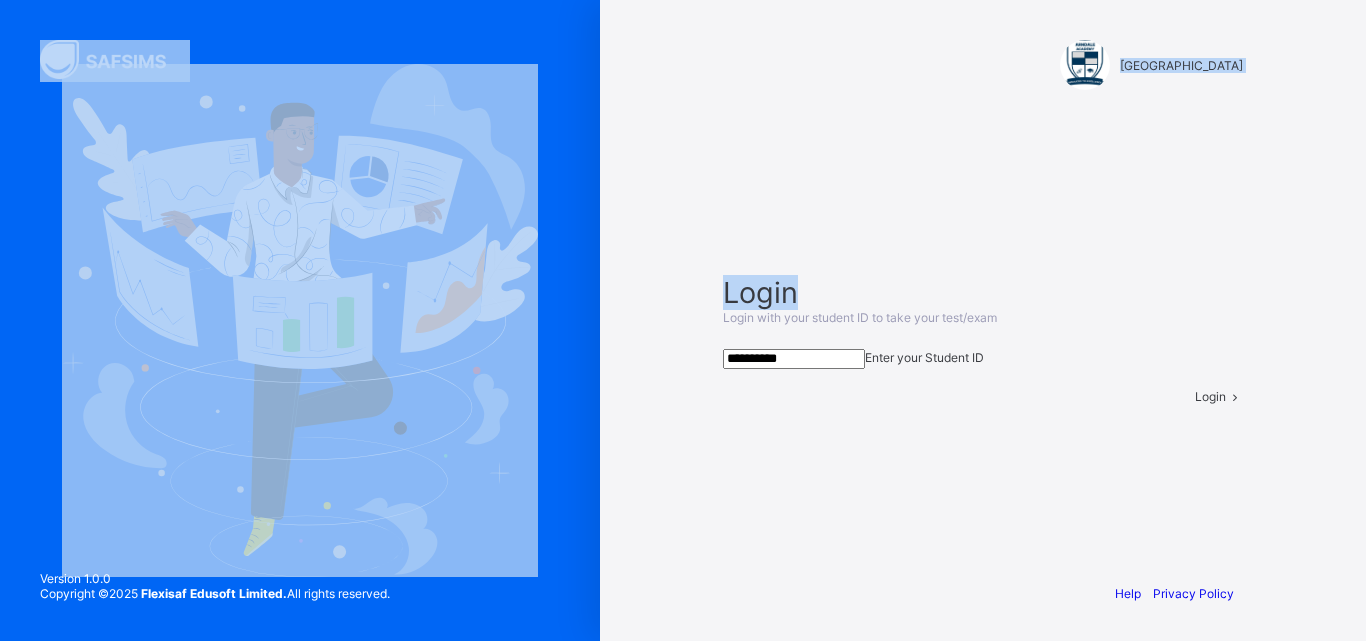 drag, startPoint x: 803, startPoint y: 175, endPoint x: 262, endPoint y: -45, distance: 584.0214 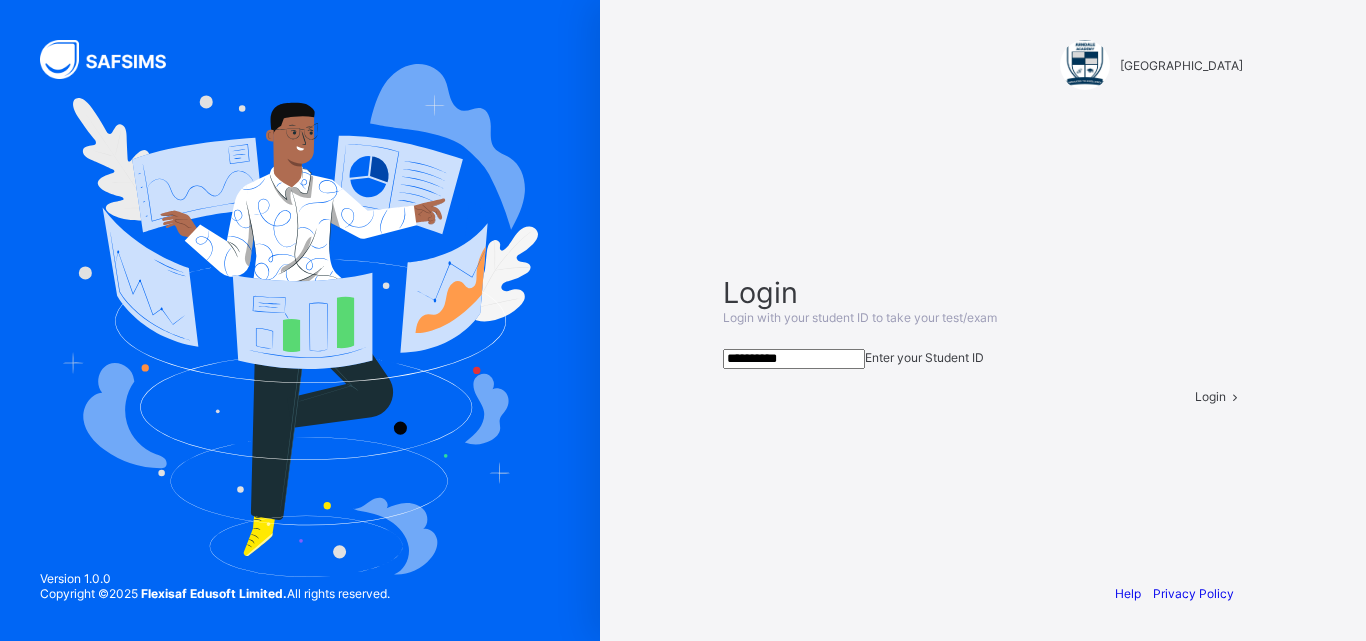 click on "Login" at bounding box center (1219, 396) 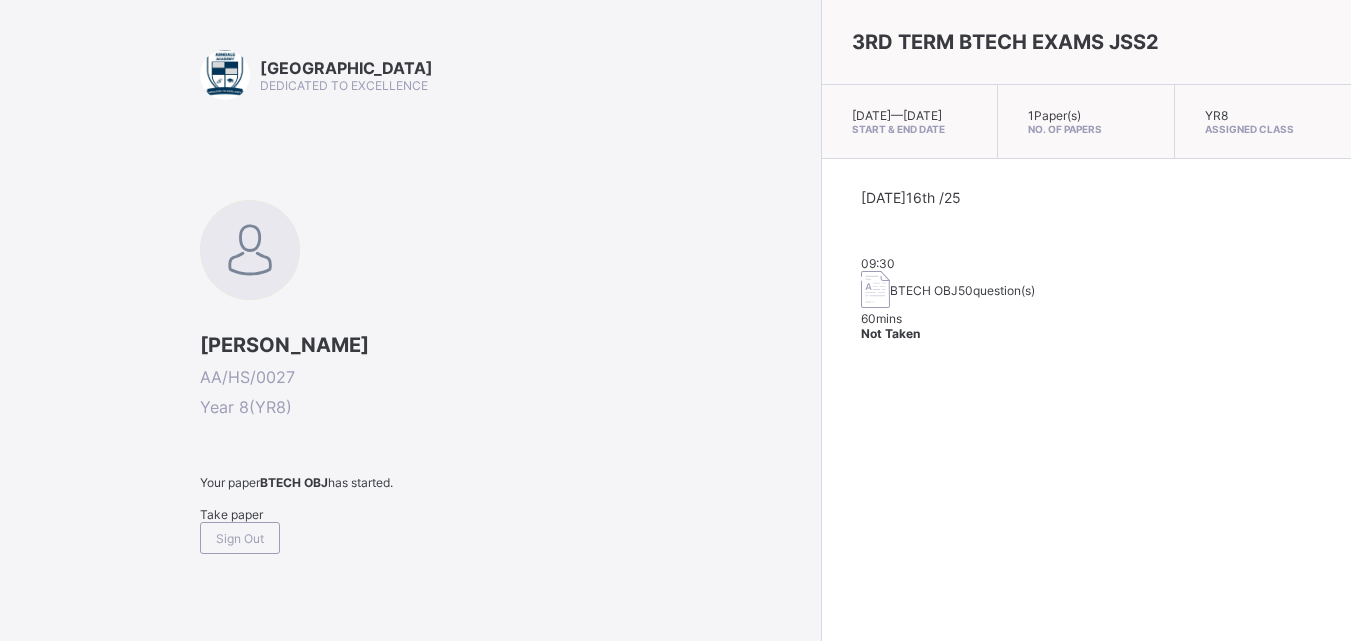 click on "Take paper" at bounding box center [505, 514] 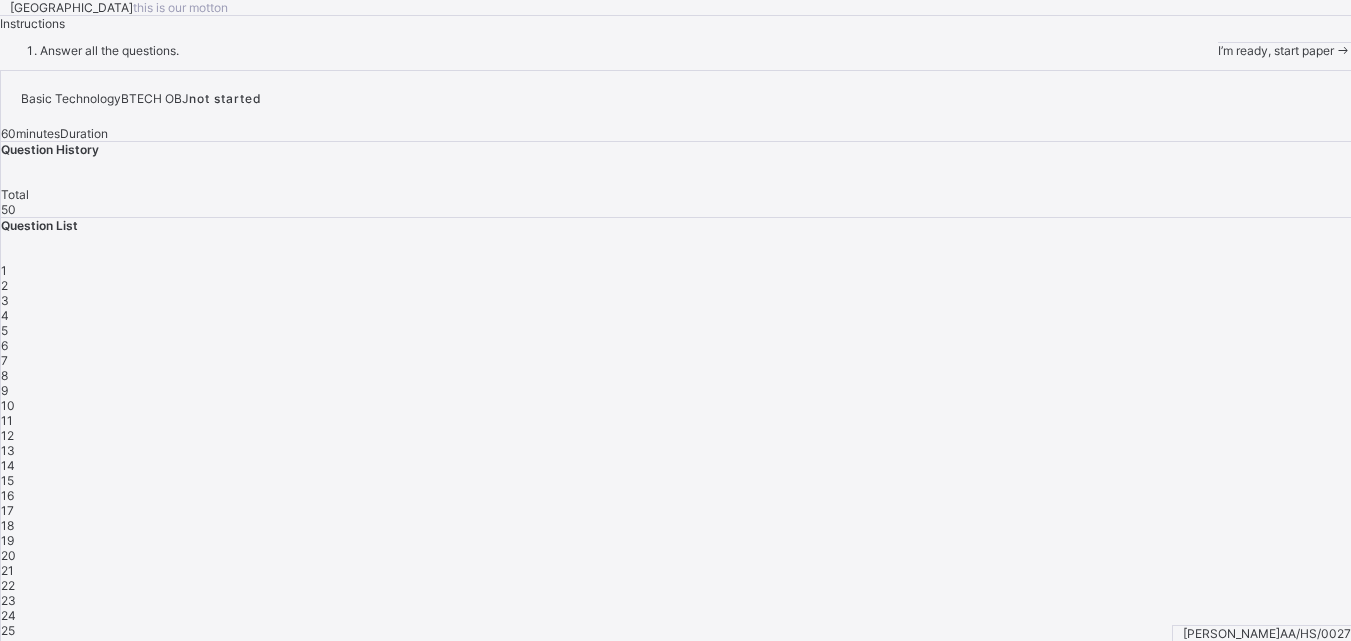 click on "I’m ready, start paper" at bounding box center [1276, 50] 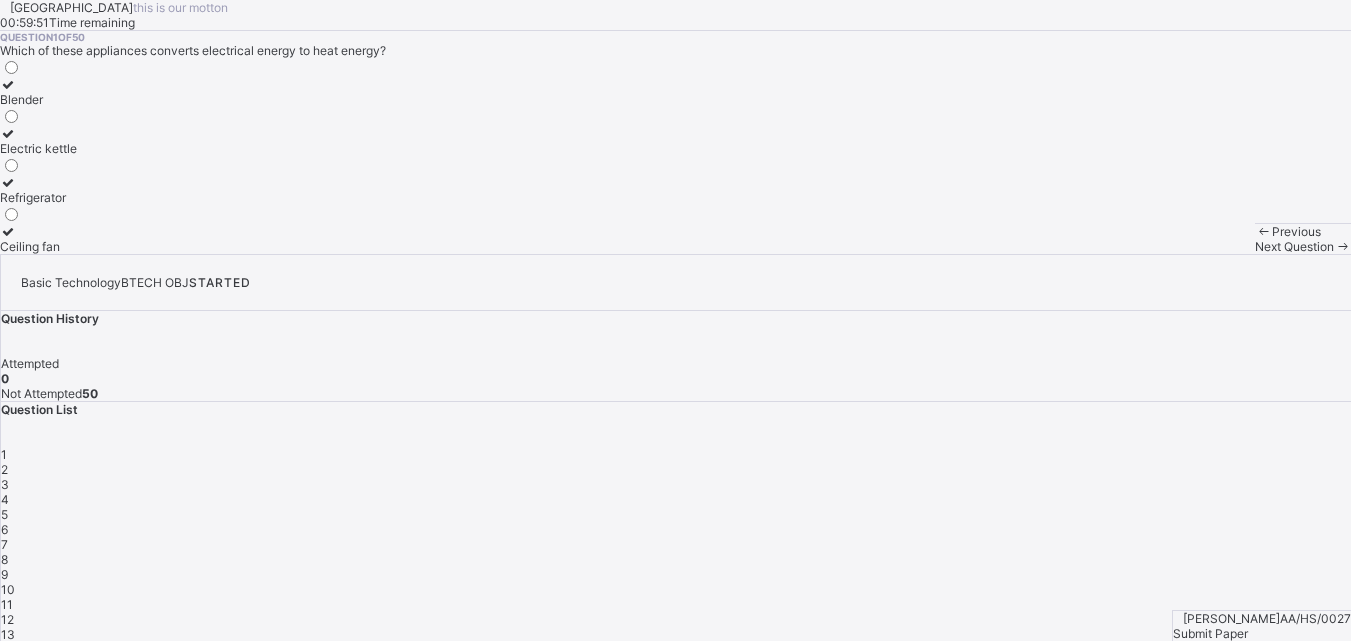 click on "Electric kettle" at bounding box center [38, 141] 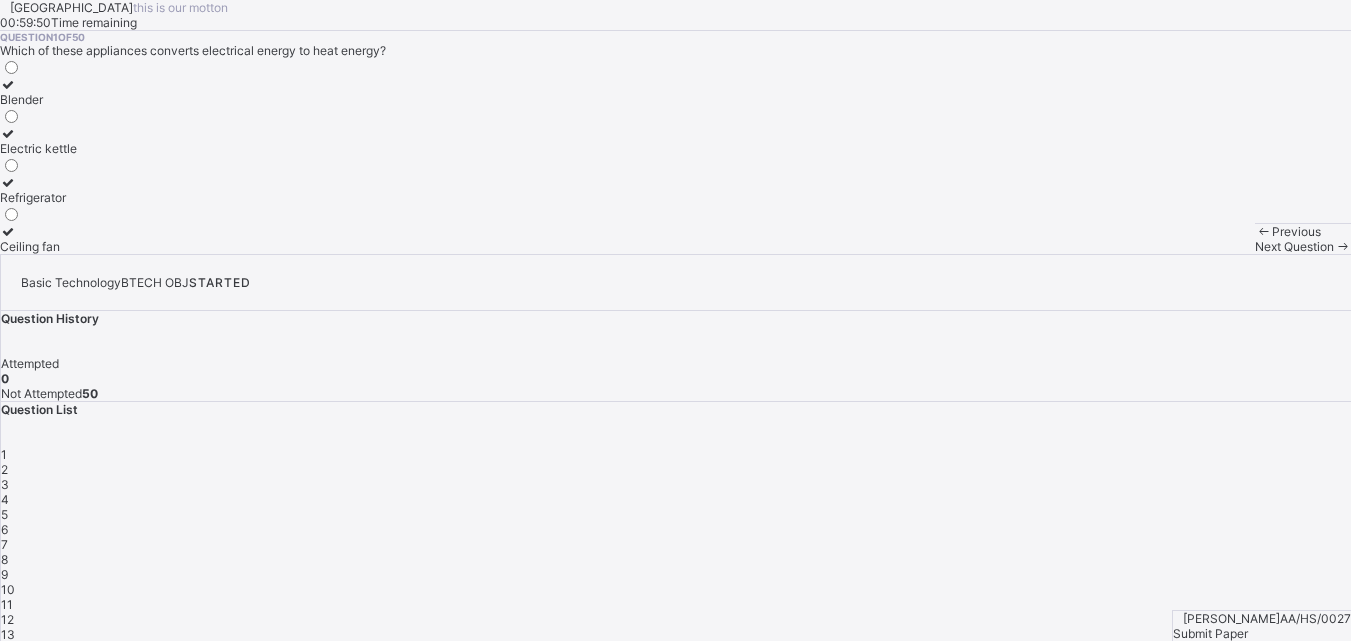 click on "Next Question" at bounding box center (1294, 246) 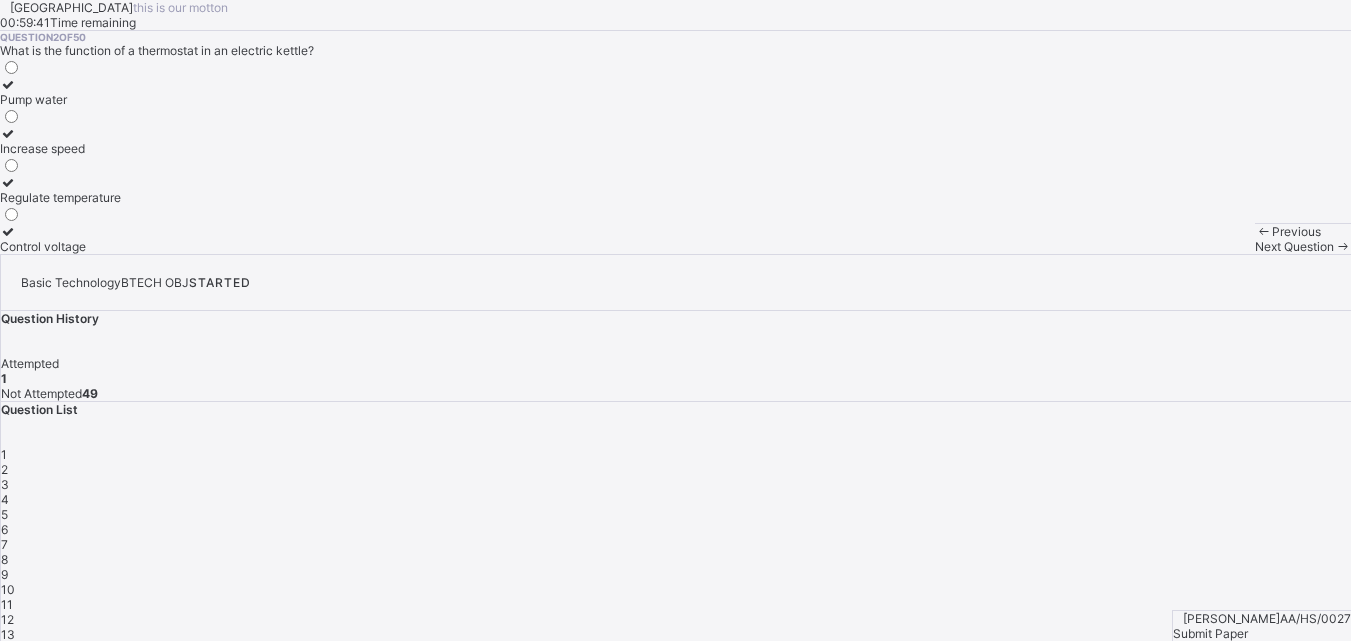 click on "Regulate temperature" at bounding box center [60, 190] 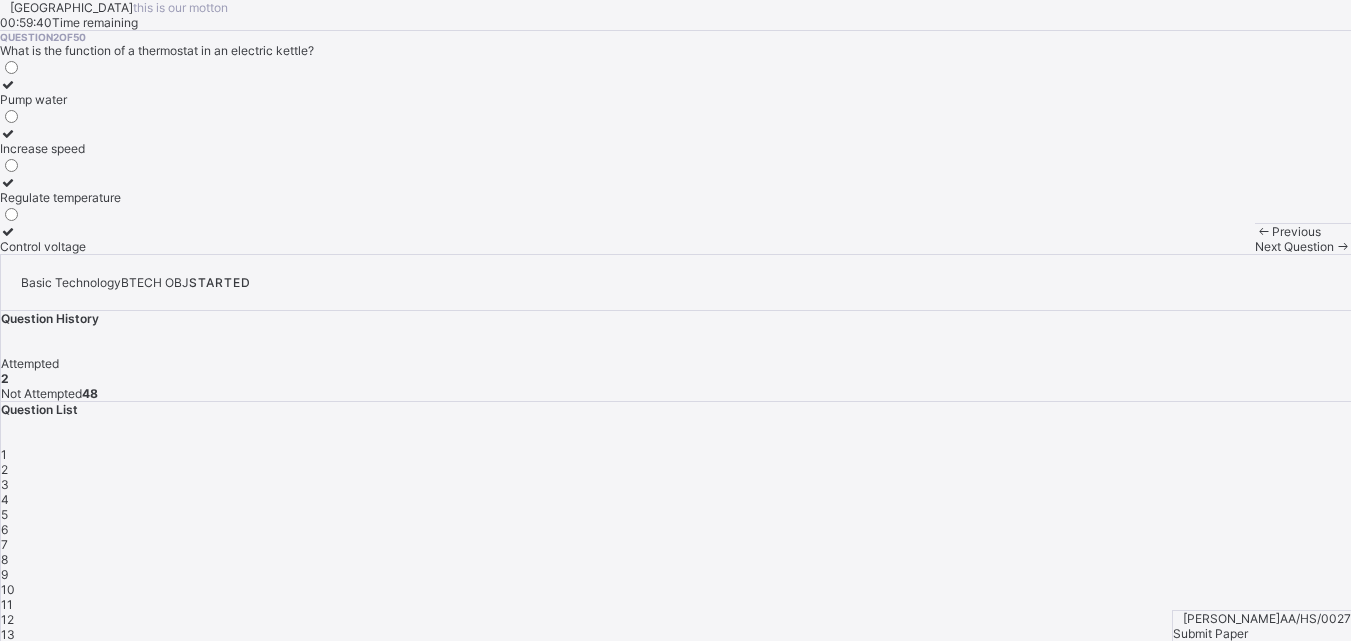 click on "Next Question" at bounding box center [1294, 246] 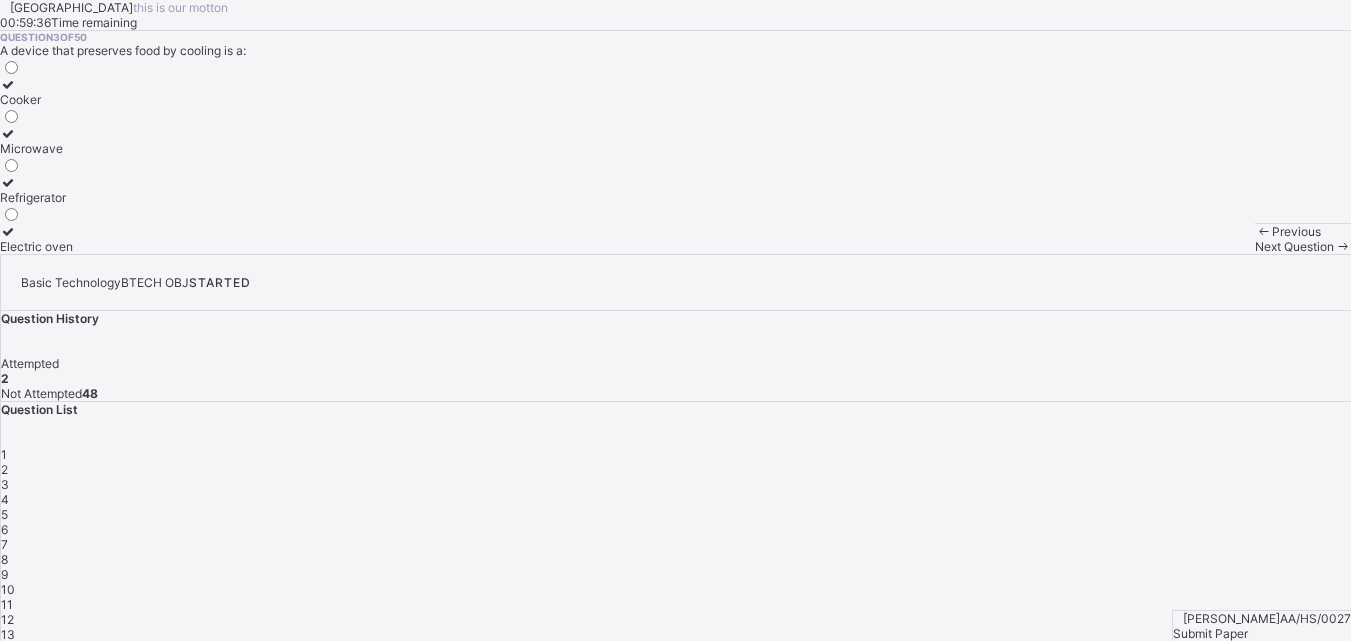 click on "Refrigerator" at bounding box center (36, 197) 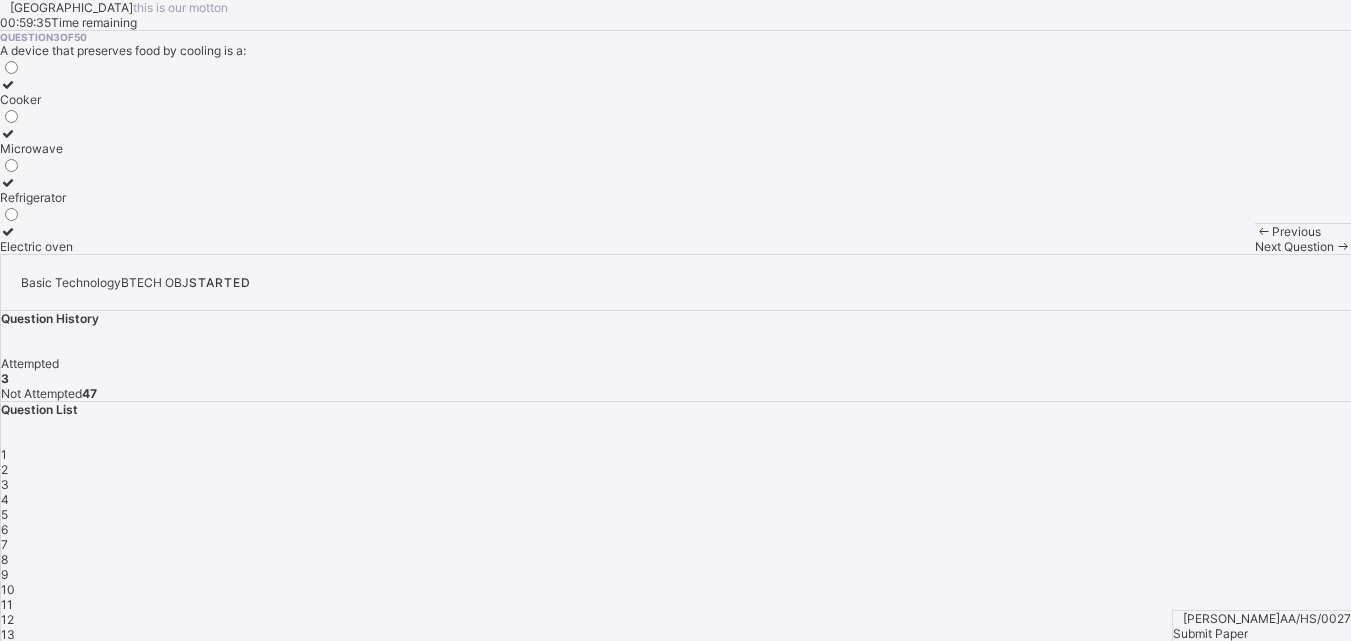 click on "Next Question" at bounding box center [1303, 246] 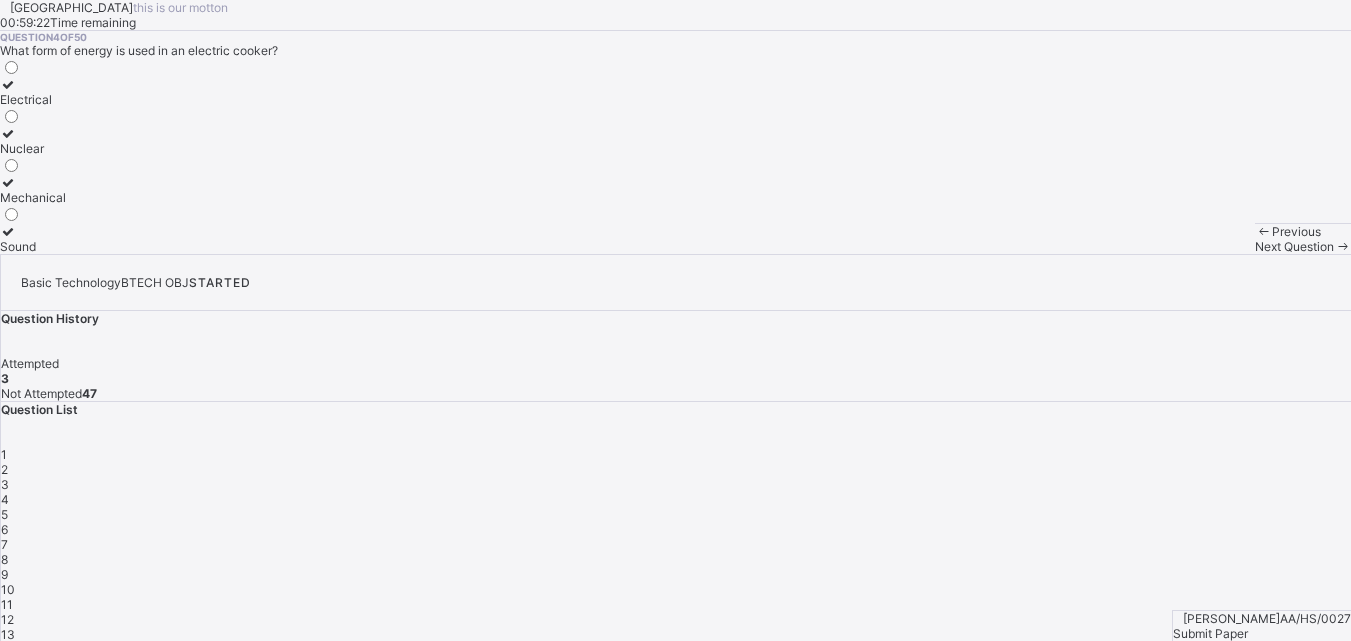 click on "Electrical" at bounding box center [33, 99] 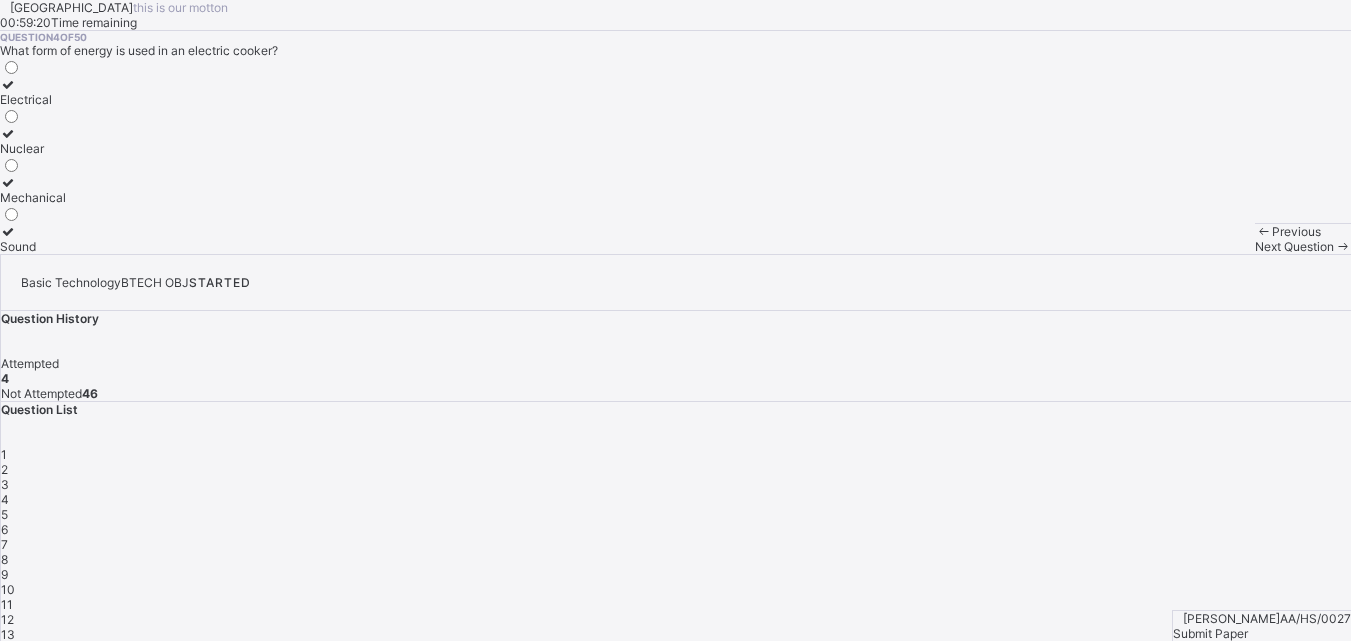 click on "Next Question" at bounding box center (1294, 246) 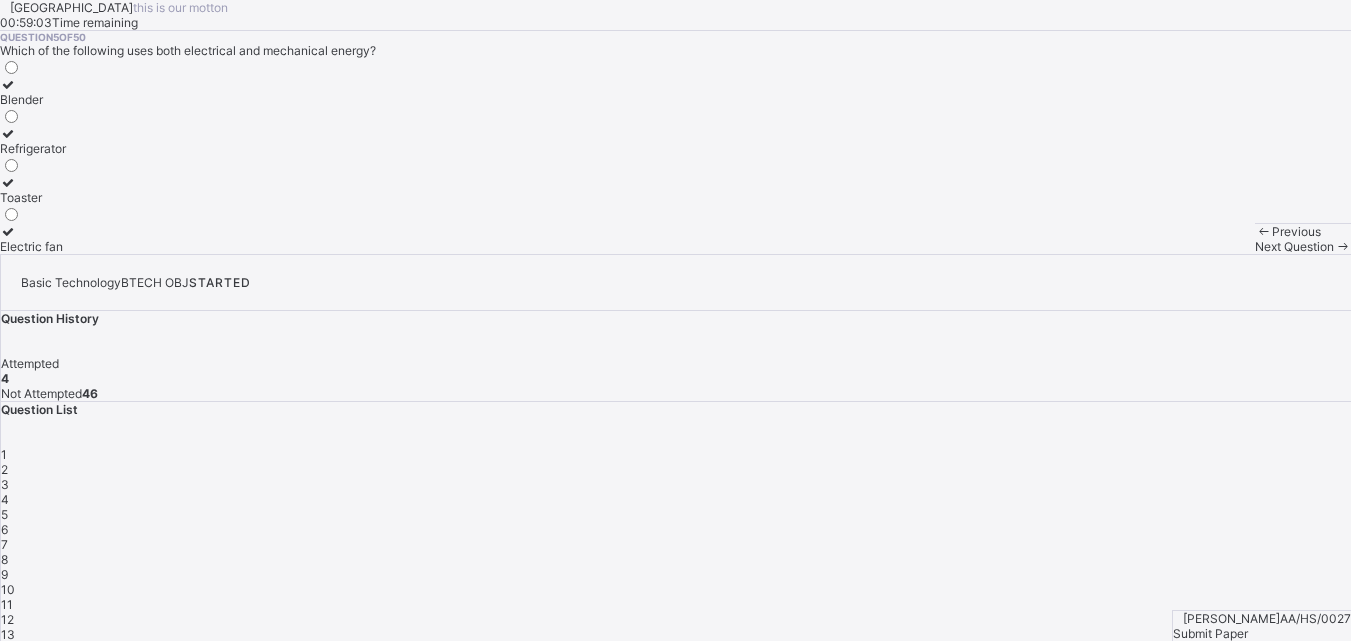 click on "Electric fan" at bounding box center [33, 246] 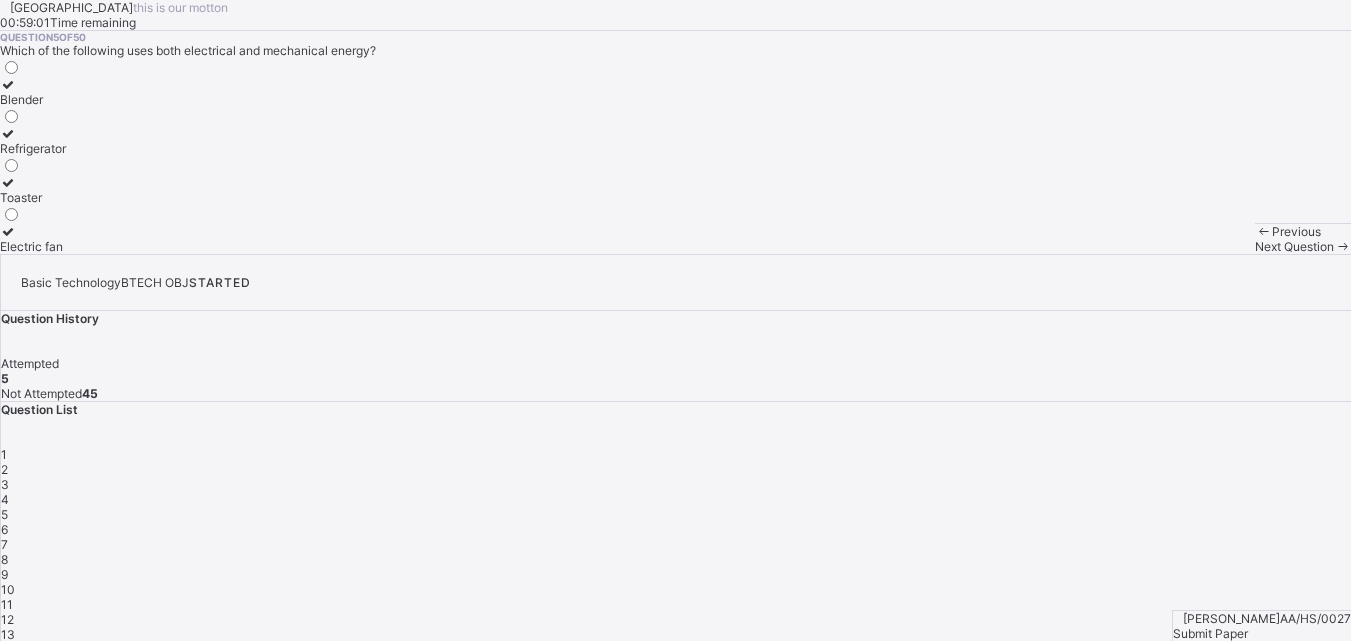 click on "Next Question" at bounding box center [1294, 246] 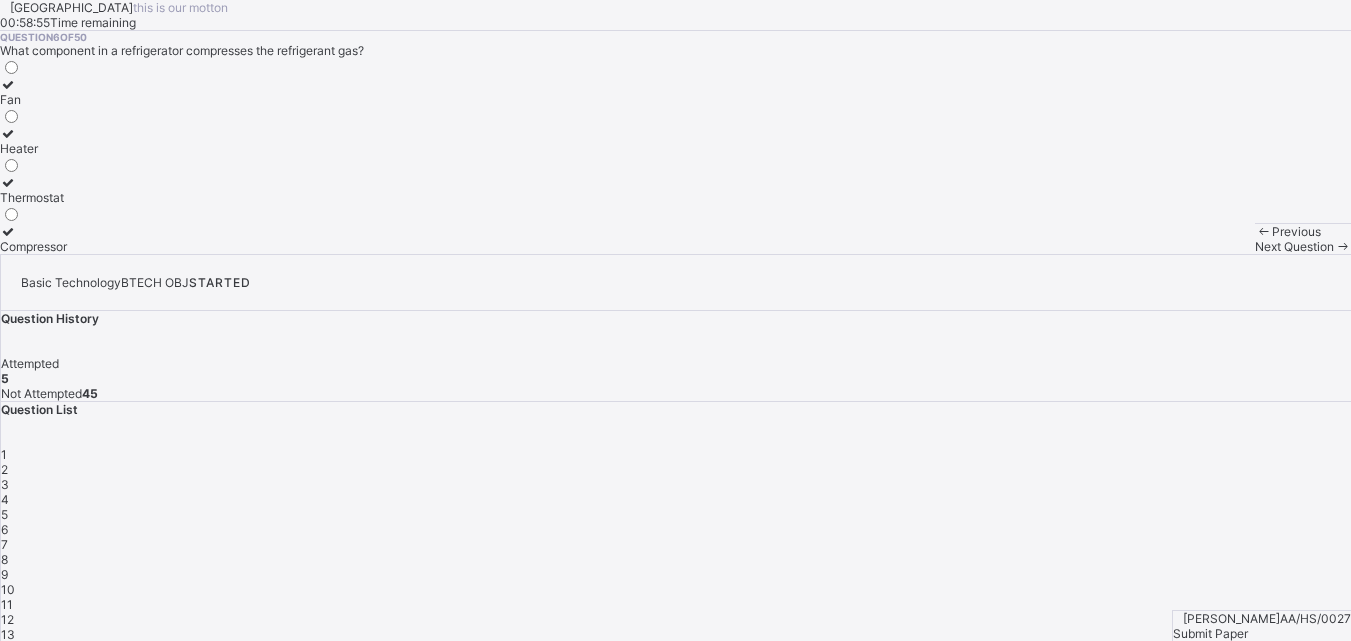 click on "Compressor" at bounding box center [33, 246] 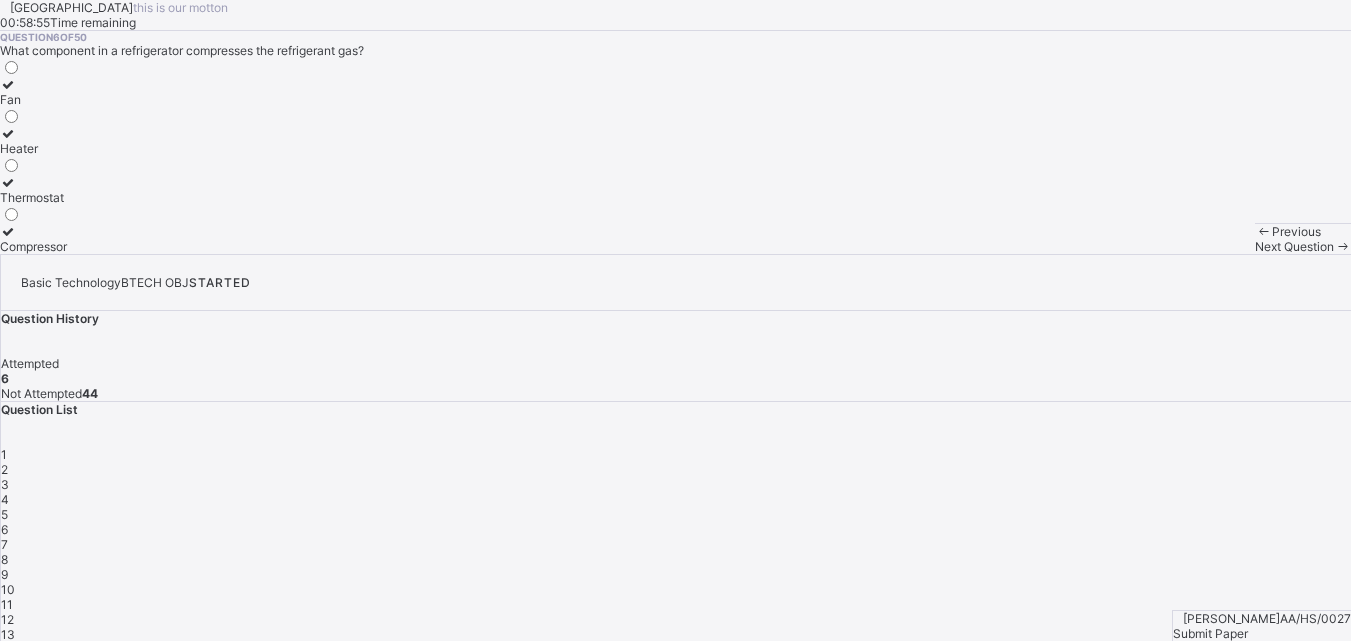 click on "Next Question" at bounding box center [1303, 246] 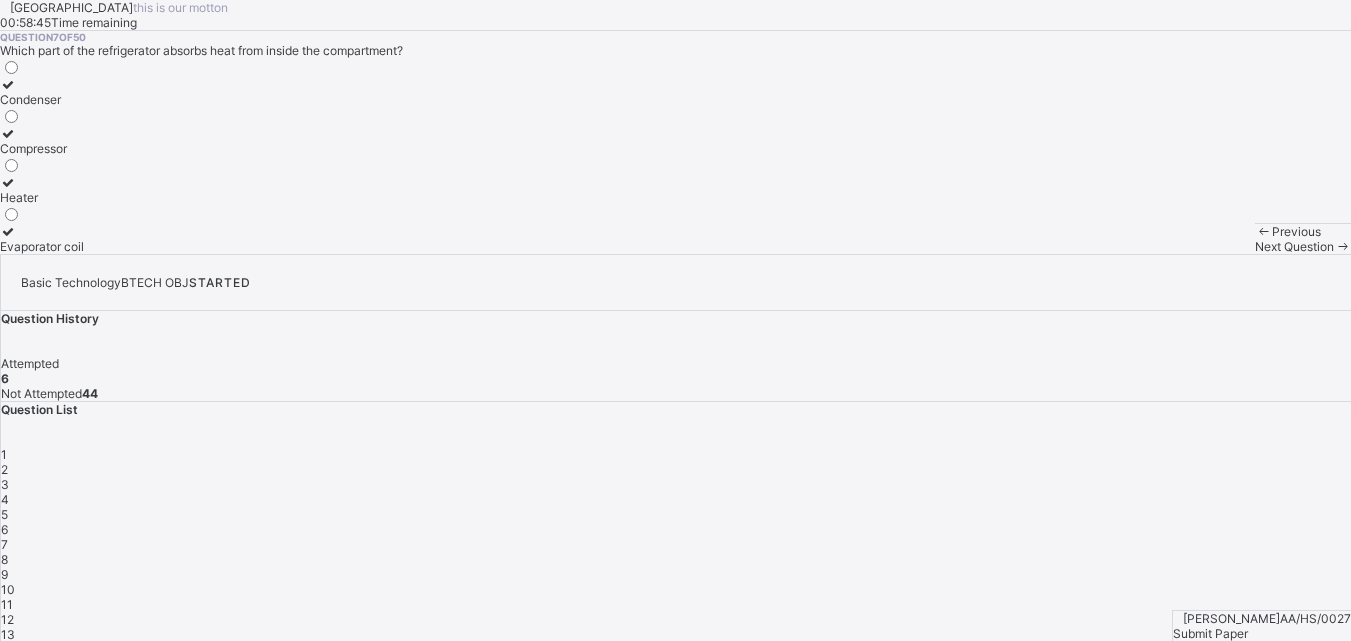 click on "Condenser" at bounding box center (42, 92) 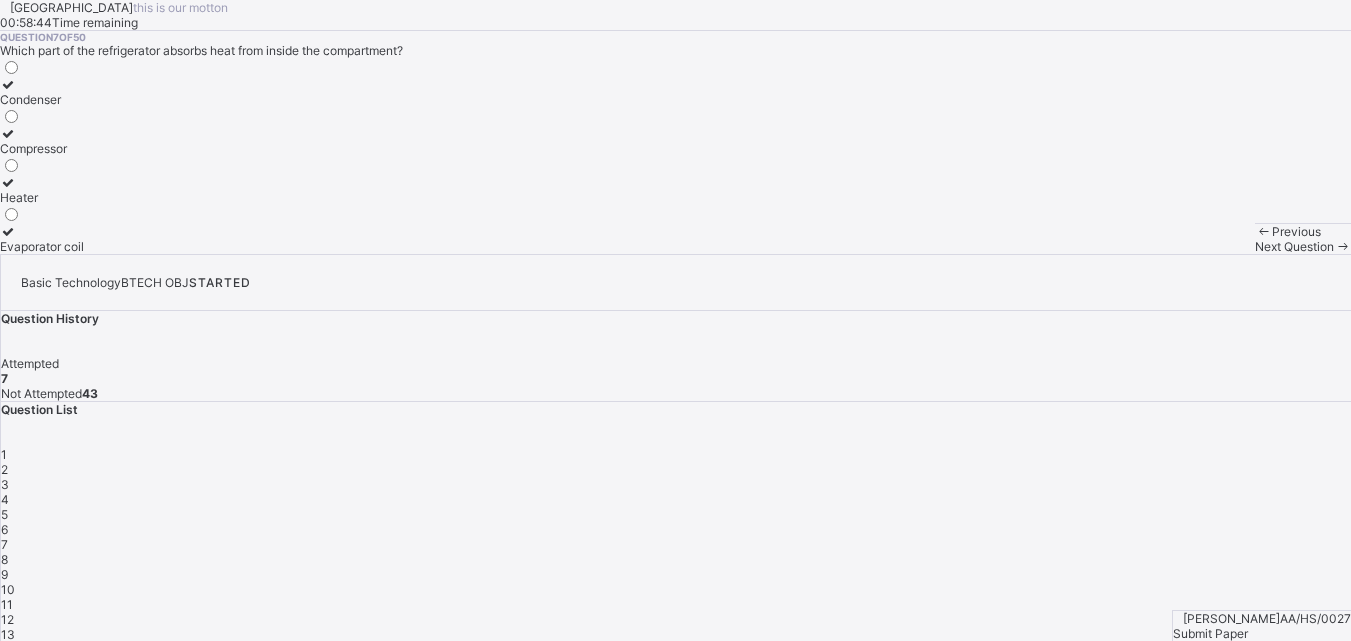 click on "Question  7  of  50 Which part of the refrigerator absorbs heat from inside the compartment? Condenser Compressor Heater Evaporator coil" at bounding box center [675, 142] 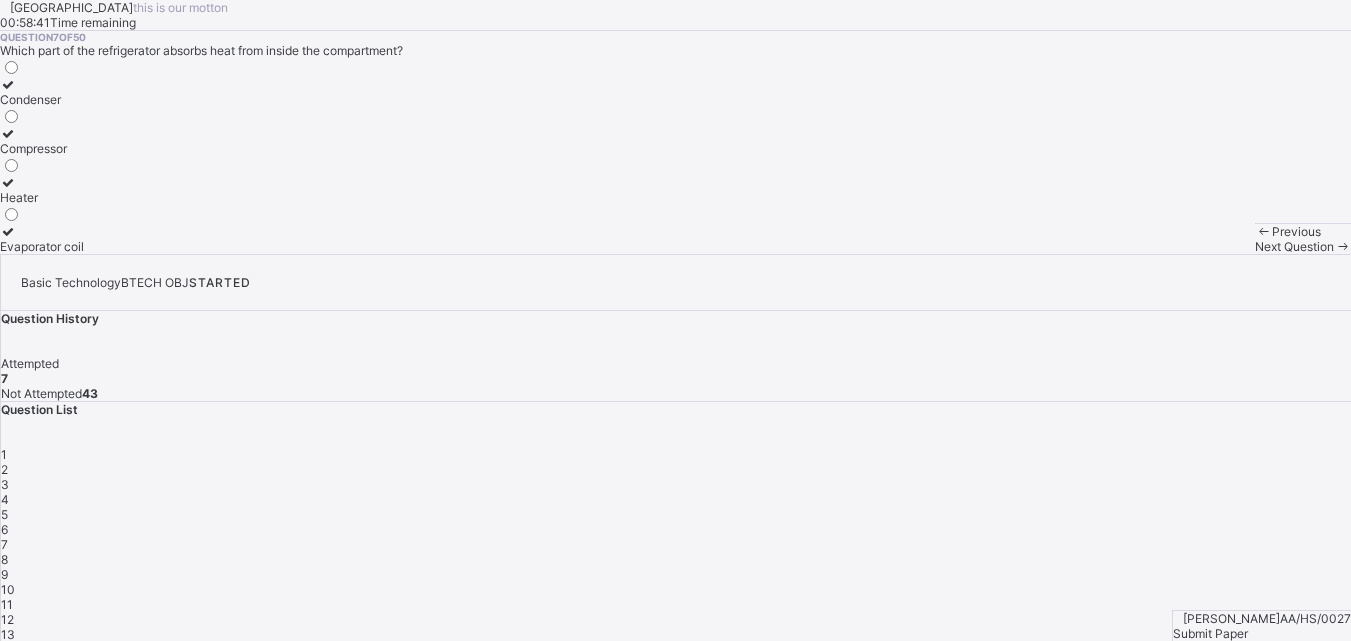 click on "Next Question" at bounding box center [1294, 246] 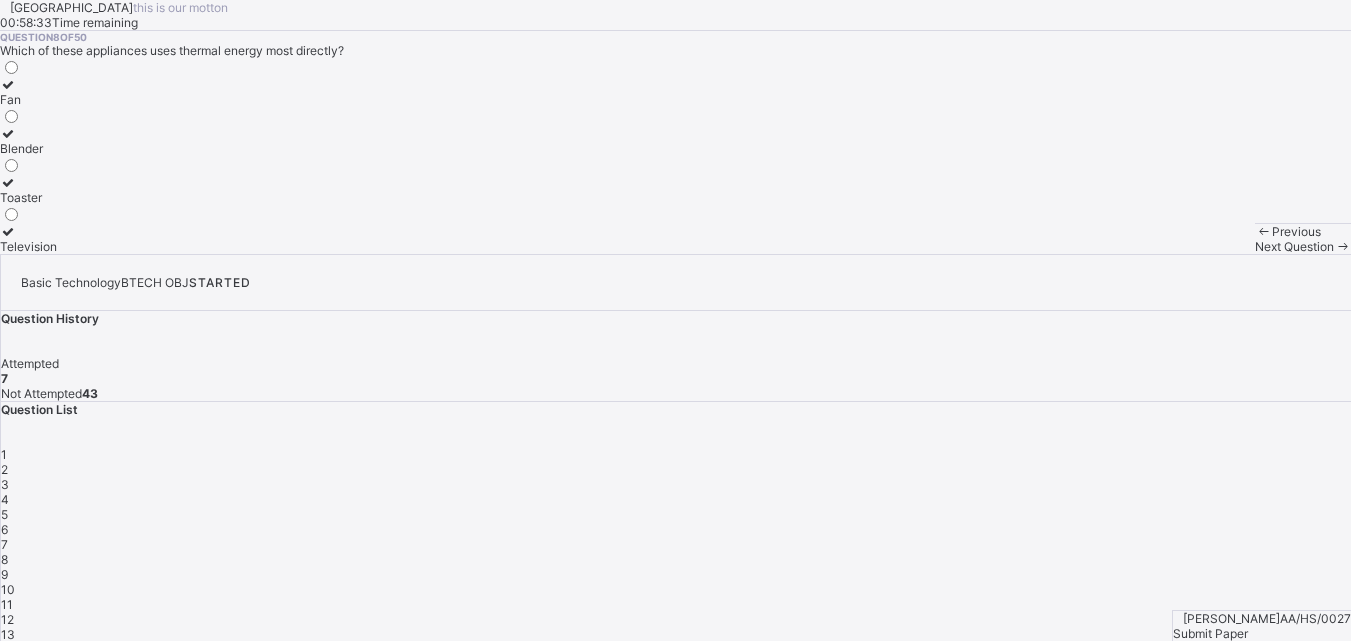 click on "Toaster" at bounding box center [28, 197] 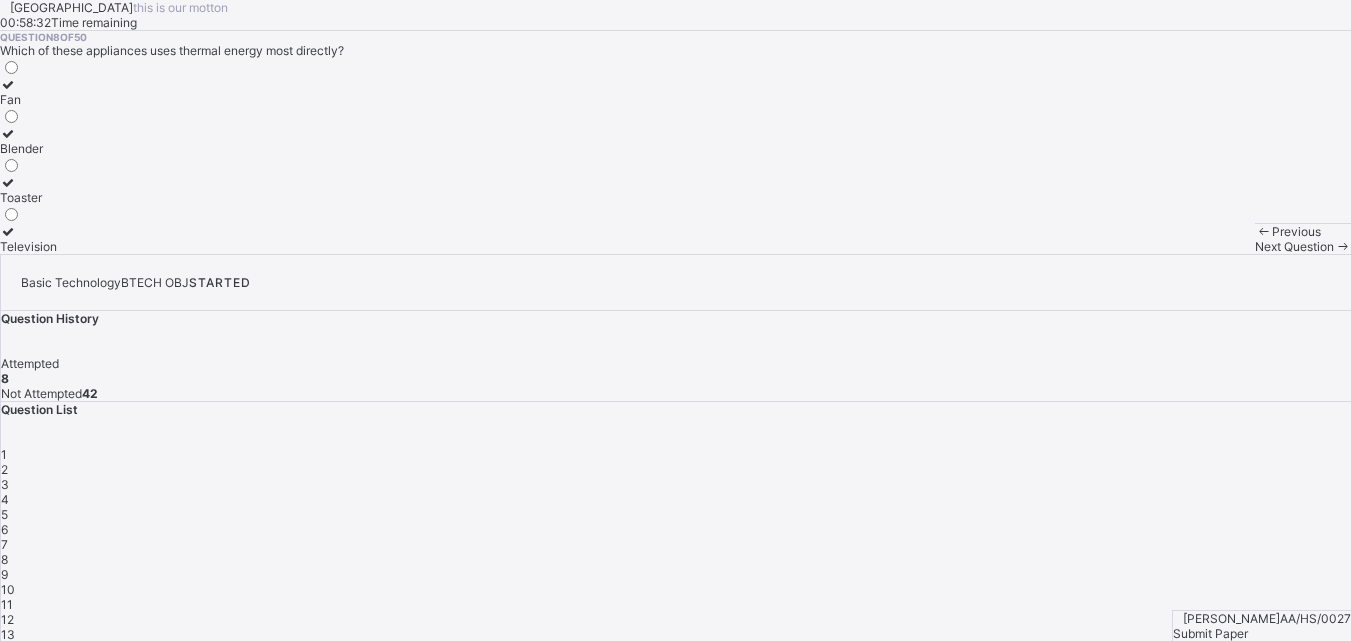 click on "Next Question" at bounding box center (1294, 246) 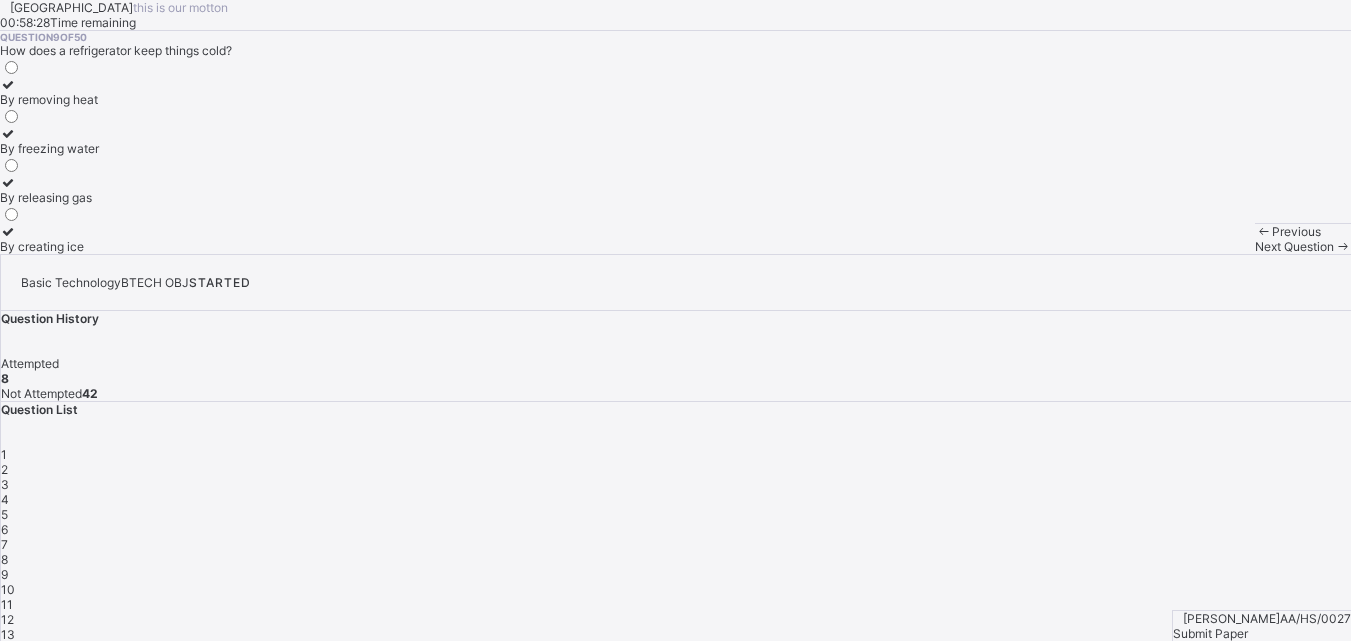 click on "By removing heat" at bounding box center (49, 99) 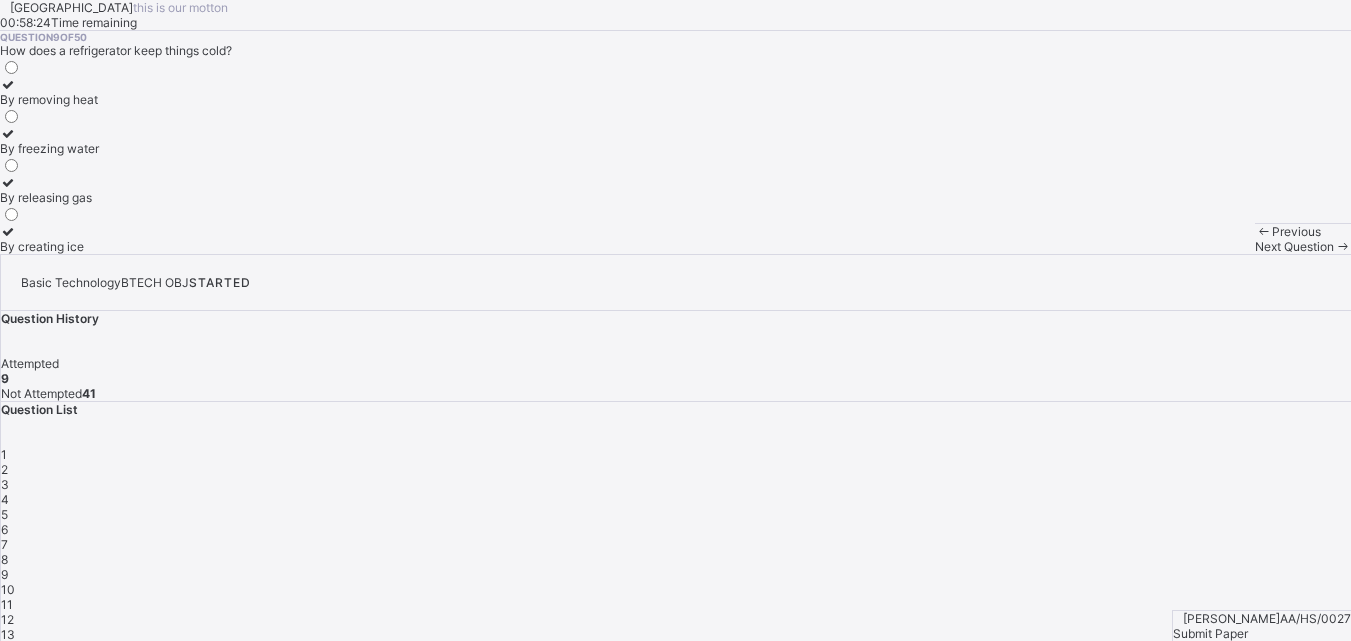 click on "Next Question" at bounding box center [1294, 246] 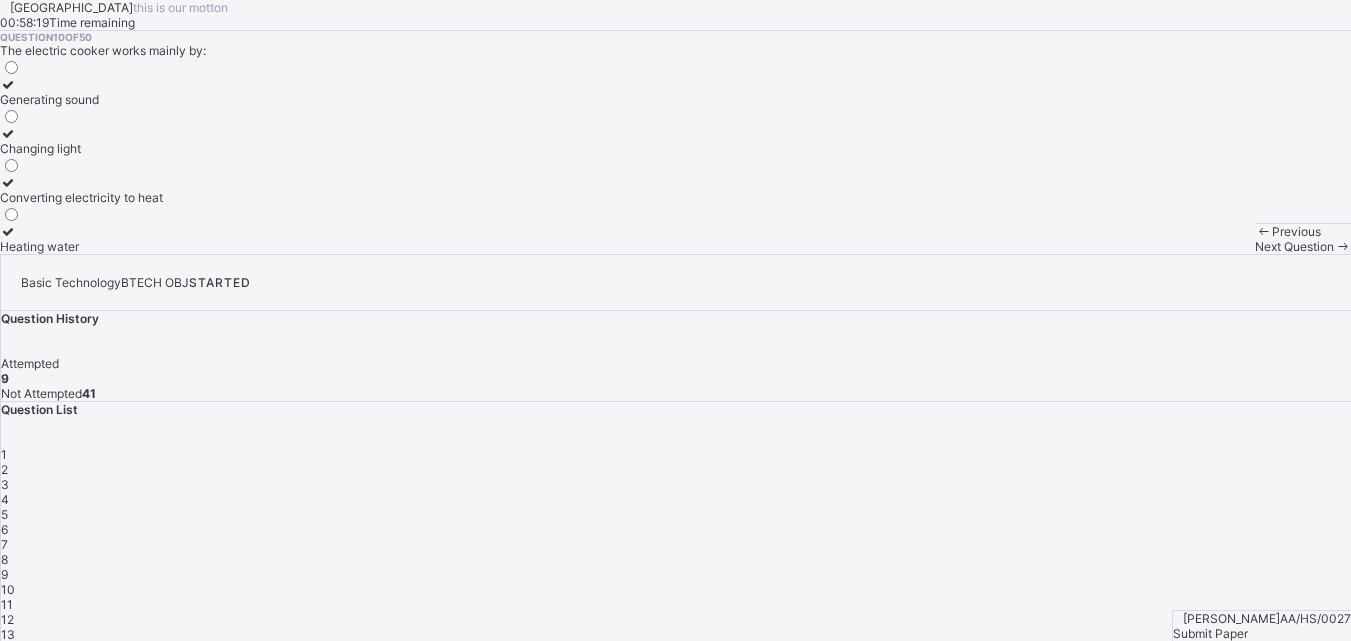 click on "Converting electricity to heat" at bounding box center (81, 190) 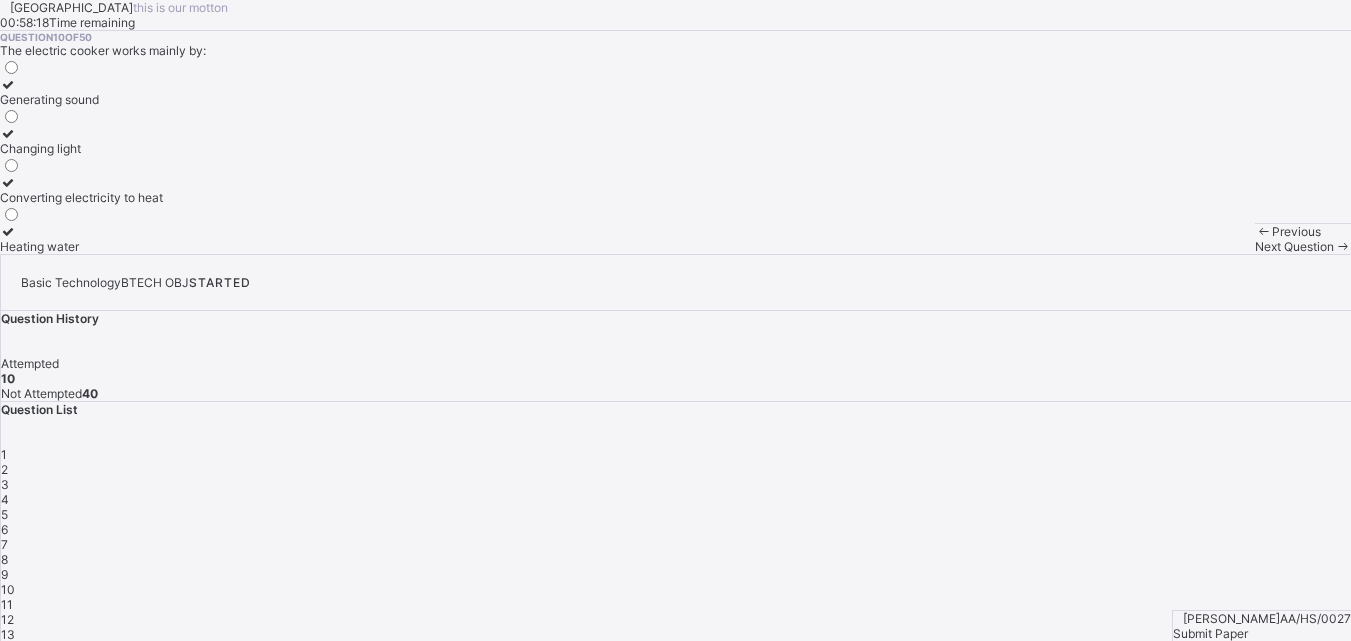 click on "Next Question" at bounding box center [1303, 246] 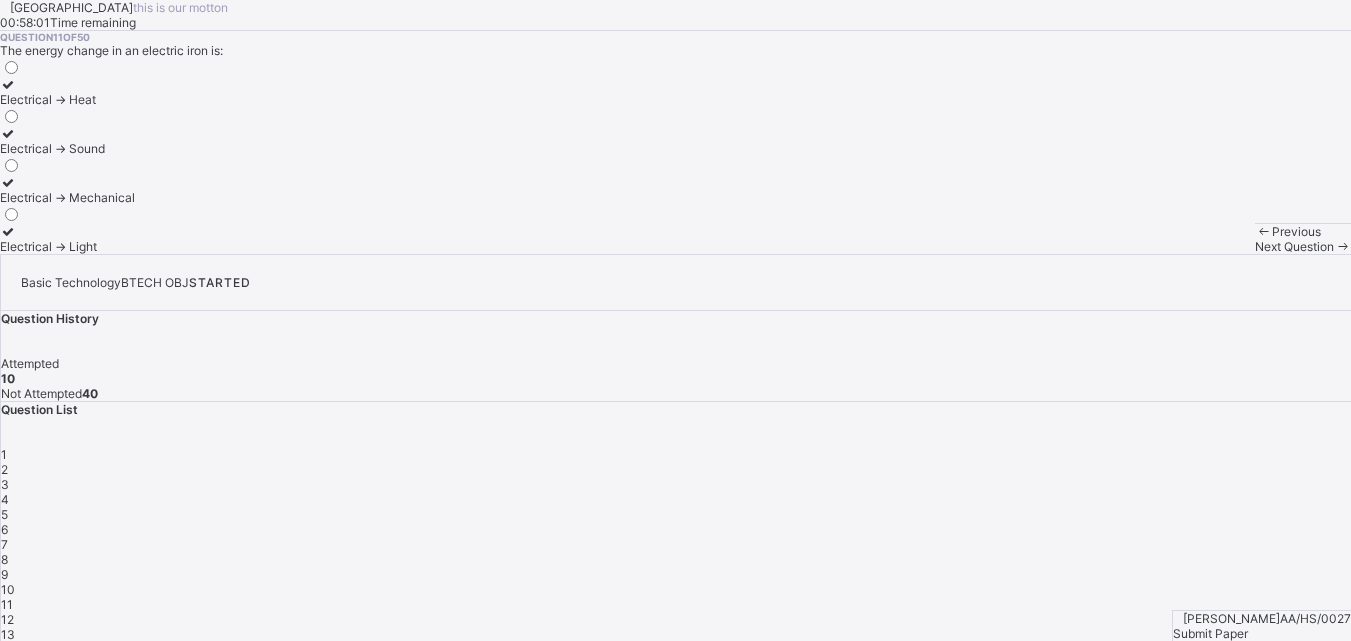 click on "Electrical → Heat" at bounding box center [67, 99] 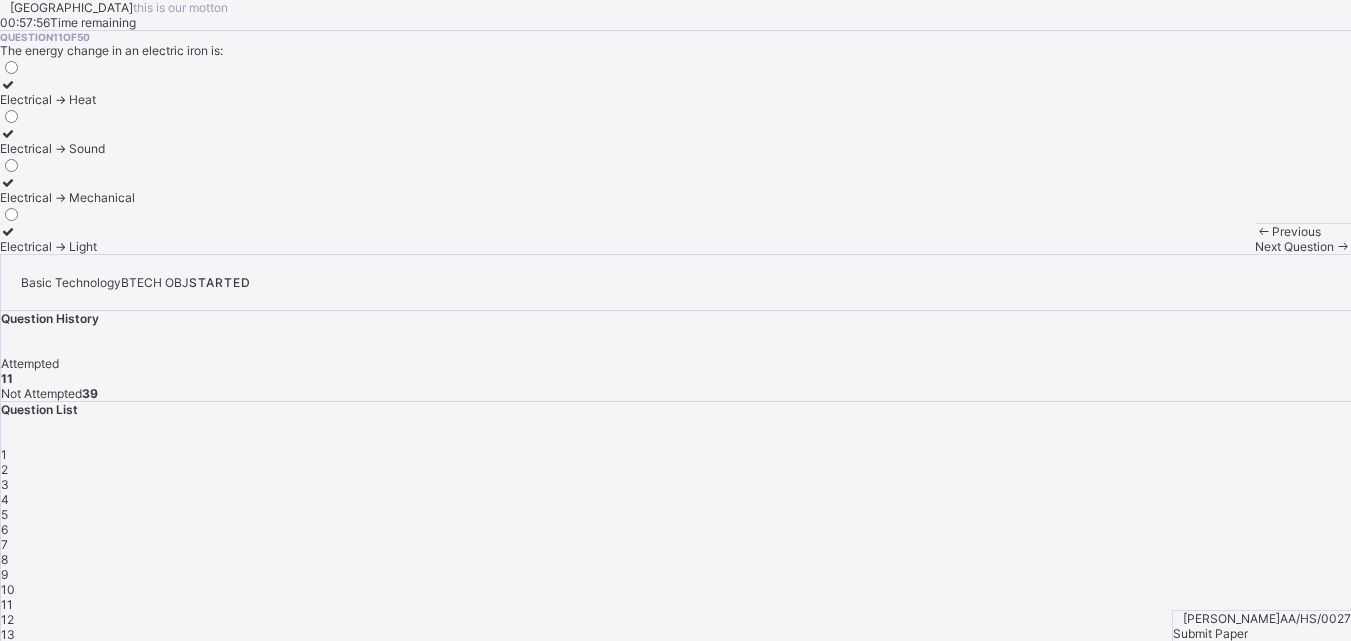 click on "Next Question" at bounding box center (1294, 246) 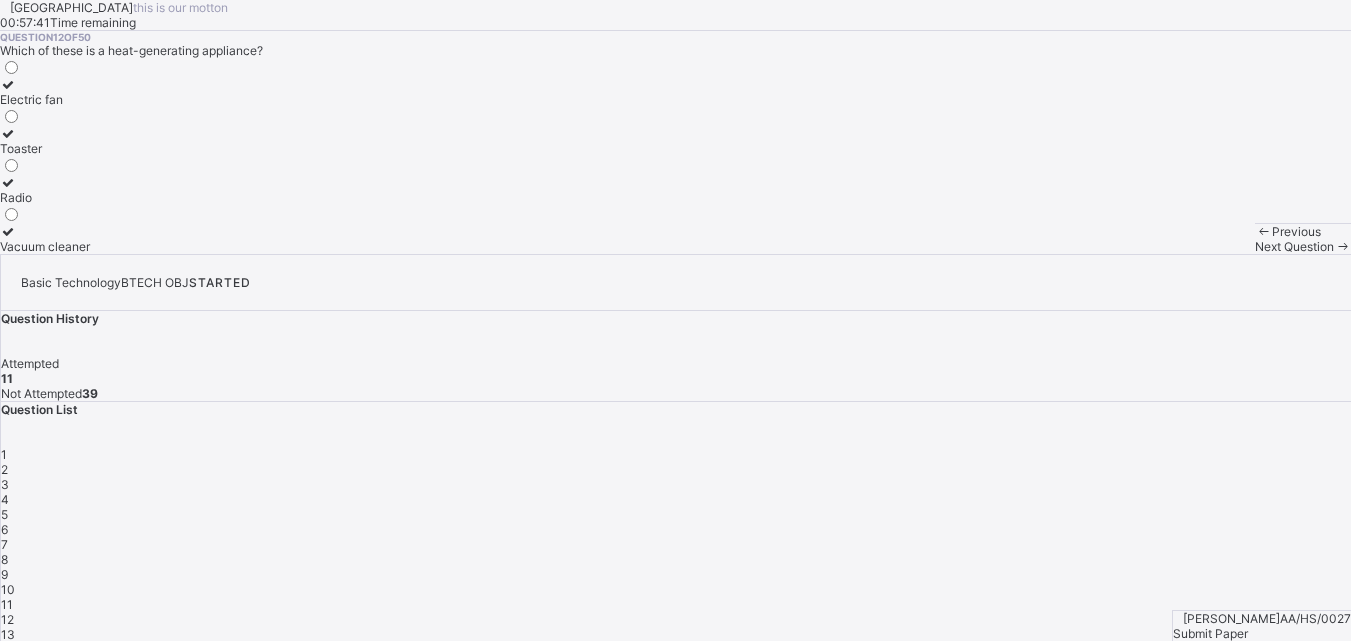 click at bounding box center (8, 133) 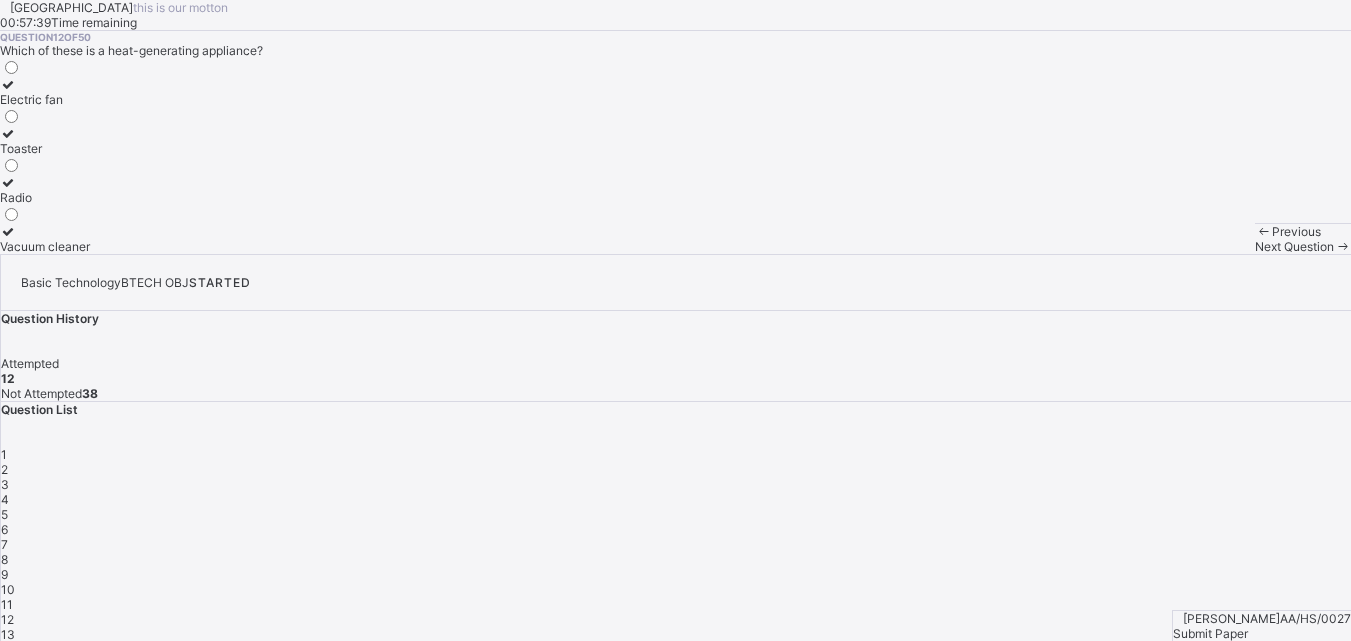 click at bounding box center [1342, 246] 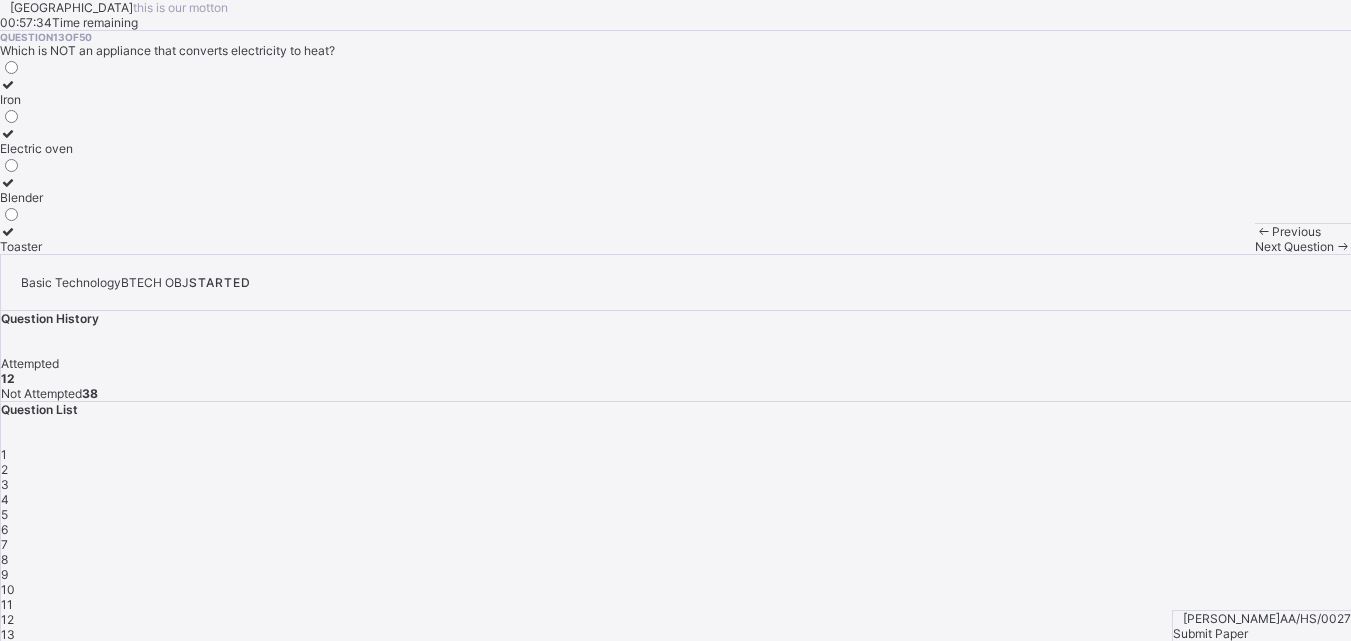 click on "Blender" at bounding box center (36, 190) 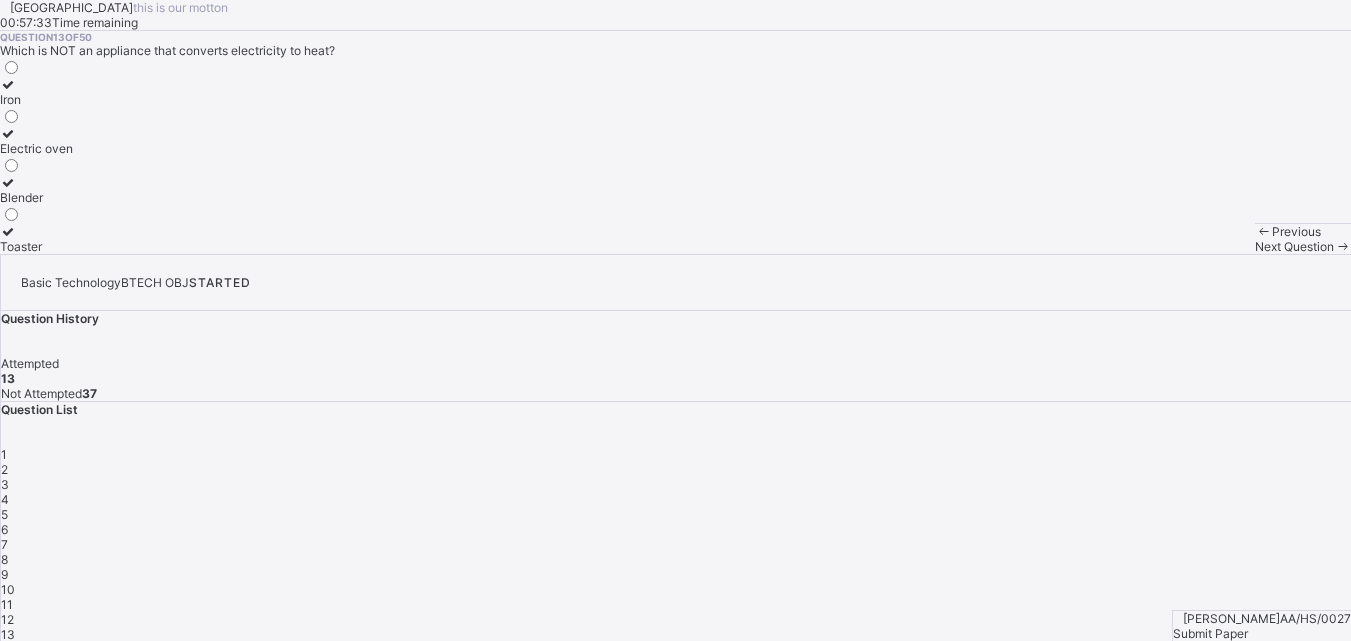 click on "Next Question" at bounding box center [1294, 246] 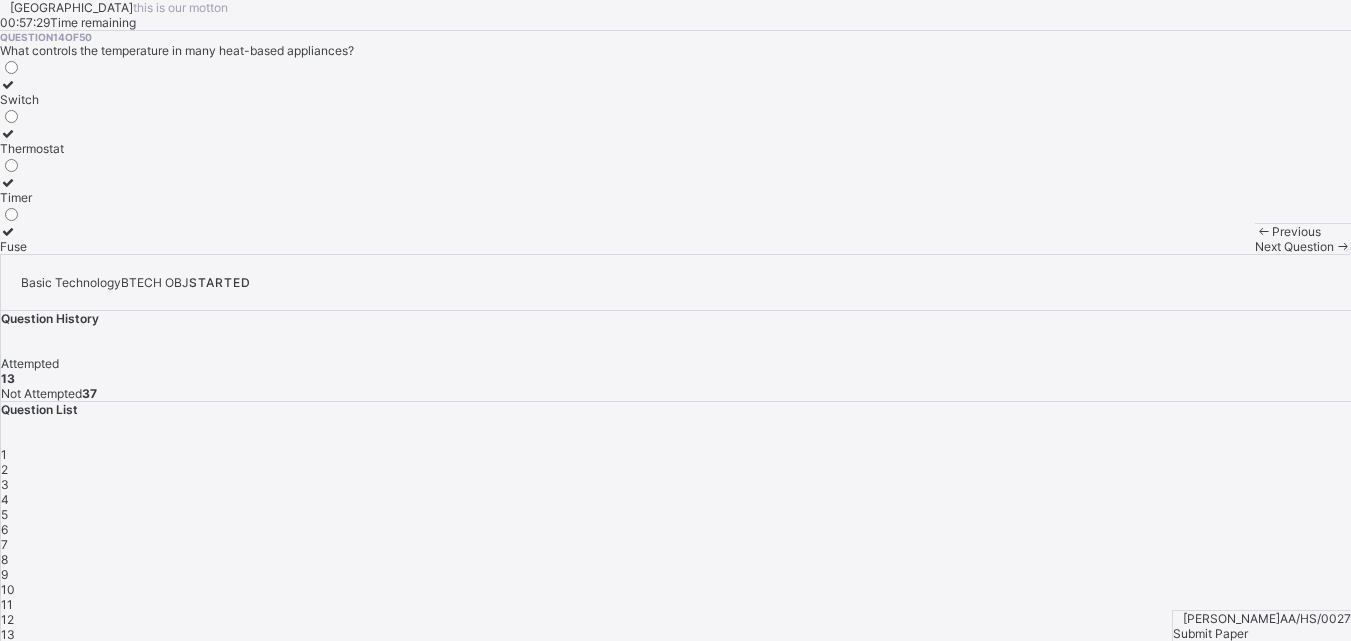 click on "Thermostat" at bounding box center (32, 148) 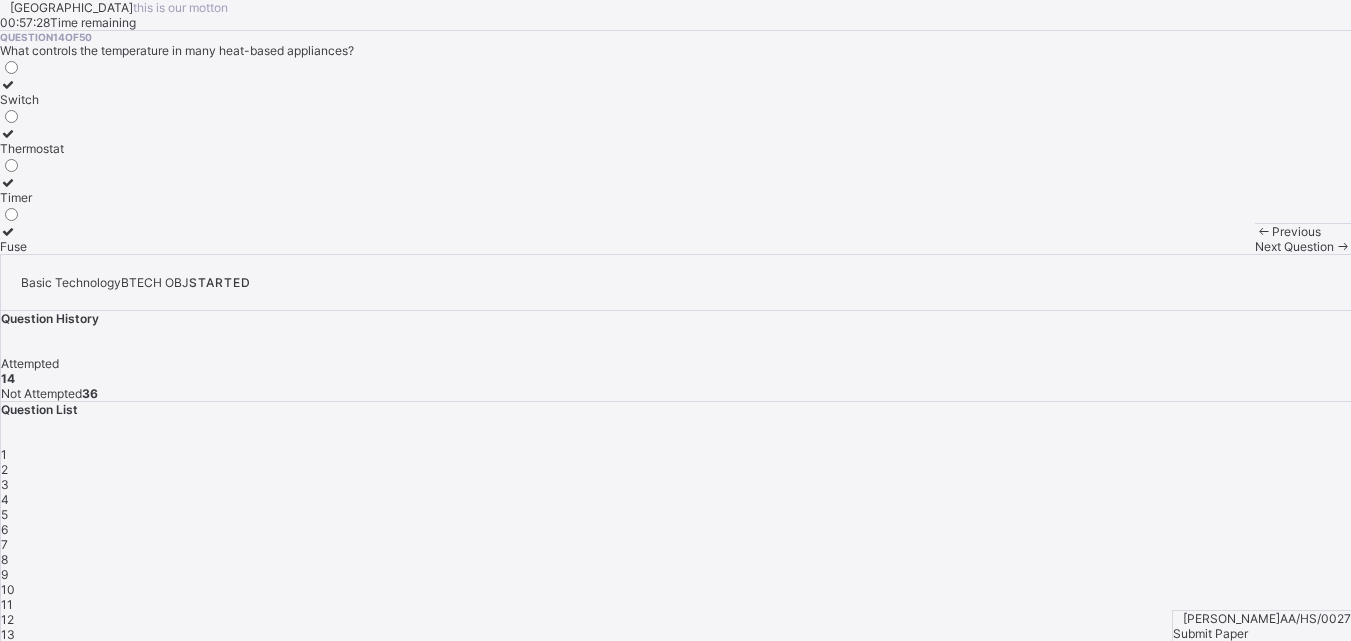 click on "Next Question" at bounding box center [1294, 246] 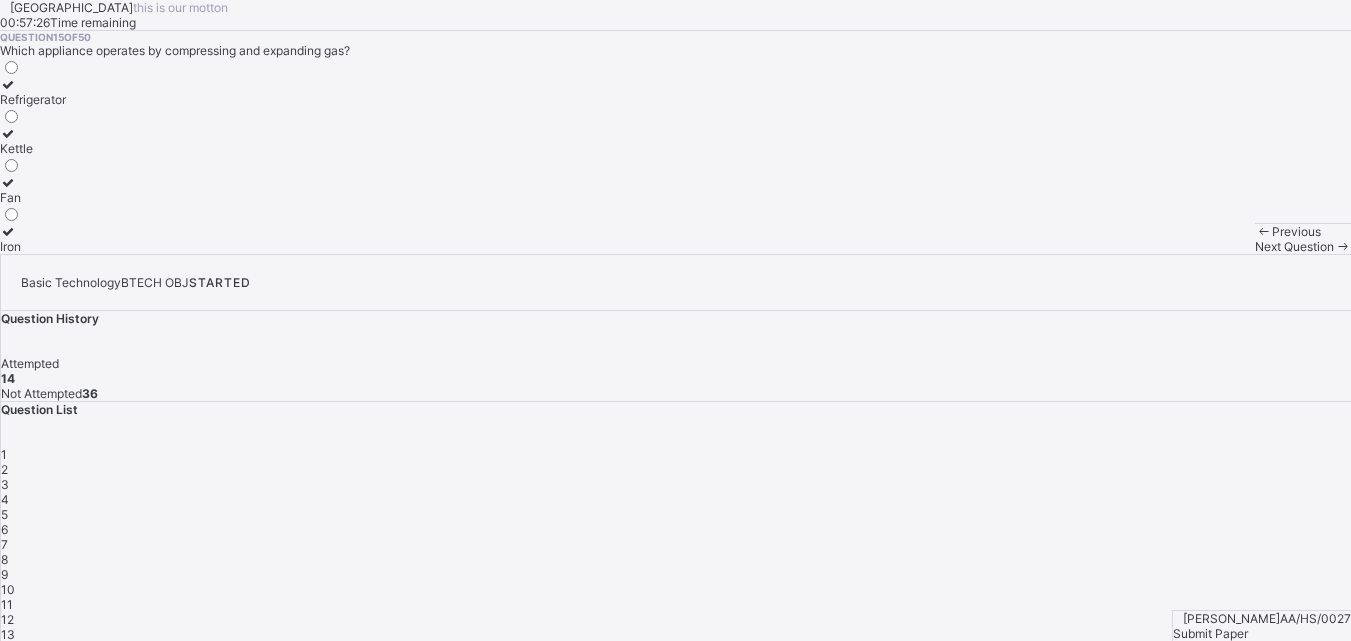 click on "Previous" at bounding box center (1303, 231) 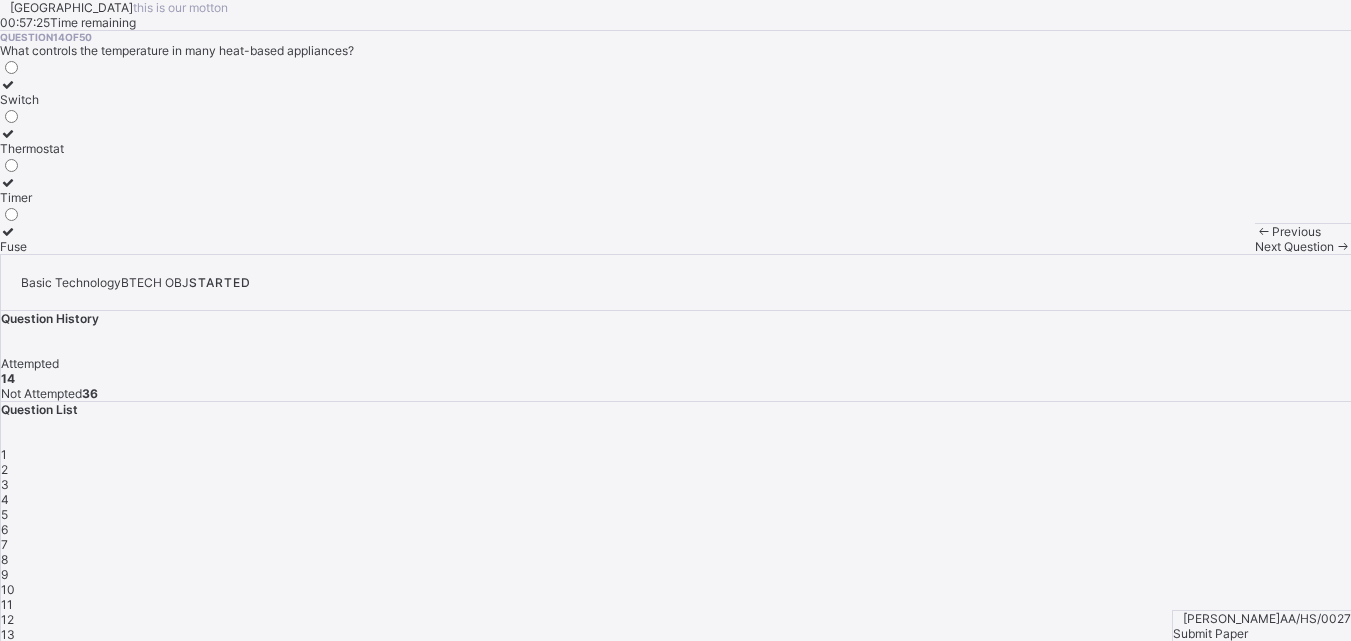 click at bounding box center [1342, 246] 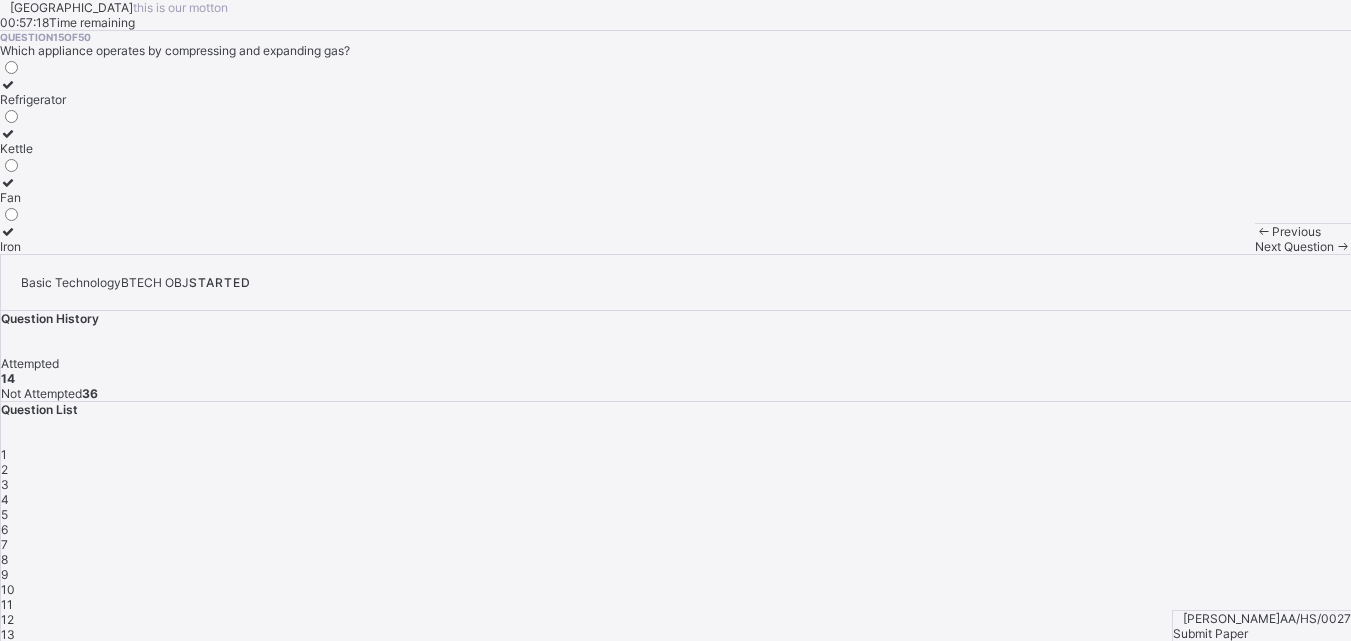 click at bounding box center [8, 84] 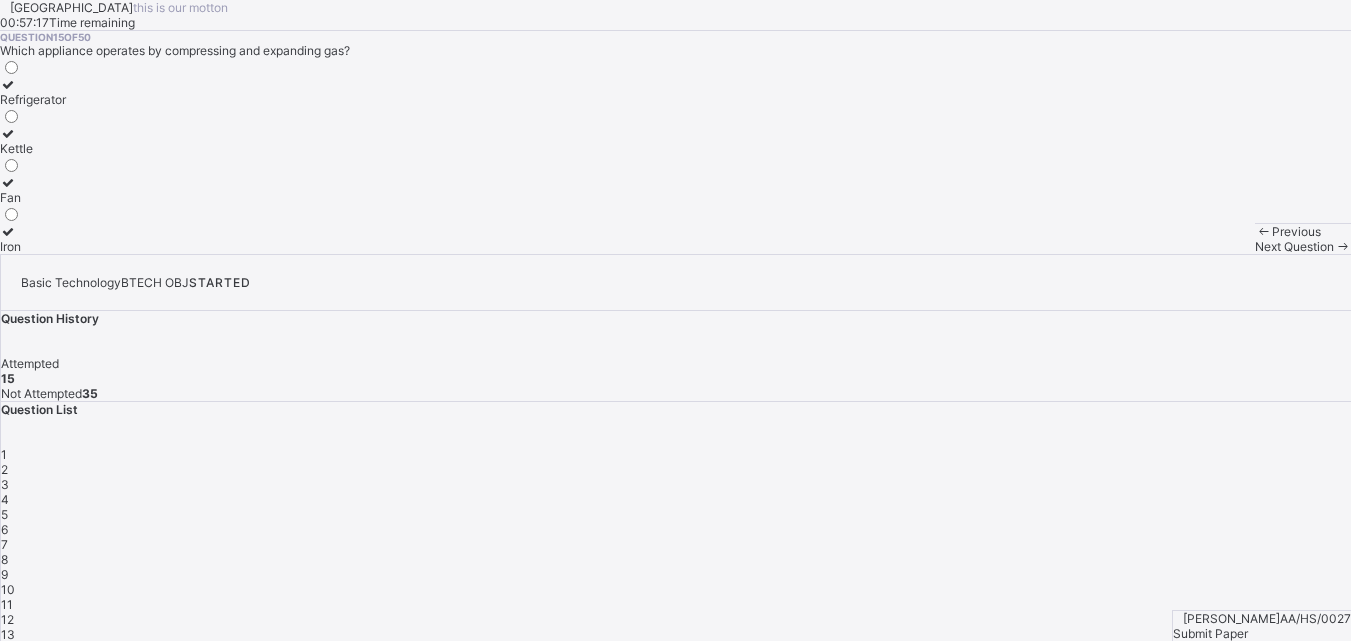 click on "Next Question" at bounding box center (1294, 246) 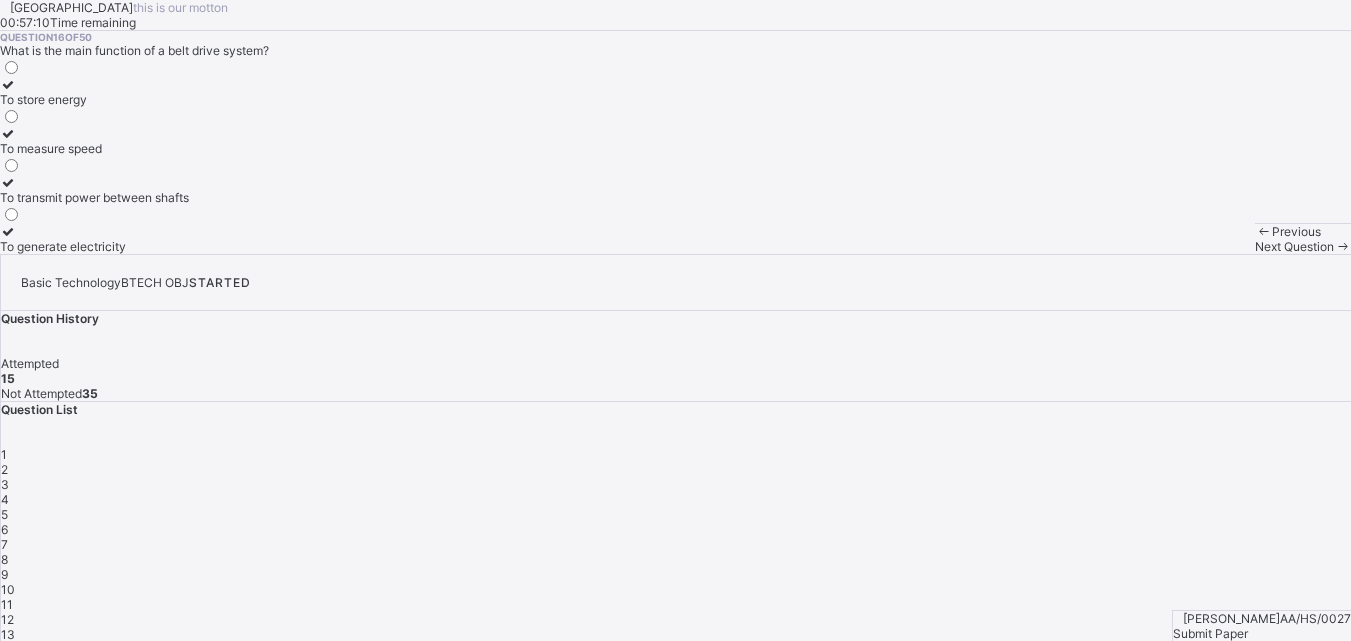 click at bounding box center [94, 182] 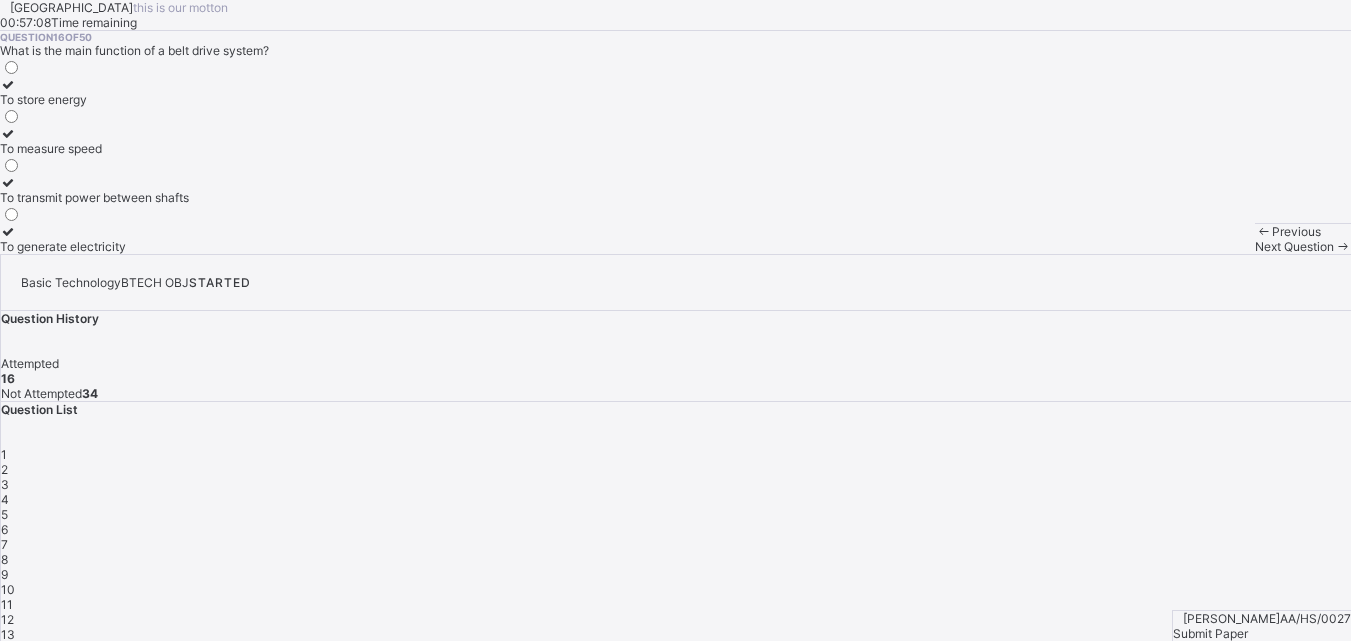 click on "Next Question" at bounding box center [1303, 246] 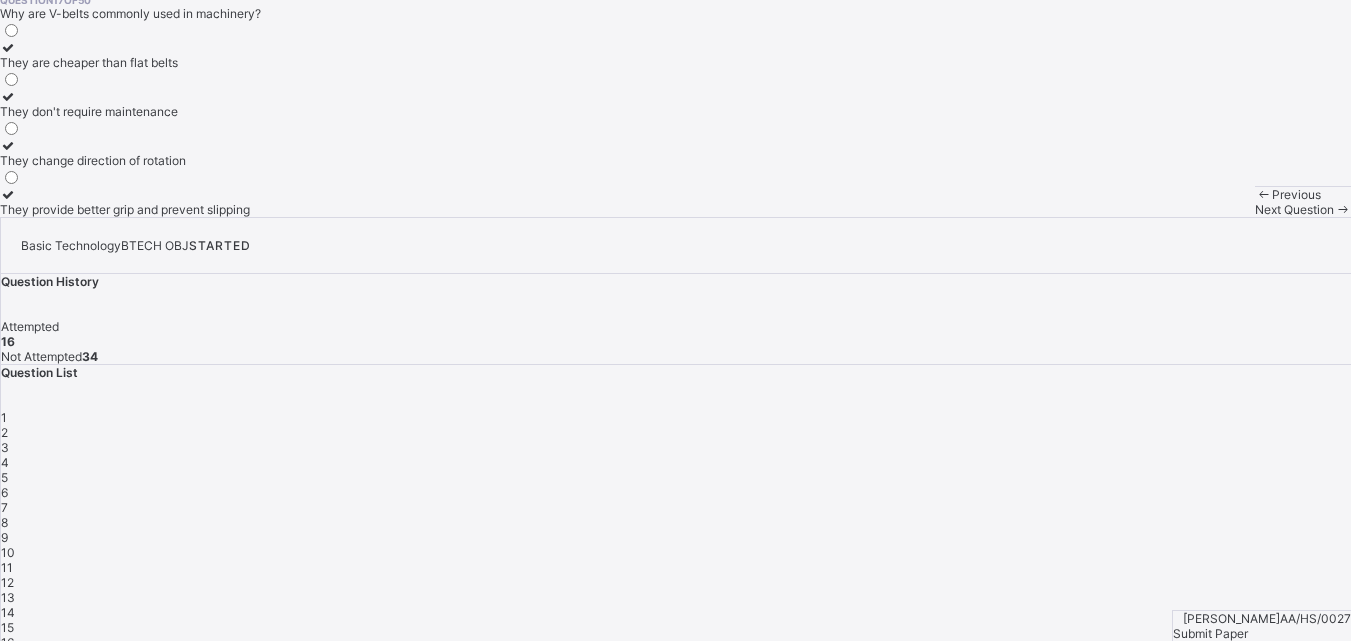 scroll, scrollTop: 46, scrollLeft: 0, axis: vertical 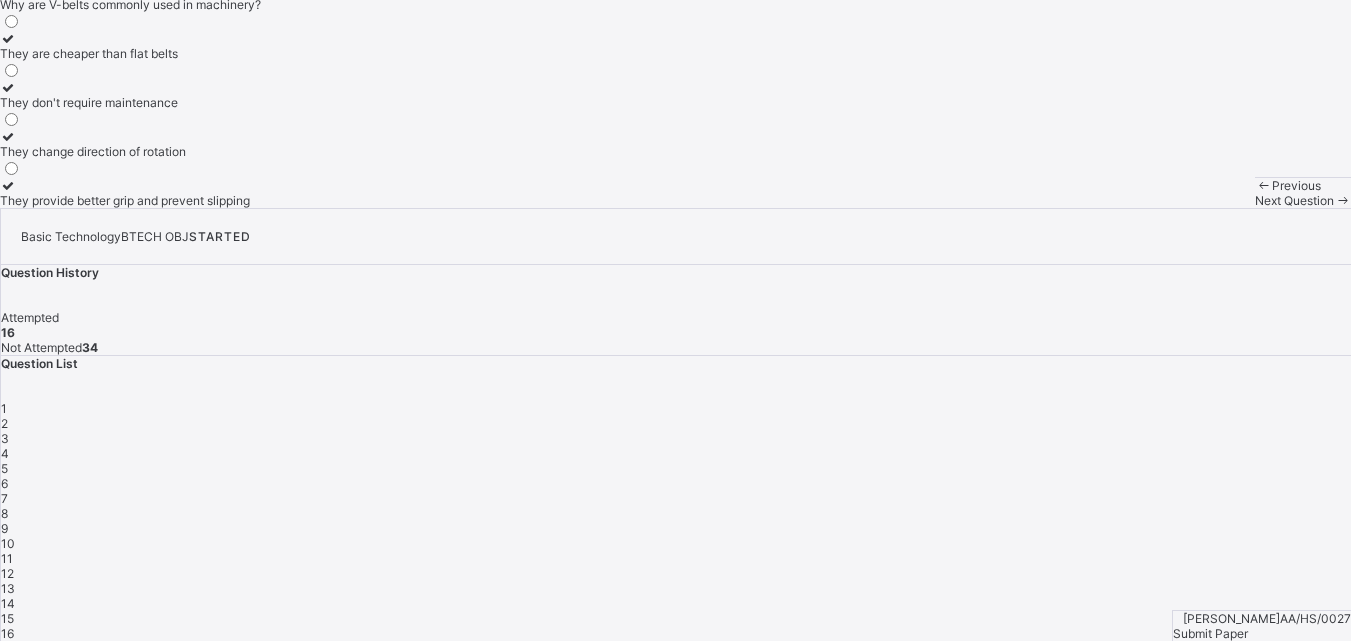 click on "Previous" at bounding box center (1296, 185) 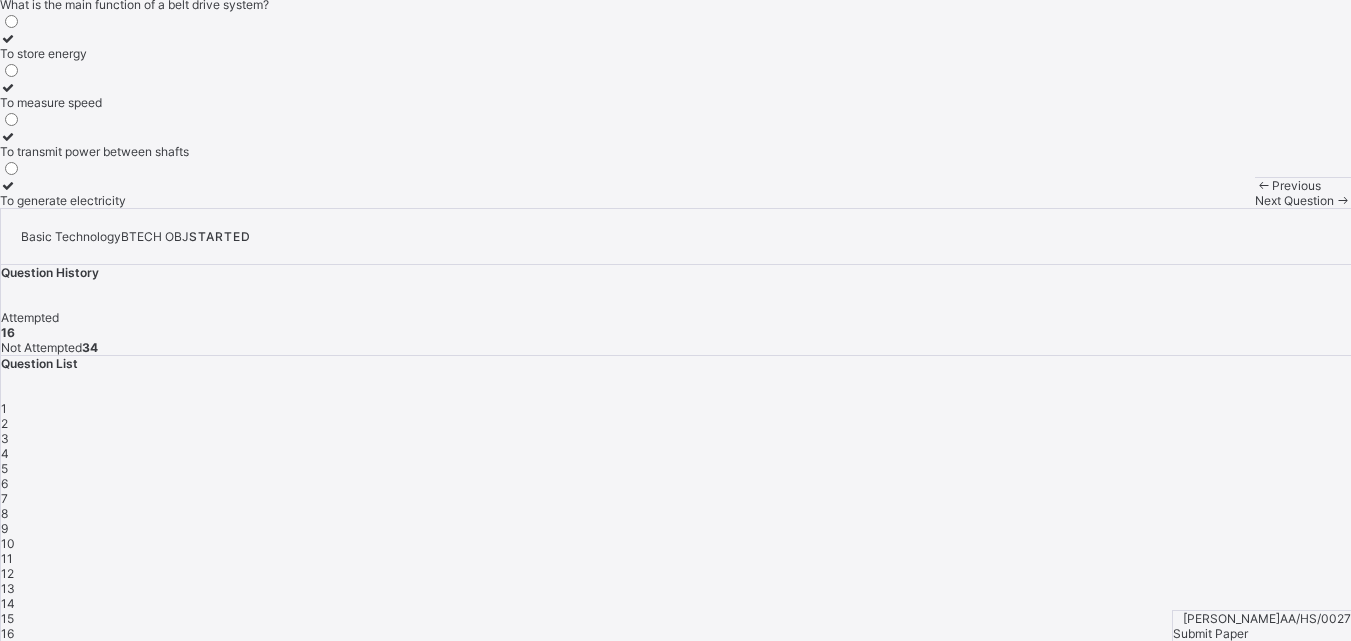 scroll, scrollTop: 0, scrollLeft: 0, axis: both 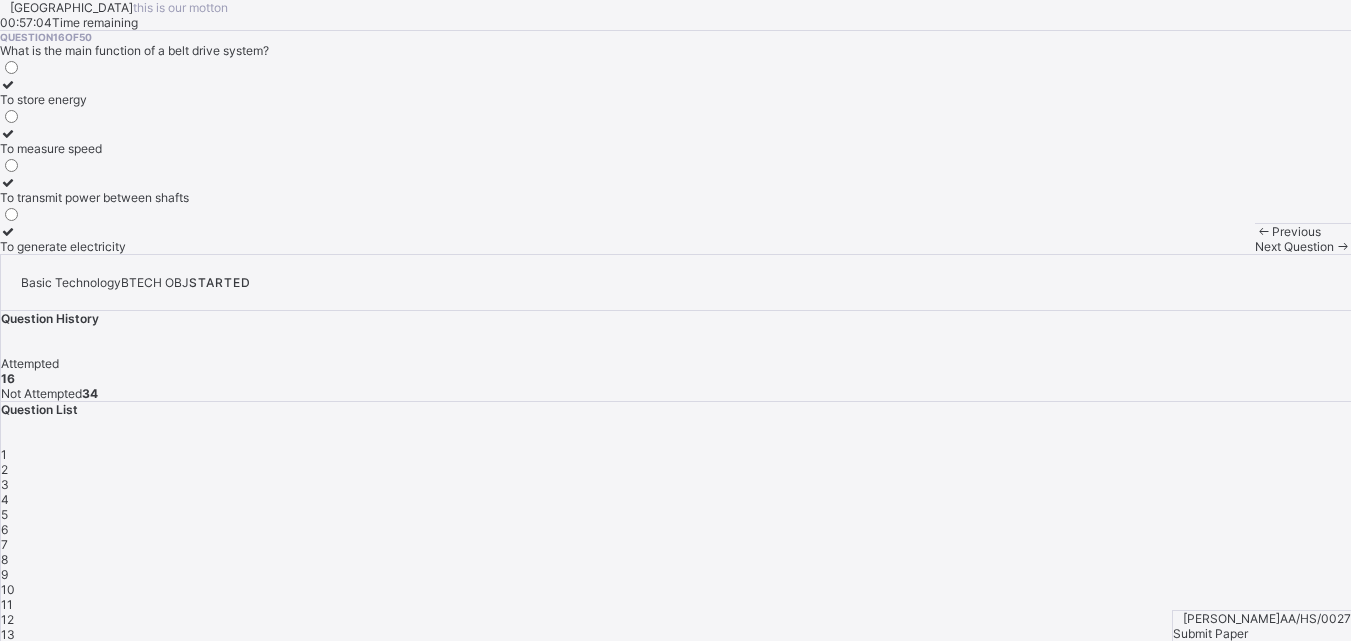 click on "Next Question" at bounding box center (1294, 246) 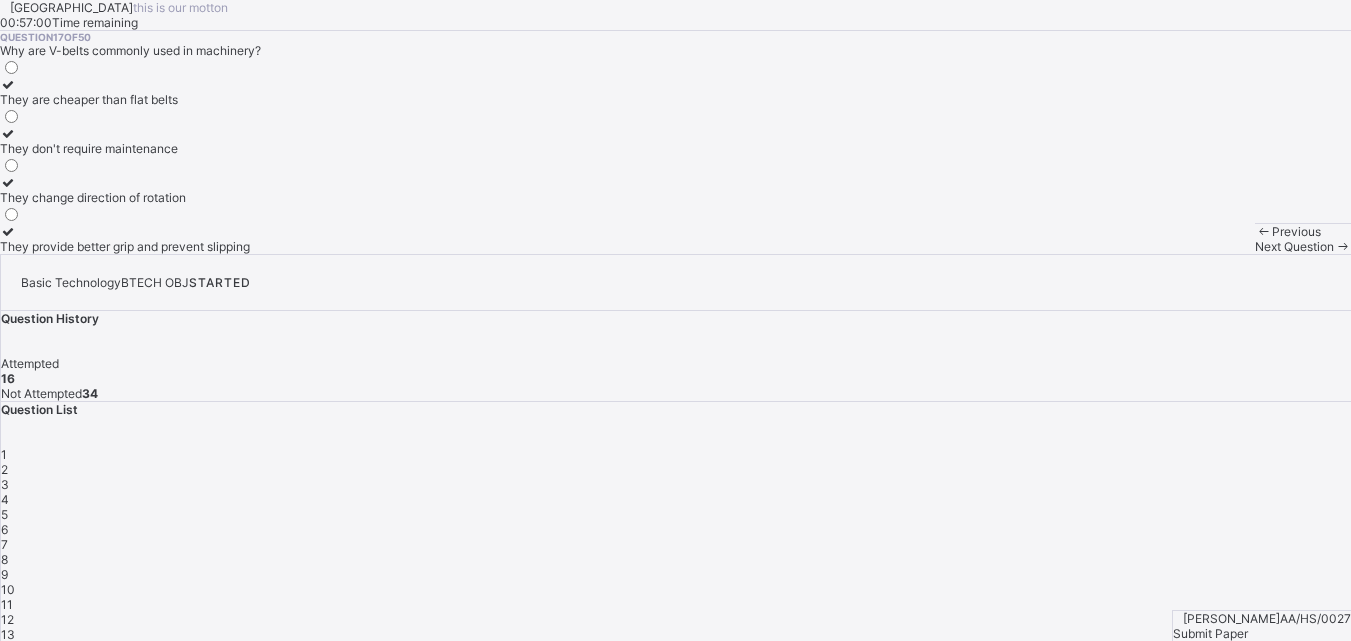 click on "Question  17  of  50 Why are V-belts commonly used in machinery? They are cheaper than flat belts They don't require maintenance They change direction of rotation They provide better grip and prevent slipping" at bounding box center [675, 142] 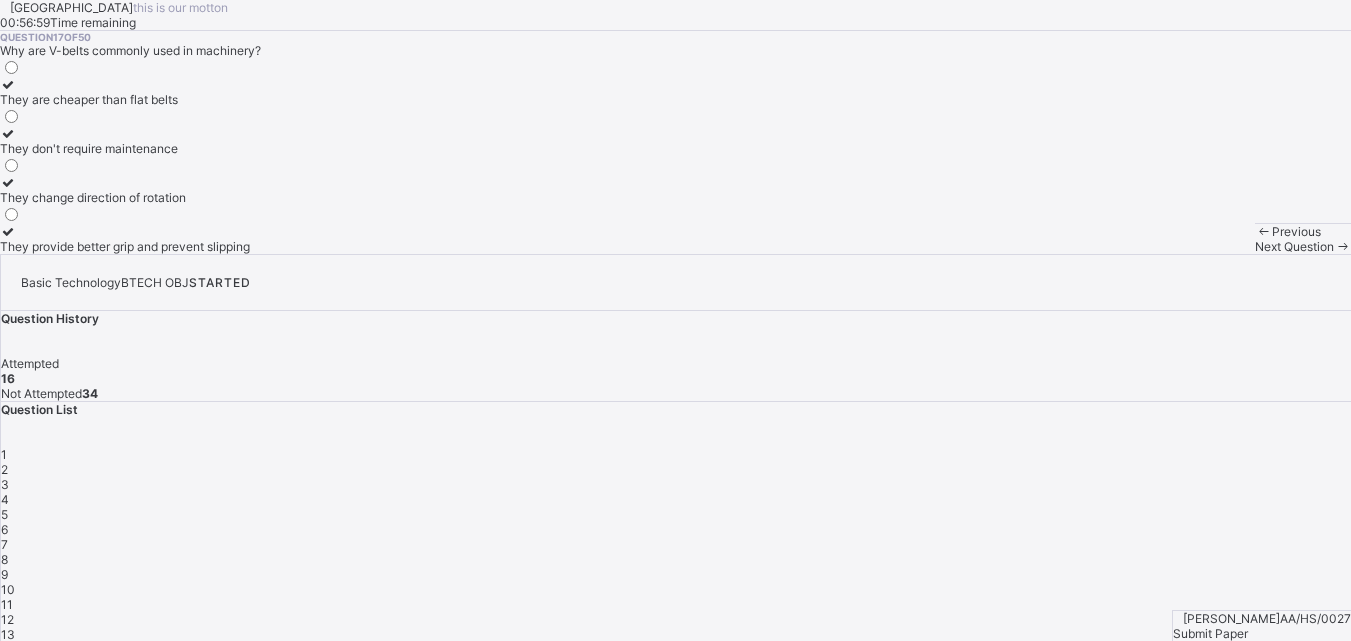 click on "They provide better grip and prevent slipping" at bounding box center (125, 239) 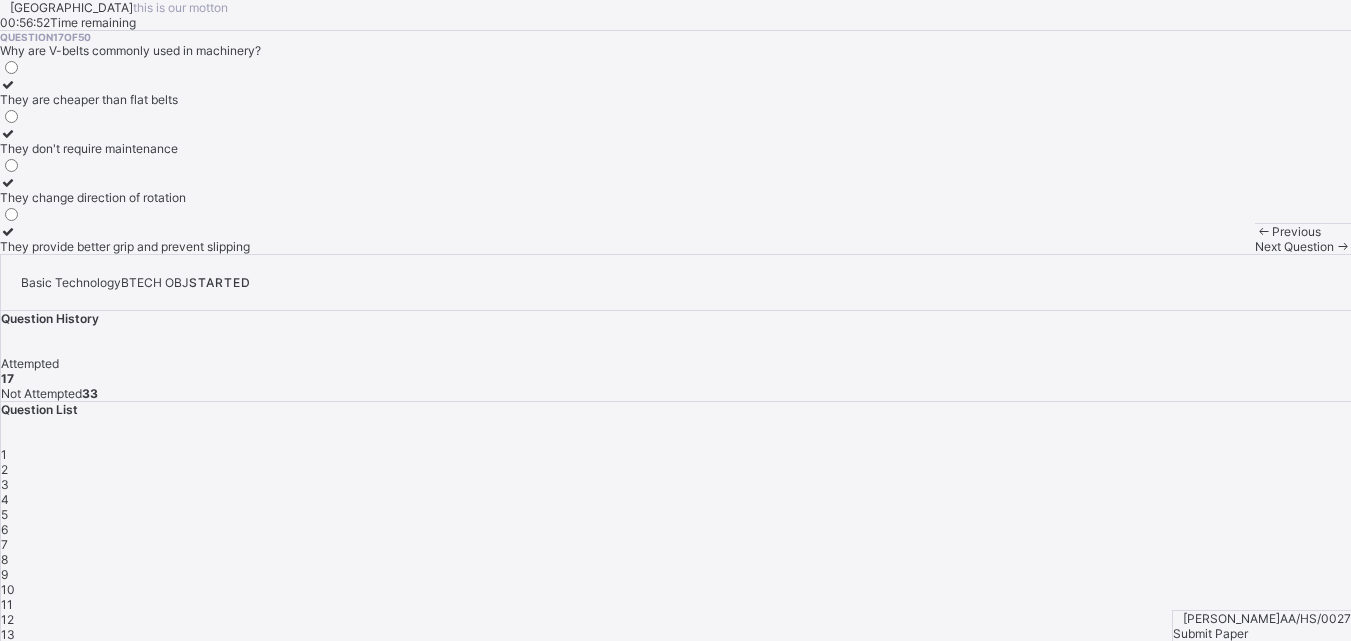 click on "Arndale Academy this is our motton 00:56:52 Time remaining Question  17  of  50 Why are V-belts commonly used in machinery? They are cheaper than flat belts They don't require maintenance They change direction of rotation They provide better grip and prevent slipping Previous Next Question" at bounding box center (675, 127) 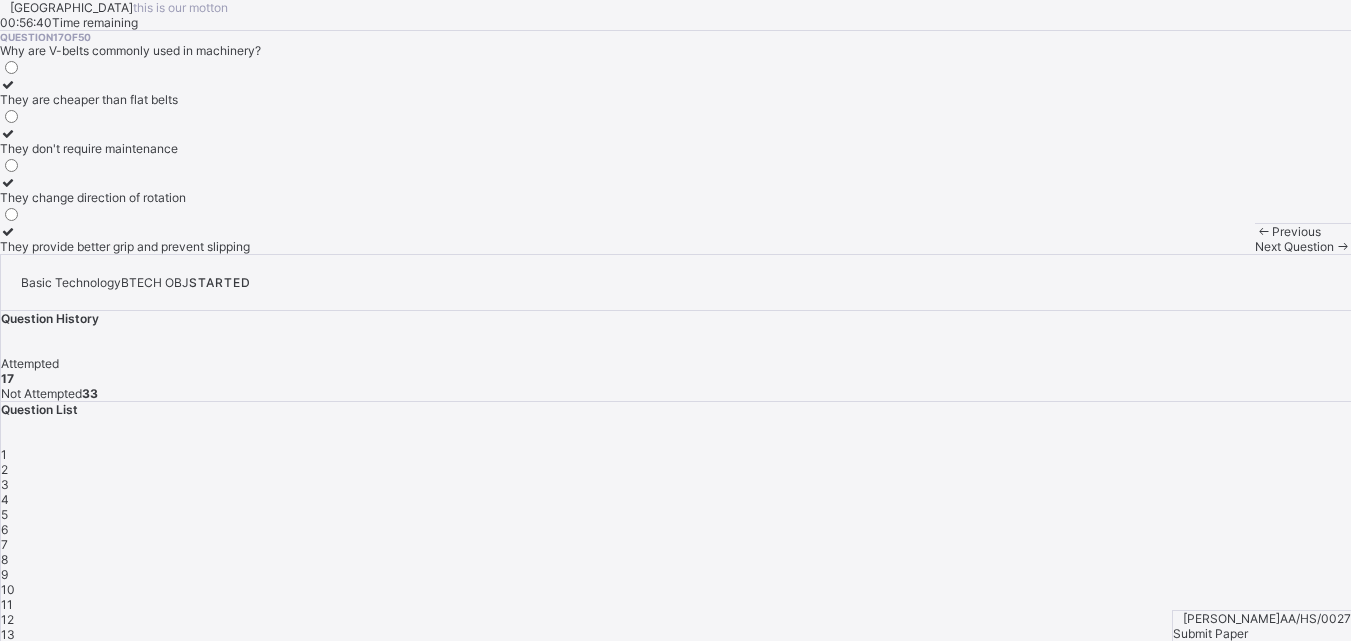 click on "Next Question" at bounding box center (1294, 246) 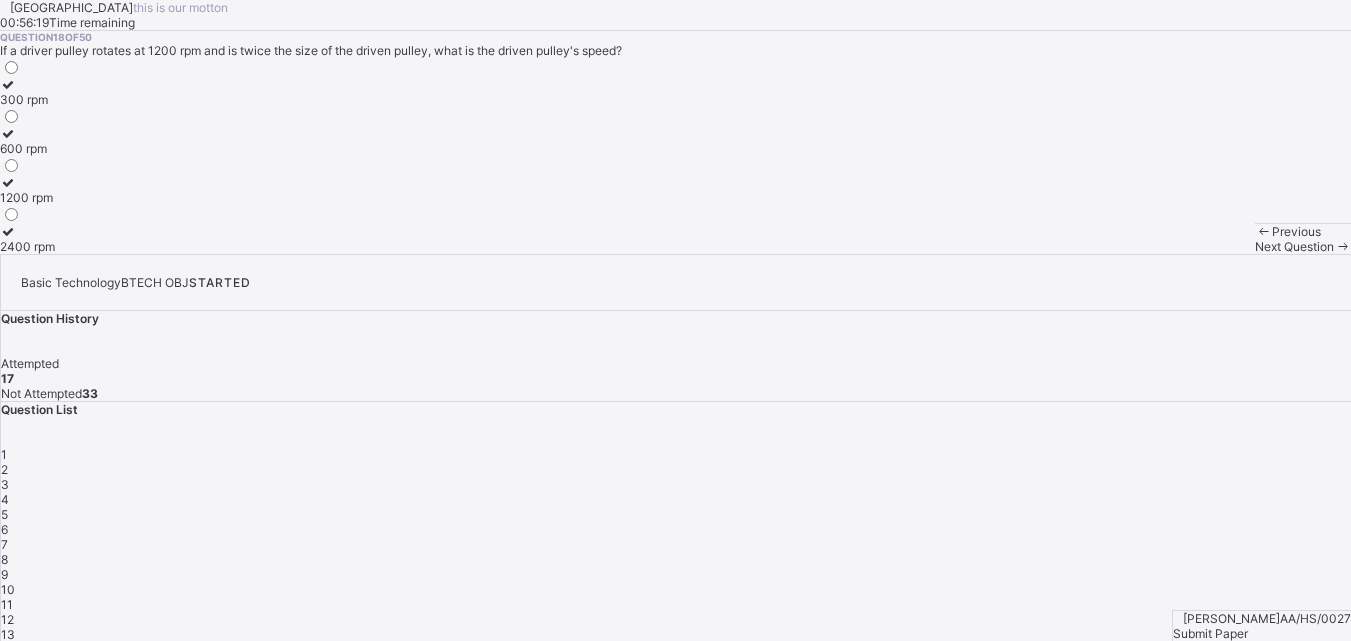 click on "2400 rpm" at bounding box center (27, 239) 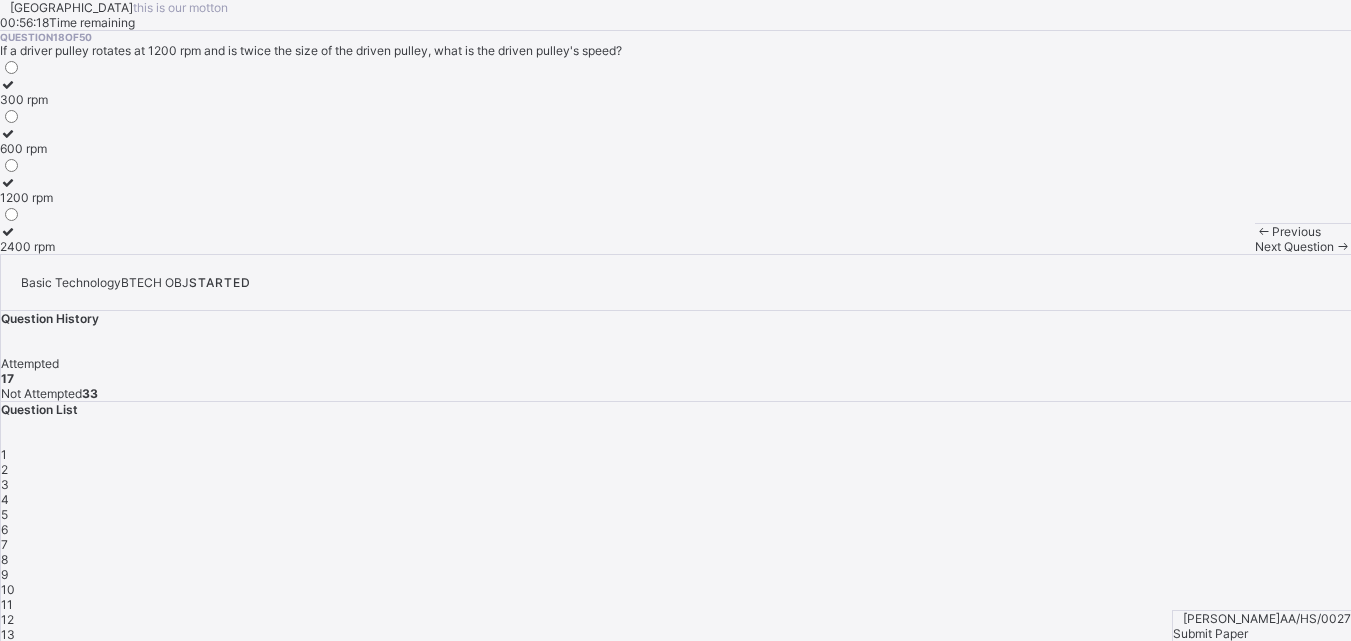 click on "Next Question" at bounding box center (1294, 246) 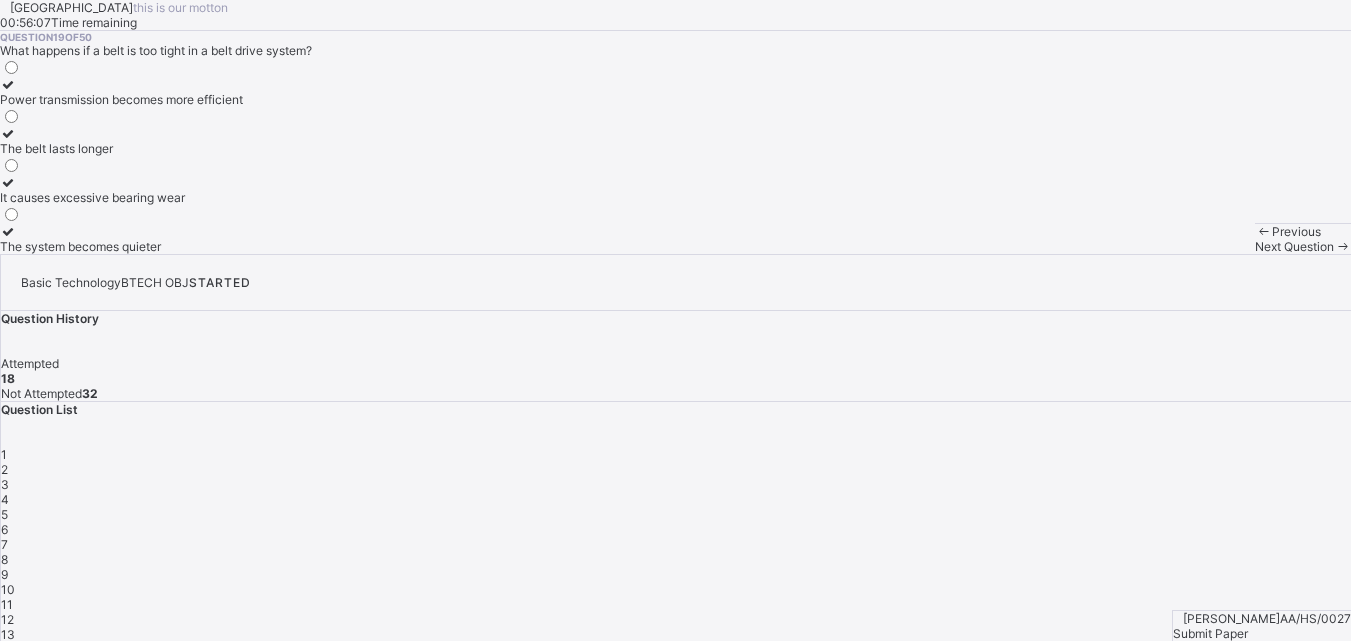 click at bounding box center [8, 182] 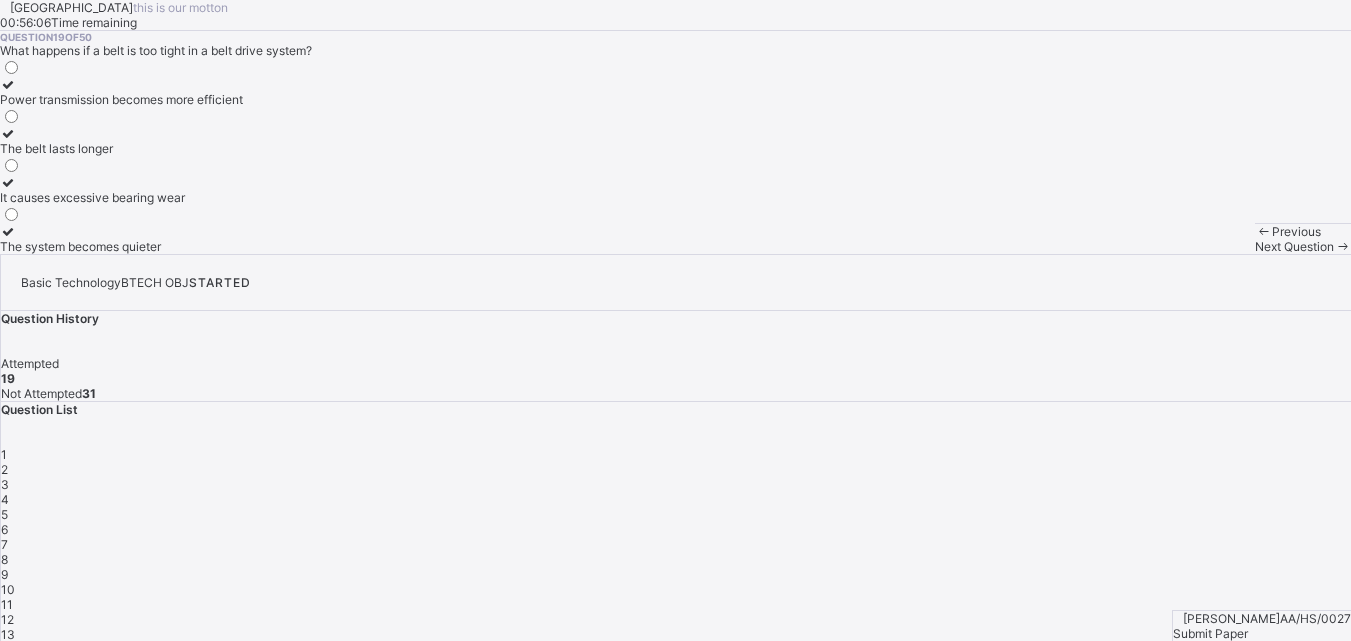 click on "Next Question" at bounding box center (1294, 246) 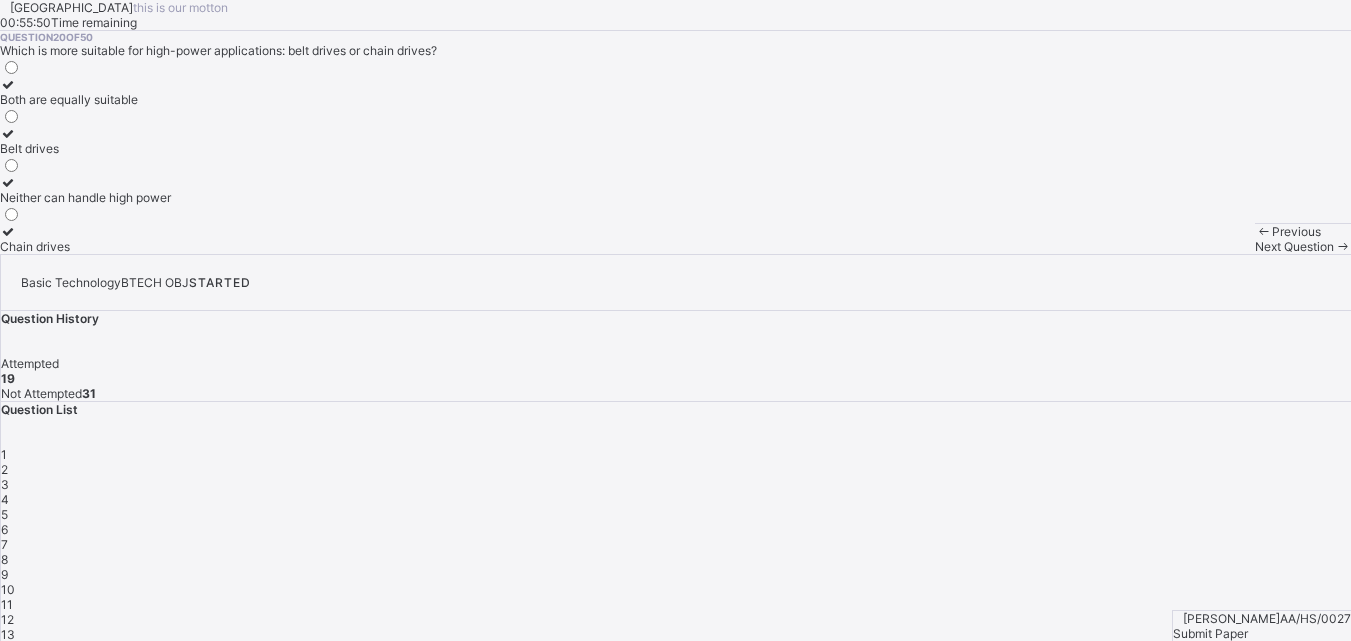 click on "Chain drives" at bounding box center (85, 239) 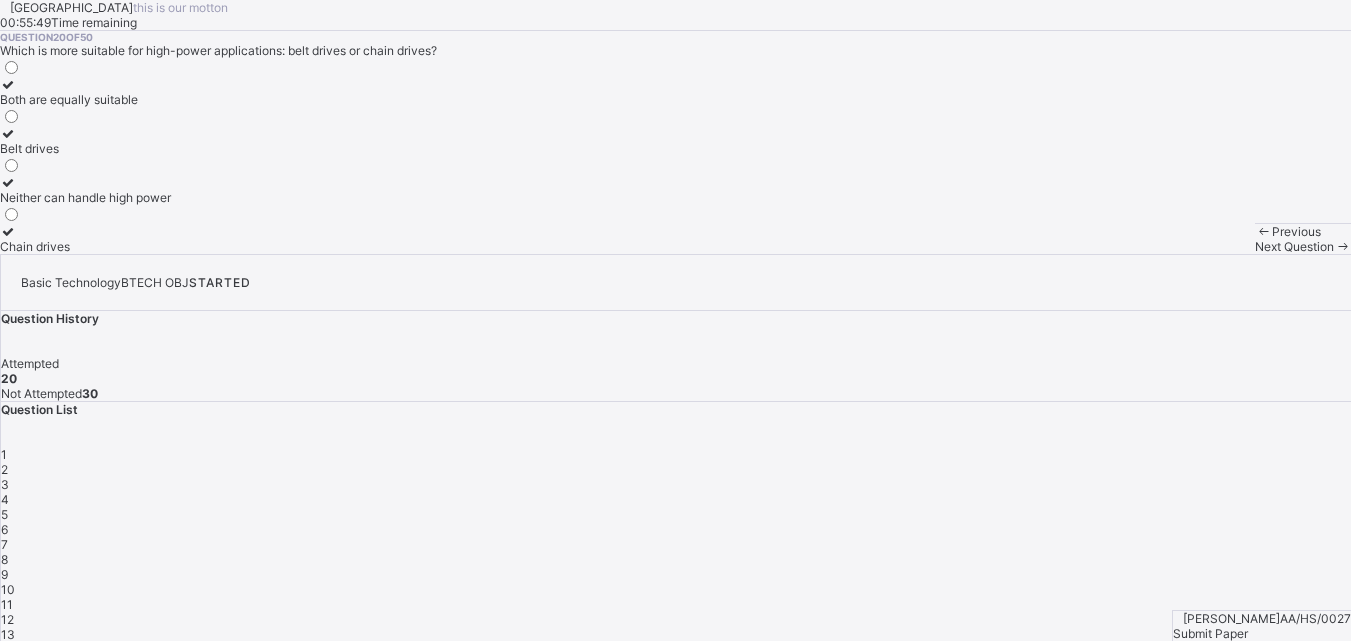 click at bounding box center (1342, 246) 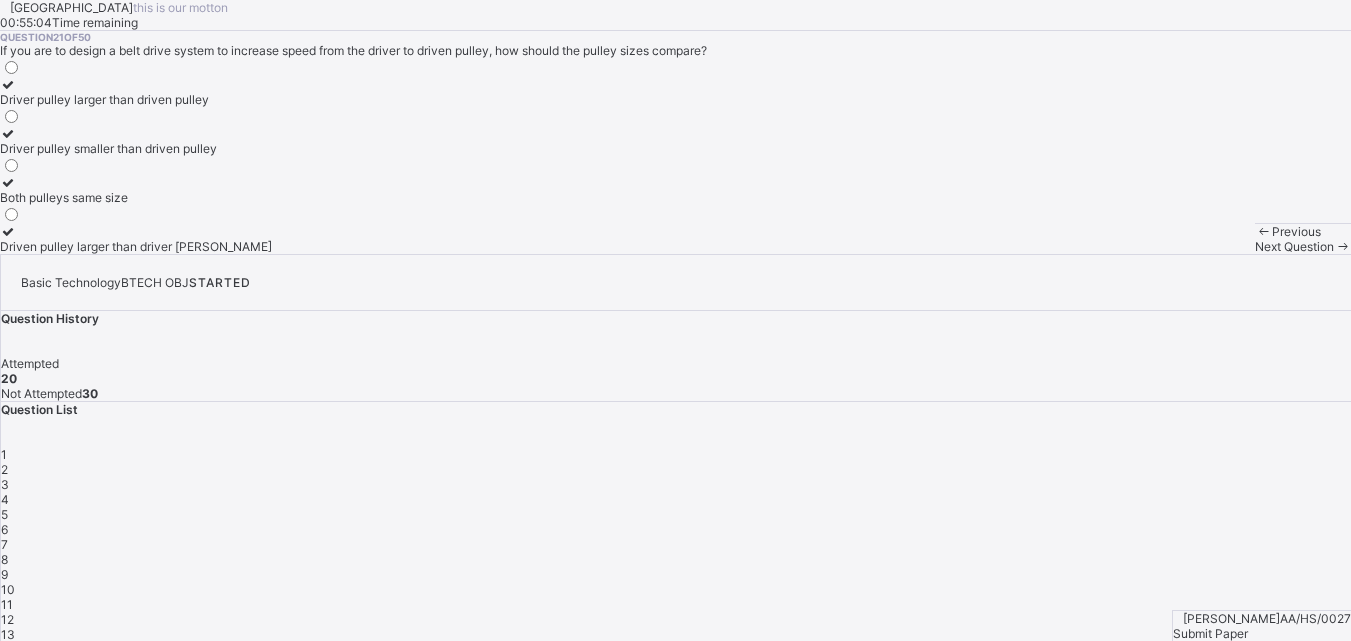 click on "Question  21  of  50 If you are to design a belt drive system to increase speed from the driver to driven pulley, how should the pulley sizes compare? Driver pulley larger than driven pulley Driver pulley smaller than driven pulley Both pulleys same size Driven pulley larger than driver pulley" at bounding box center [675, 142] 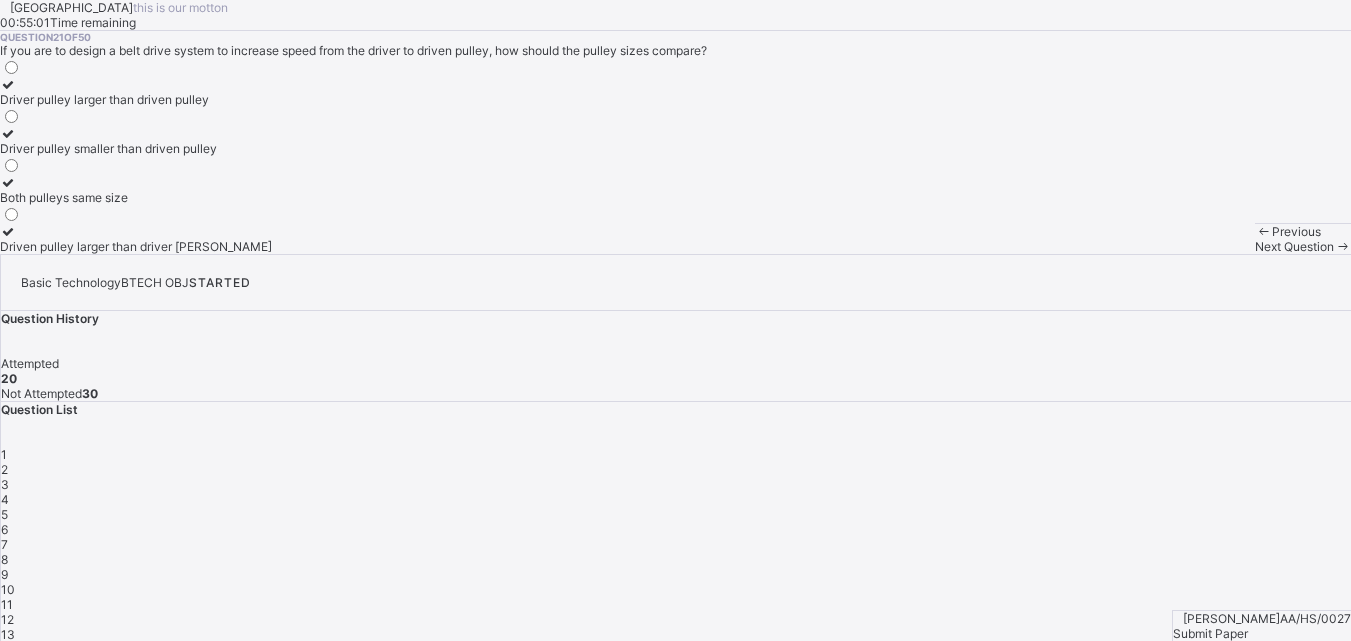 click on "Driver pulley larger than driven pulley Driver pulley smaller than driven pulley Both pulleys same size Driven pulley larger than driver pulley" at bounding box center [675, 156] 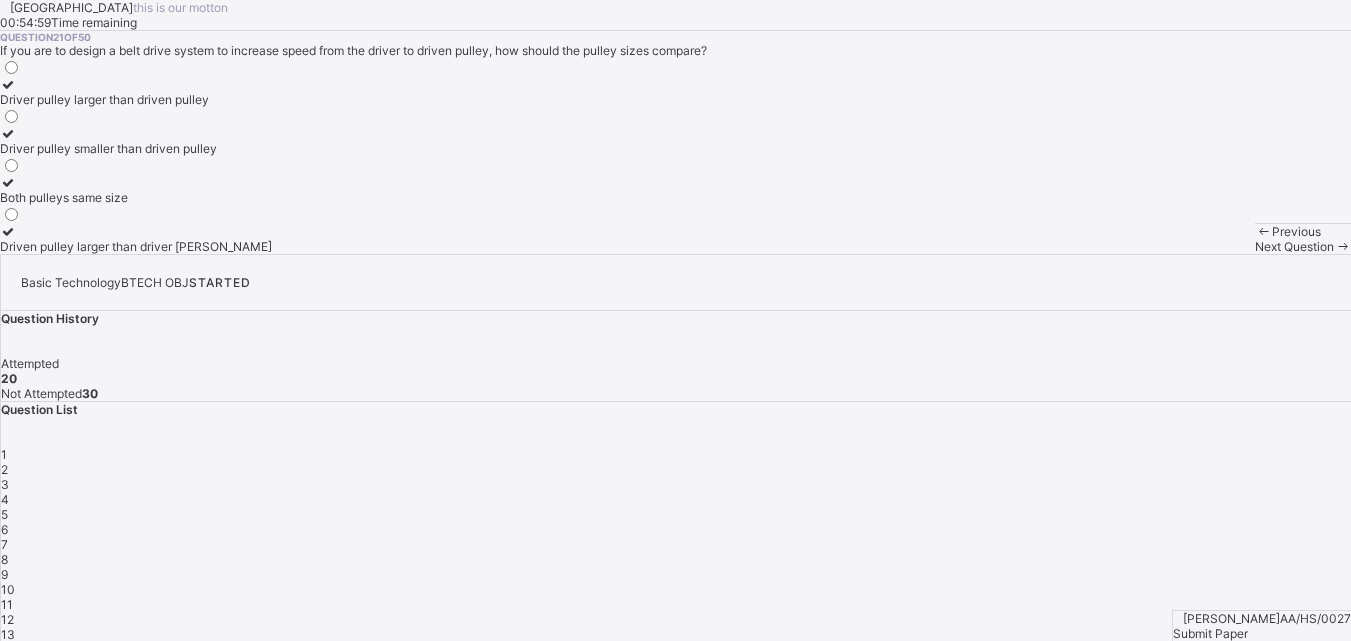 click on "Driven pulley larger than driver pulley" at bounding box center [136, 239] 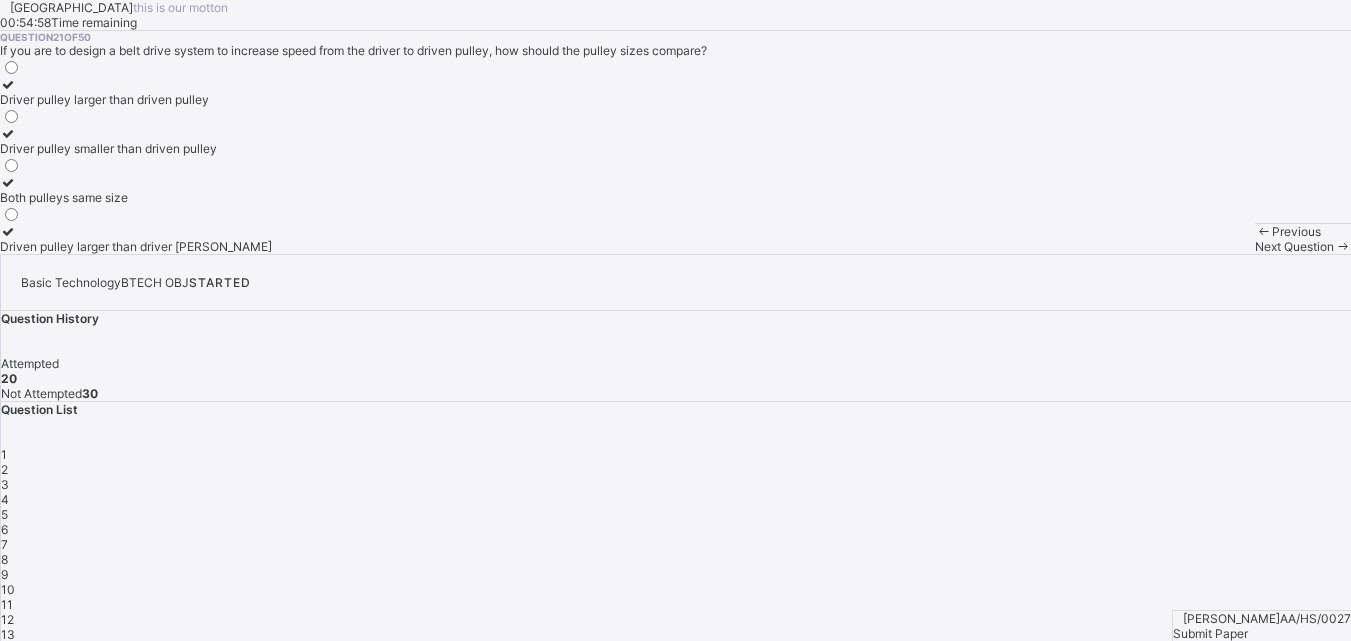 click on "Question  21  of  50 If you are to design a belt drive system to increase speed from the driver to driven pulley, how should the pulley sizes compare? Driver pulley larger than driven pulley Driver pulley smaller than driven pulley Both pulleys same size Driven pulley larger than driver pulley" at bounding box center (675, 142) 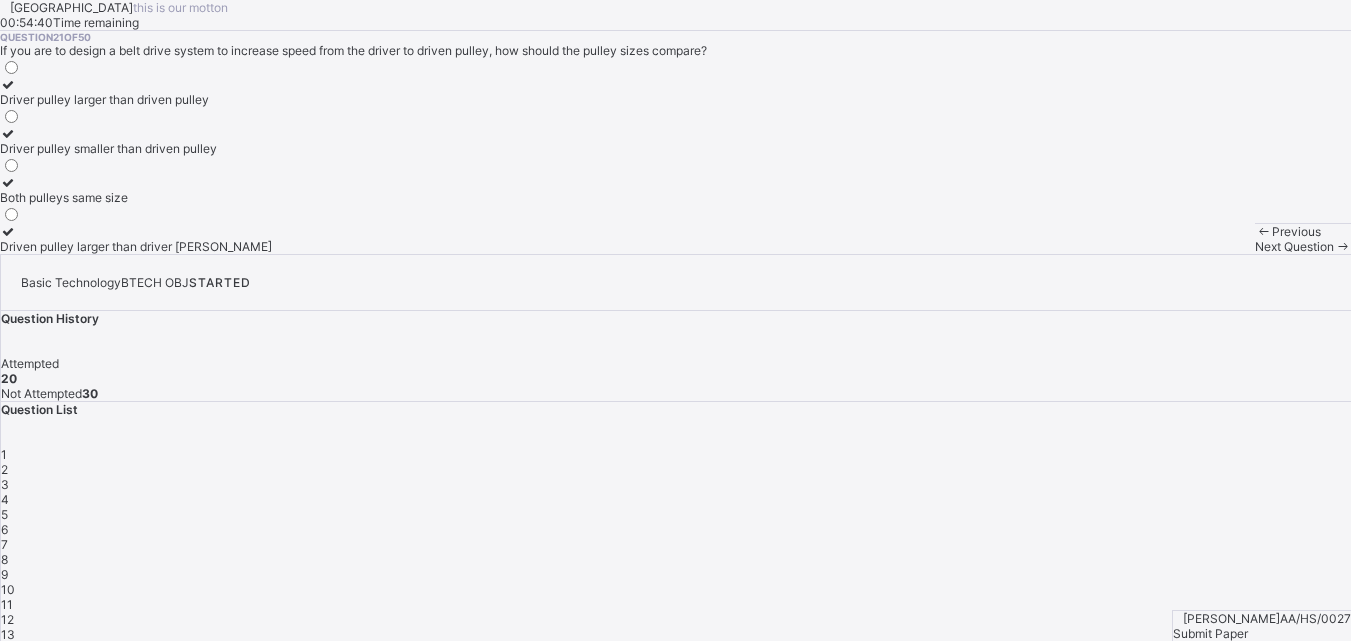 scroll, scrollTop: 12, scrollLeft: 0, axis: vertical 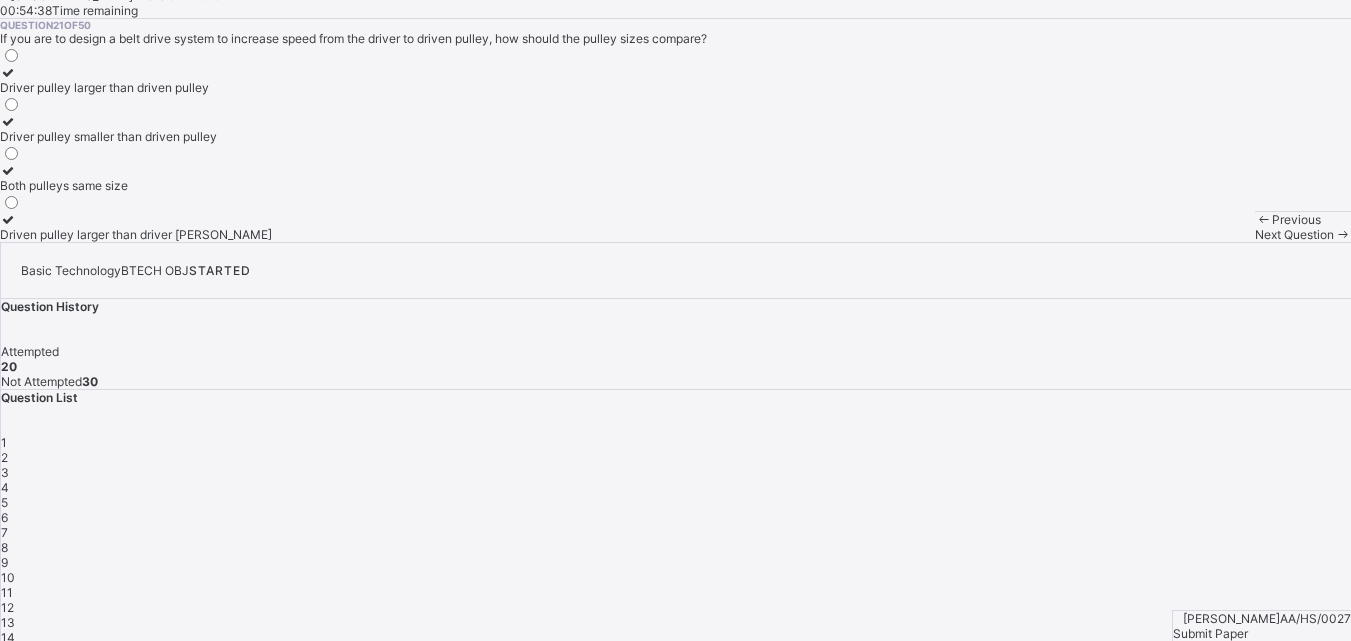 click on "Driver pulley smaller than driven pulley" at bounding box center (136, 129) 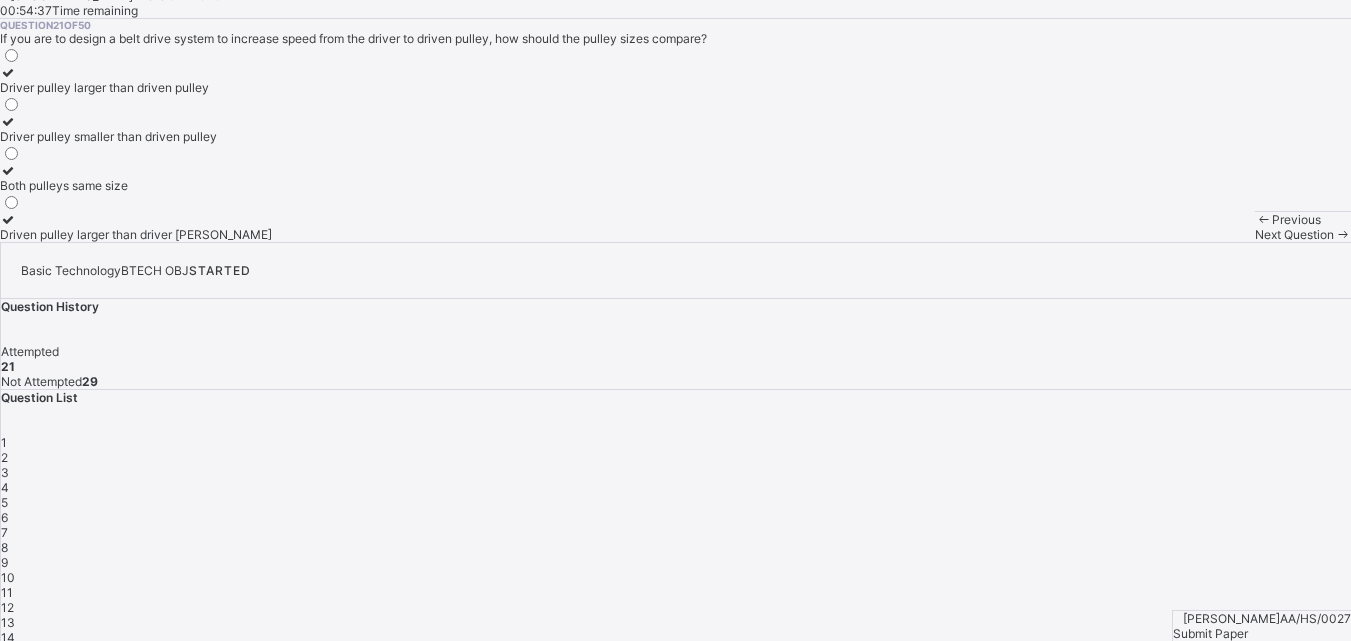 click on "Both pulleys same size" at bounding box center [136, 178] 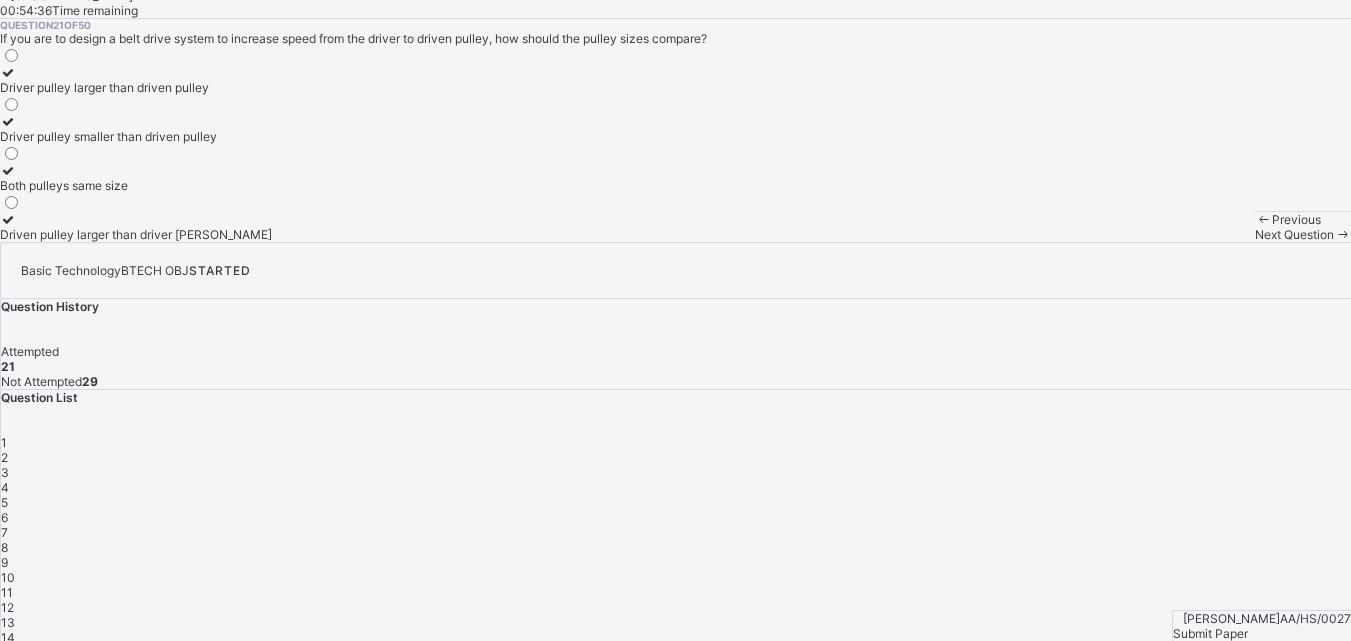 click on "Driven pulley larger than driver pulley" at bounding box center (136, 227) 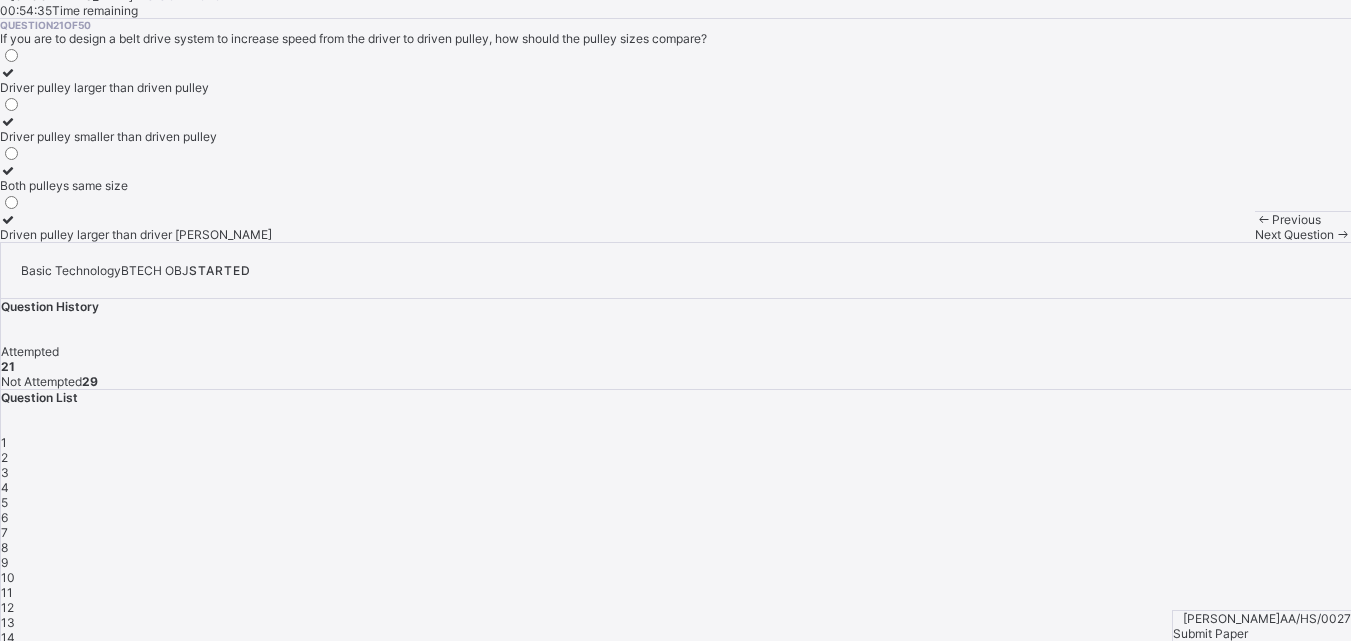 click on "Driver pulley smaller than driven pulley" at bounding box center (136, 136) 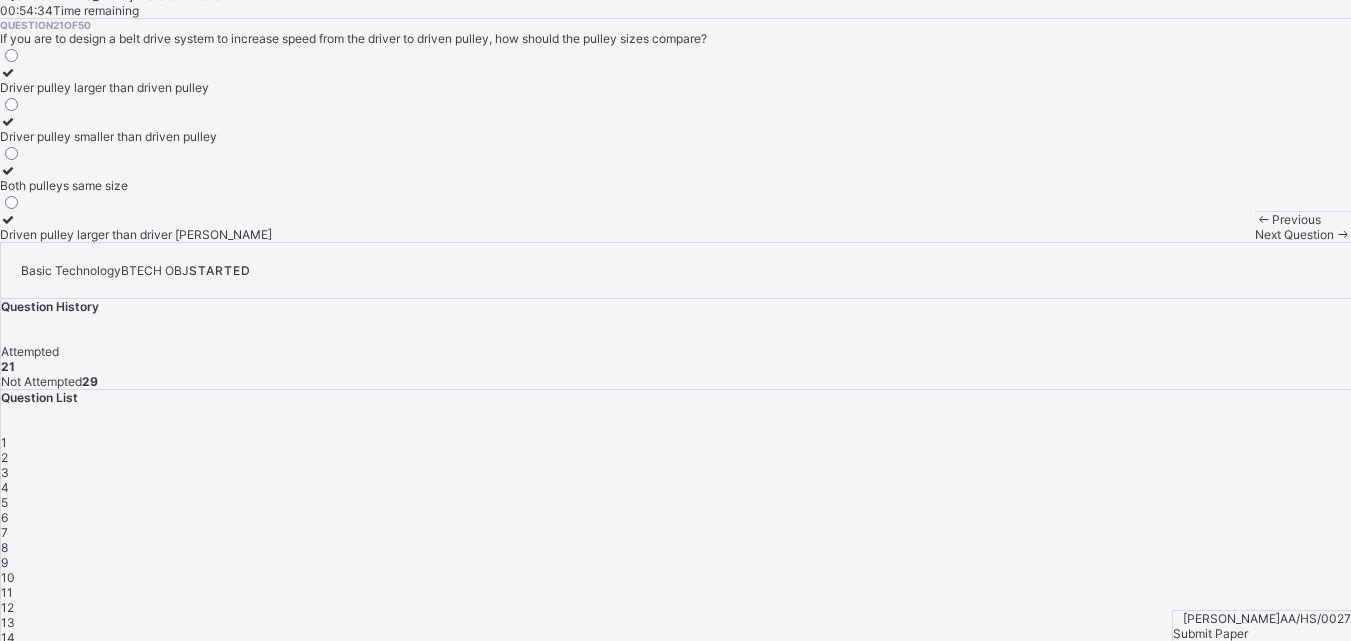 click on "Both pulleys same size" at bounding box center [136, 185] 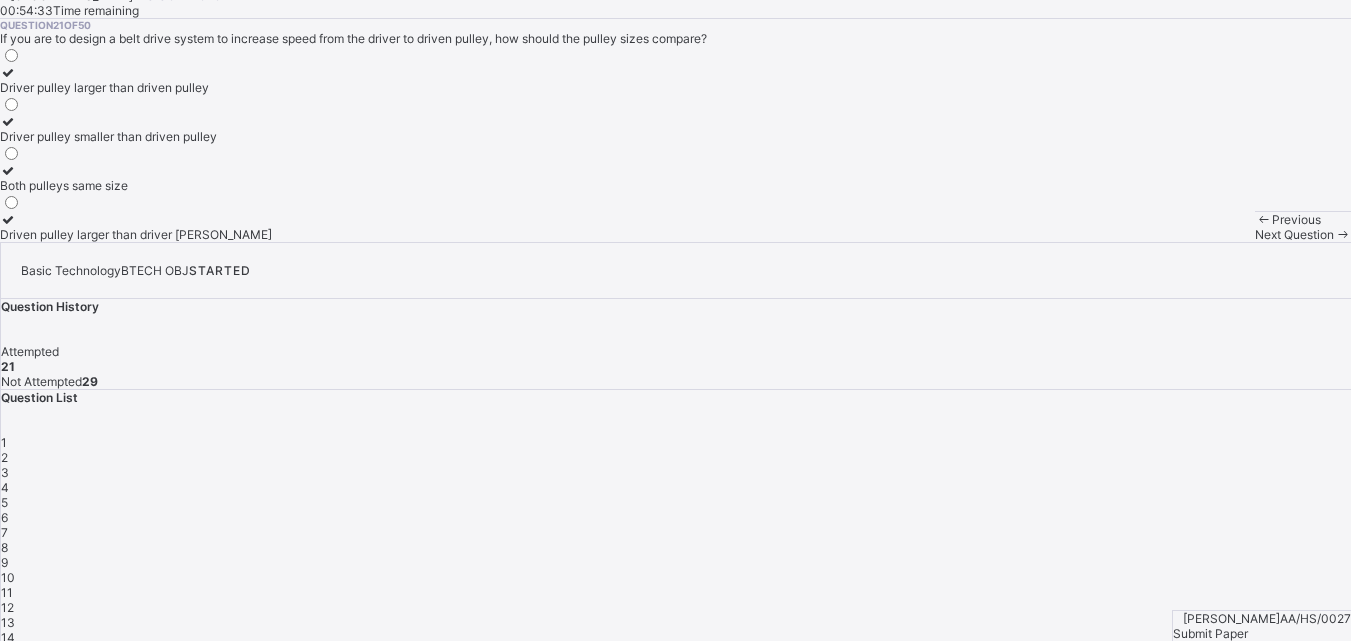 click on "Driver pulley larger than driven pulley" at bounding box center [136, 80] 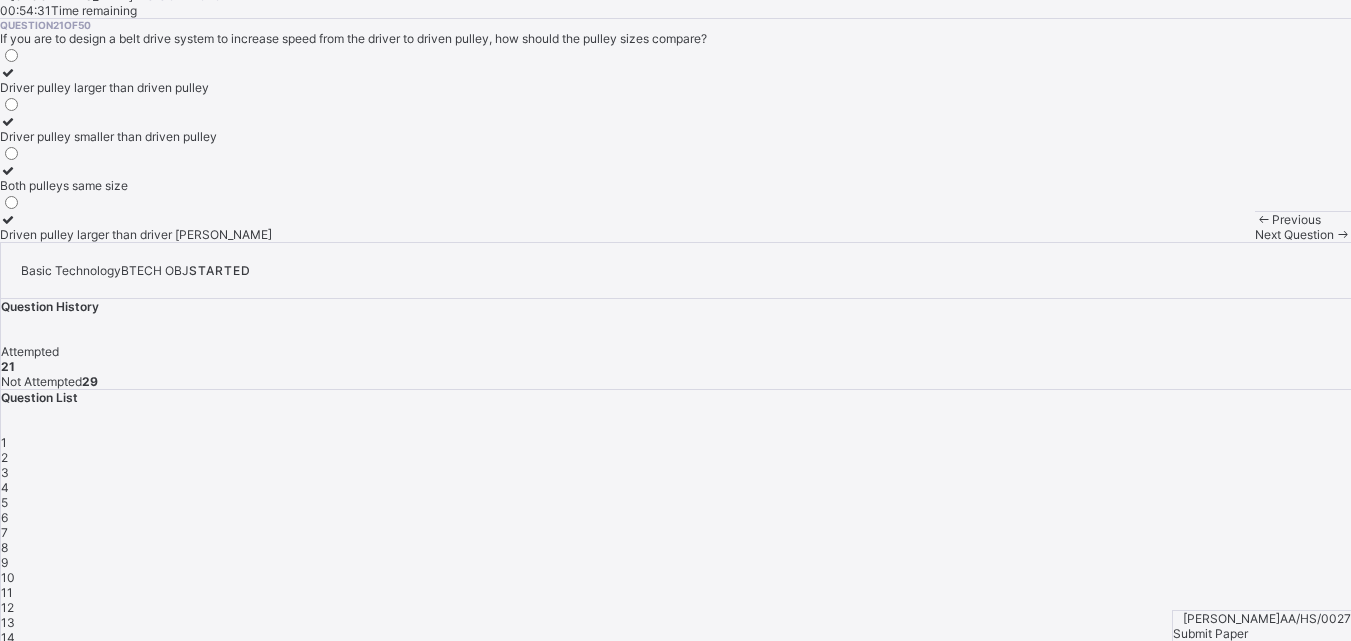 click on "Both pulleys same size" at bounding box center [136, 185] 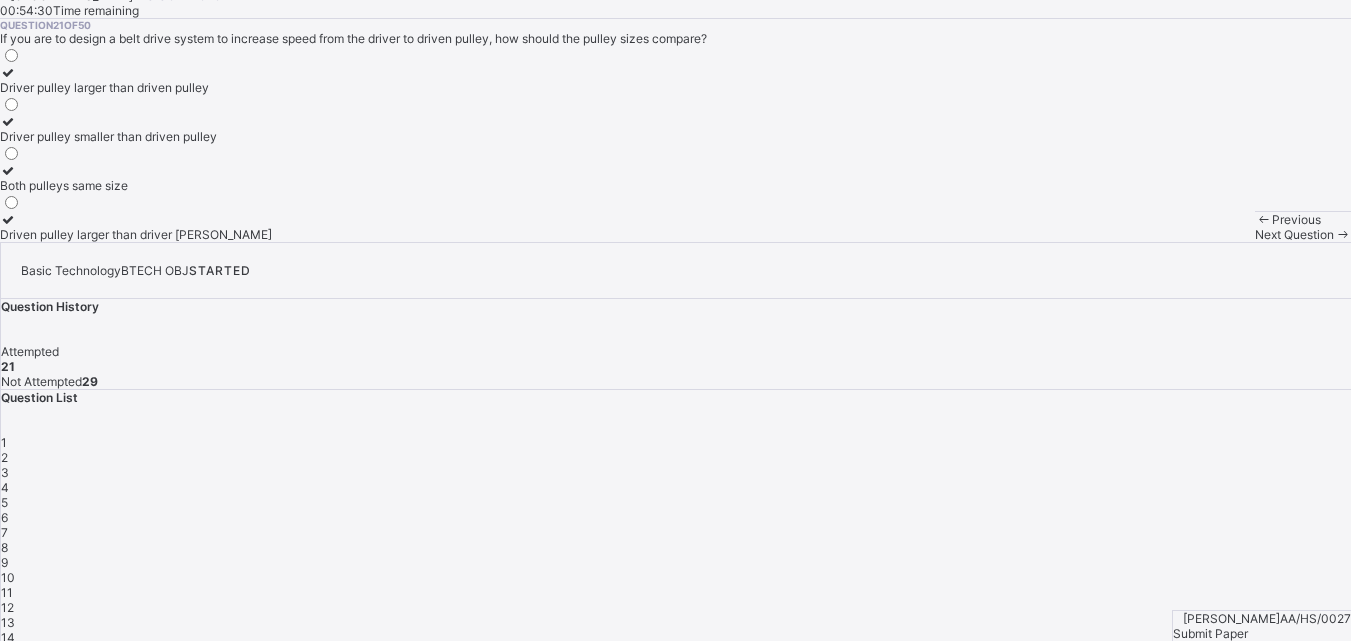click on "Driver pulley larger than driven pulley" at bounding box center [136, 87] 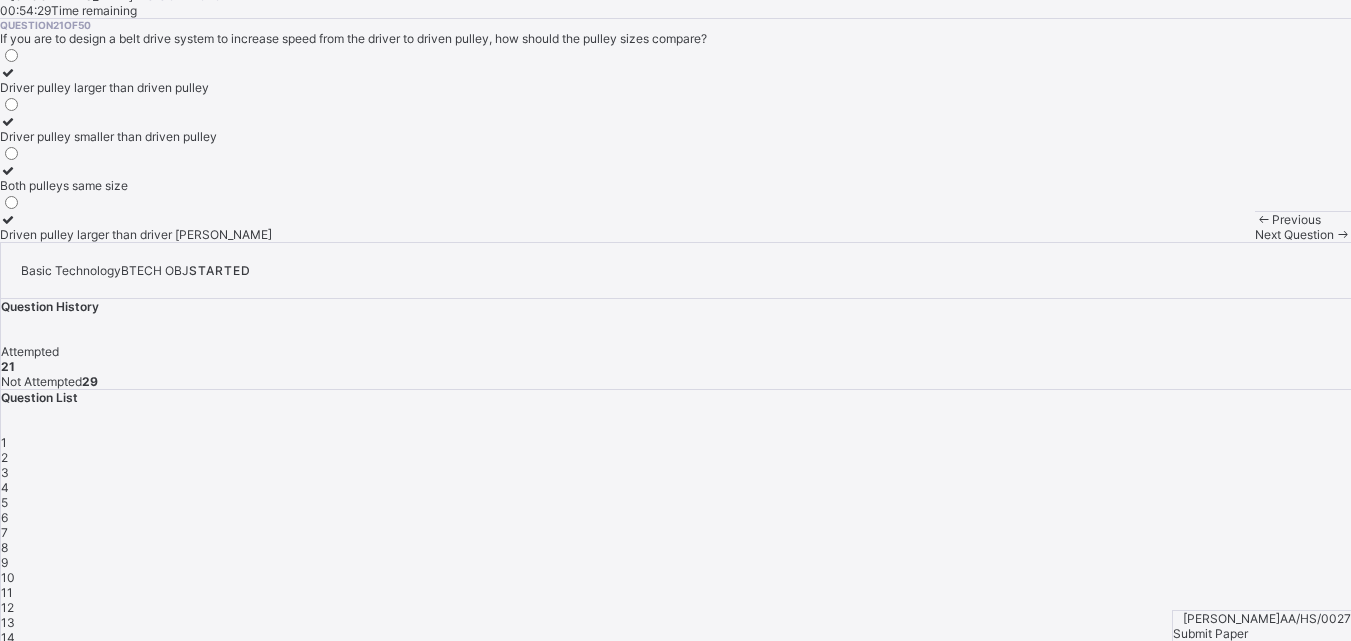 scroll, scrollTop: 29, scrollLeft: 0, axis: vertical 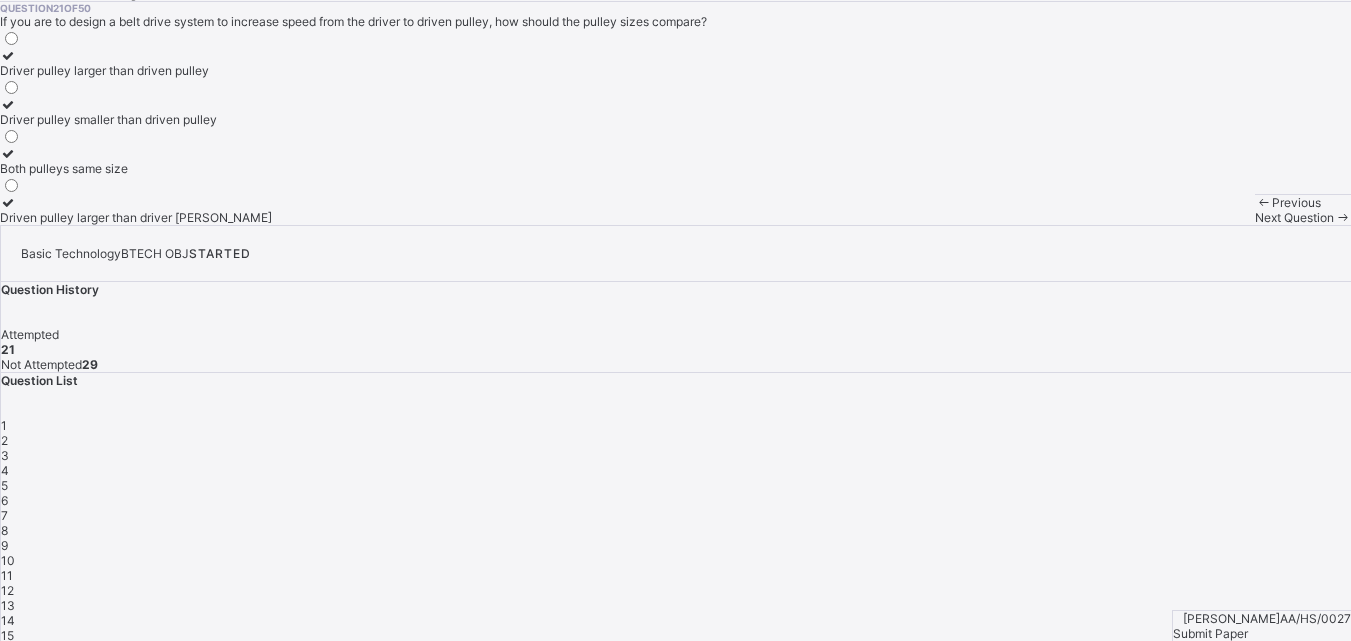 click on "Driver pulley smaller than driven pulley" at bounding box center (136, 119) 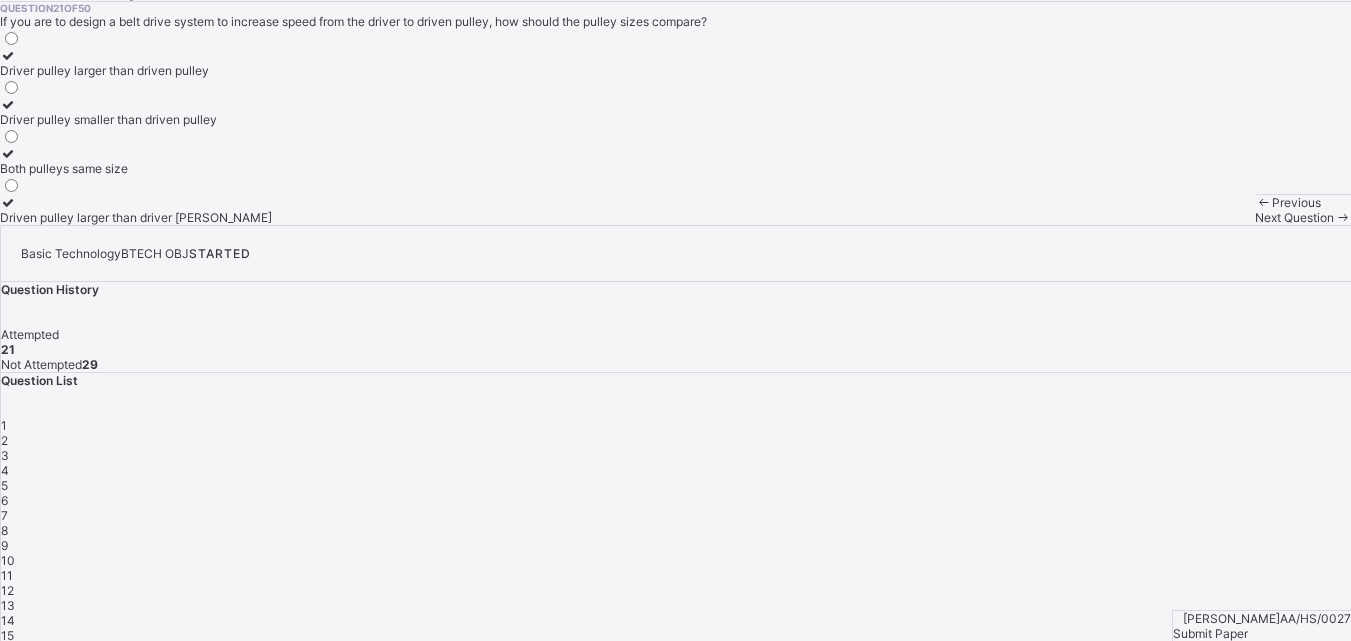 click on "Driver pulley larger than driven pulley" at bounding box center [136, 63] 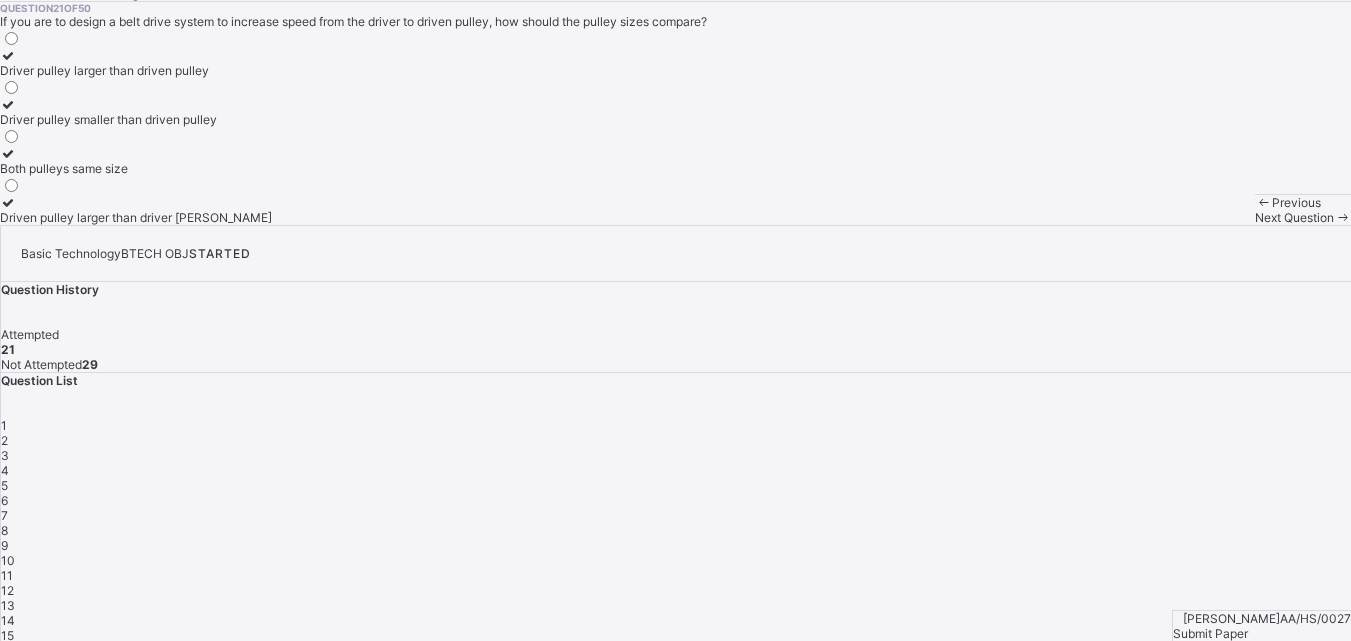 click on "Next Question" at bounding box center [1294, 217] 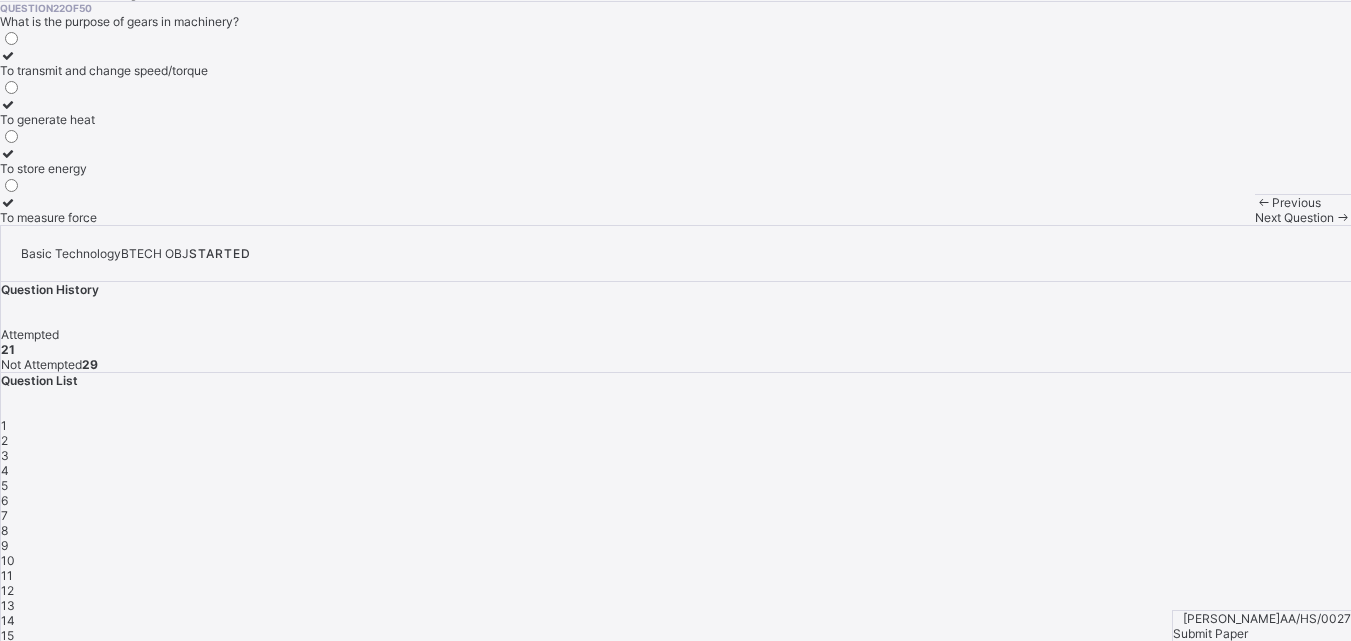click on "To transmit and change speed/torque" at bounding box center (104, 70) 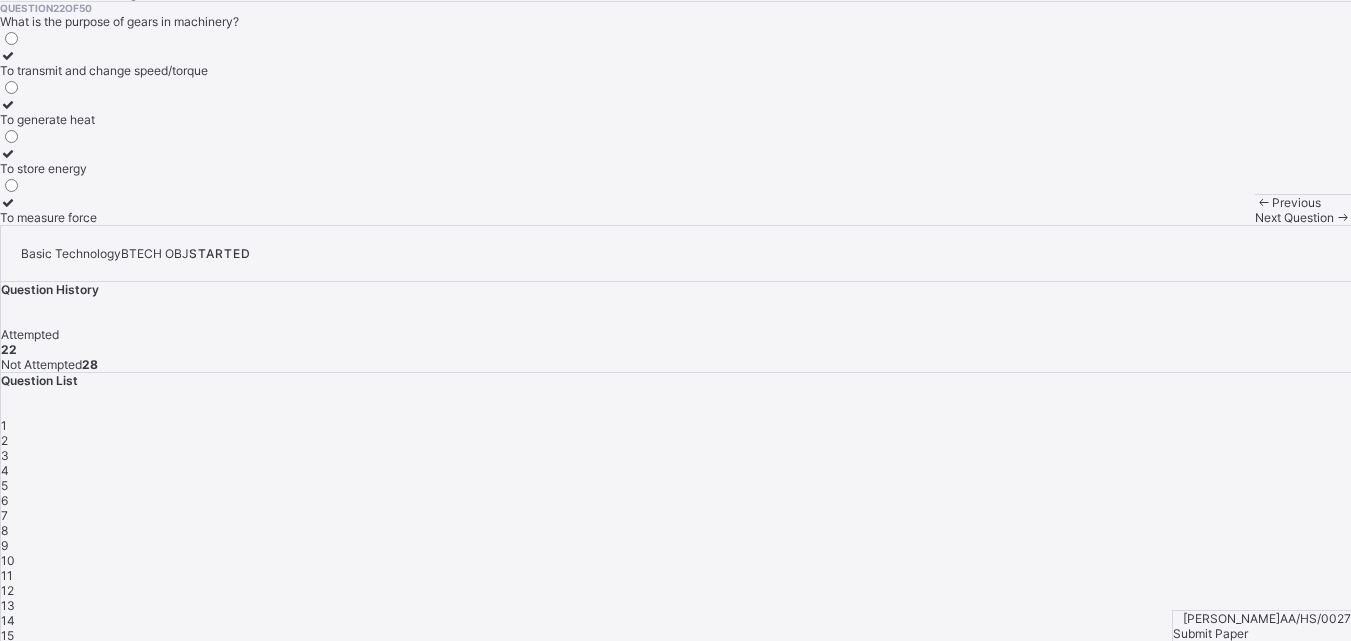 click on "Next Question" at bounding box center (1294, 217) 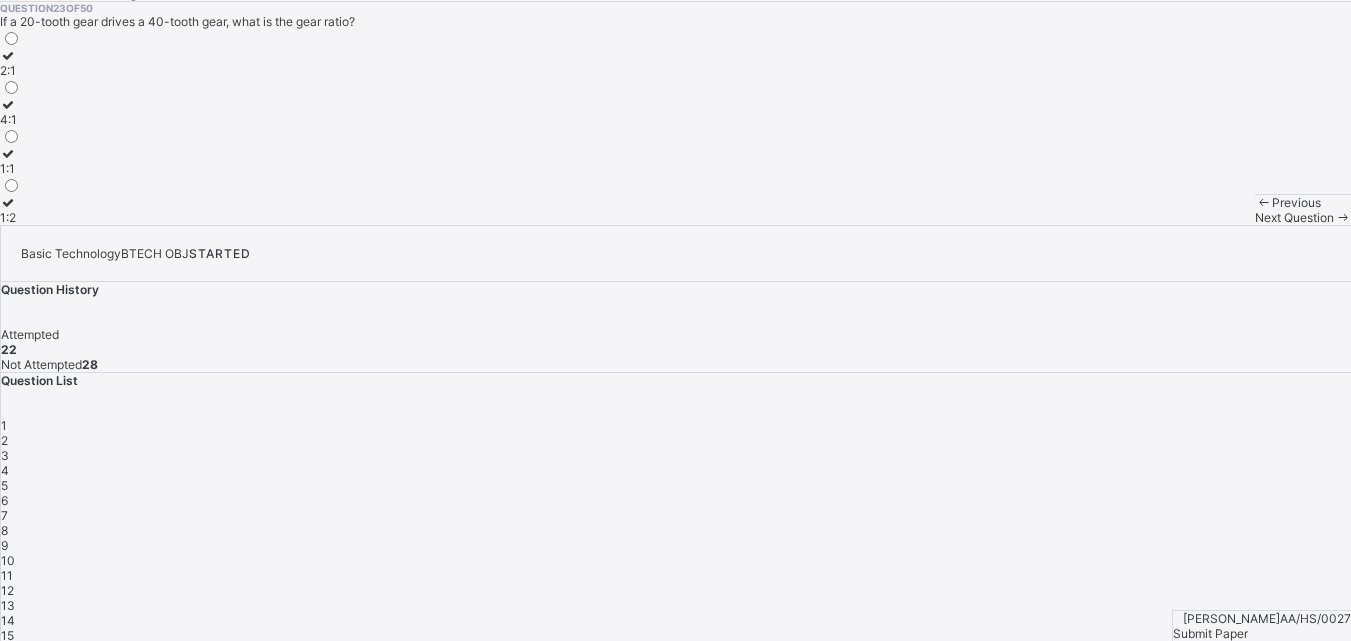 click on "Previous" at bounding box center (1303, 202) 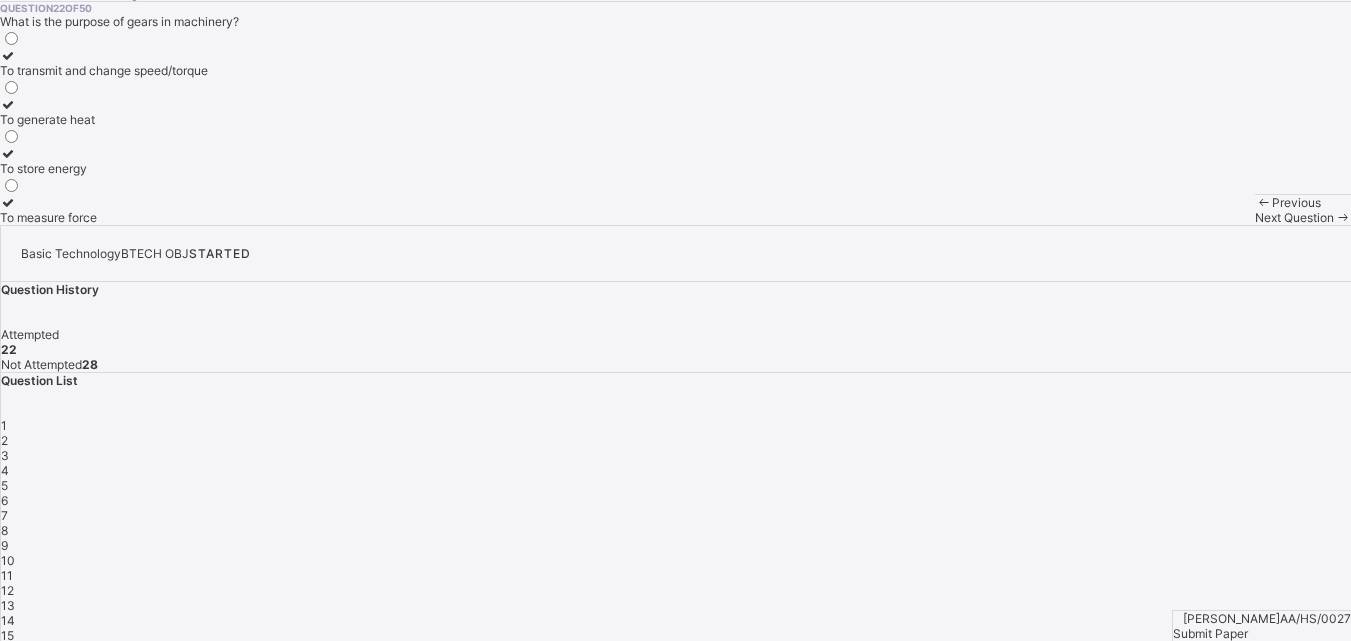 click at bounding box center [1263, 202] 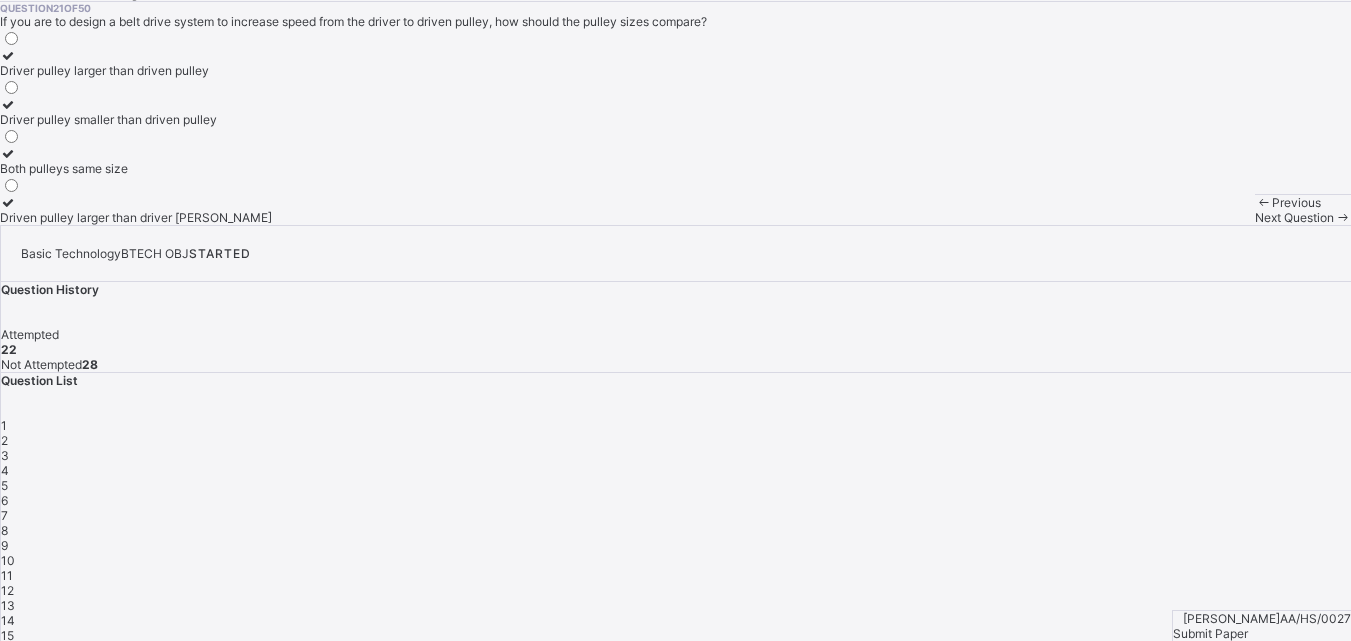 click on "Driver pulley smaller than driven pulley" at bounding box center [136, 112] 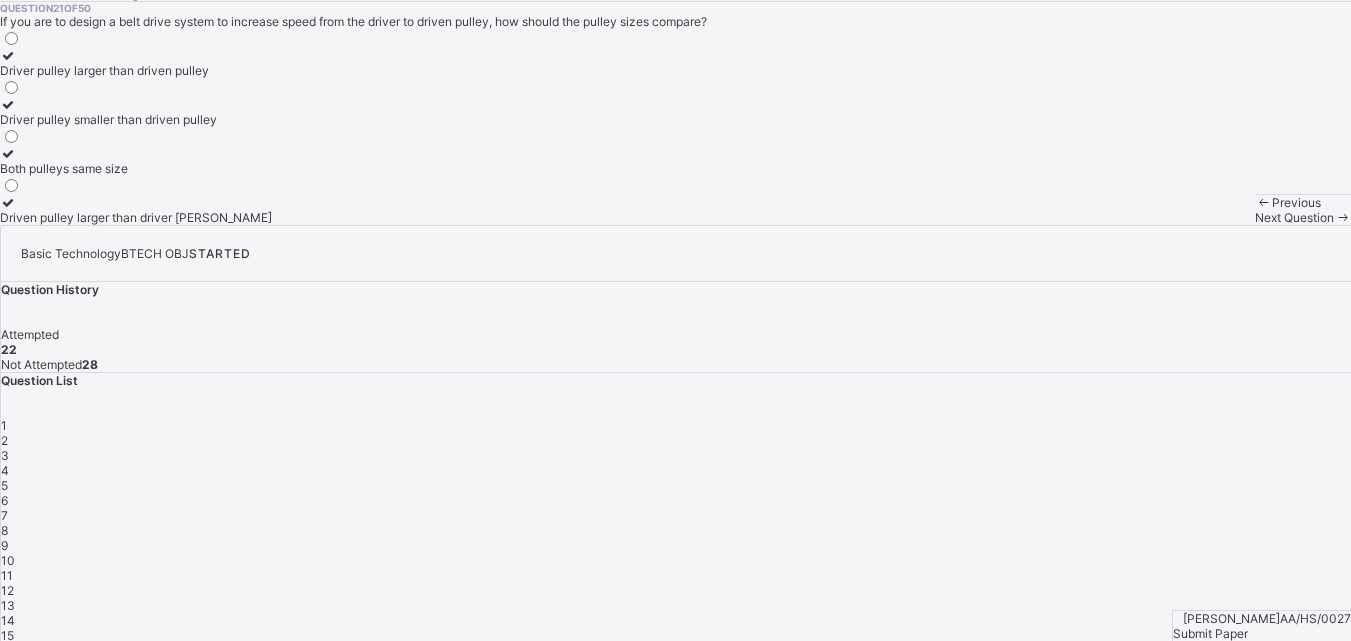 click on "Next Question" at bounding box center (1303, 217) 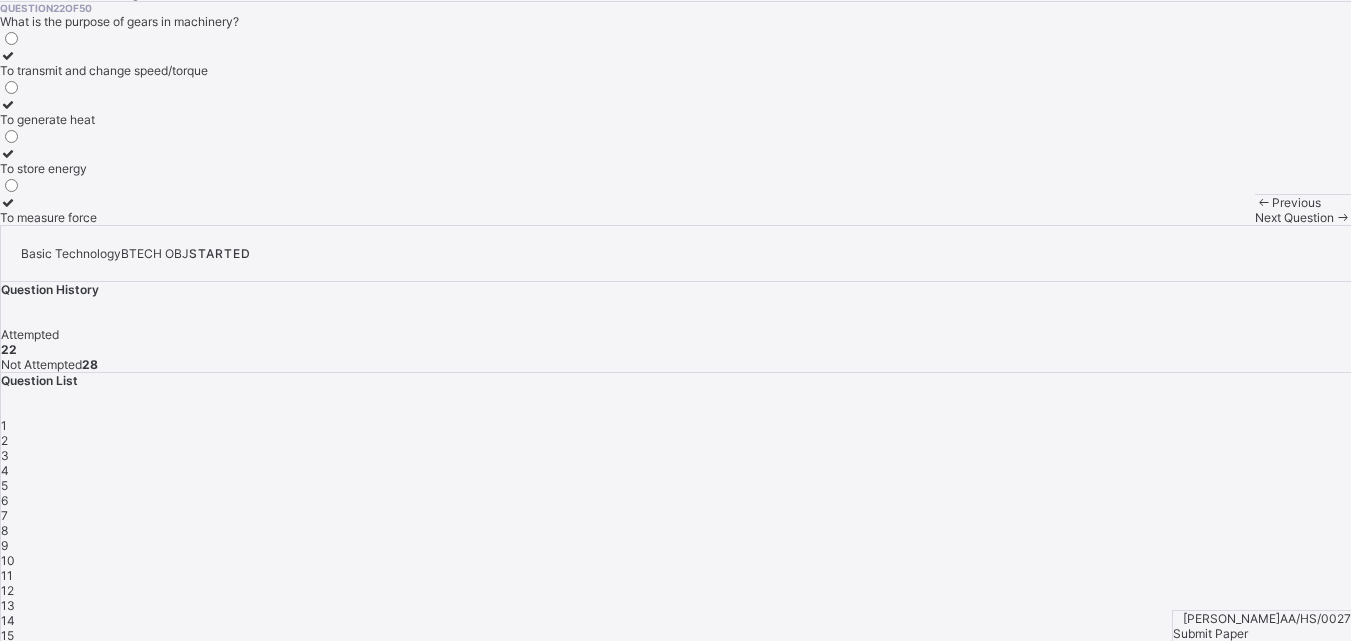 click on "Next Question" at bounding box center (1294, 217) 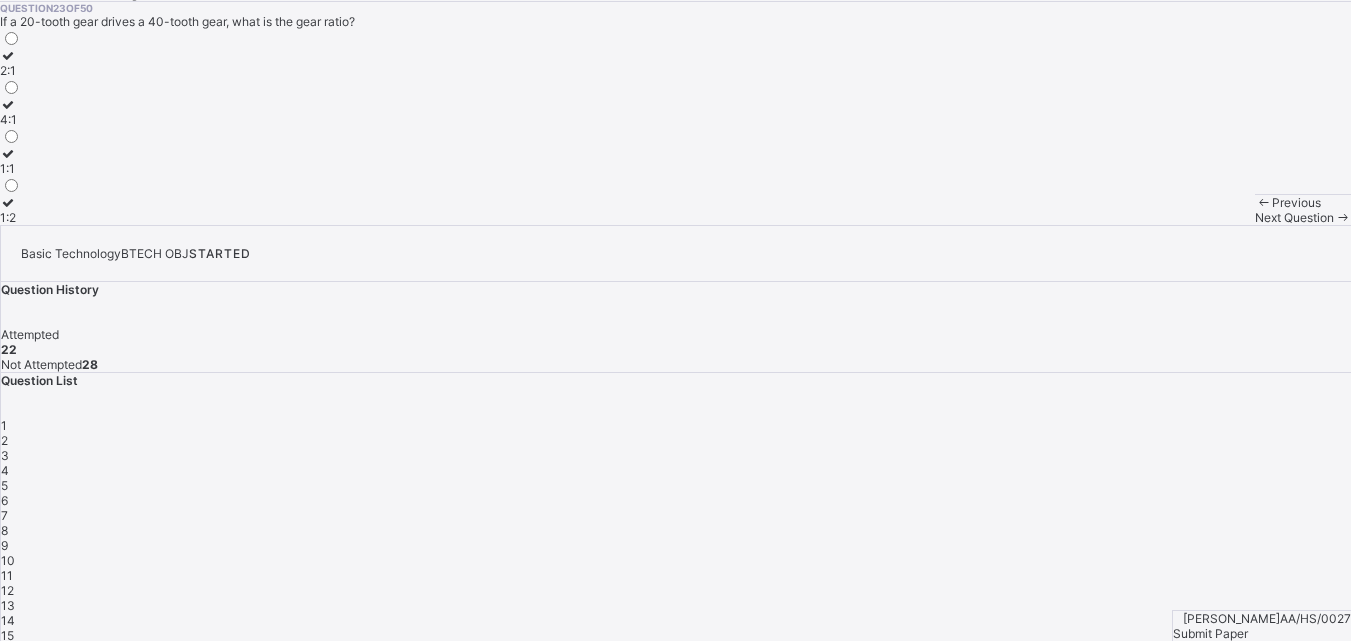 click at bounding box center (8, 55) 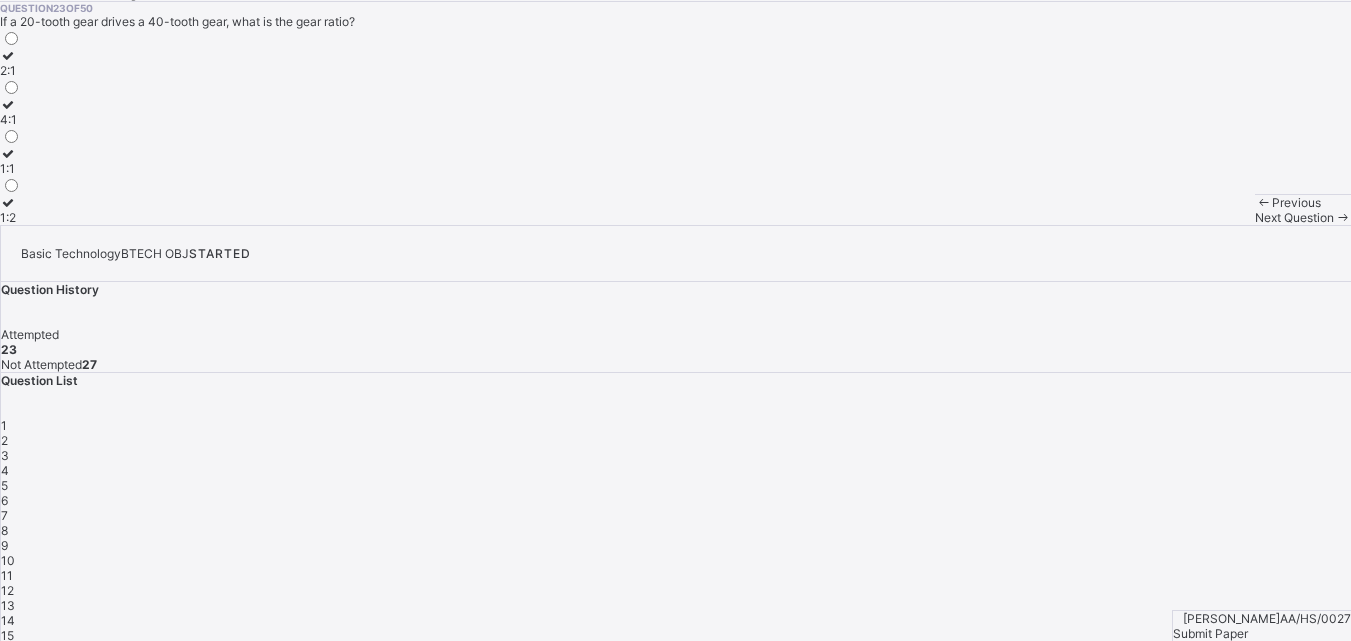 click at bounding box center (8, 153) 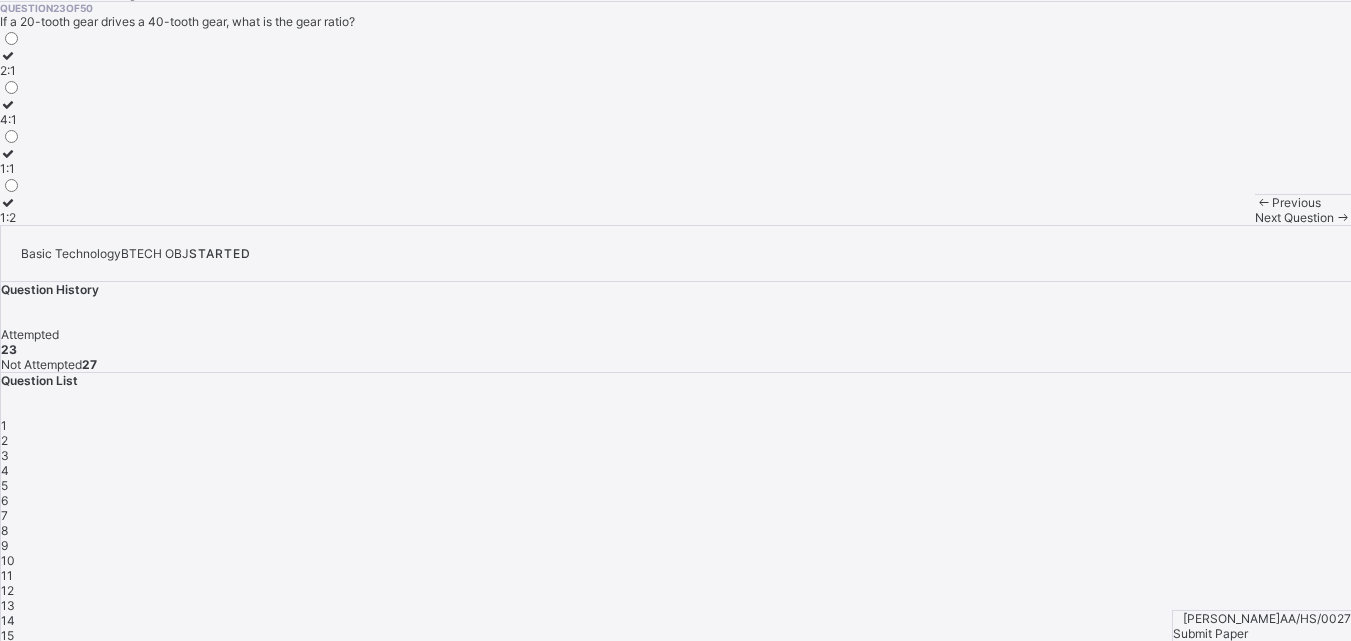 click on "1:2" at bounding box center [10, 210] 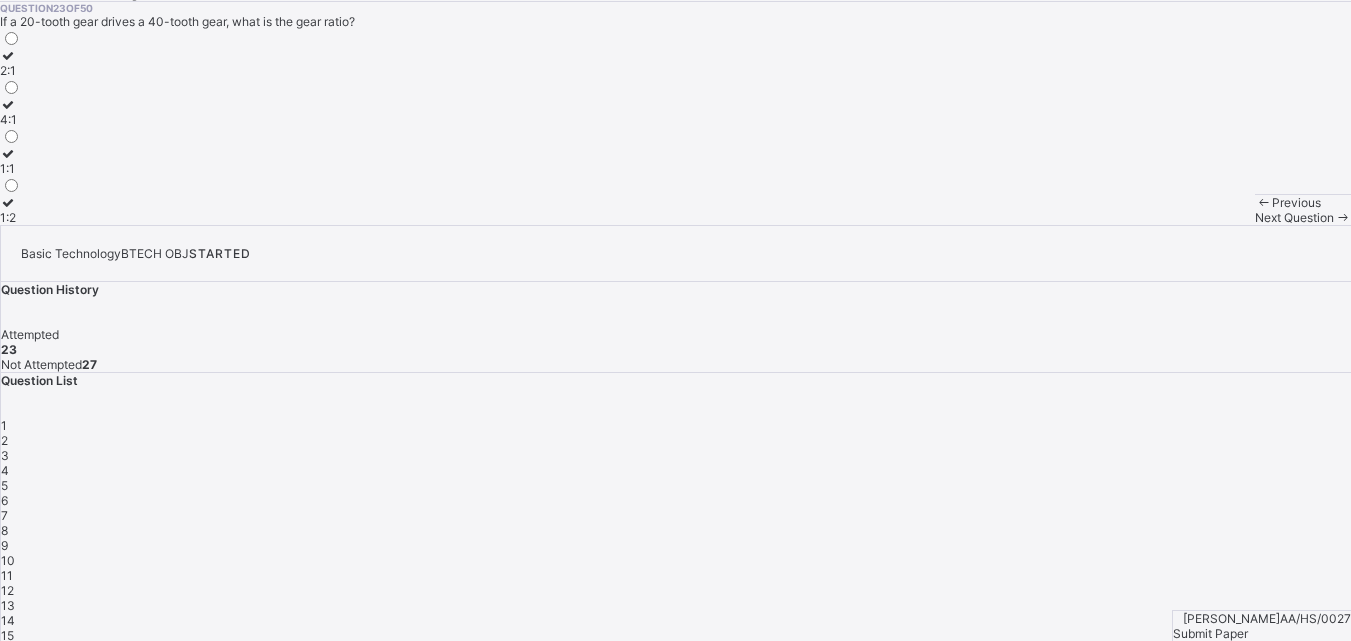 click on "1:1" at bounding box center (10, 161) 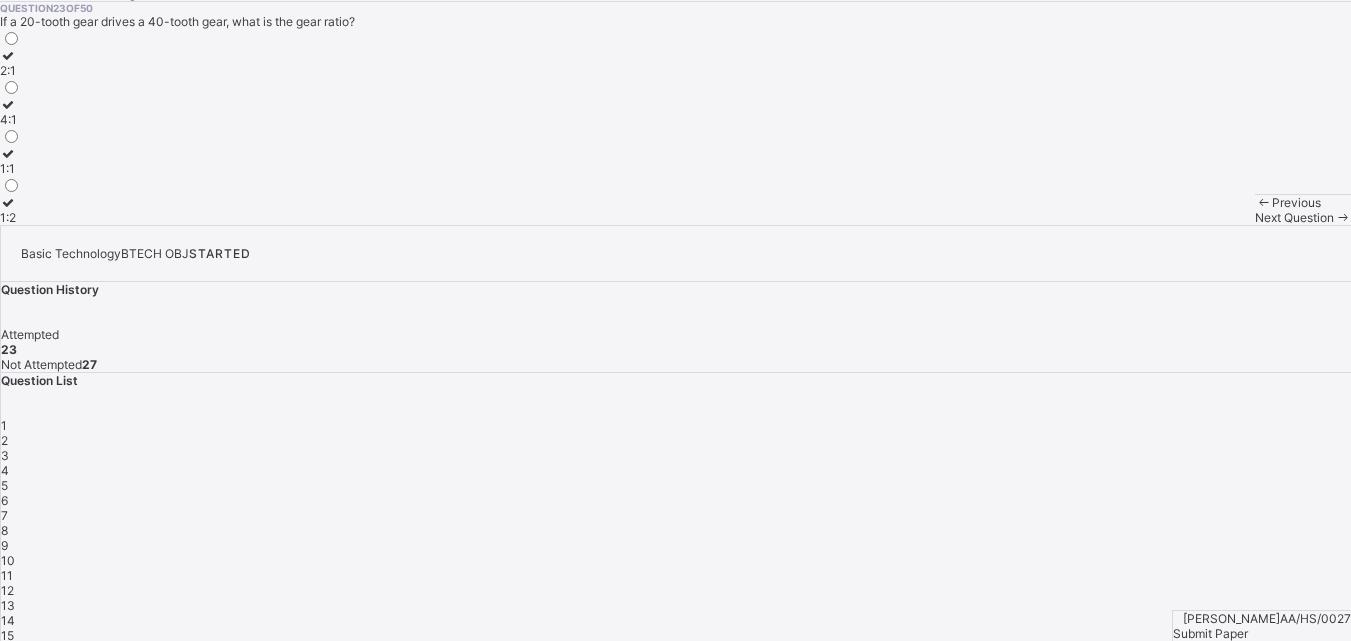 click at bounding box center [8, 104] 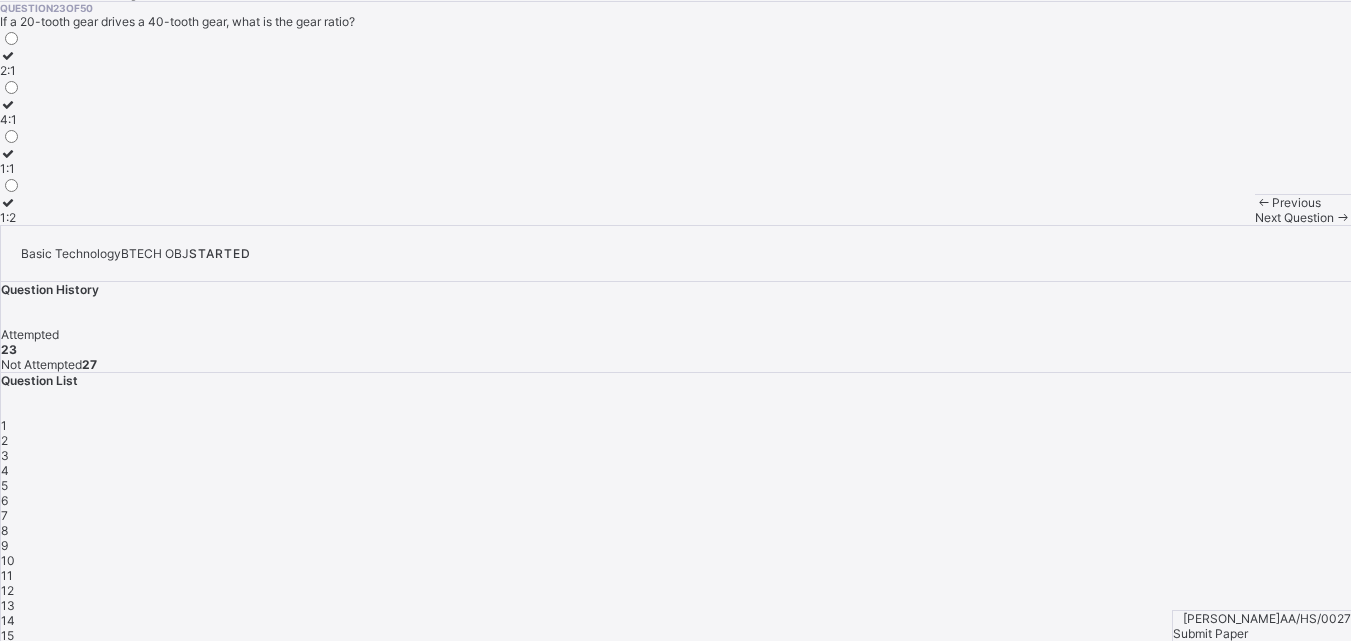 click on "4:1" at bounding box center [10, 112] 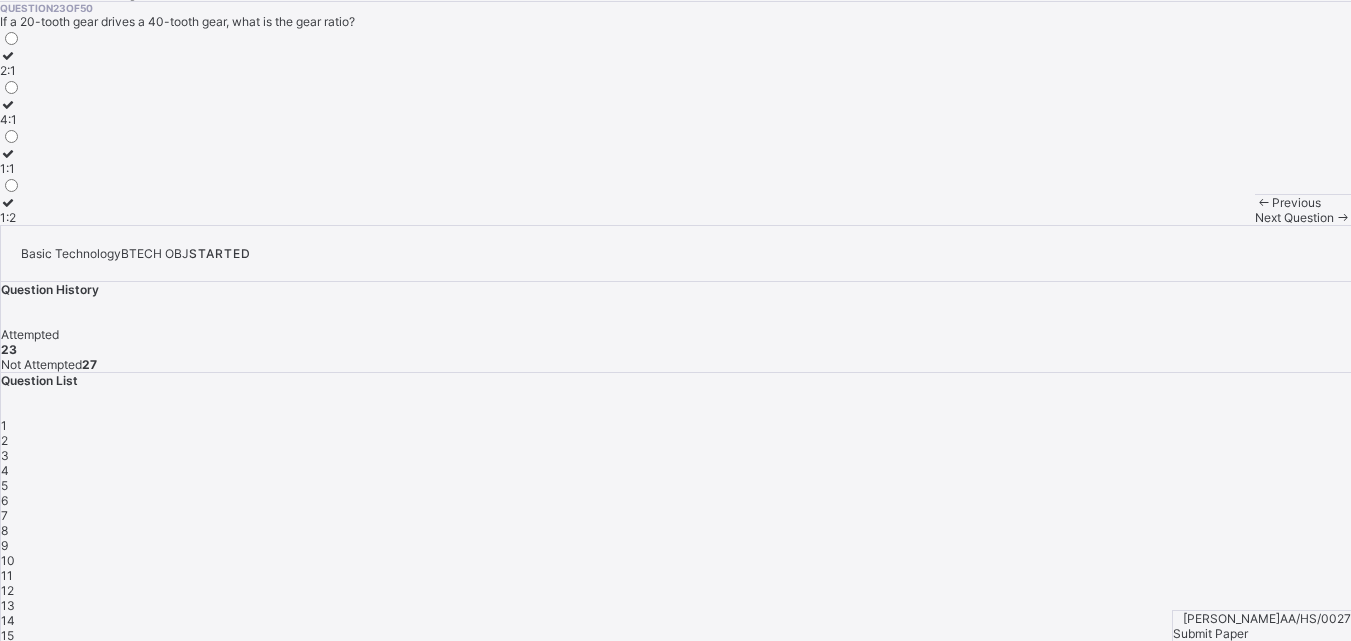 click at bounding box center (10, 55) 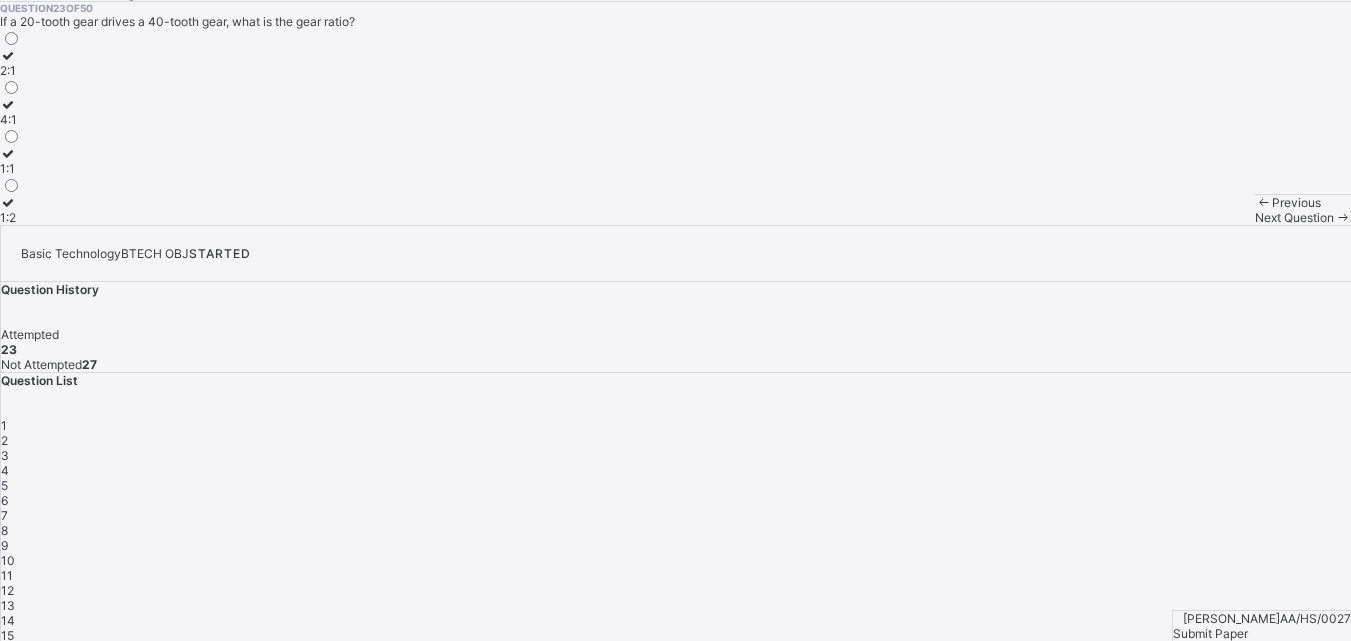 click at bounding box center (8, 202) 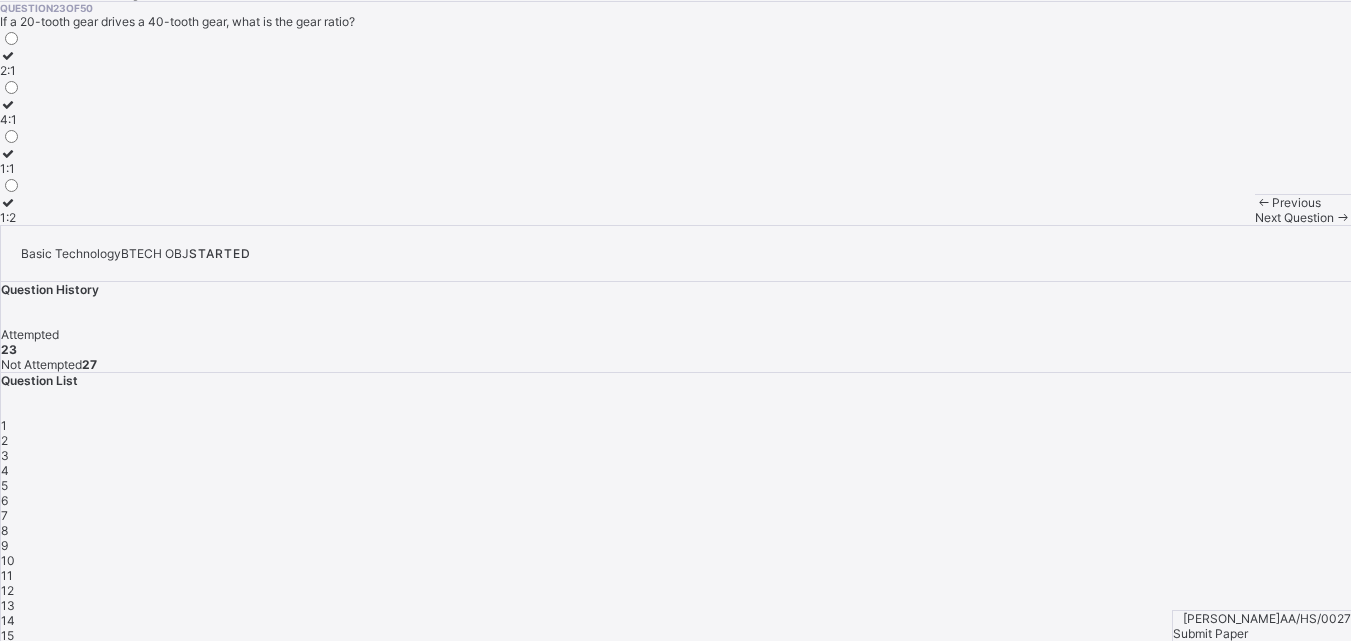 click at bounding box center (1342, 217) 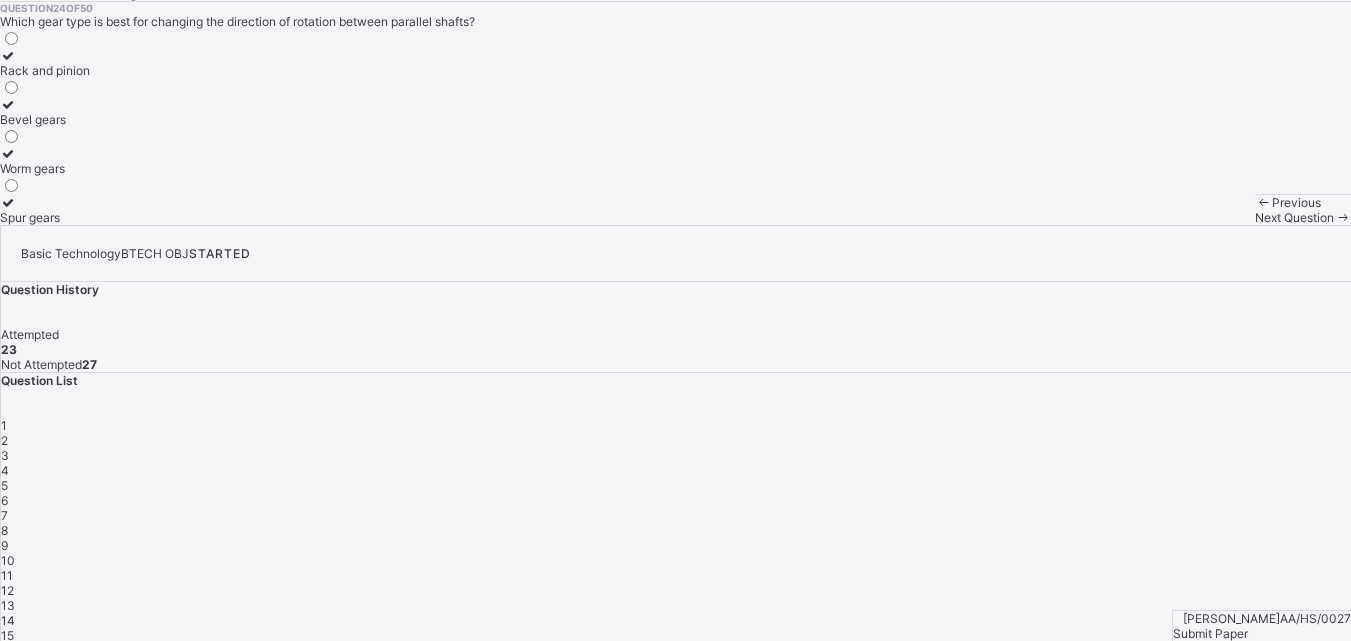 click on "Question  24  of  50 Which gear type is best for changing the direction of rotation between parallel shafts? Rack and pinion Bevel gears Worm gears Spur gears" at bounding box center (675, 113) 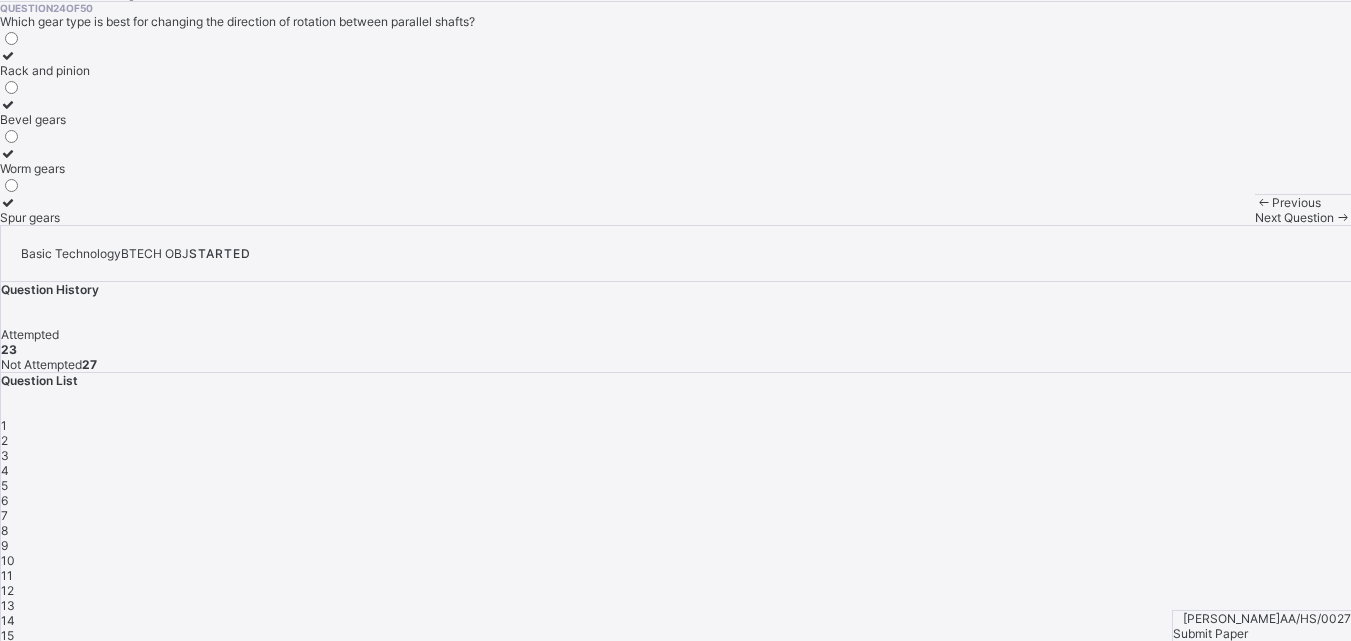 click on "Spur gears" at bounding box center (45, 210) 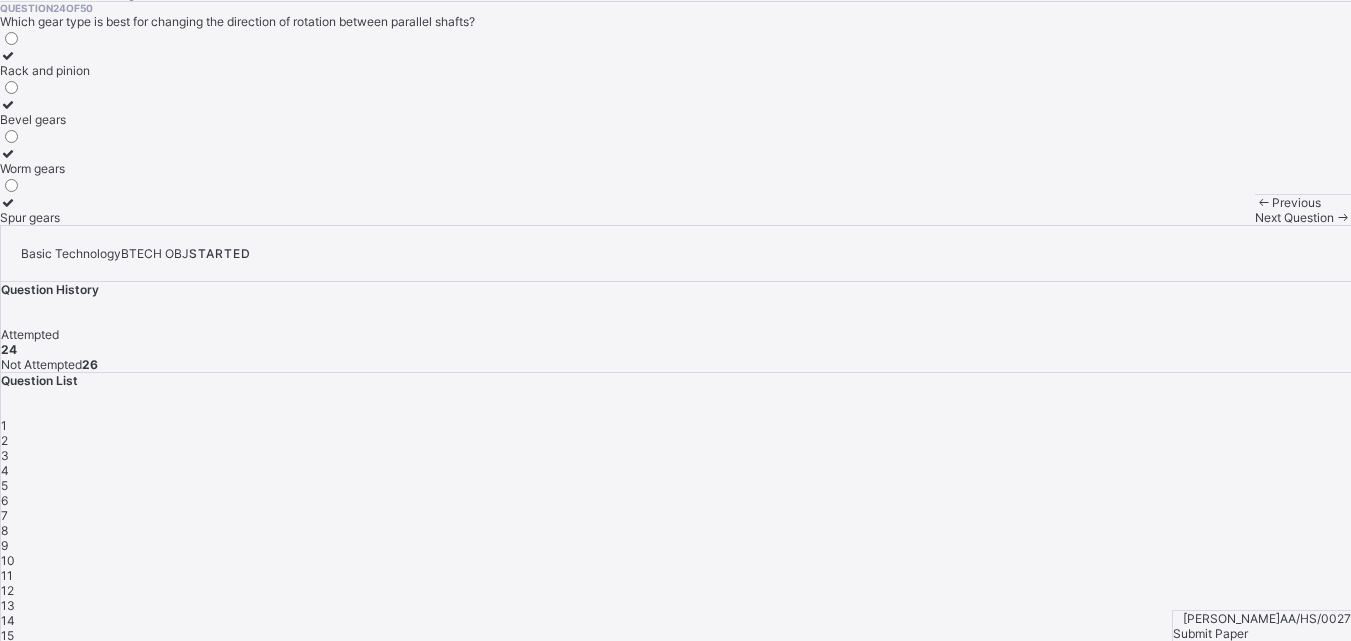 click on "Next Question" at bounding box center [1303, 217] 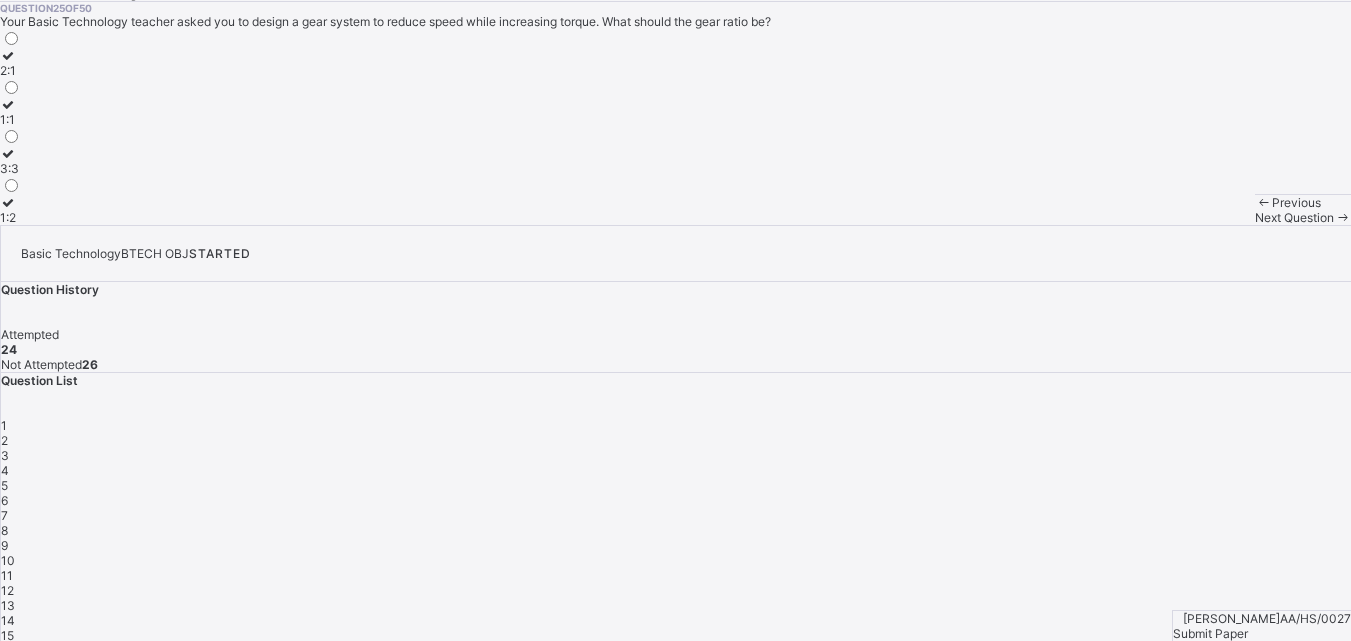 click on "1:2" at bounding box center (10, 210) 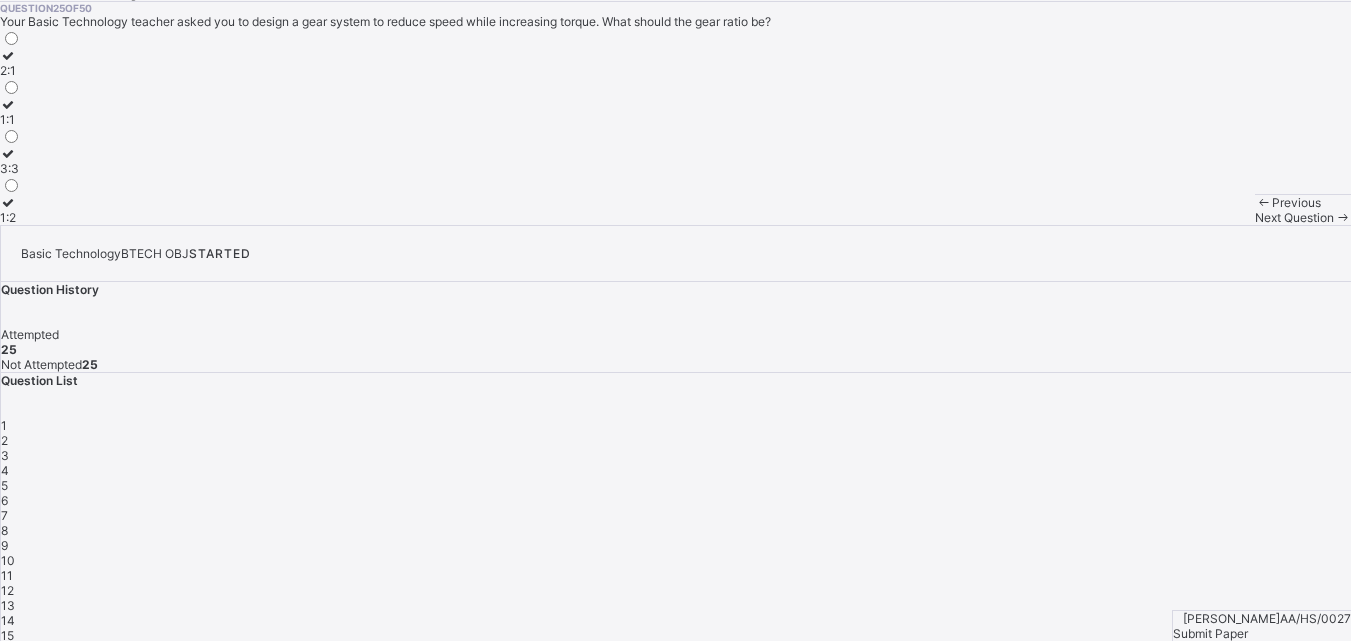 click on "Next Question" at bounding box center (1294, 217) 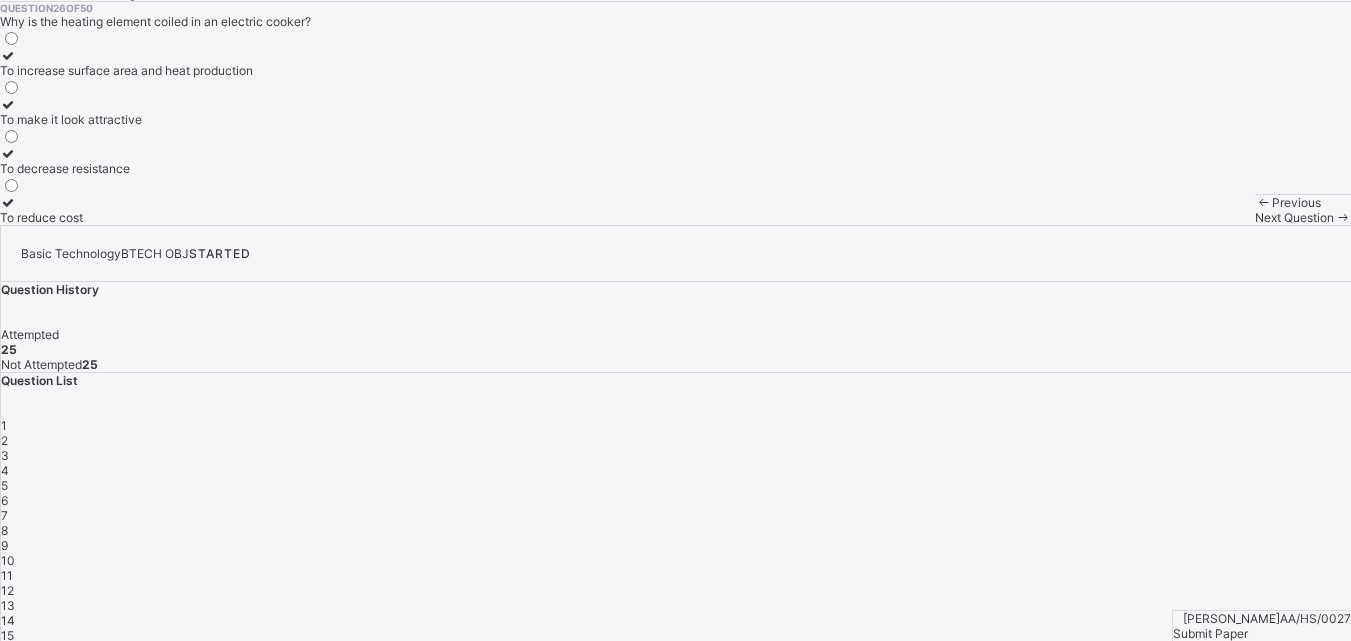click on "To increase surface area and heat production" at bounding box center [126, 63] 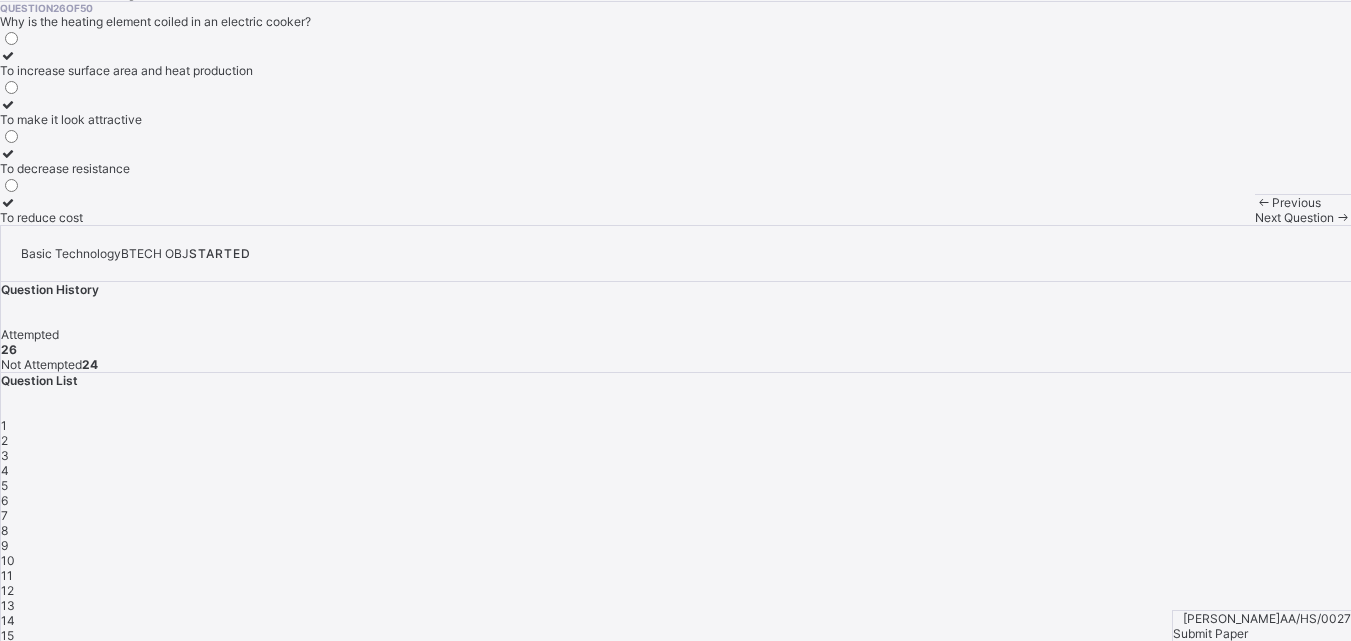 click on "Next Question" at bounding box center (1294, 217) 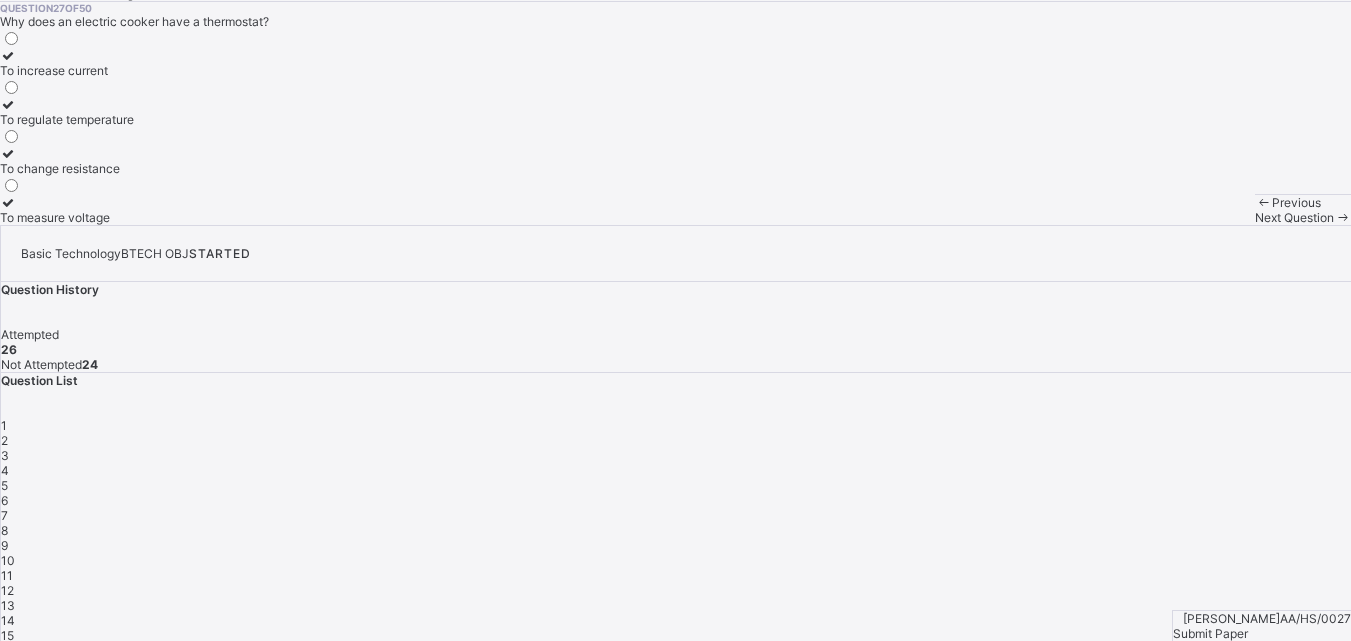 click on "To regulate temperature" at bounding box center [67, 119] 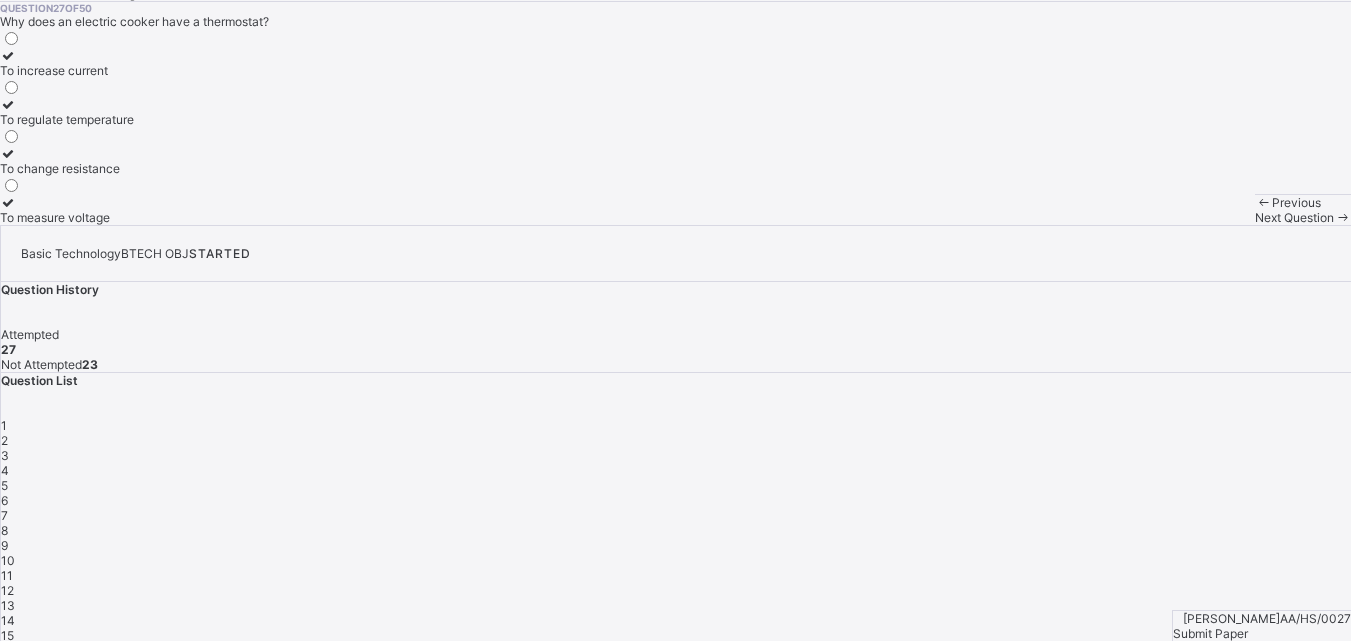 click on "Next Question" at bounding box center (1294, 217) 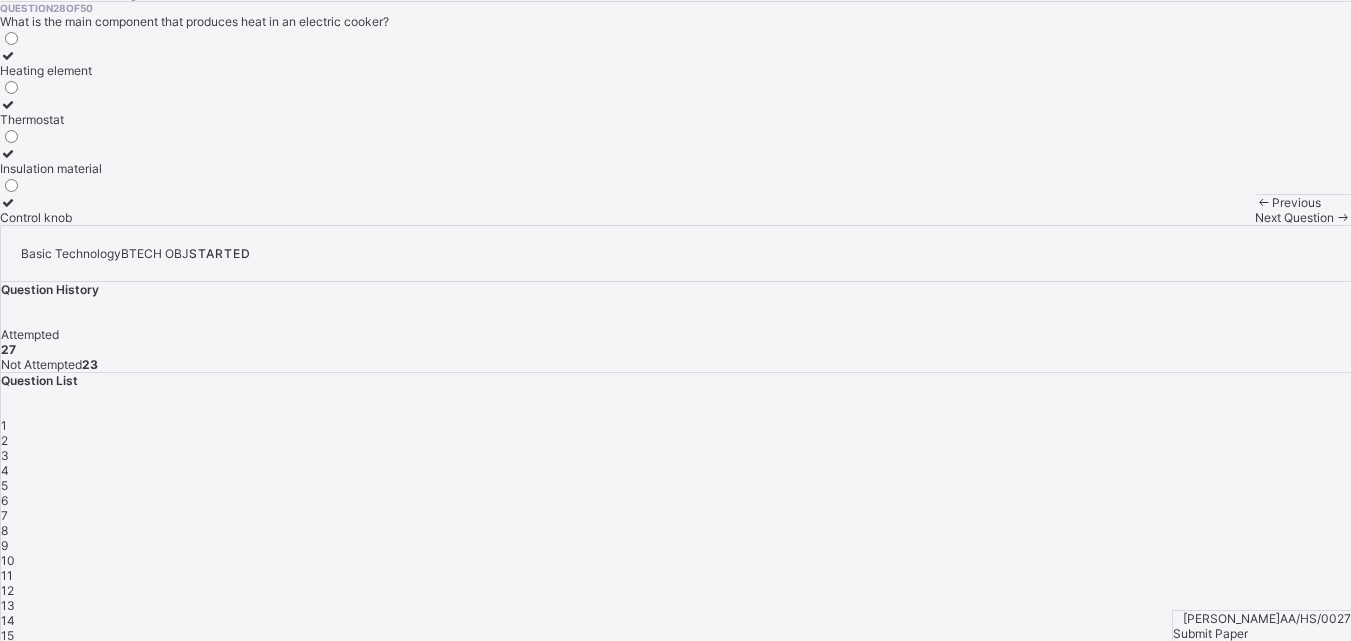 click on "Heating element" at bounding box center [51, 70] 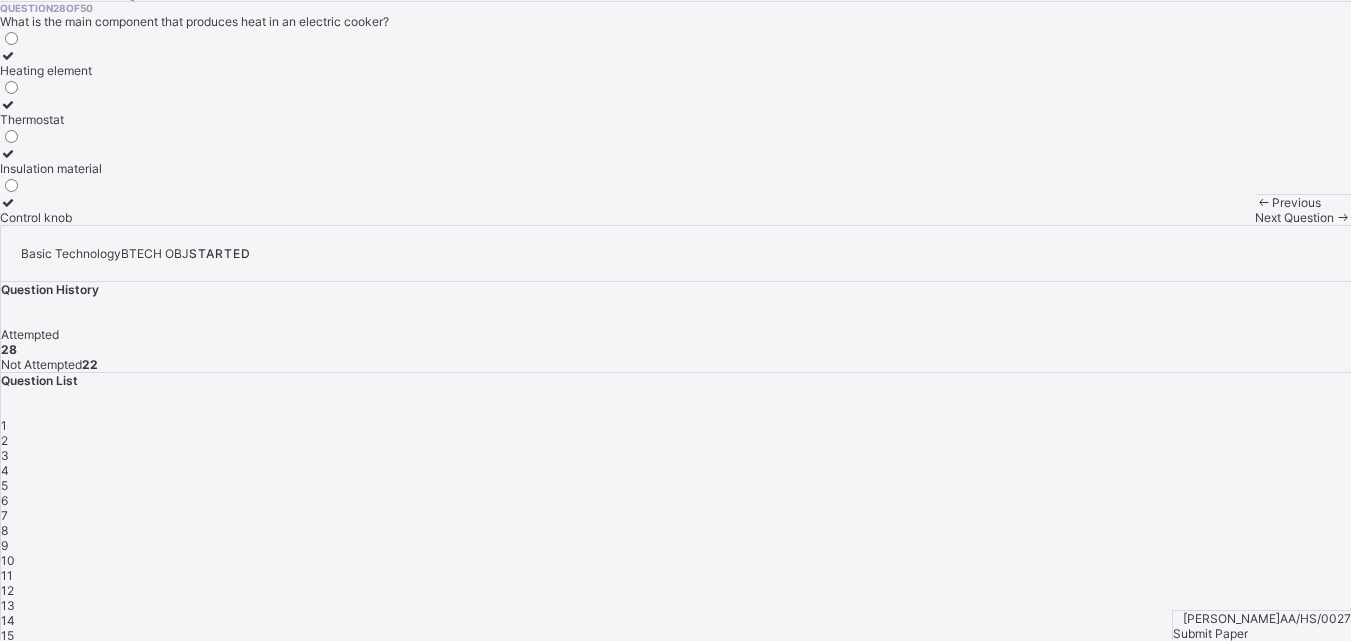 click on "Next Question" at bounding box center (1303, 217) 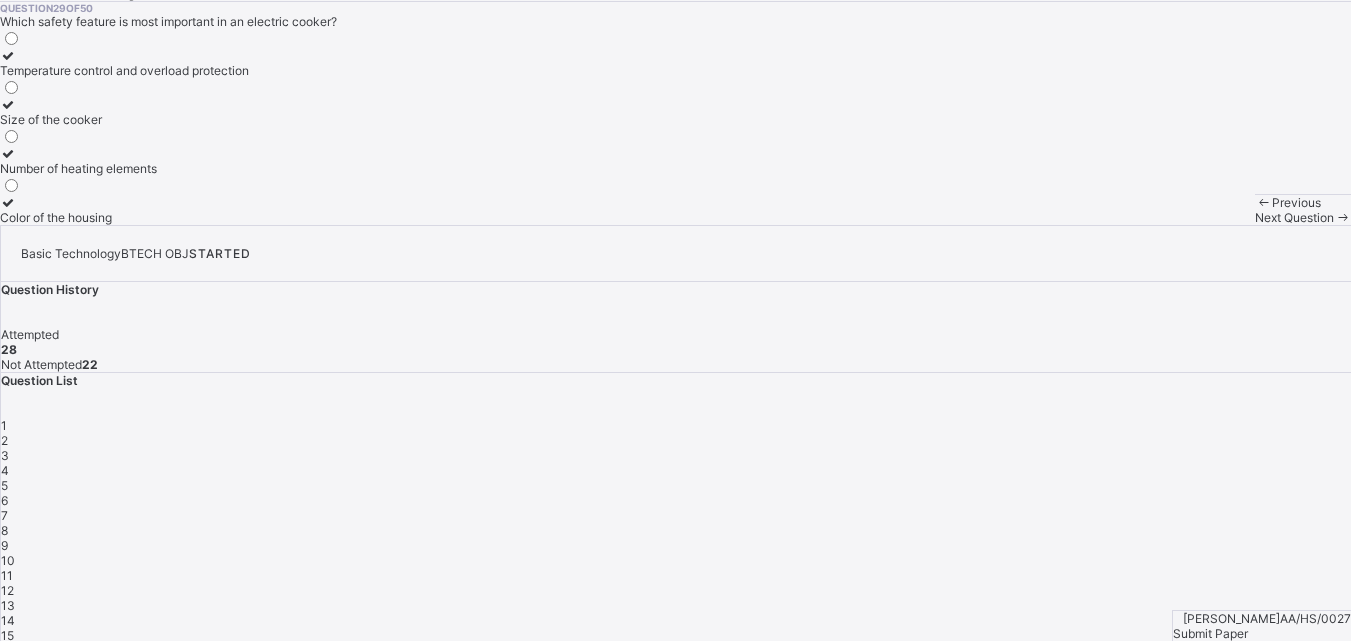 click on "Previous" at bounding box center (1296, 202) 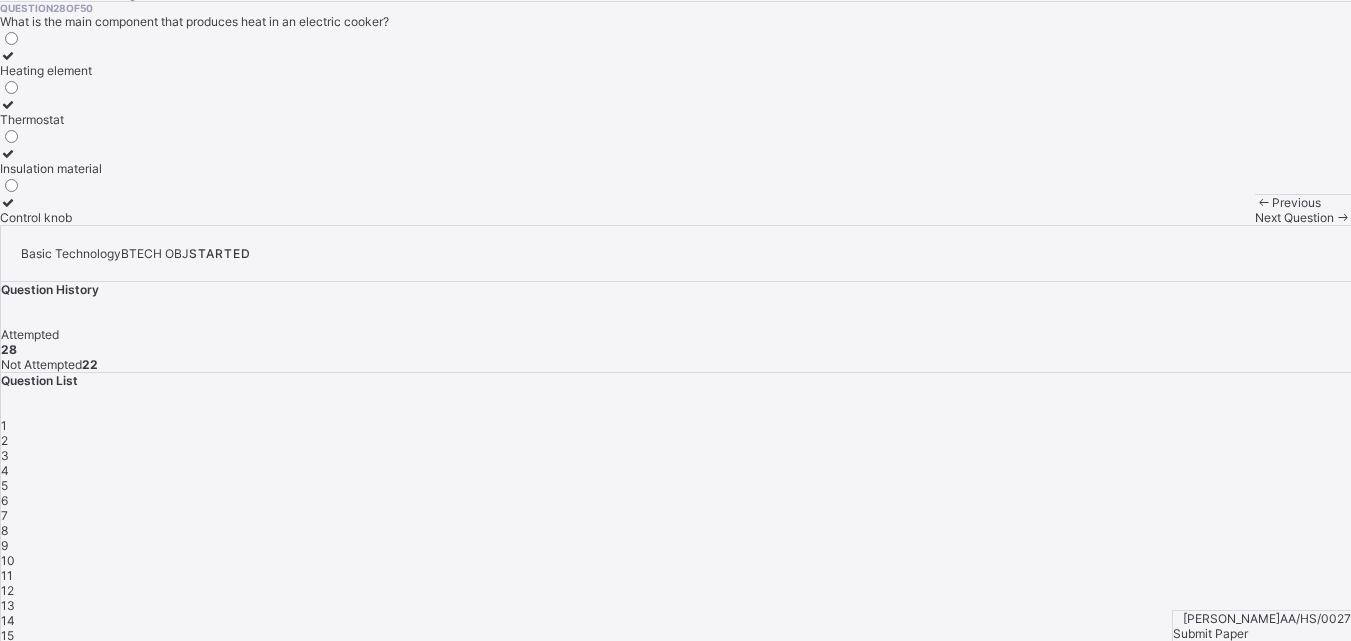 click at bounding box center (1342, 217) 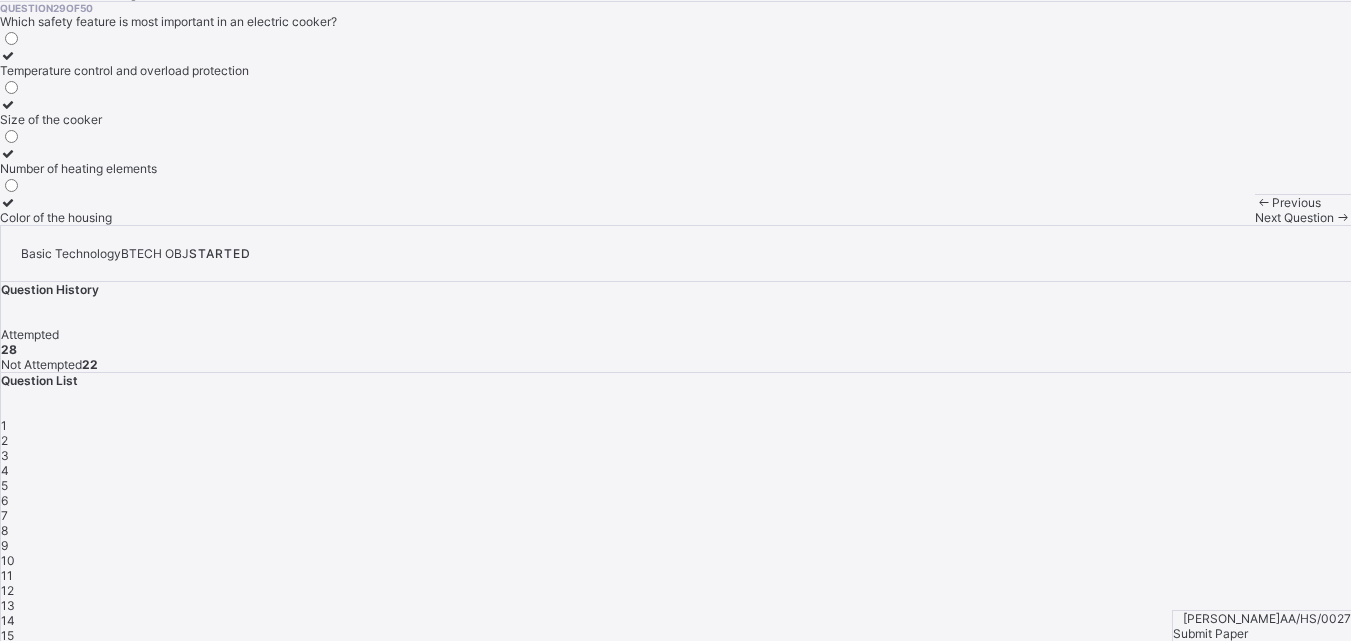 click on "Temperature control and overload protection" at bounding box center (124, 70) 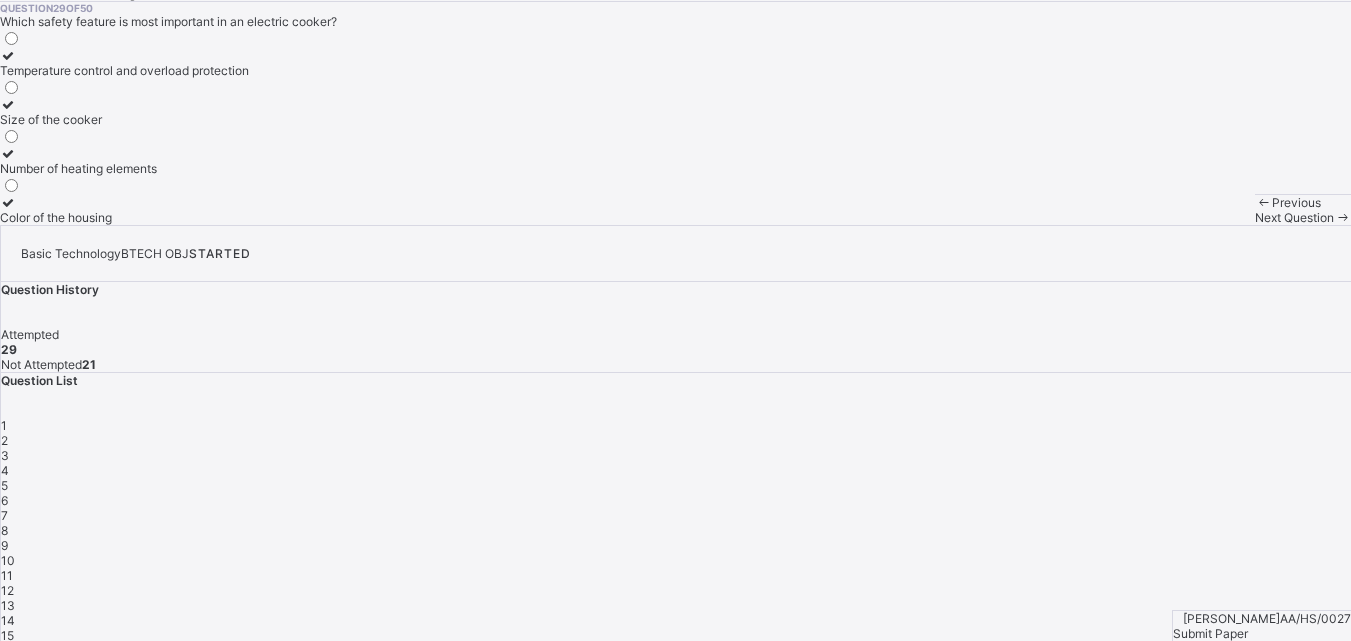 click on "Next Question" at bounding box center [1294, 217] 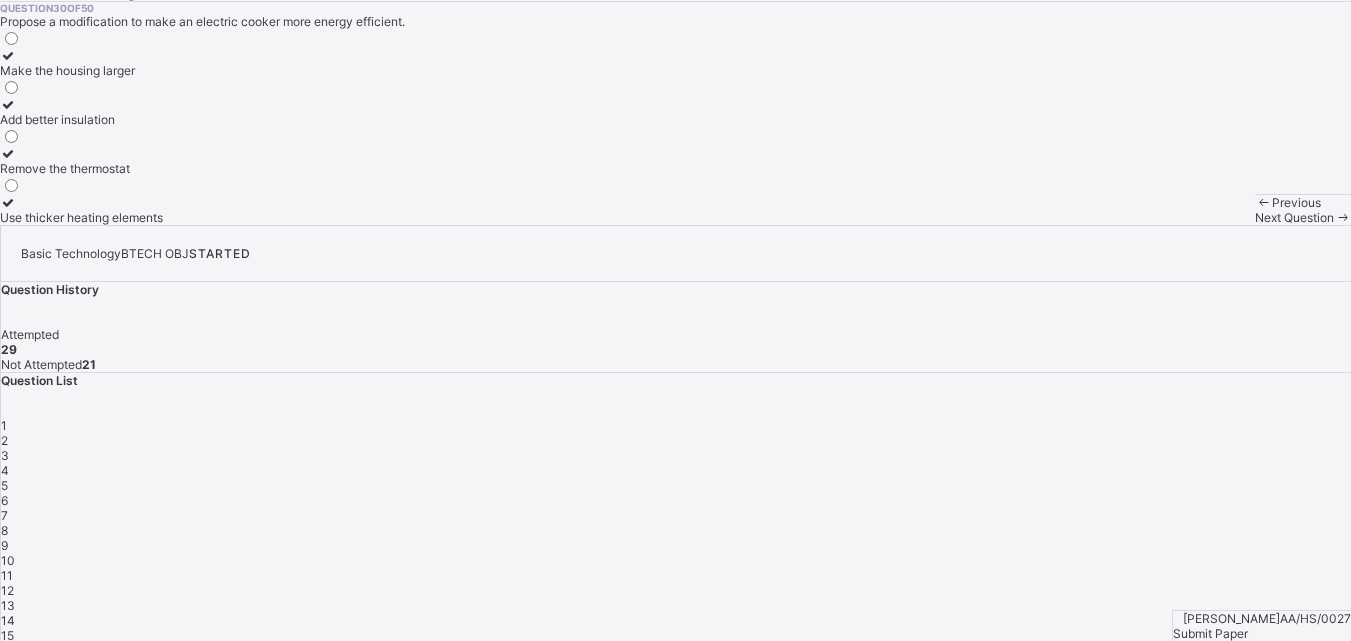 click on "Use thicker heating elements" at bounding box center (81, 210) 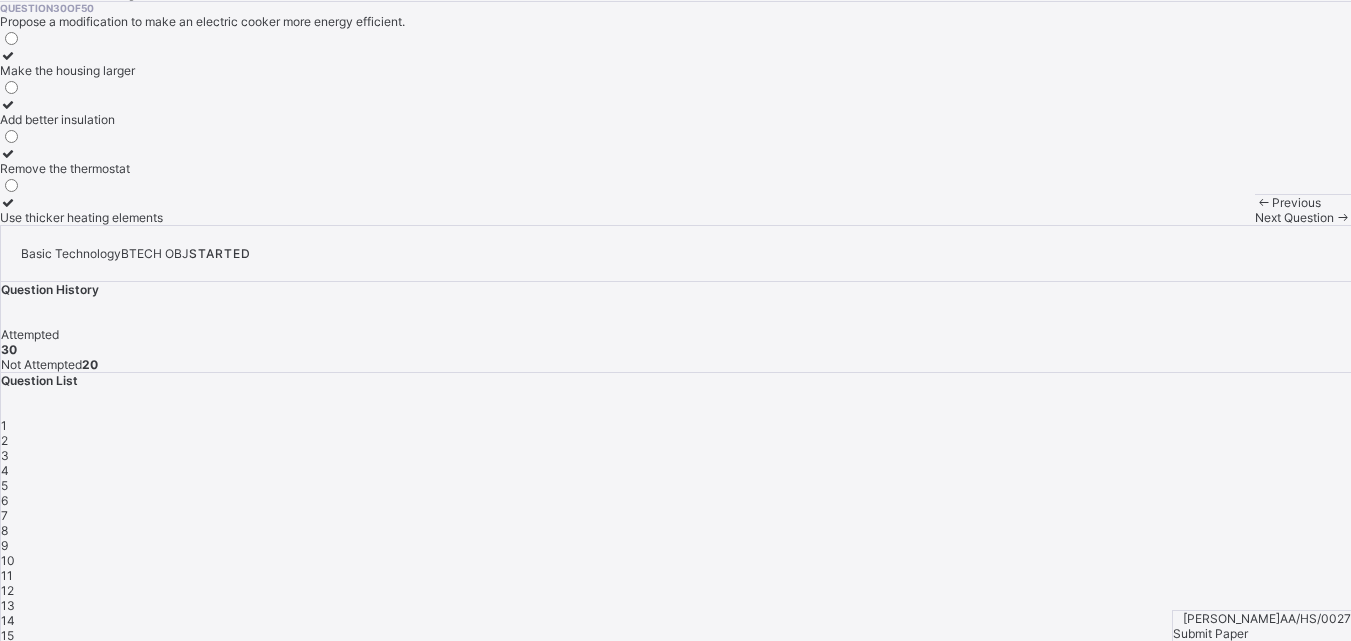 click on "Remove the thermostat" at bounding box center [81, 161] 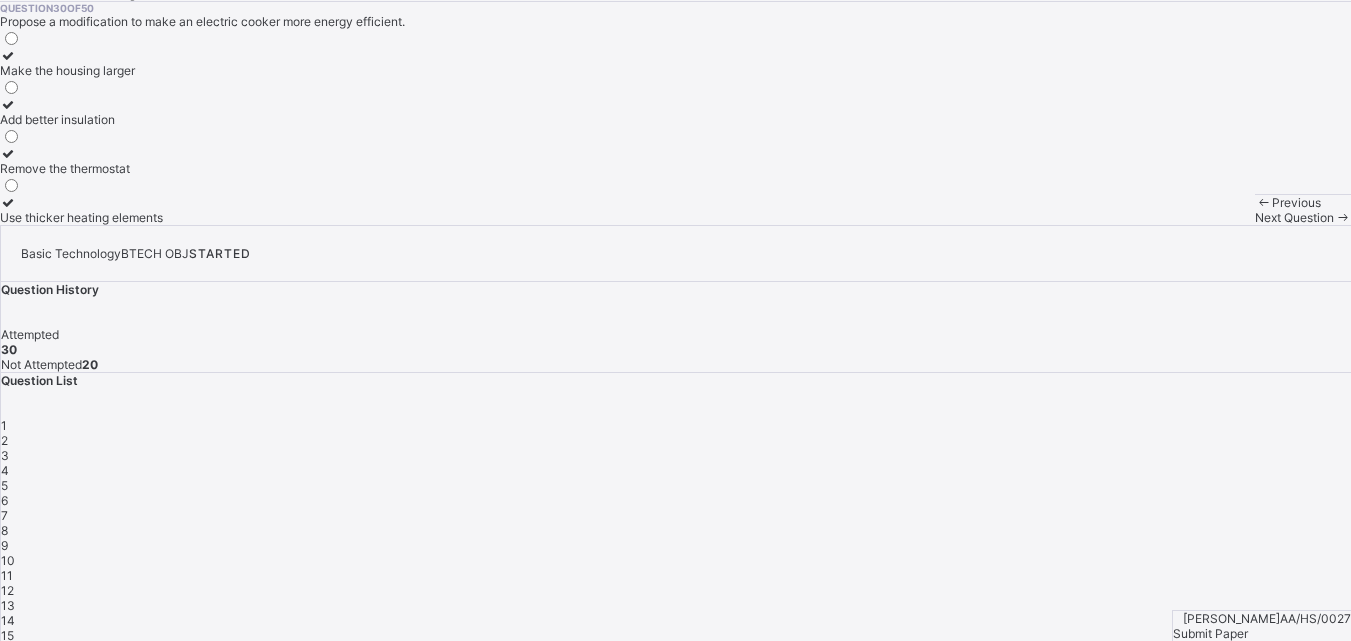 click on "Add better insulation" at bounding box center (81, 119) 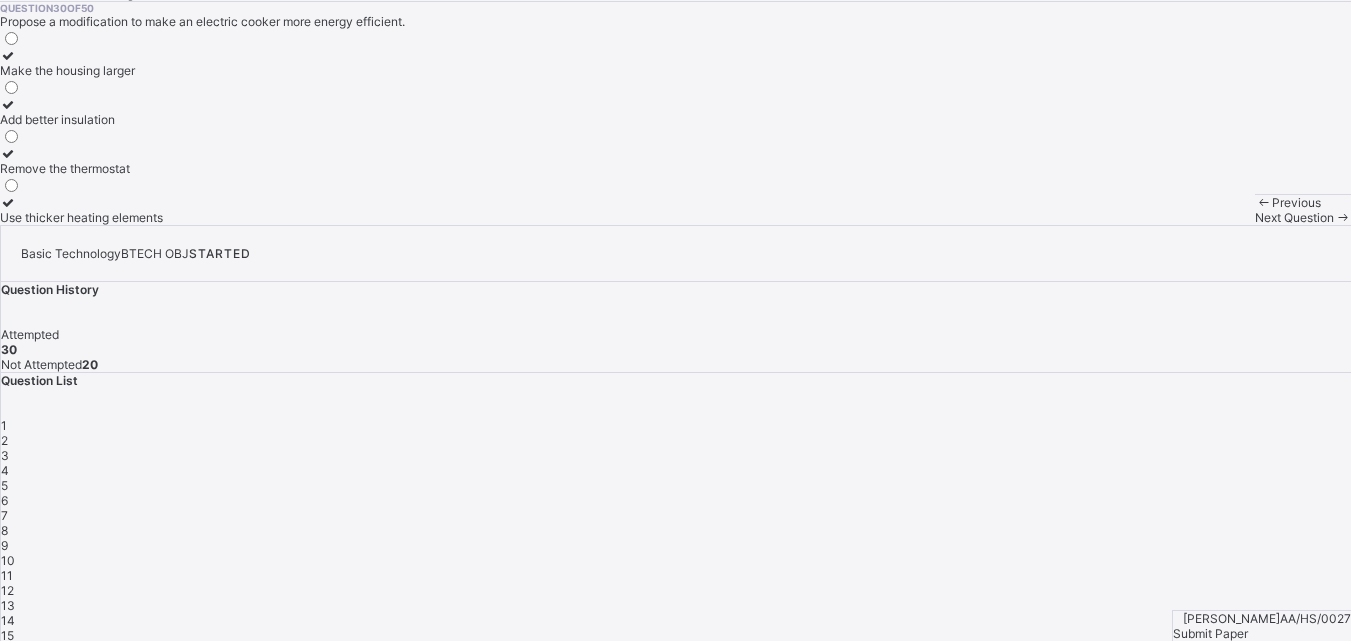 click on "Next Question" at bounding box center [1294, 217] 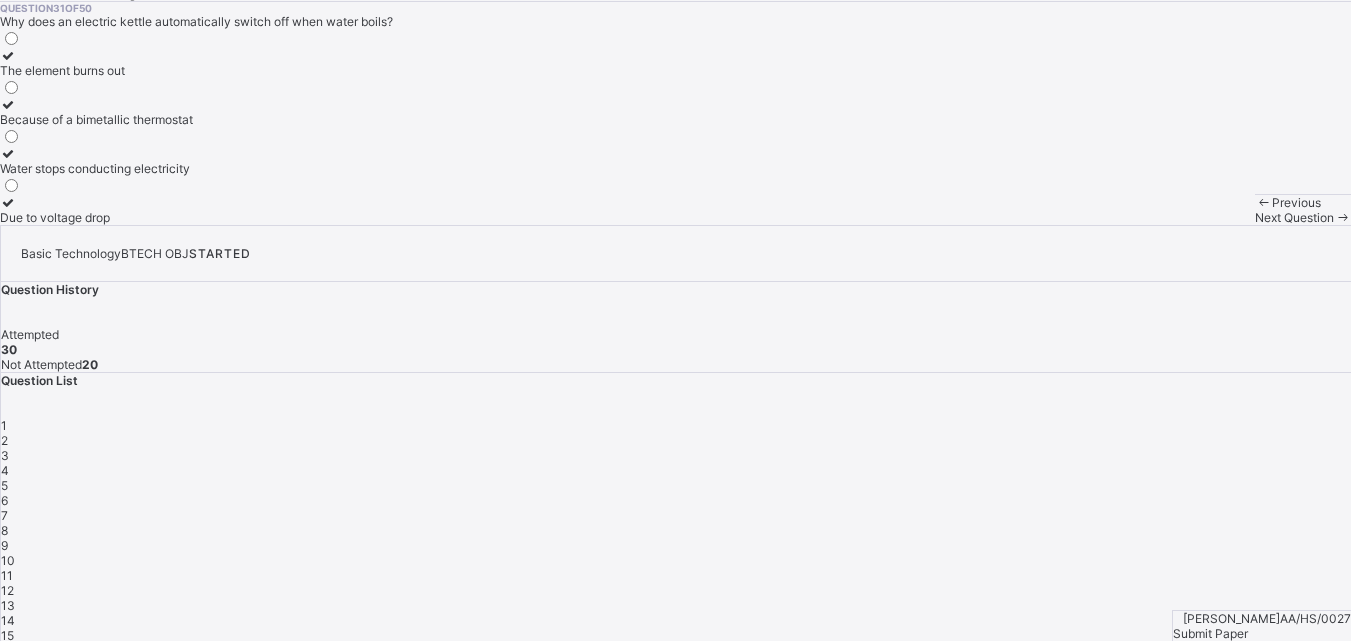 click on "Because of a bimetallic thermostat" at bounding box center (96, 119) 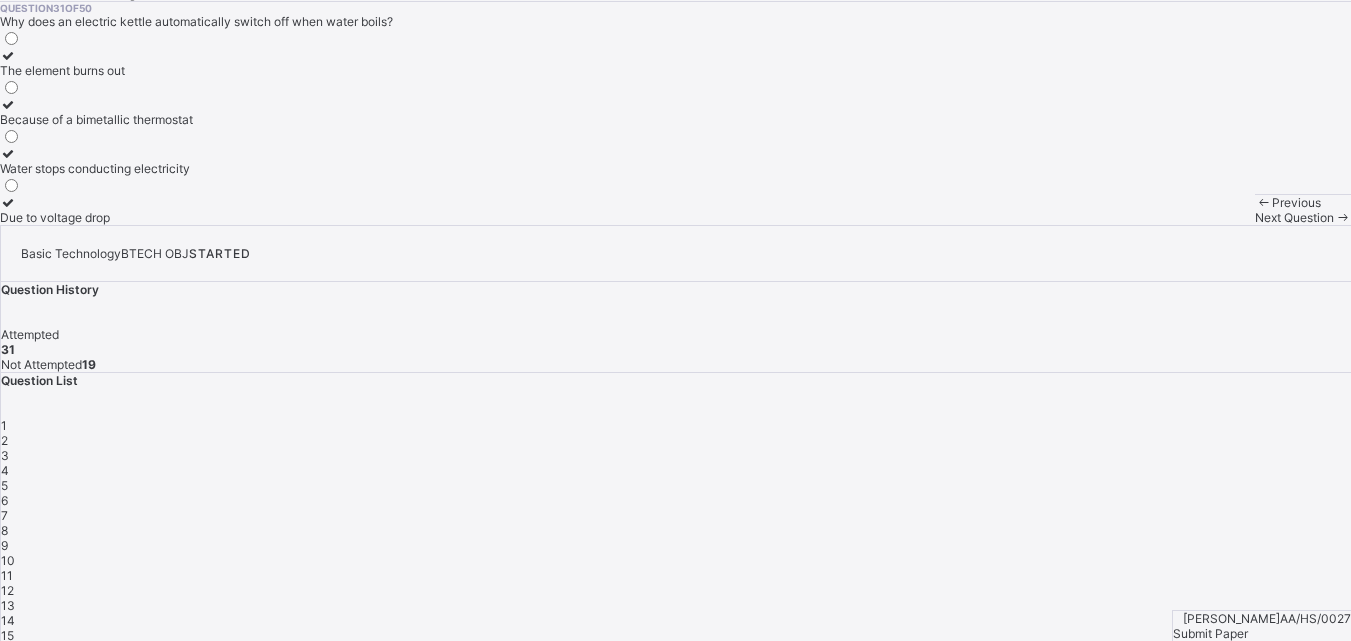 click on "Next Question" at bounding box center (1294, 217) 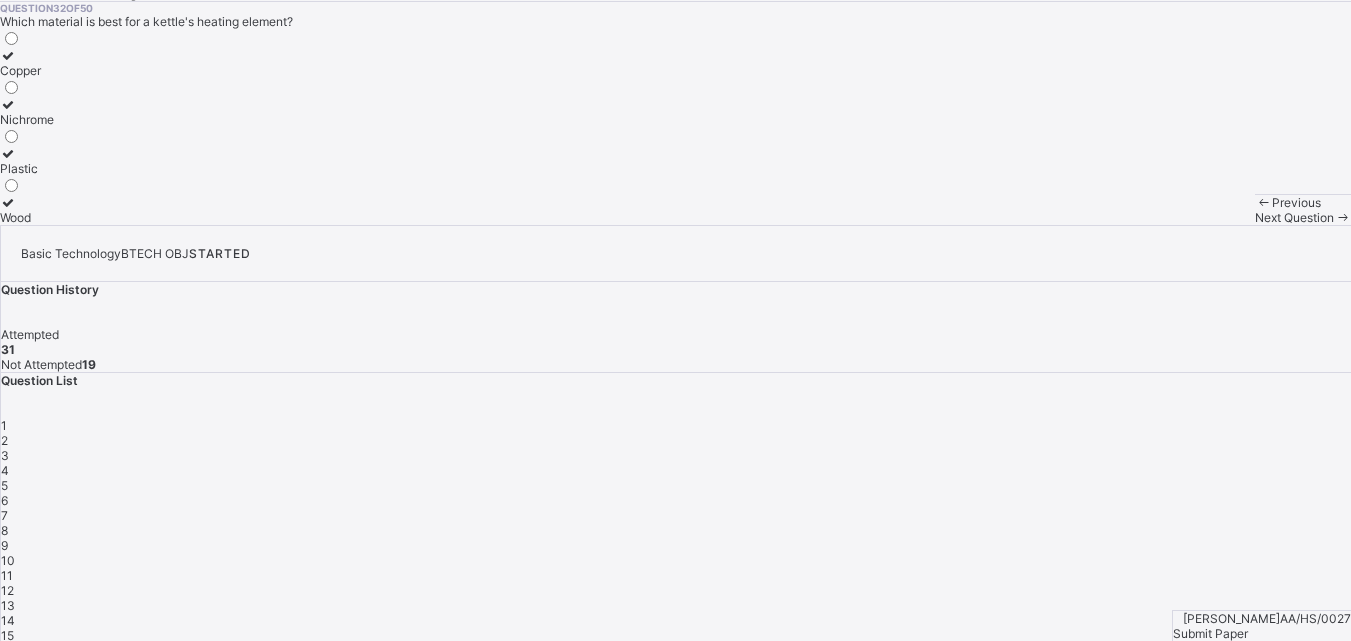 click on "Nichrome" at bounding box center (27, 119) 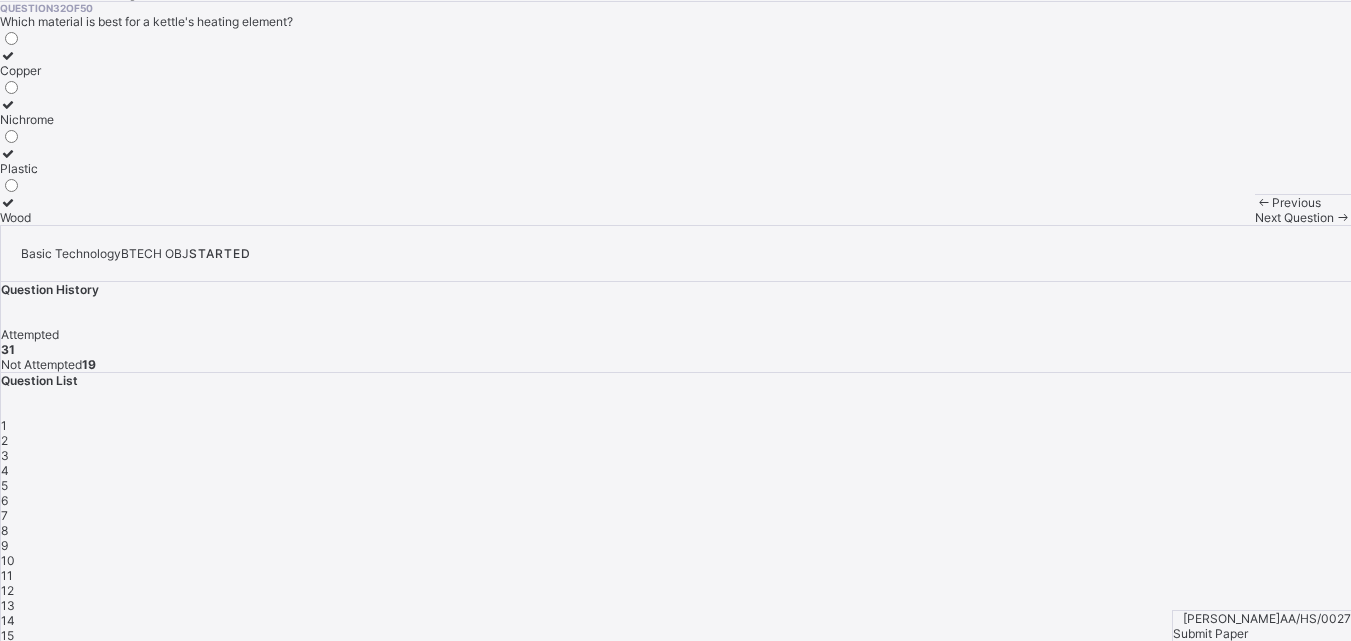click on "Question  32  of  50 Which material is best for a kettle's heating element? Copper Nichrome Plastic Wood" at bounding box center [675, 113] 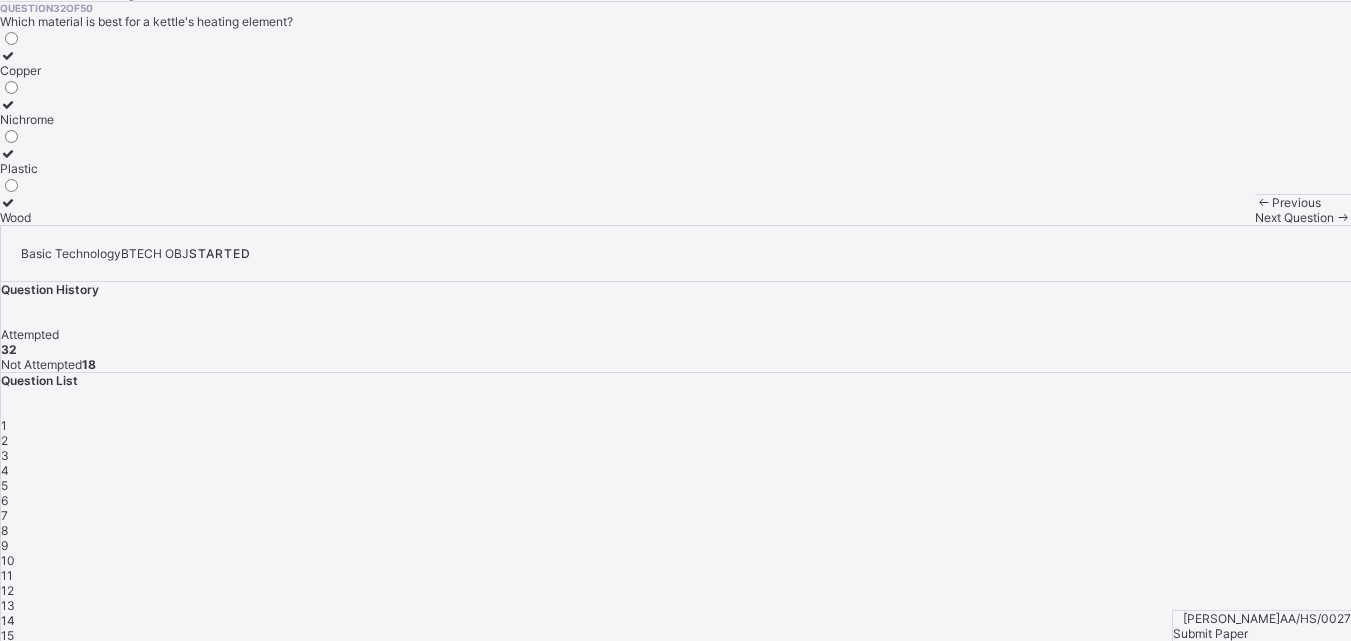 click on "Next Question" at bounding box center (1294, 217) 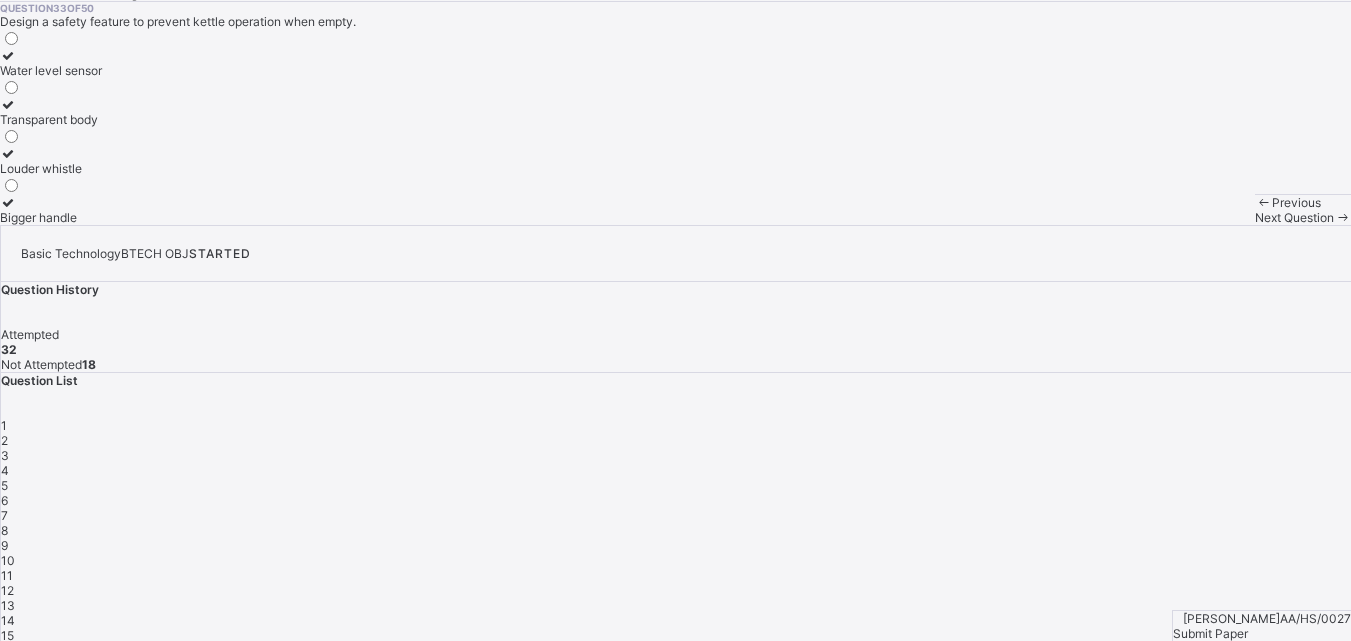 click on "Water level sensor" at bounding box center [51, 70] 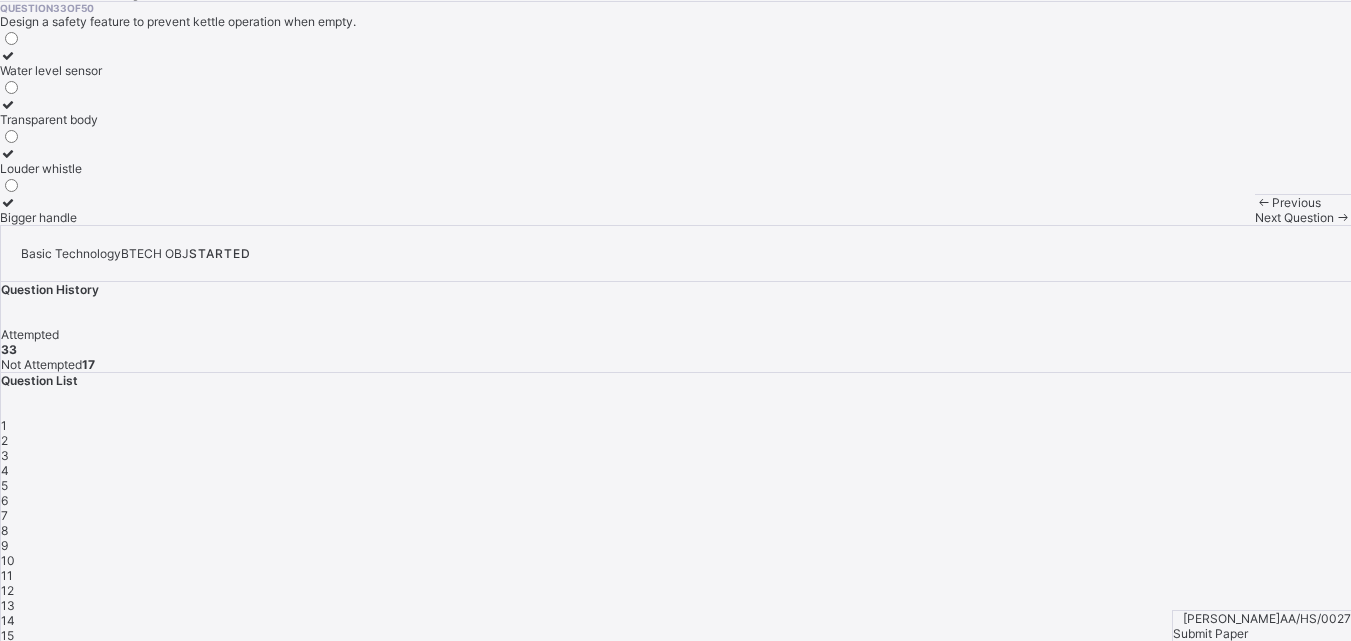 click on "Next Question" at bounding box center [1294, 217] 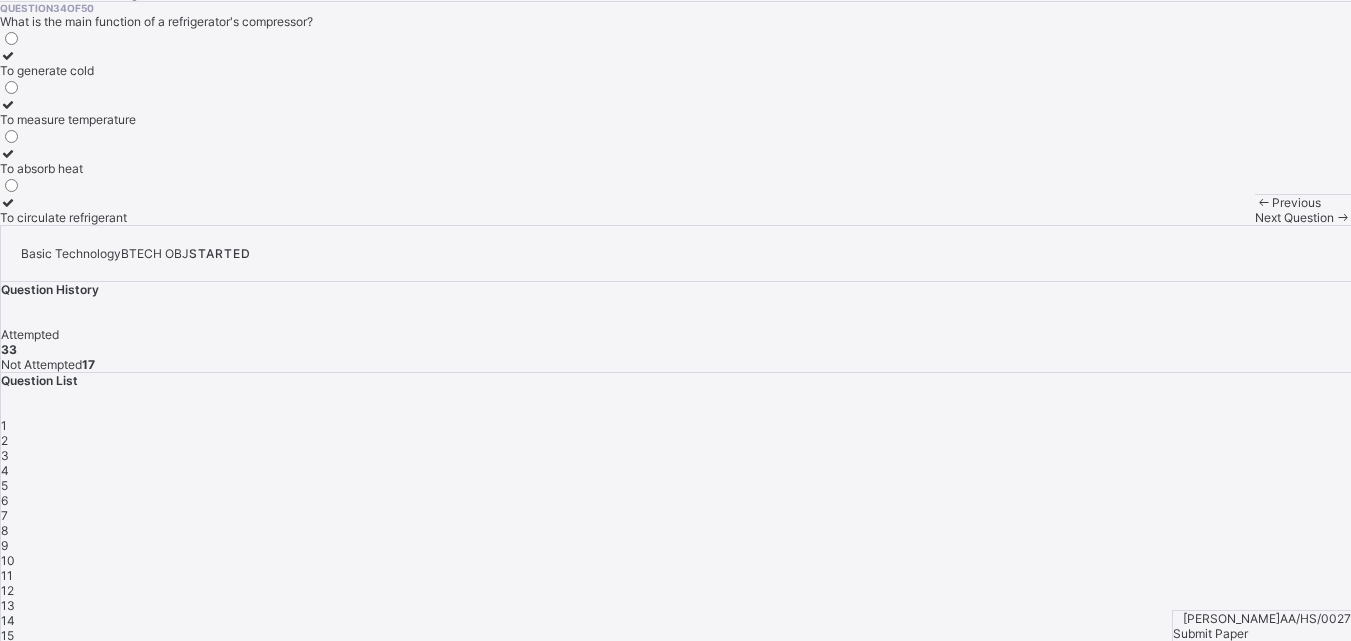 click on "To absorb heat" at bounding box center [68, 168] 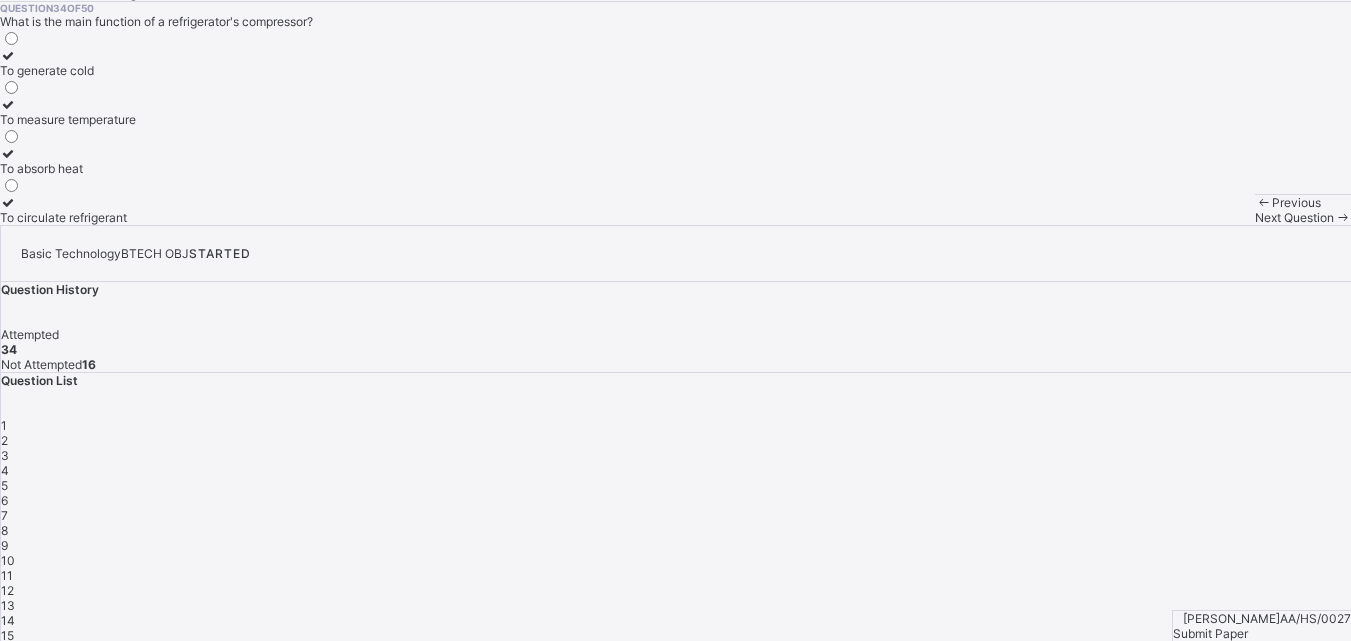 click on "Question  34  of  50 What is the main function of a refrigerator's compressor? To generate cold To measure temperature To absorb heat To circulate refrigerant" at bounding box center [675, 113] 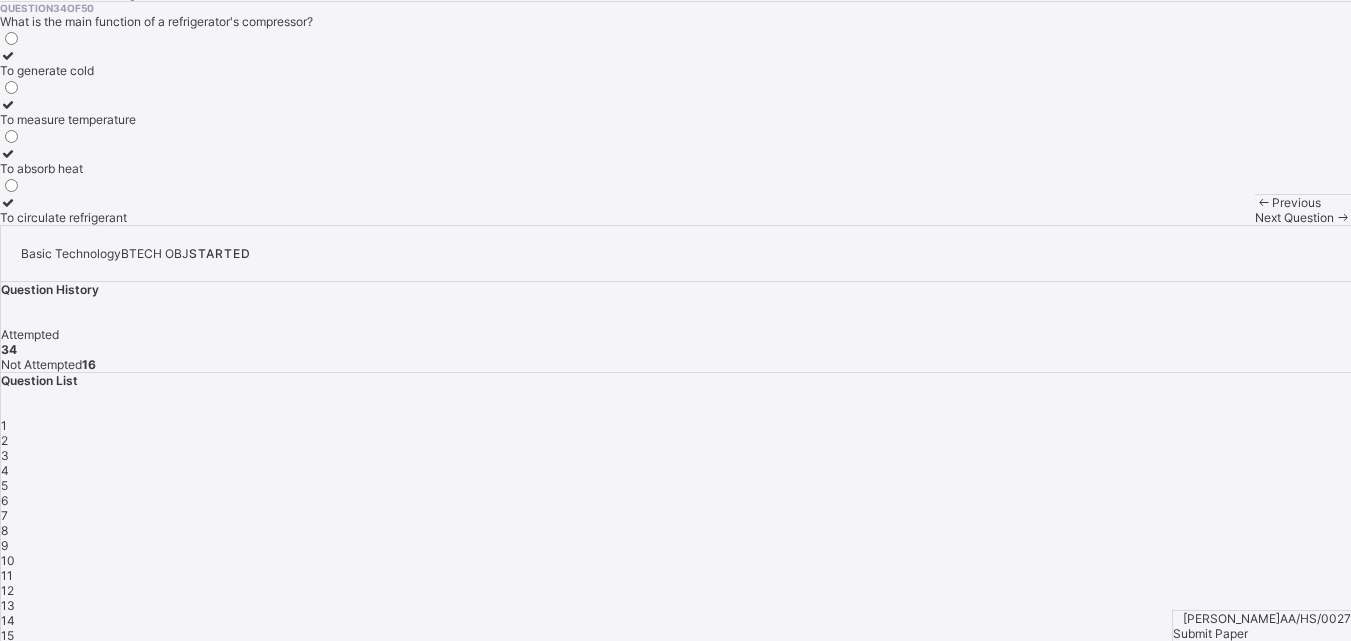 click on "Next Question" at bounding box center [1294, 217] 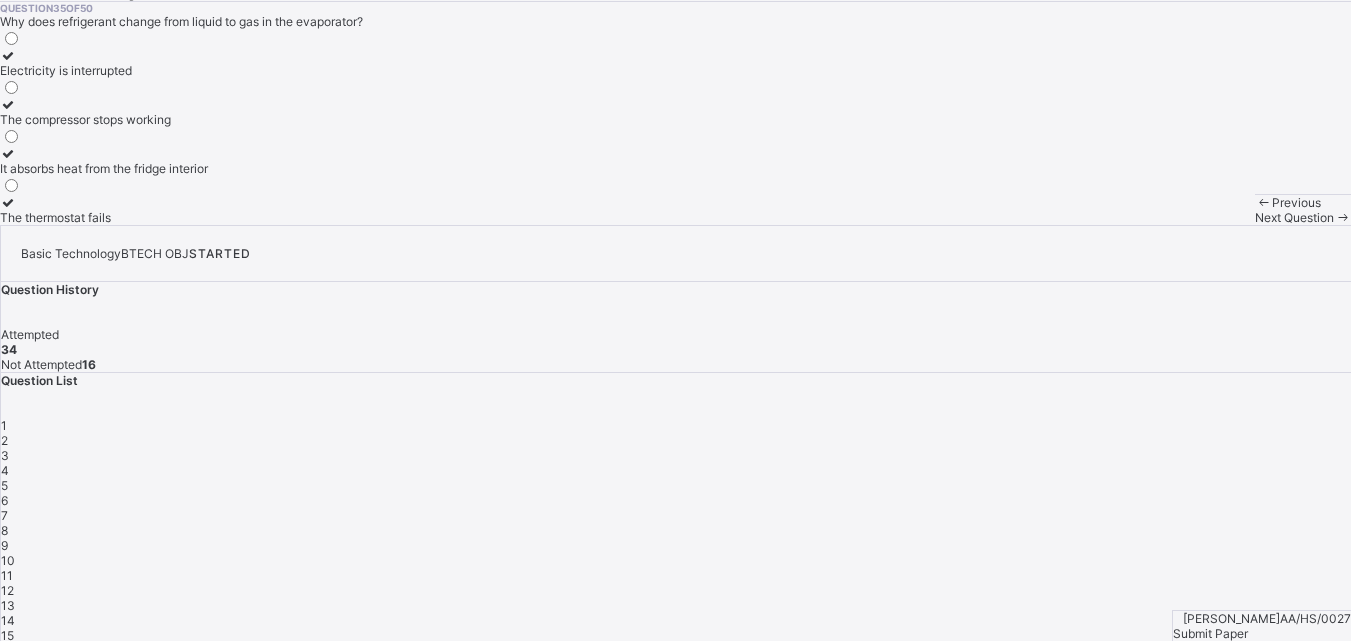 click on "It absorbs heat from the fridge interior" at bounding box center (104, 168) 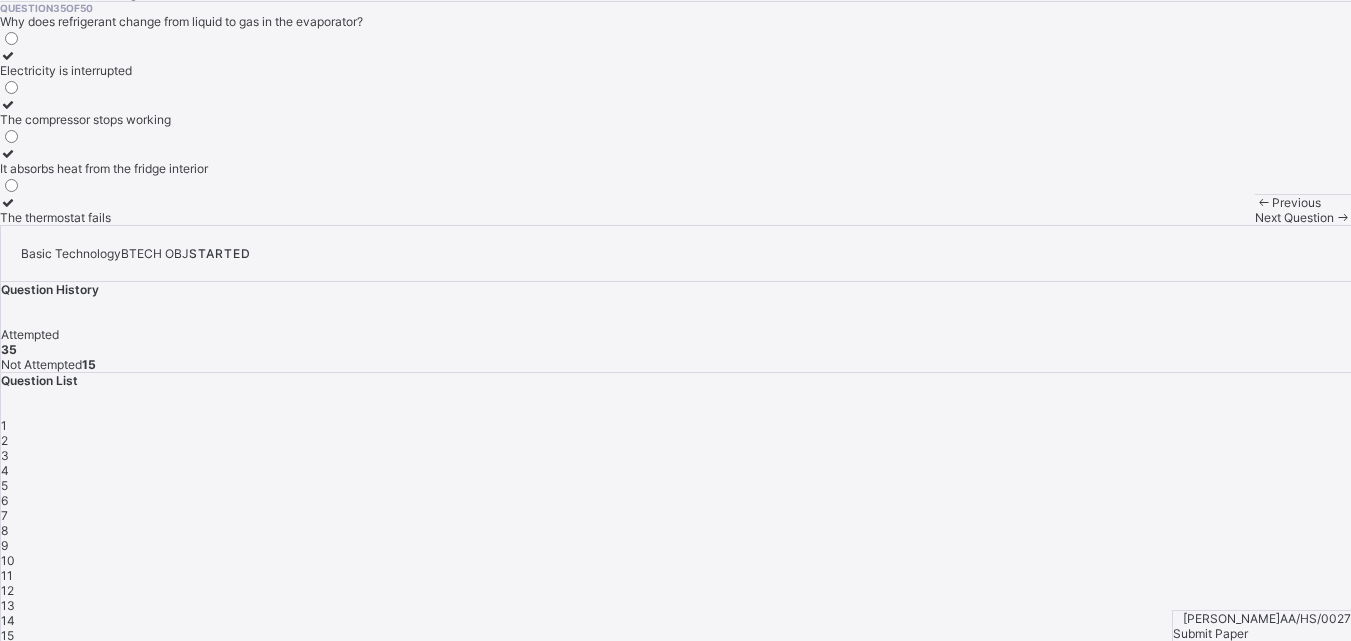 click on "Next Question" at bounding box center (1294, 217) 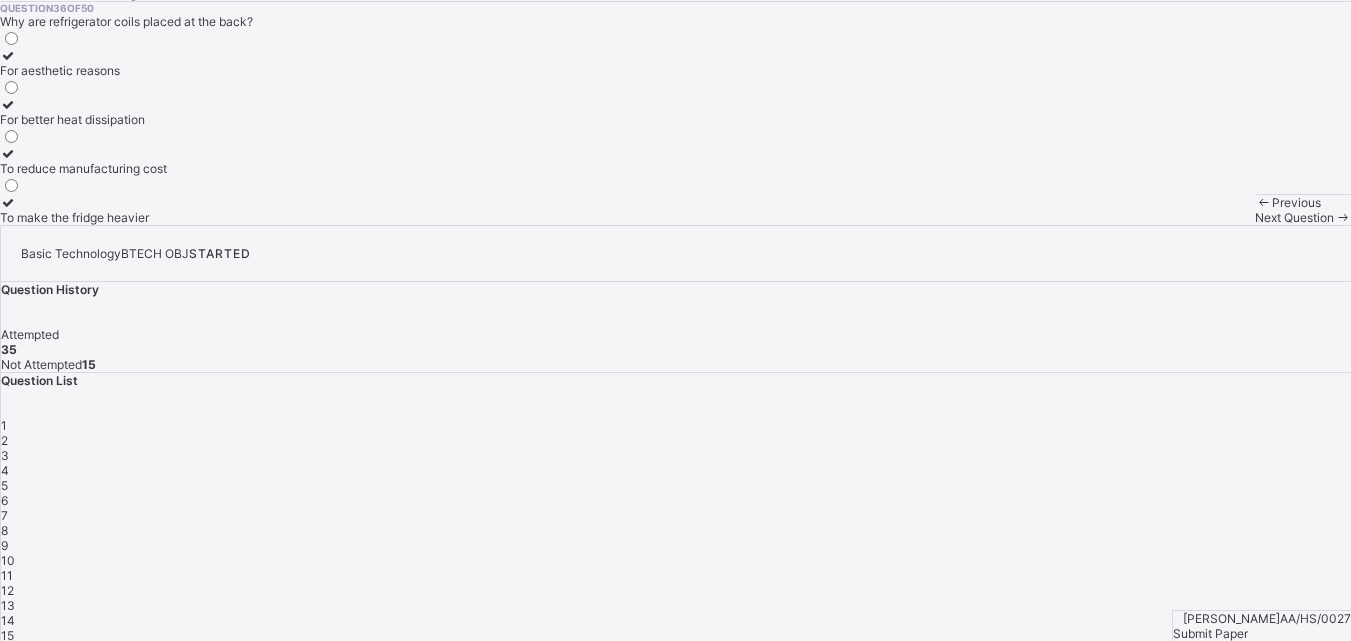 click on "For better heat dissipation" at bounding box center [83, 112] 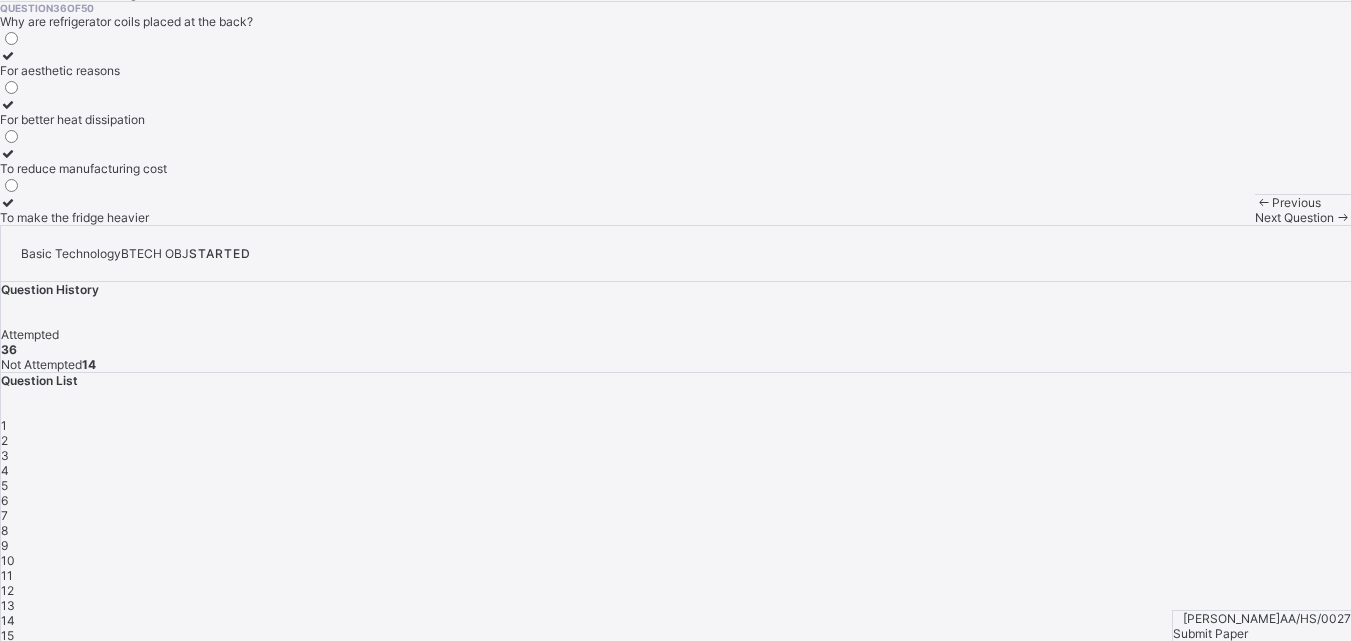 click on "Next Question" at bounding box center (1303, 217) 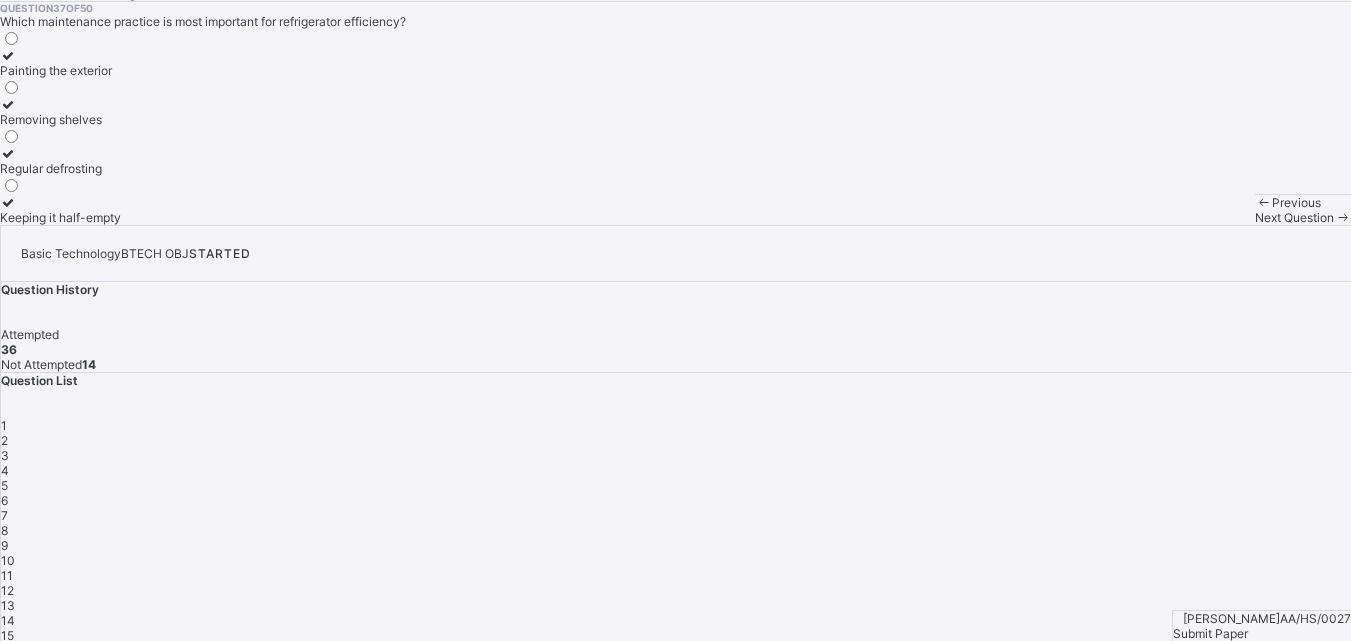 click on "Regular defrosting" at bounding box center (60, 168) 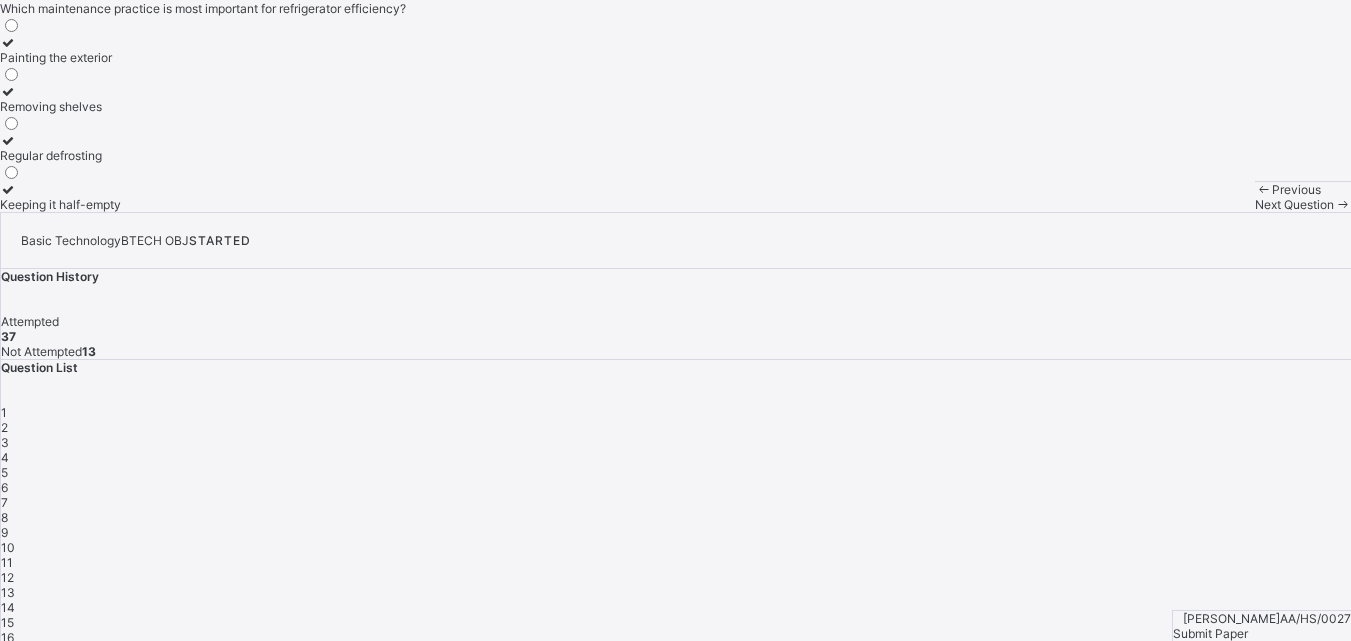 scroll, scrollTop: 0, scrollLeft: 0, axis: both 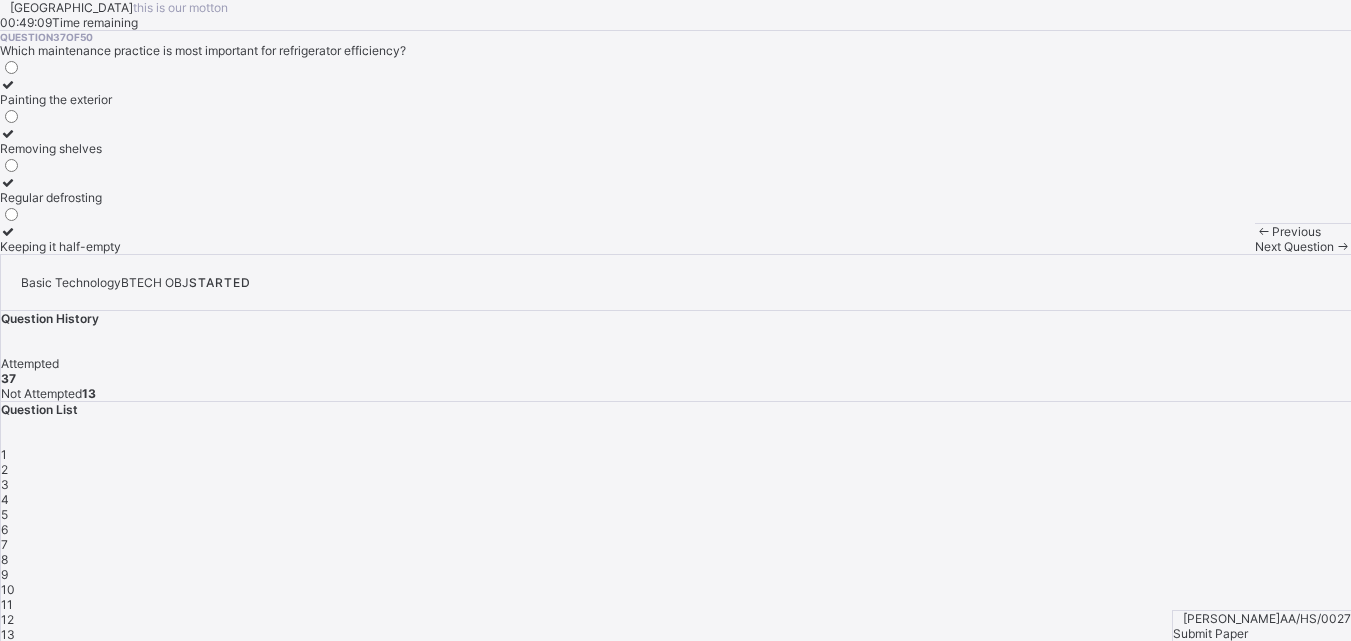 click on "Next Question" at bounding box center (1294, 246) 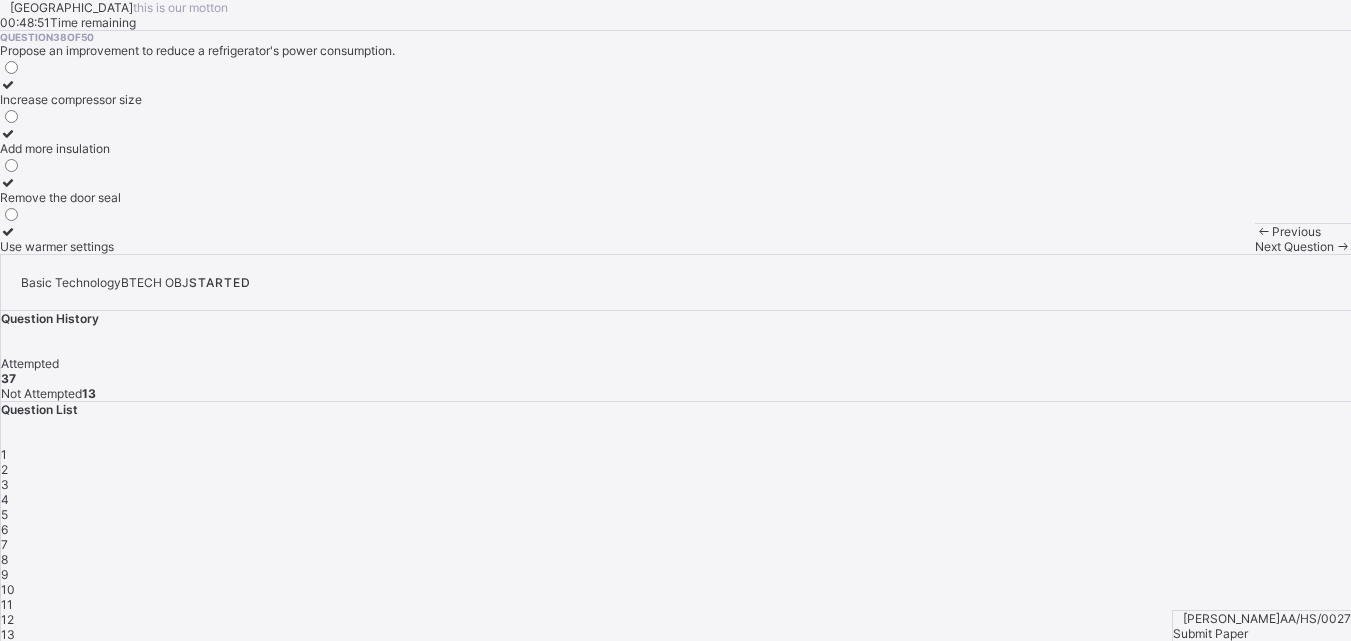 click at bounding box center (8, 133) 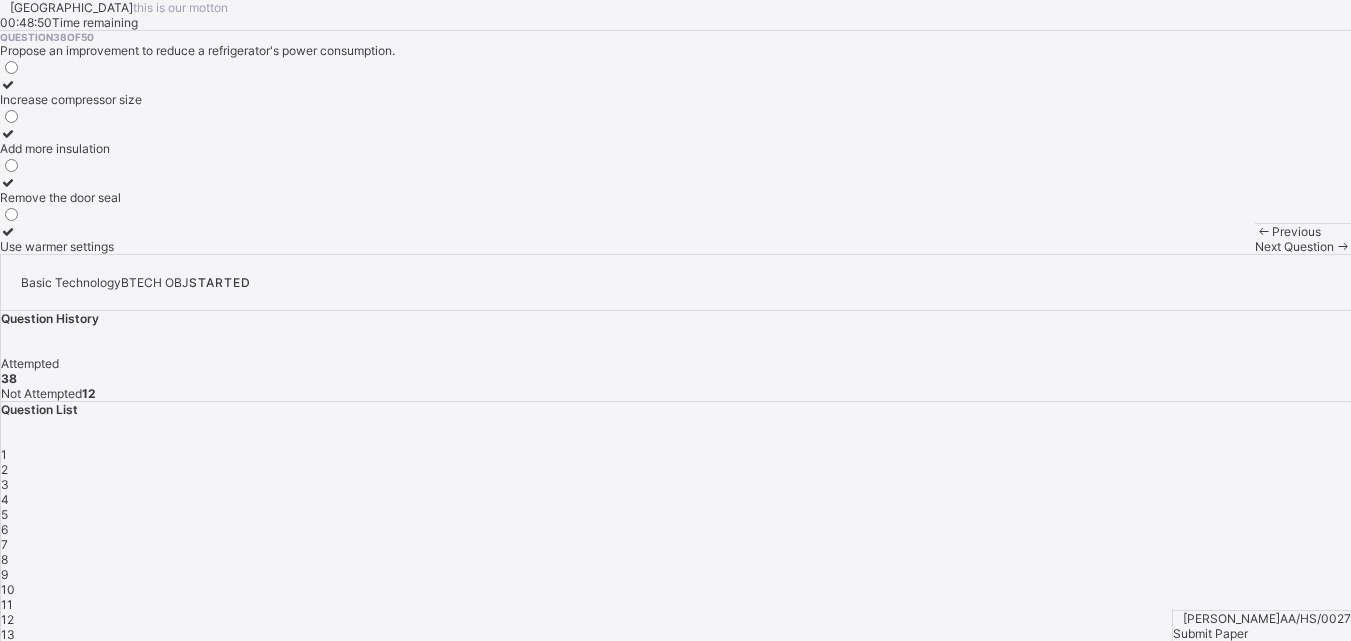 click on "Next Question" at bounding box center [1303, 246] 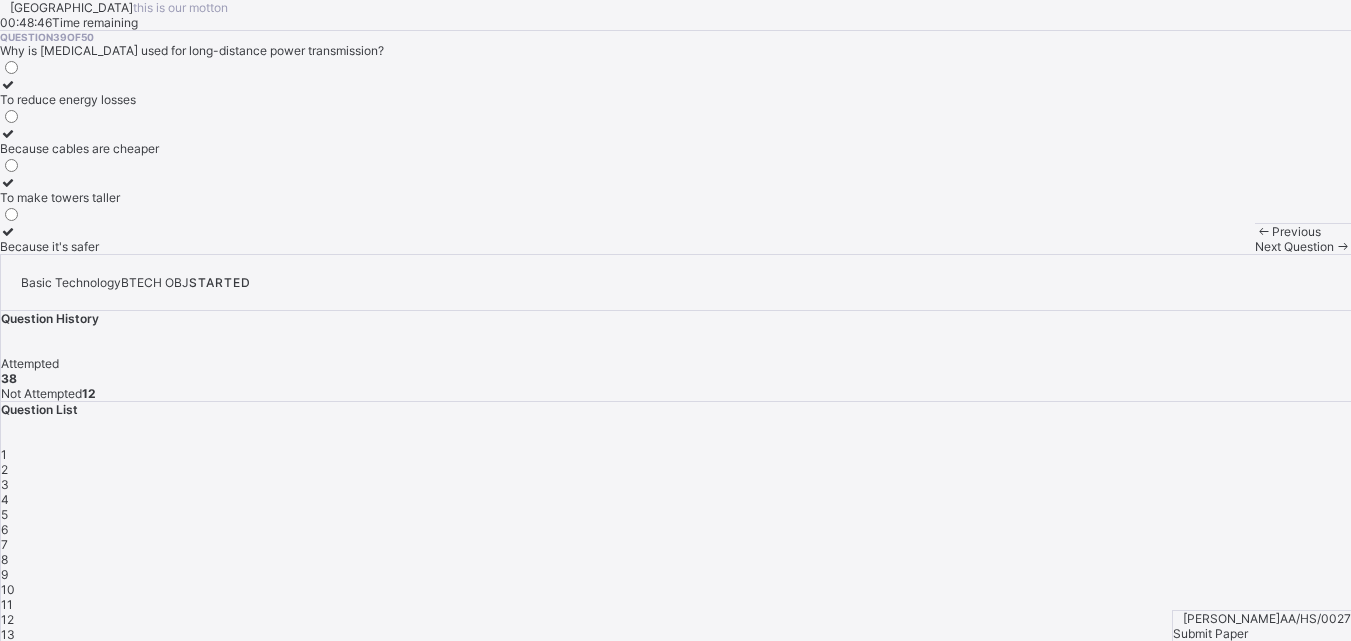 click on "Arndale Academy this is our motton 00:48:46 Time remaining Question  39  of  50 Why is high voltage used for long-distance power transmission? To reduce energy losses Because cables are cheaper To make towers taller Because it's safer Previous Next Question" at bounding box center (675, 127) 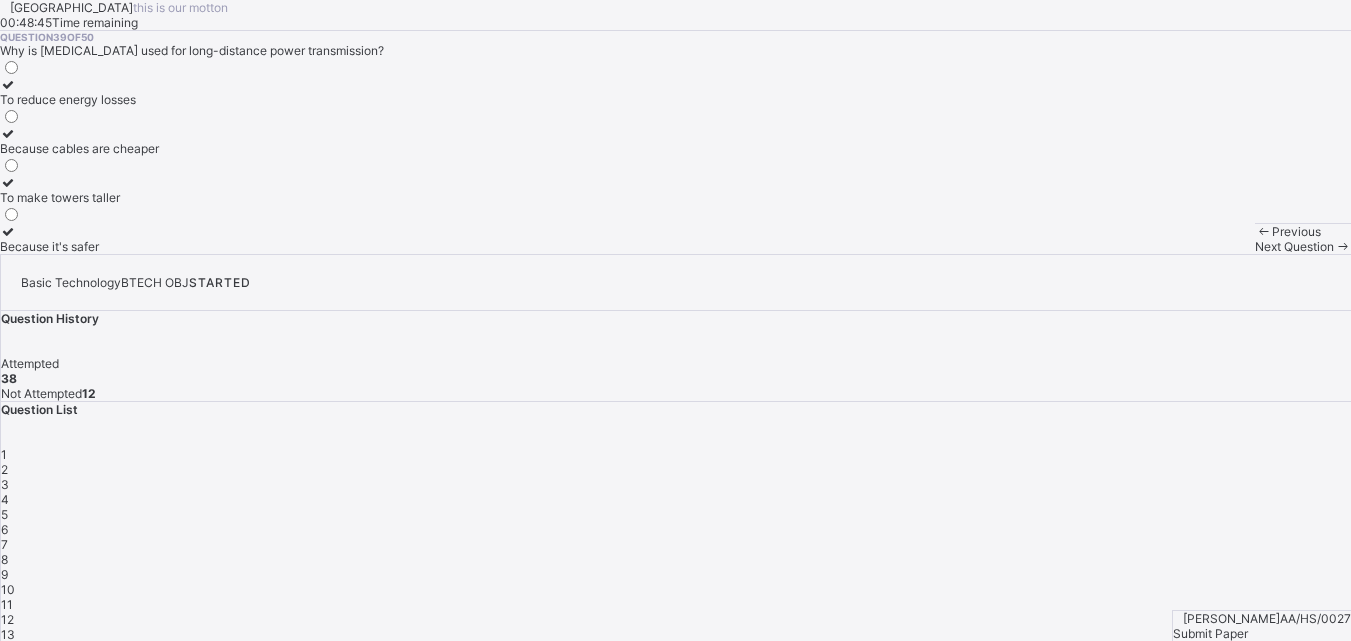 click on "Arndale Academy this is our motton 00:48:45 Time remaining Question  39  of  50 Why is high voltage used for long-distance power transmission? To reduce energy losses Because cables are cheaper To make towers taller Because it's safer Previous Next Question" at bounding box center [675, 127] 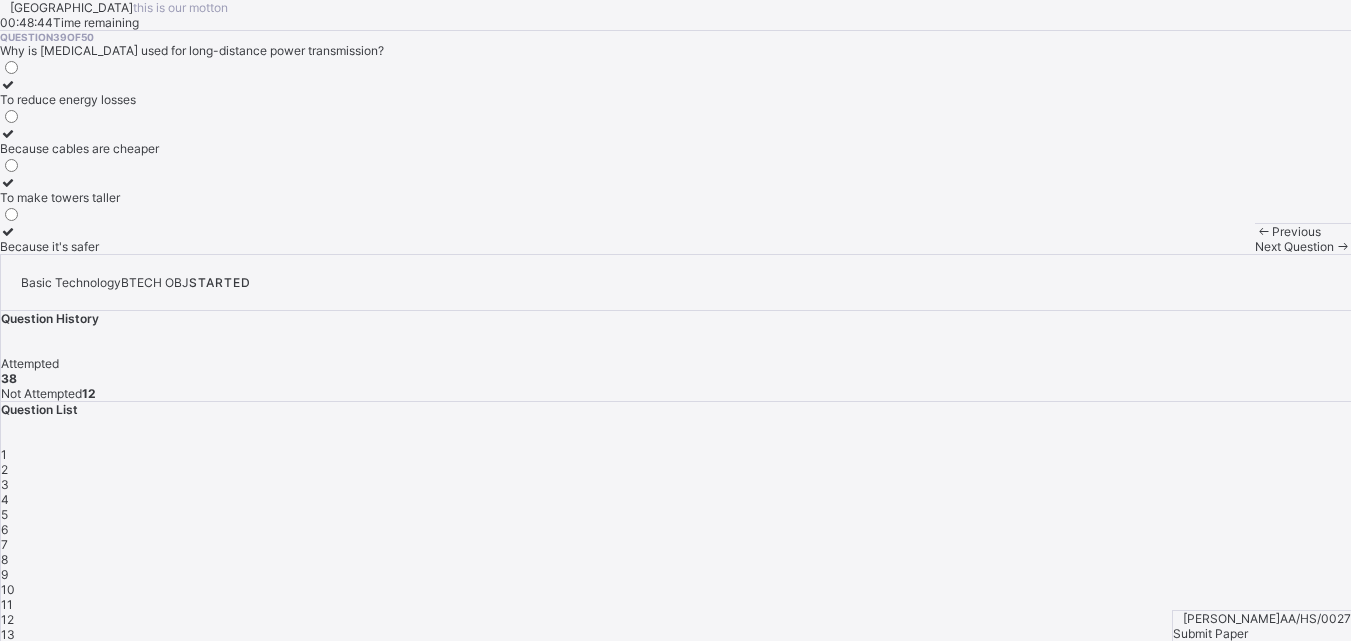click on "Arndale Academy this is our motton 00:48:44 Time remaining Question  39  of  50 Why is high voltage used for long-distance power transmission? To reduce energy losses Because cables are cheaper To make towers taller Because it's safer Previous Next Question" at bounding box center (675, 127) 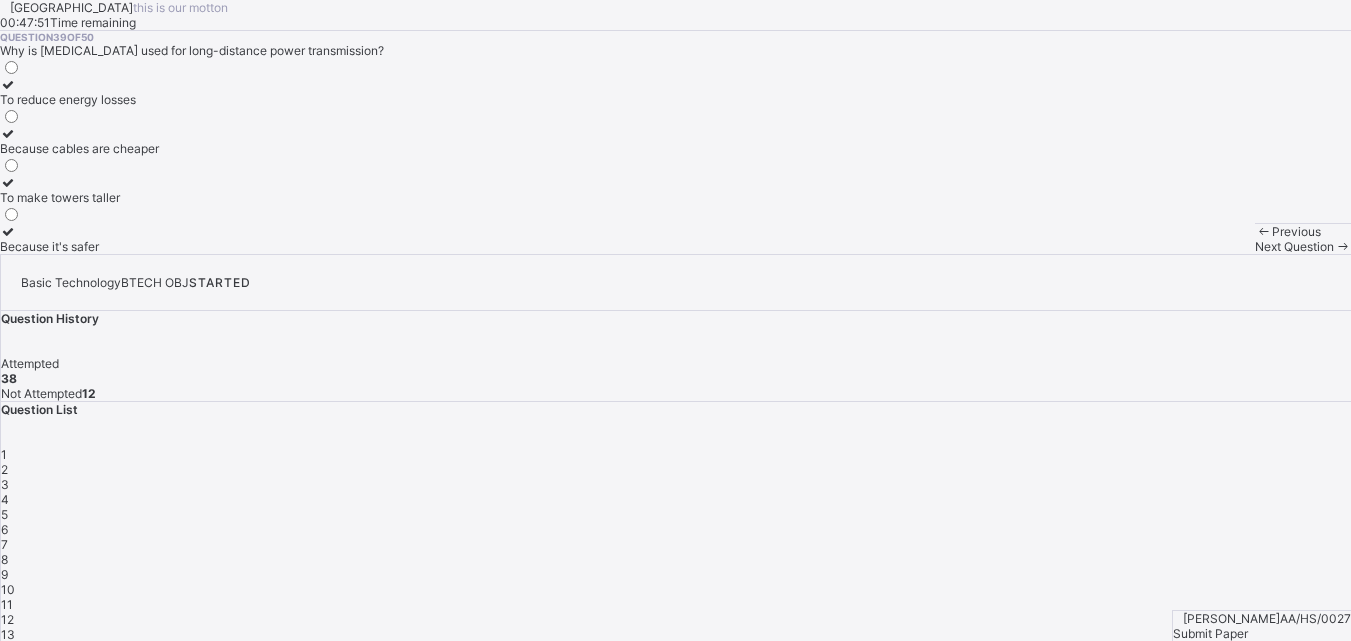 click at bounding box center [79, 84] 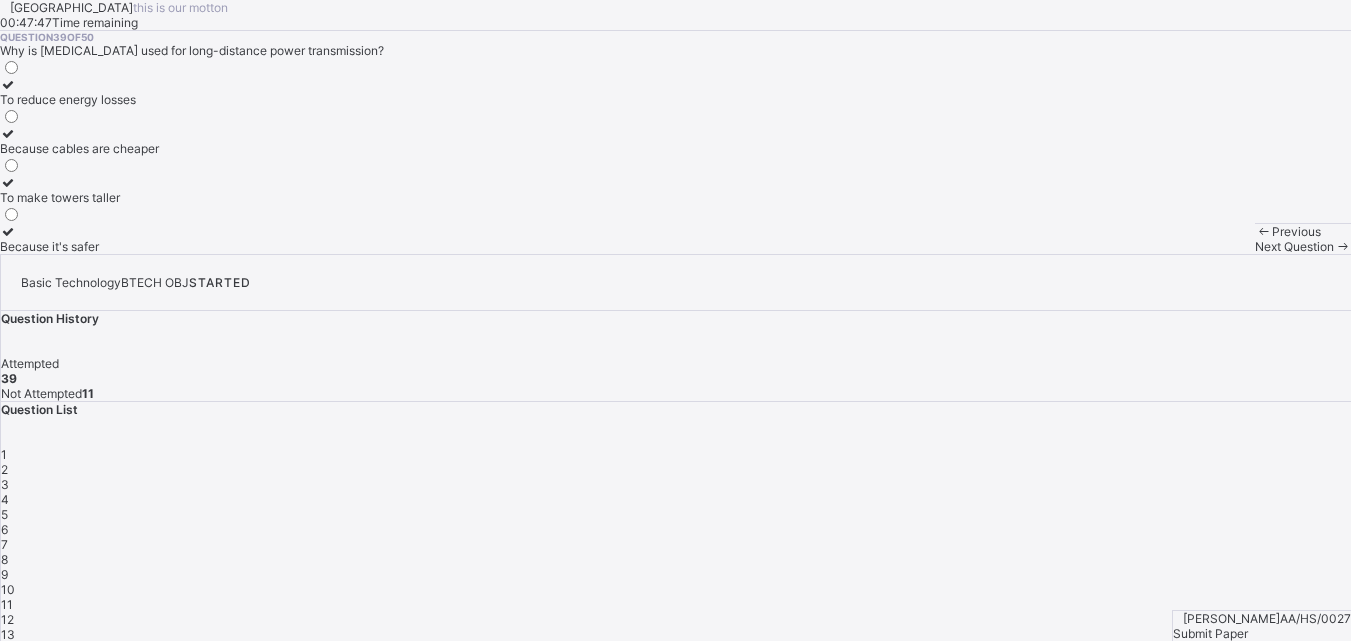 click at bounding box center (1342, 246) 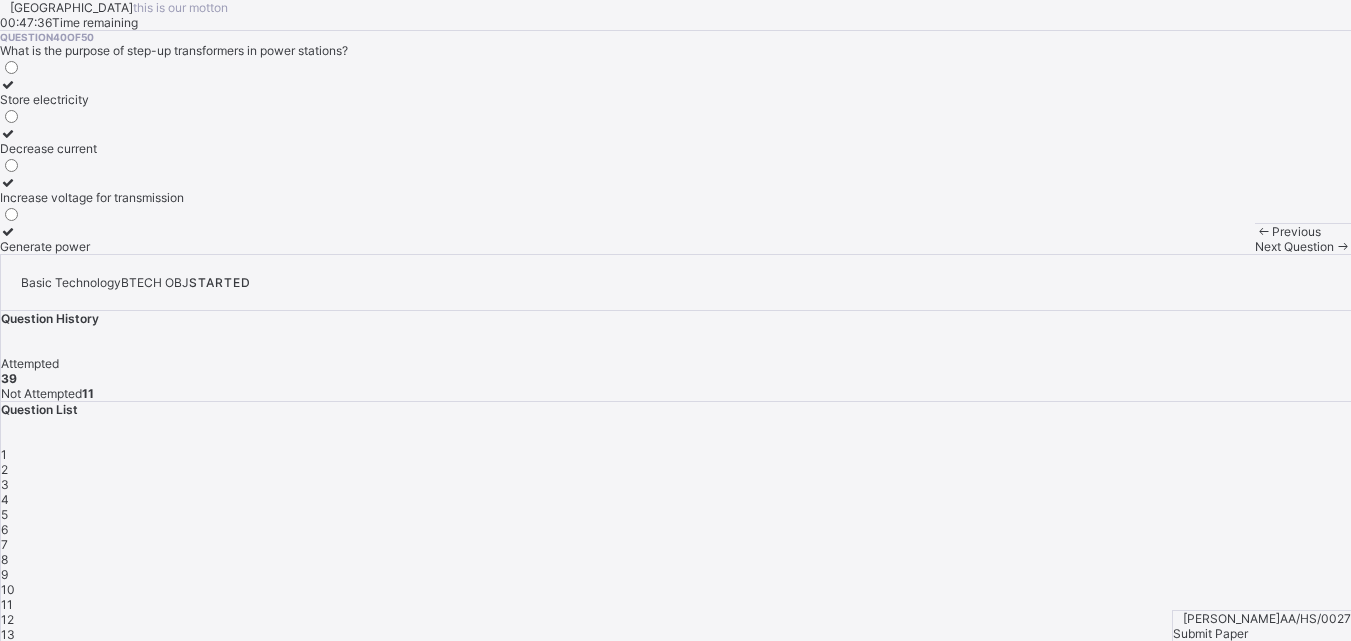 click at bounding box center (8, 182) 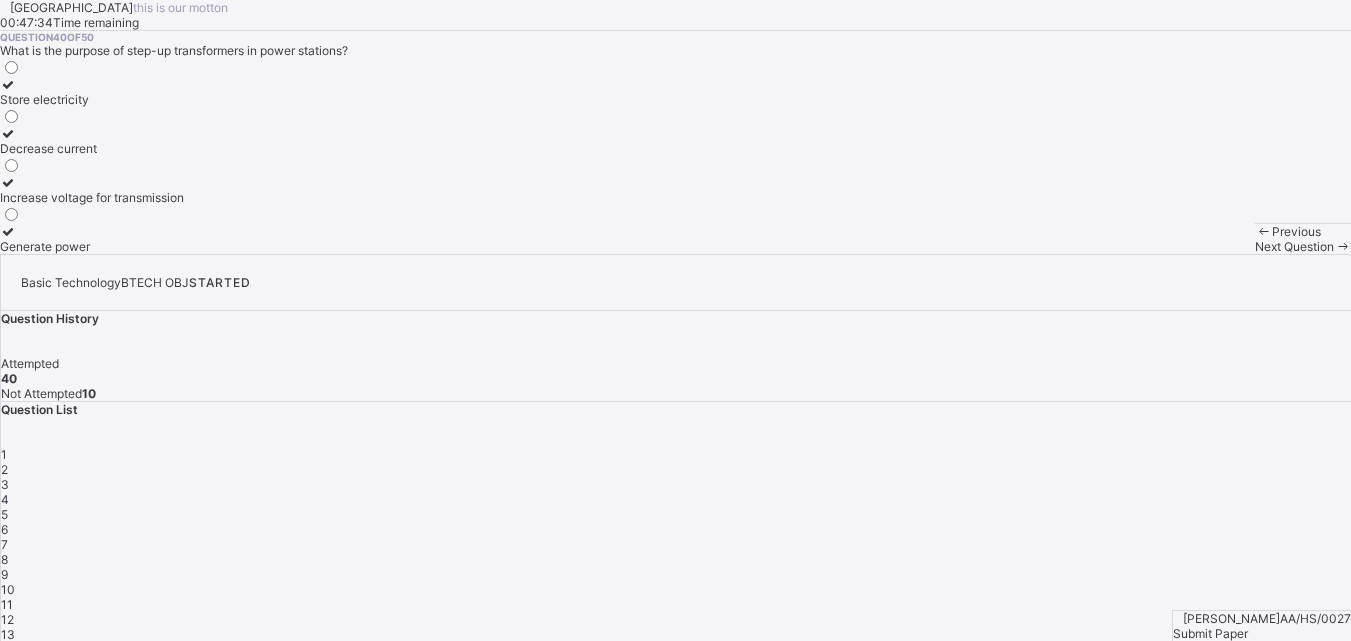 click at bounding box center [1342, 246] 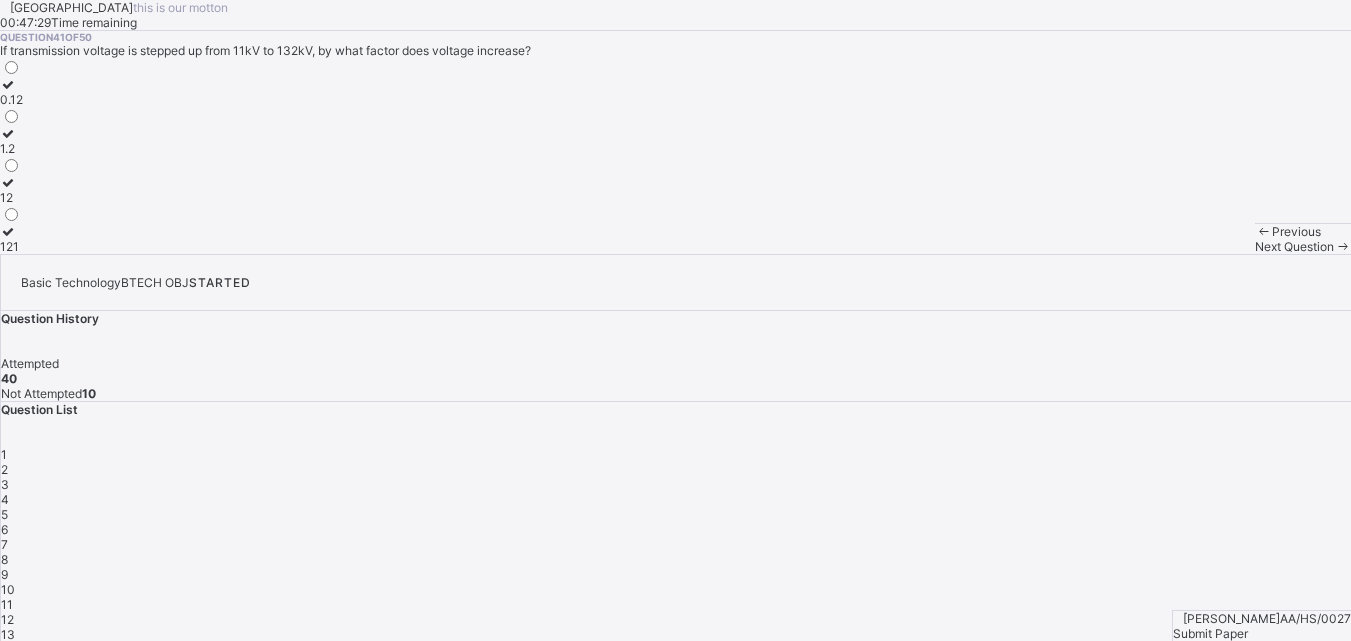 click at bounding box center (1263, 231) 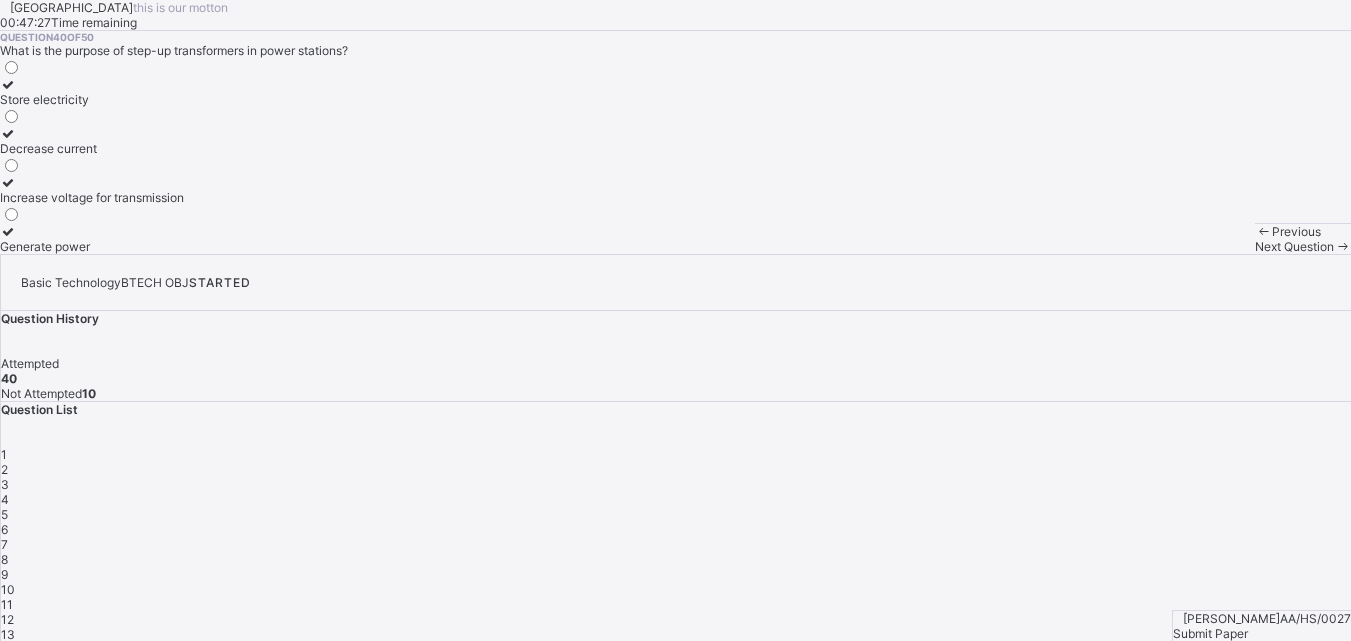 click at bounding box center (1342, 246) 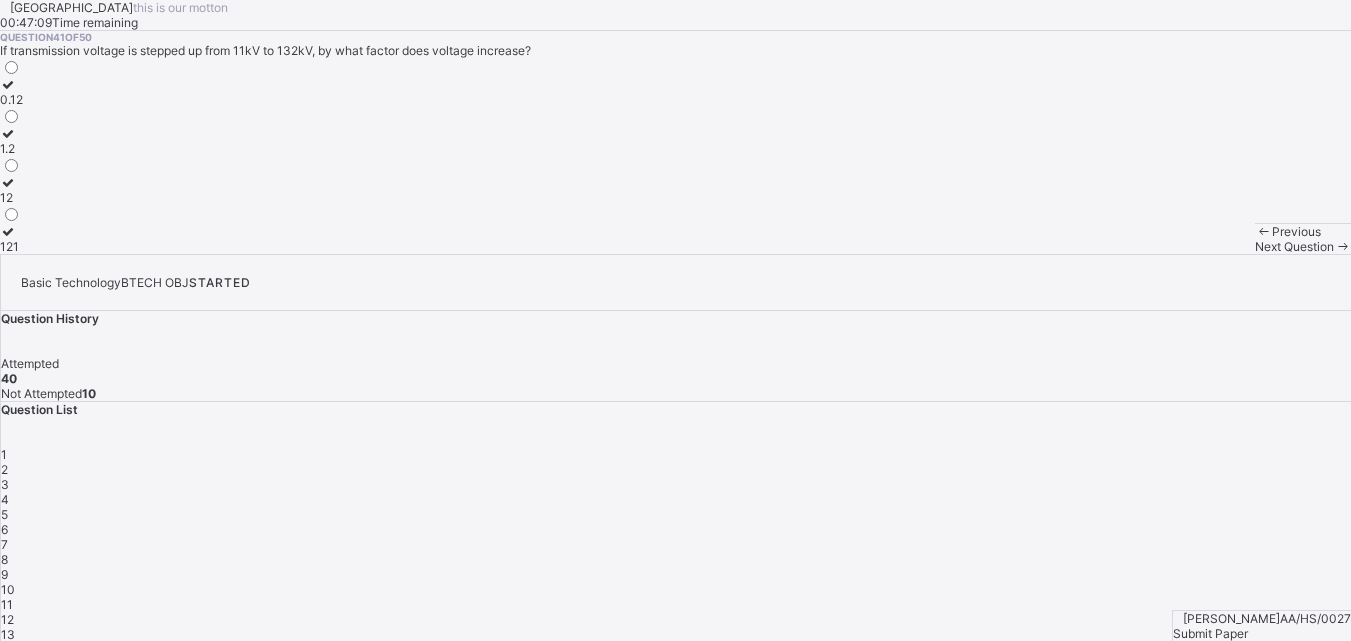 click on "121" at bounding box center (11, 239) 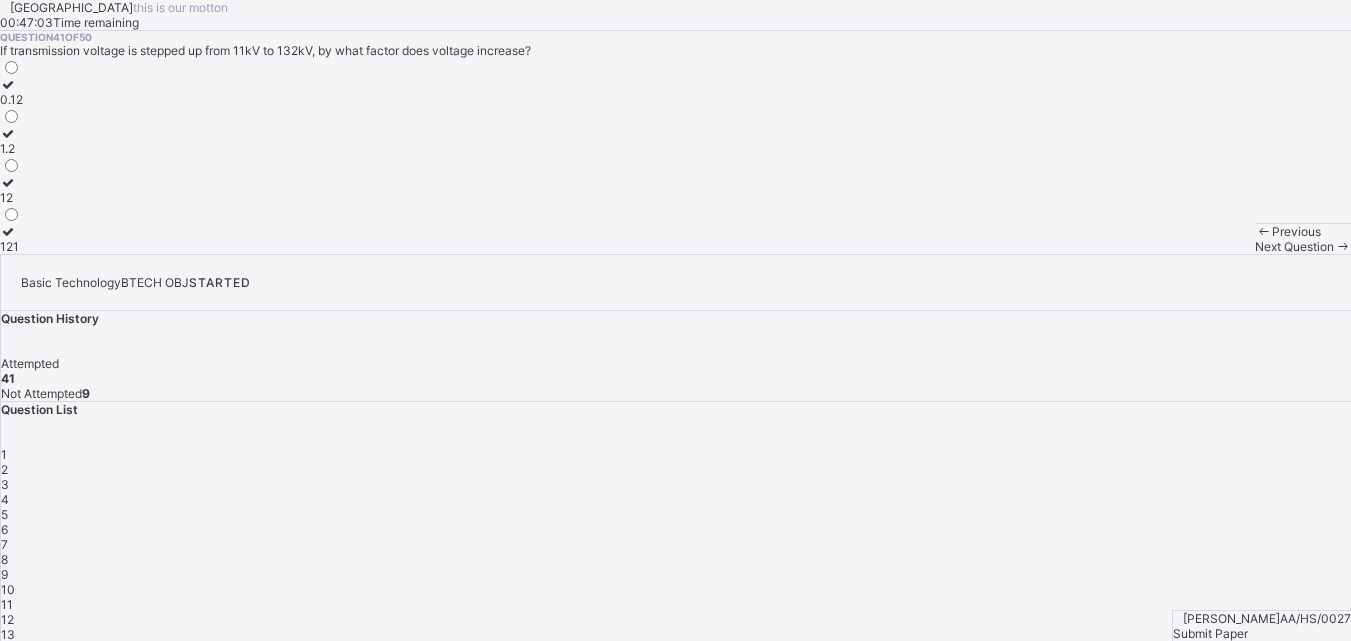 click on "Next Question" at bounding box center [1303, 246] 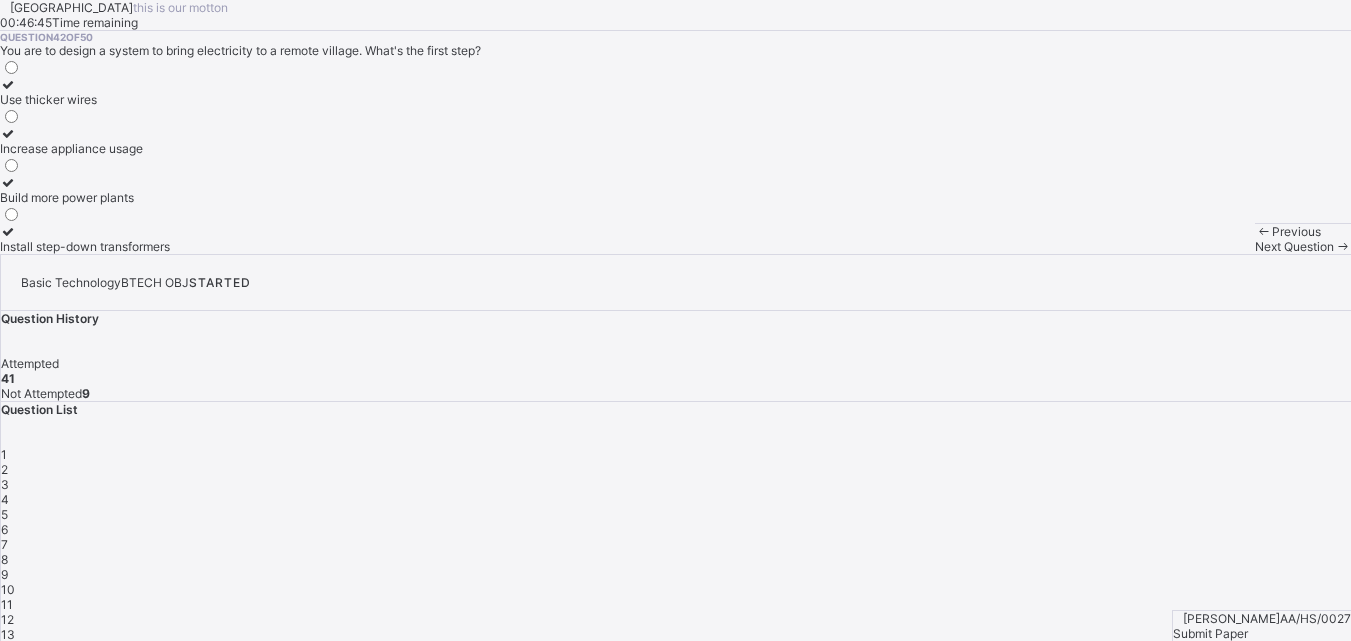 click on "Install step-down transformers" at bounding box center (85, 239) 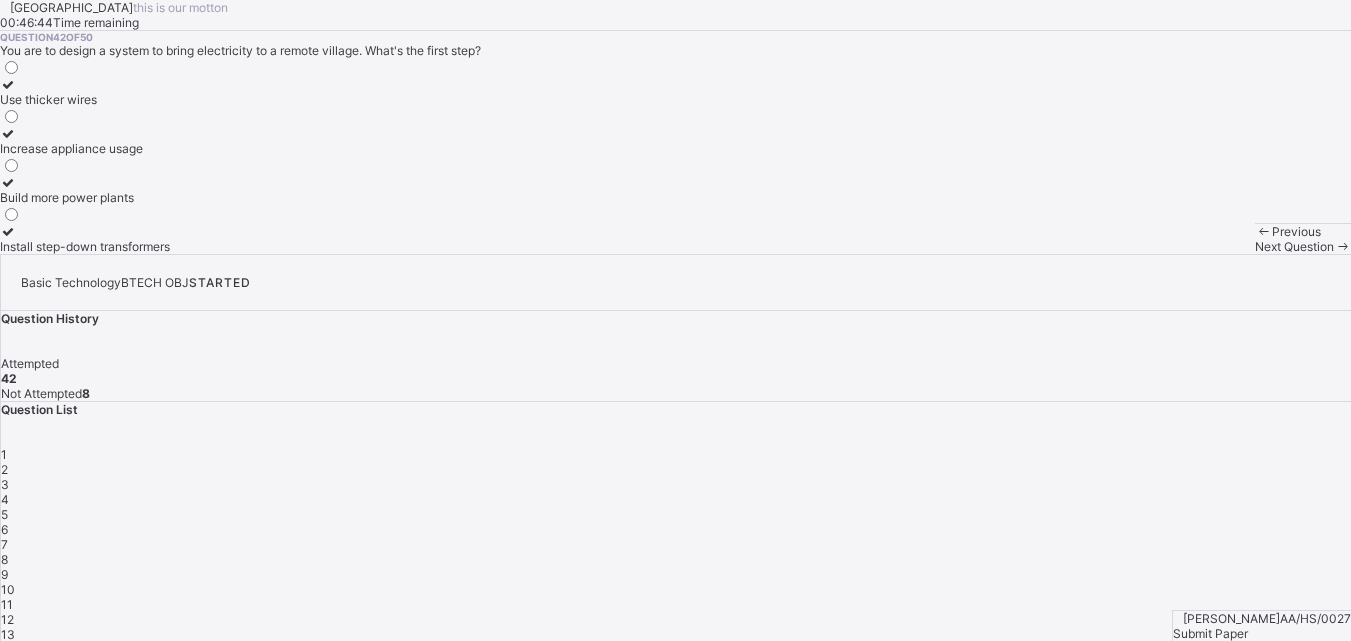 click on "Arndale Academy this is our motton 00:46:44 Time remaining Question  42  of  50 You are to design a system to bring electricity to a remote village. What's the first step? Use thicker wires Increase appliance usage Build more power plants Install step-down transformers Previous Next Question" at bounding box center (675, 127) 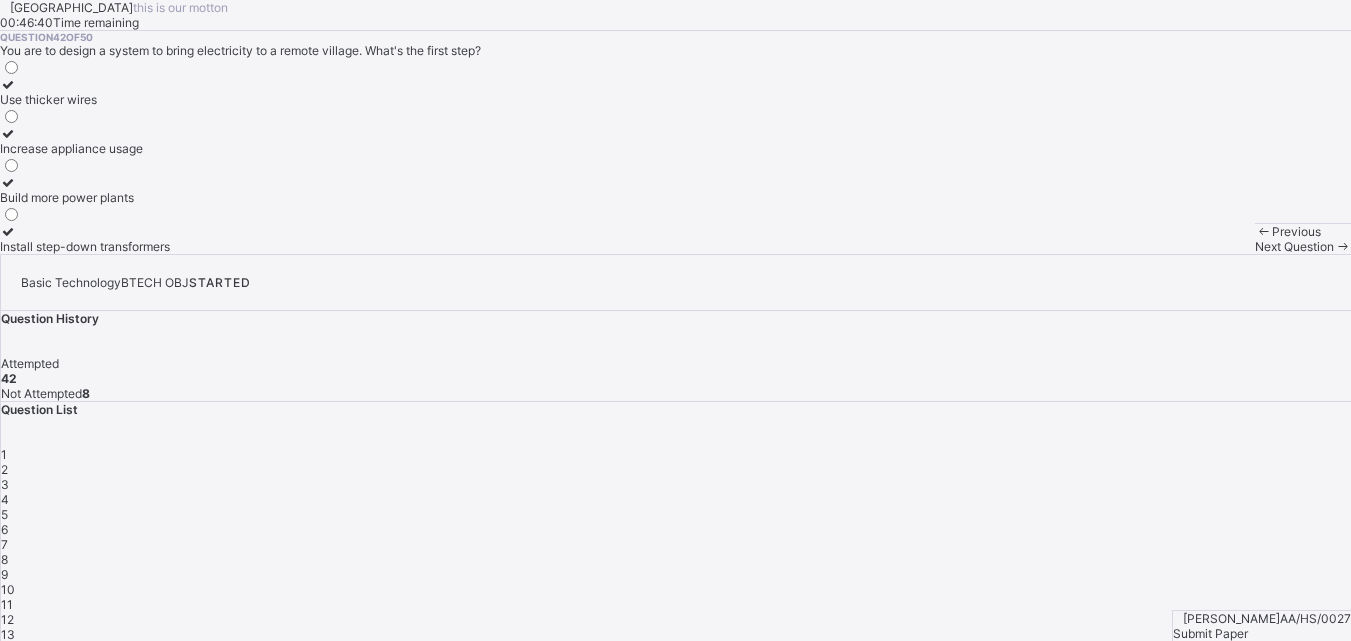 click at bounding box center (1342, 246) 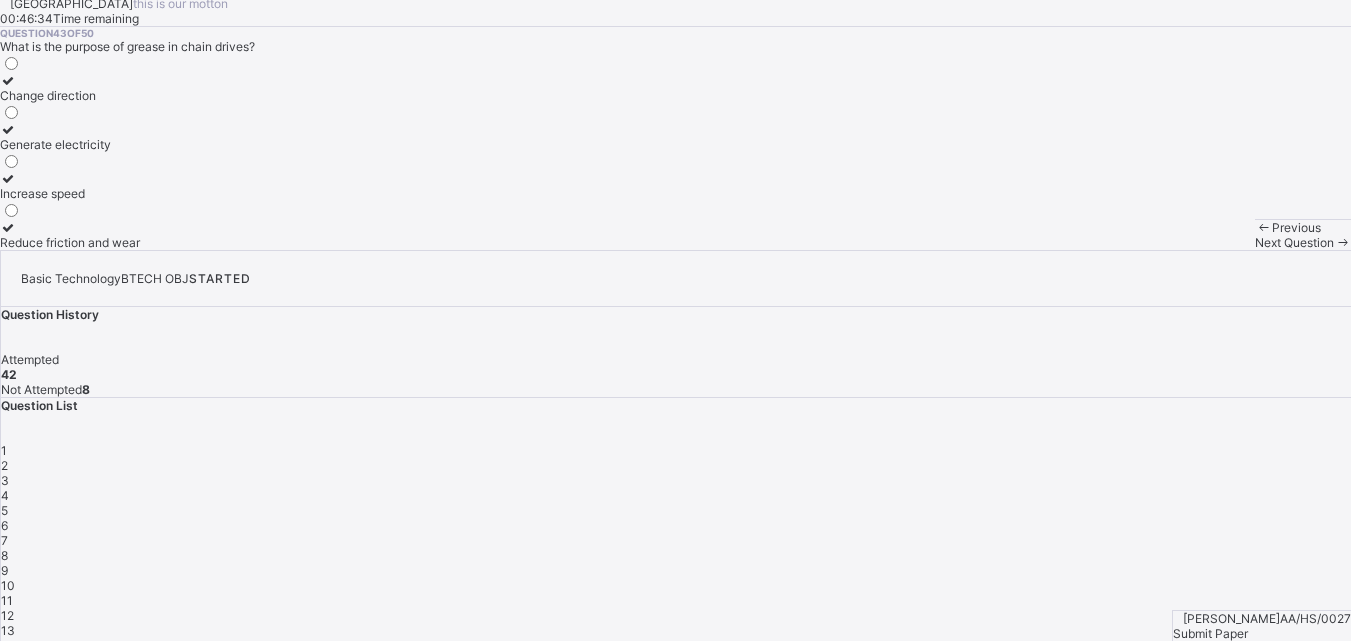 scroll, scrollTop: 5, scrollLeft: 0, axis: vertical 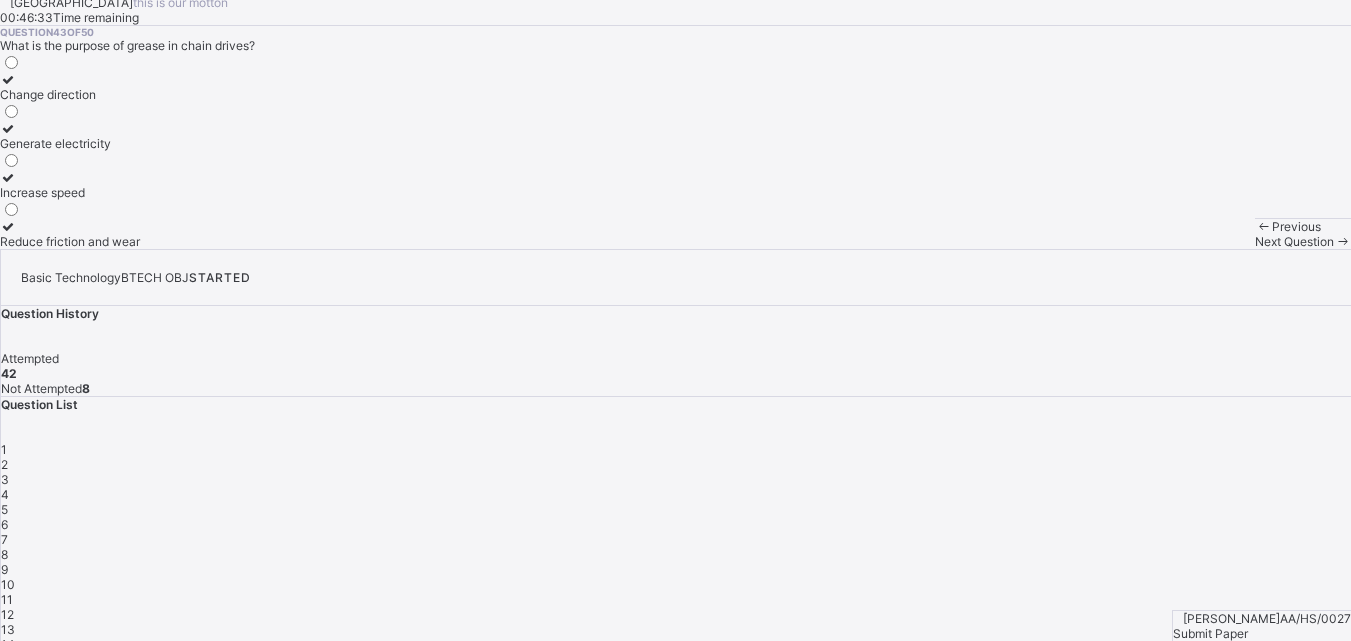 click at bounding box center (8, 226) 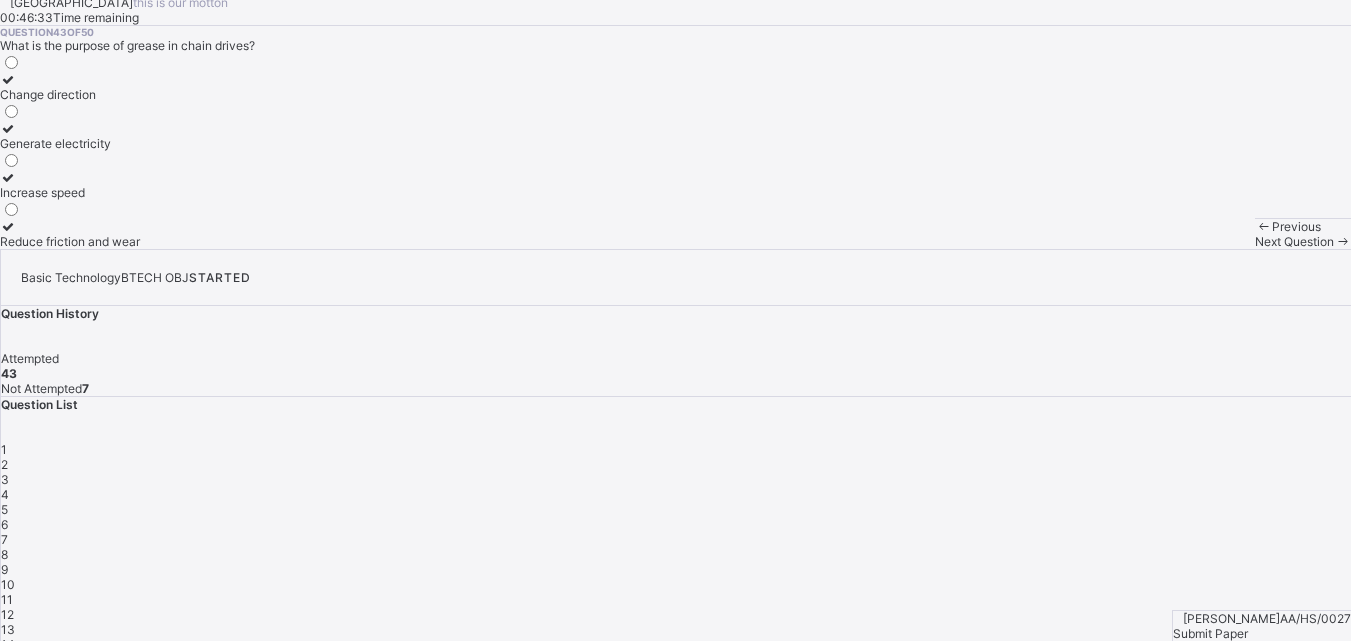 click on "Previous Next Question" at bounding box center (1303, 233) 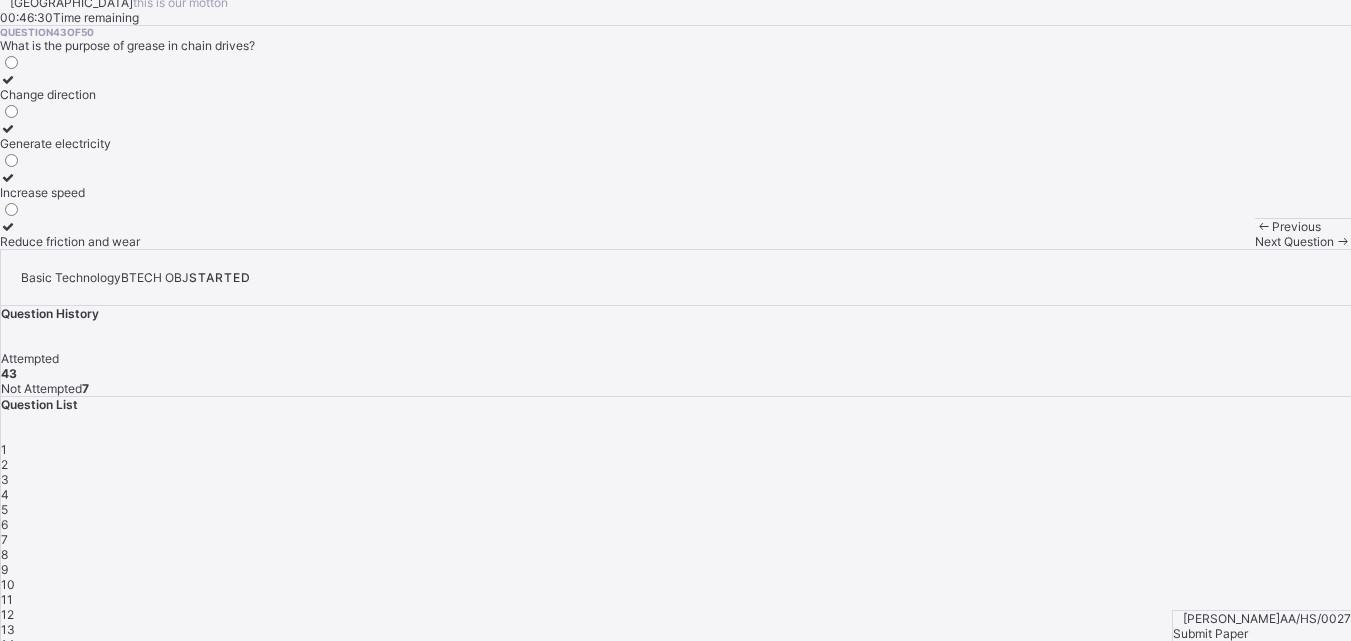 click on "Next Question" at bounding box center [1294, 241] 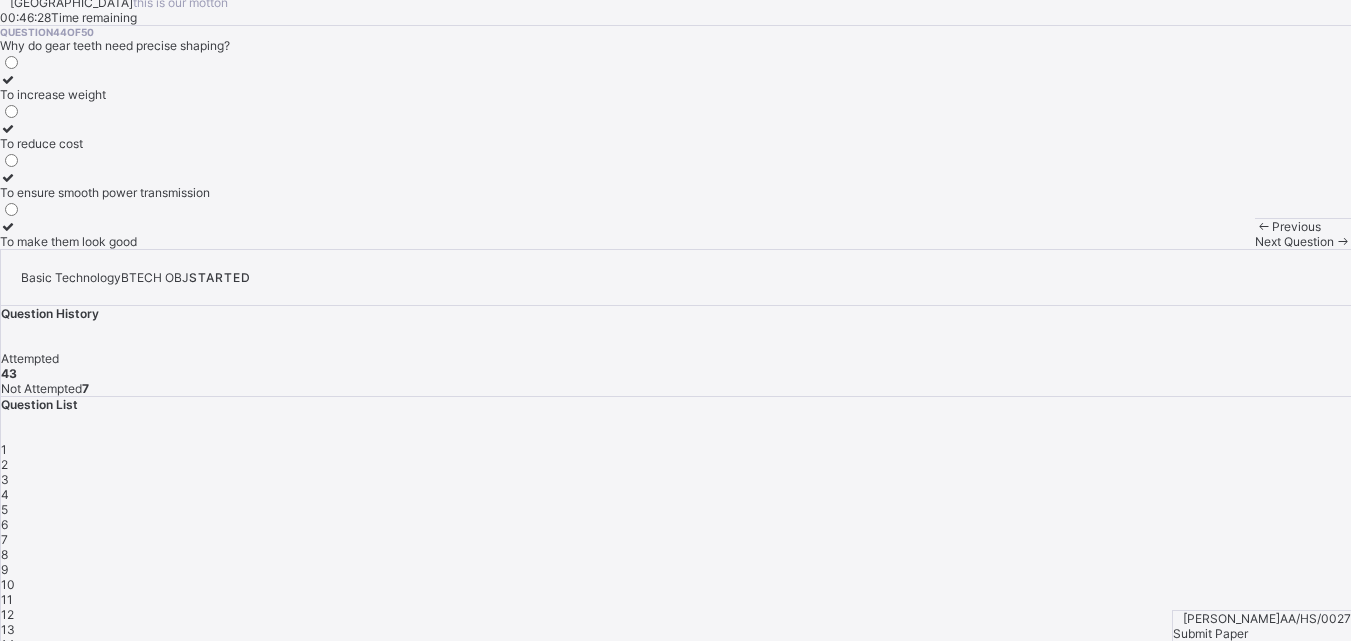 click on "Previous" at bounding box center [1296, 226] 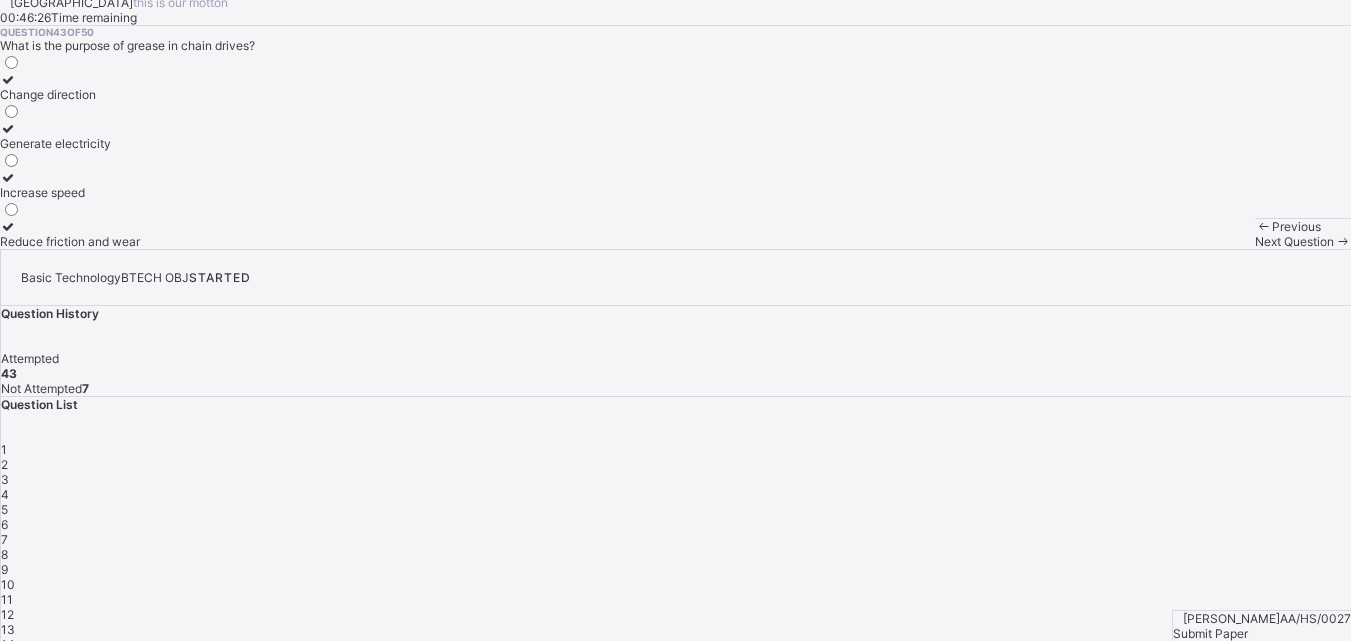 click at bounding box center [1342, 241] 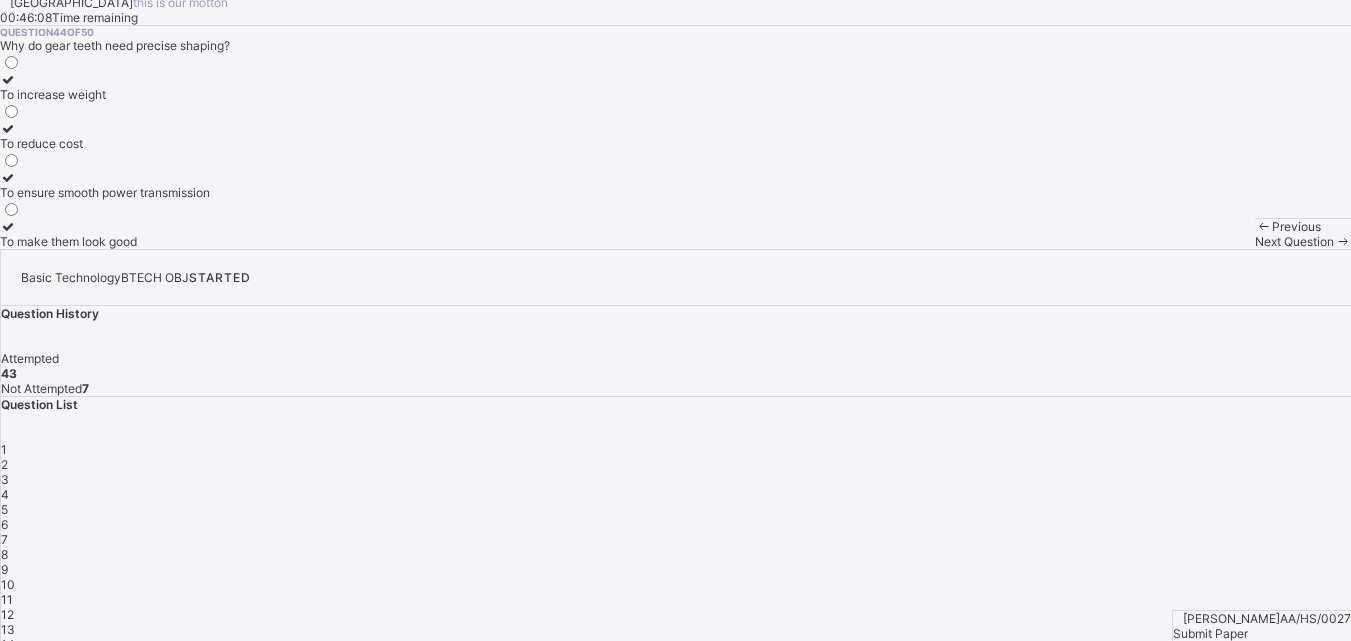 click on "To ensure smooth power transmission" at bounding box center (105, 185) 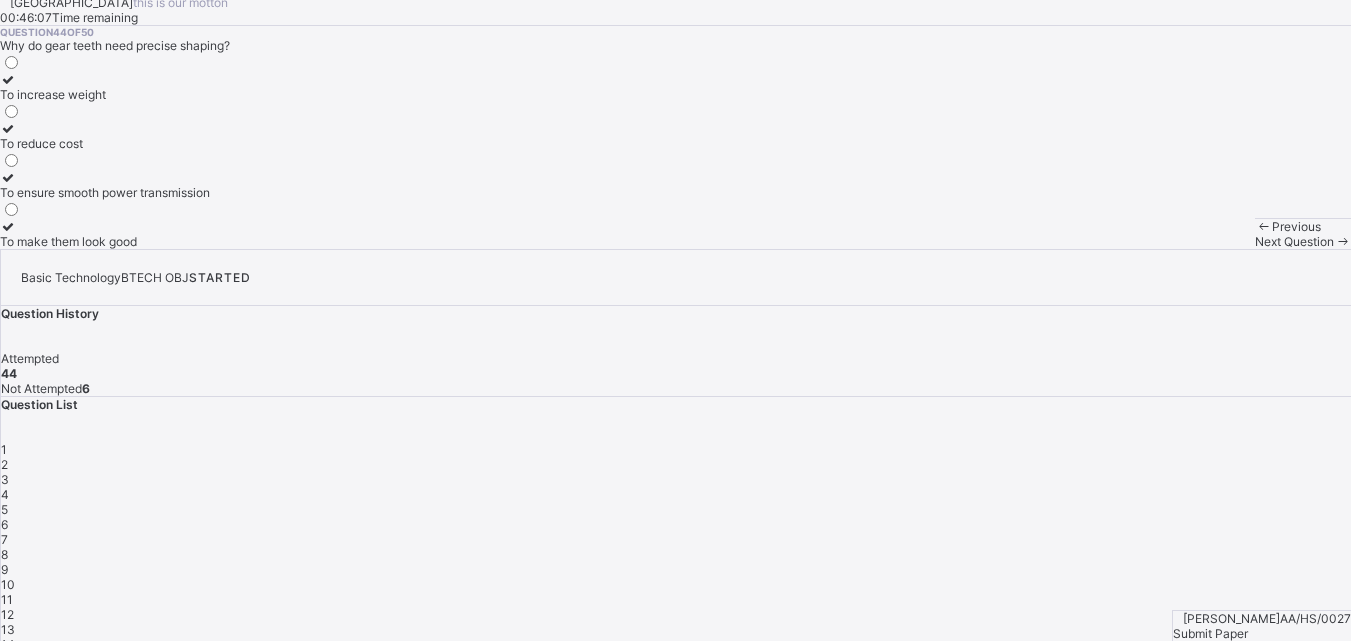 click on "Next Question" at bounding box center (1294, 241) 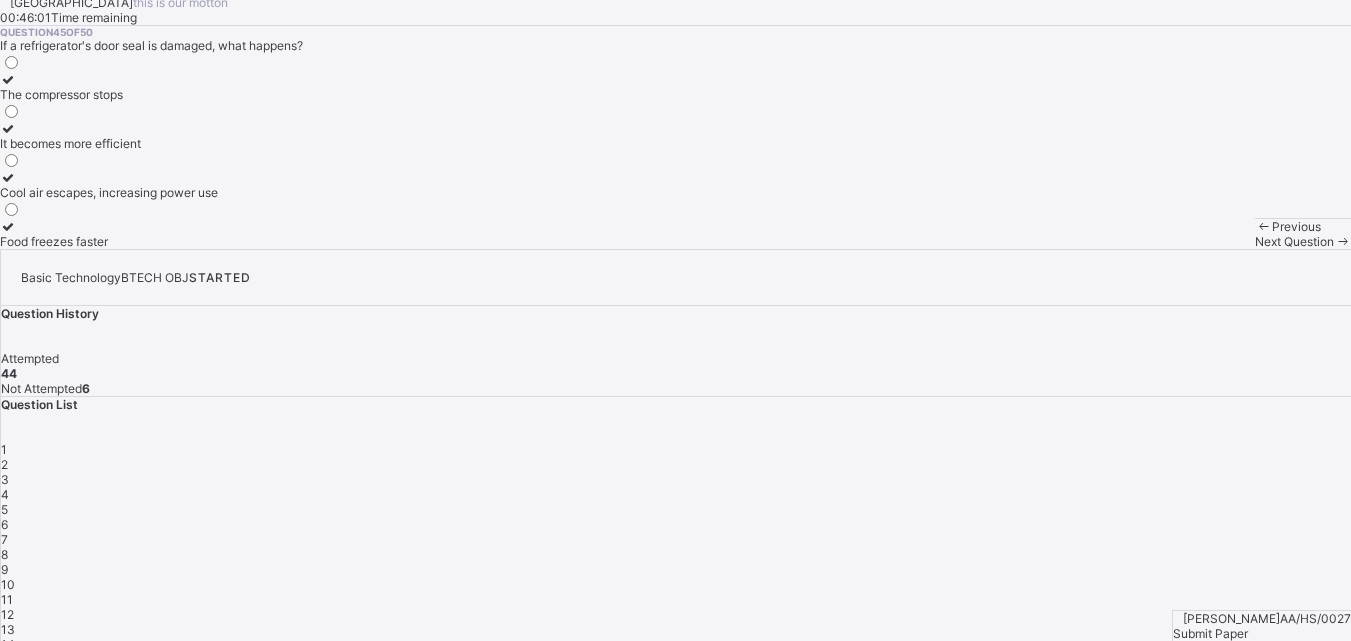 click on "Cool air escapes, increasing power use" at bounding box center [109, 192] 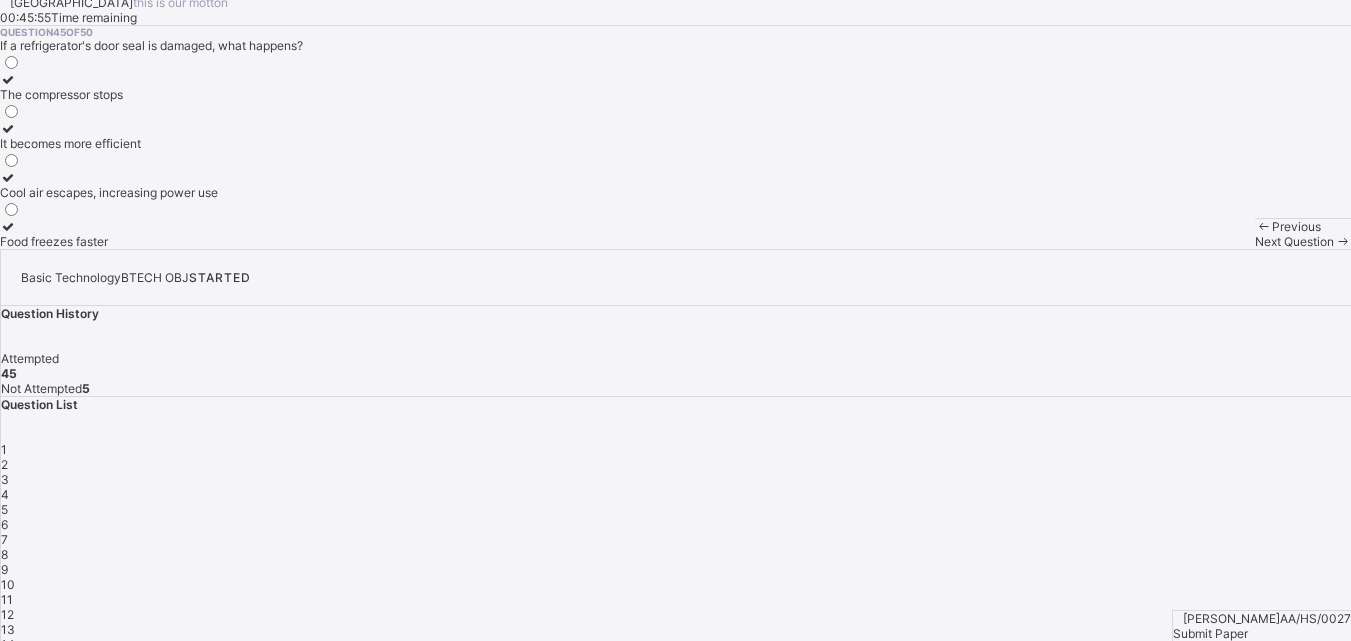 click on "Next Question" at bounding box center [1303, 241] 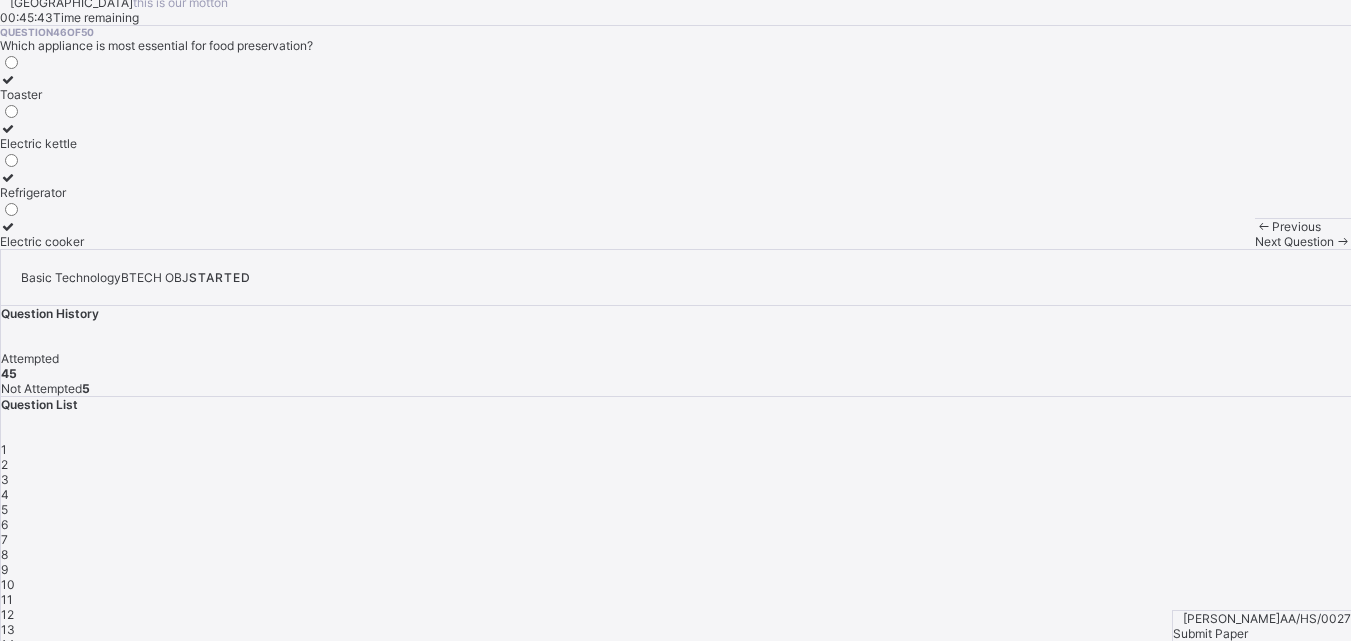 click on "Refrigerator" at bounding box center (42, 192) 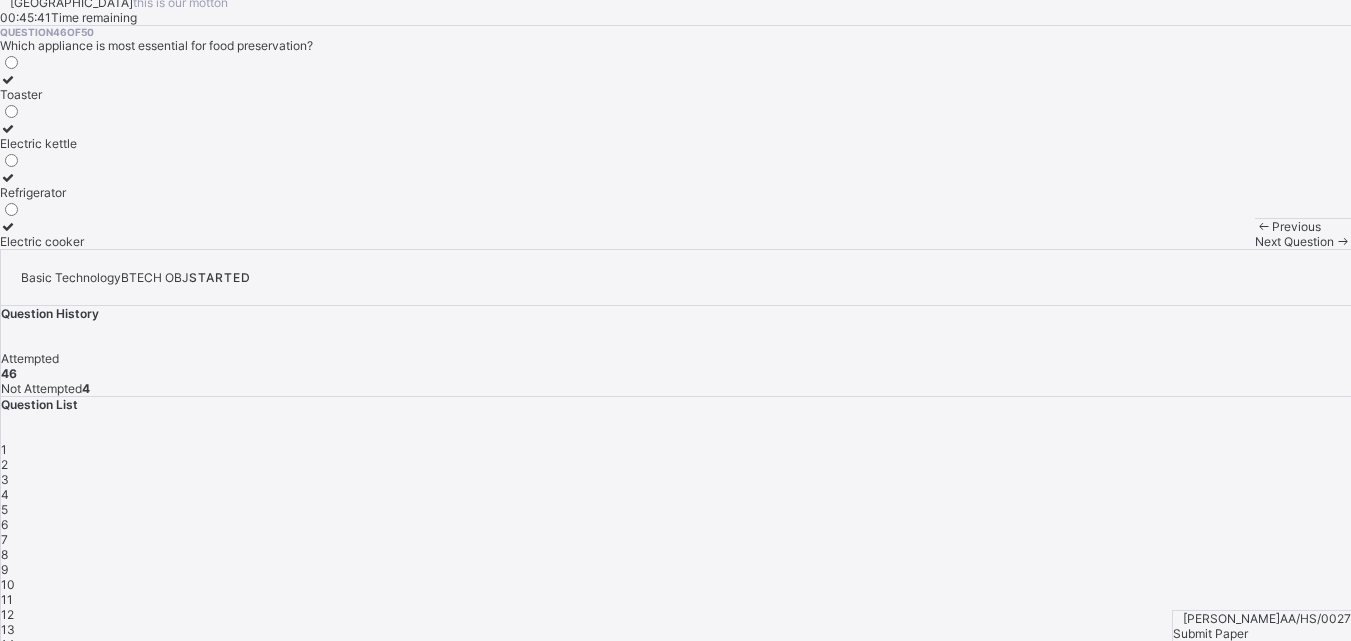 click on "Next Question" at bounding box center [1294, 241] 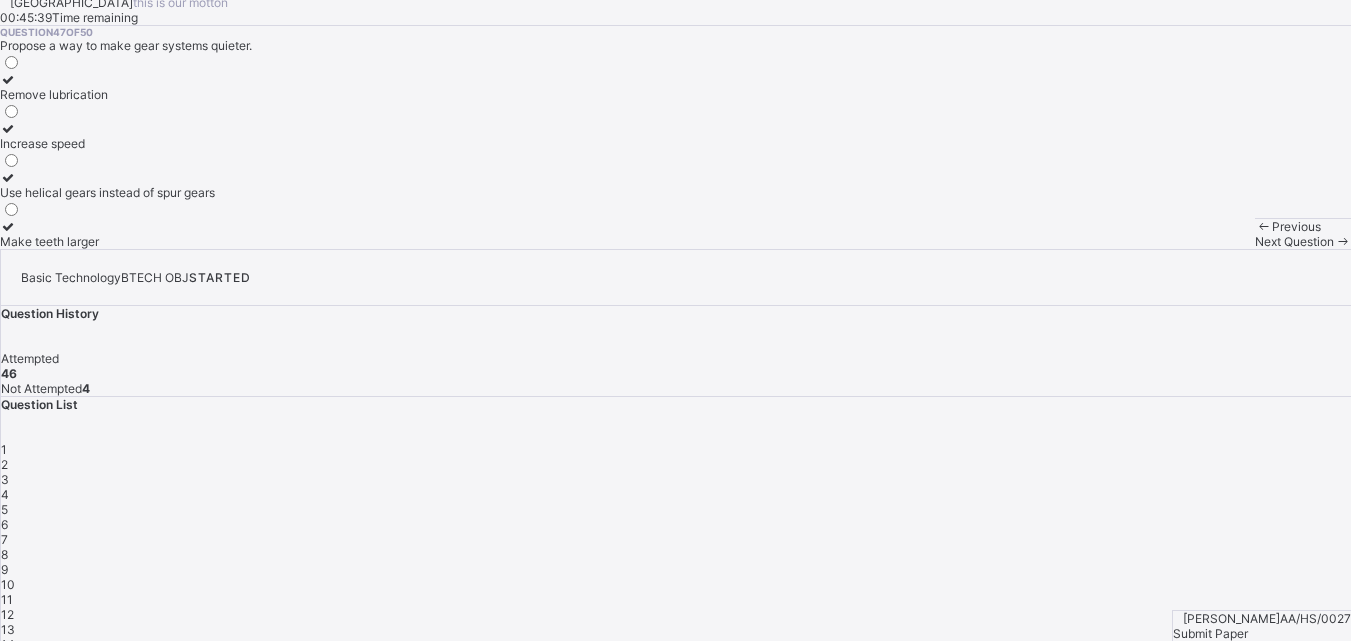 click at bounding box center [0, 26] 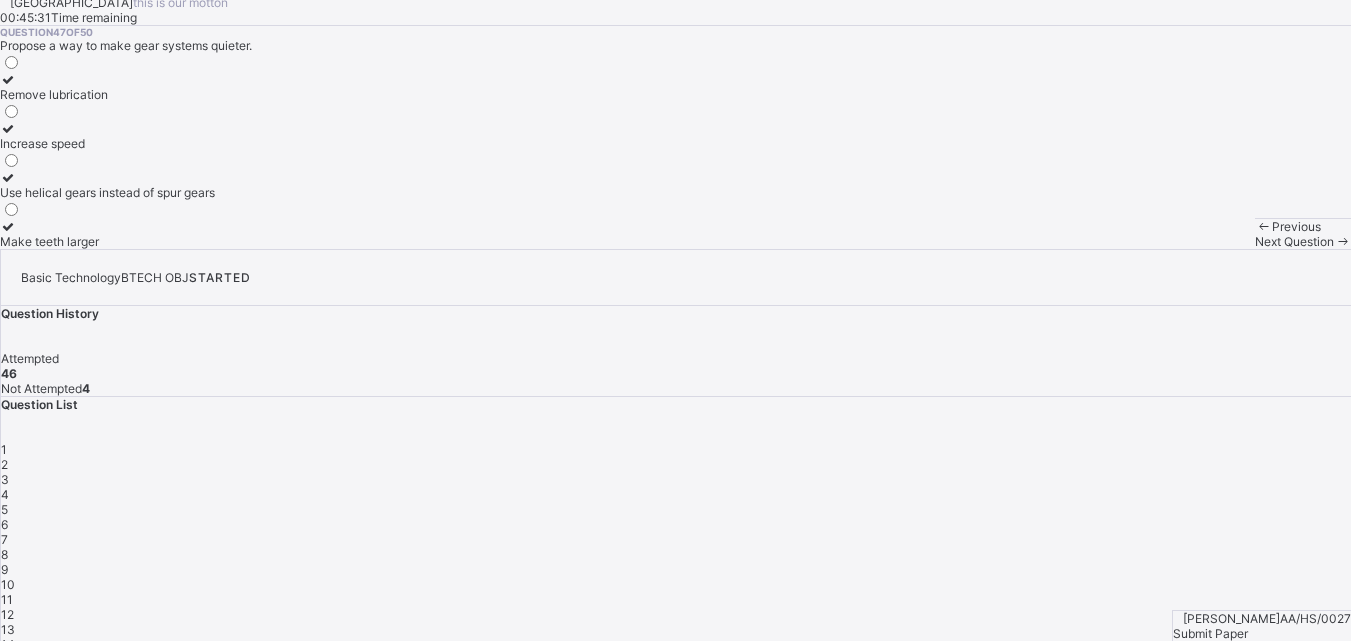 click on "Use helical gears instead of spur gears" at bounding box center [107, 192] 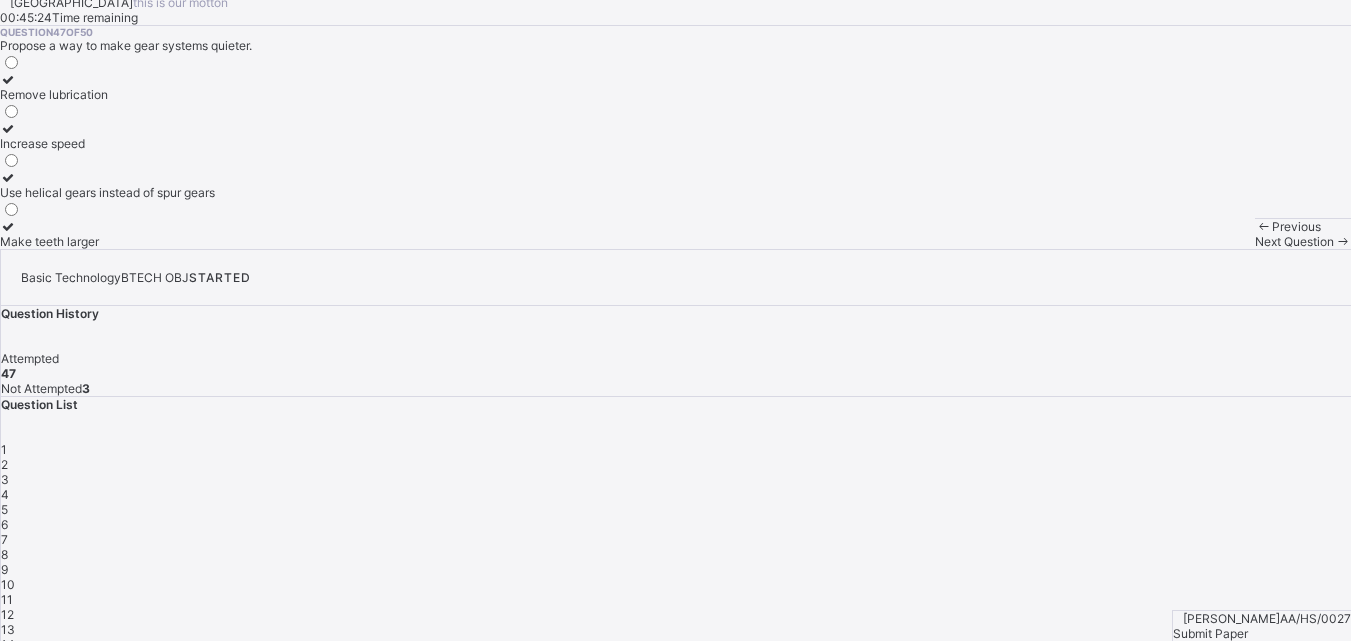 click on "17" at bounding box center (7, 689) 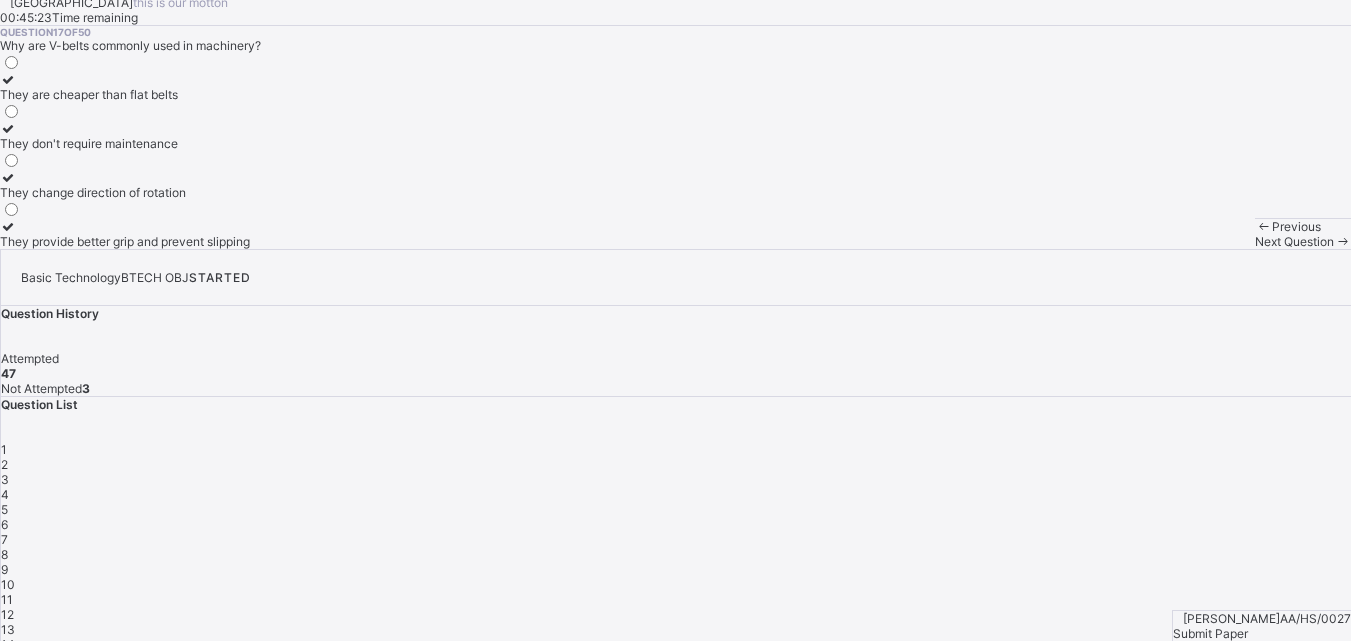 click on "18" at bounding box center (676, 704) 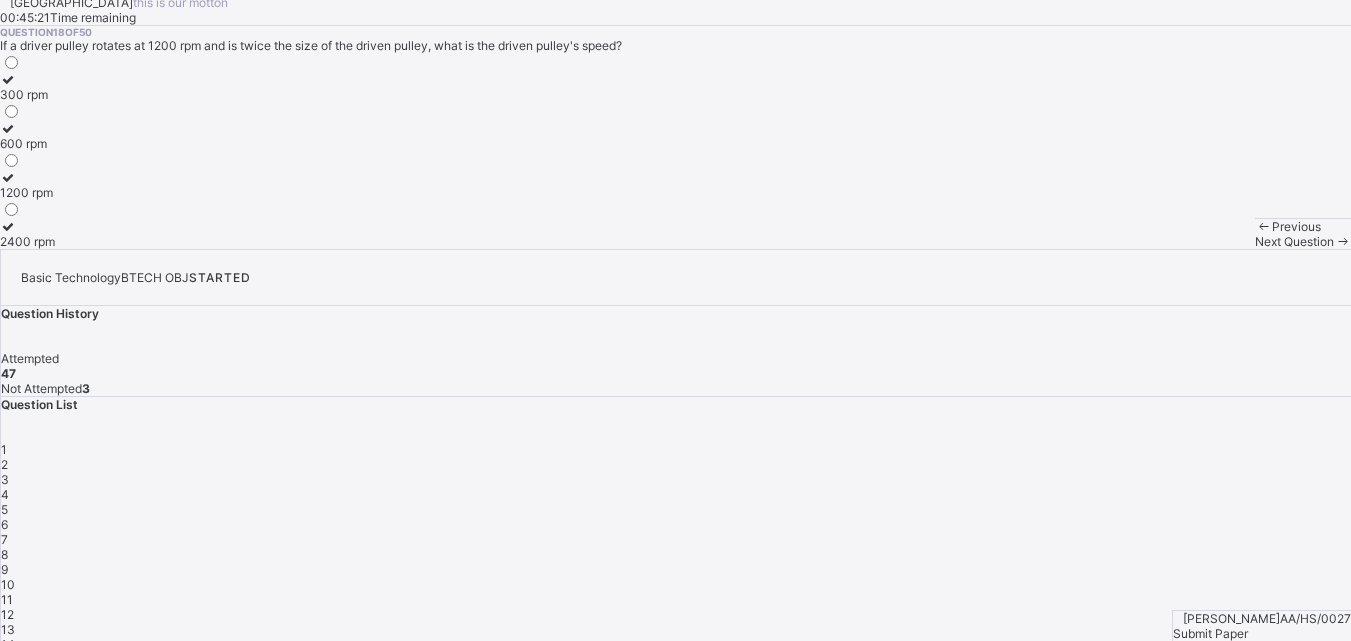 click on "11" at bounding box center [7, 599] 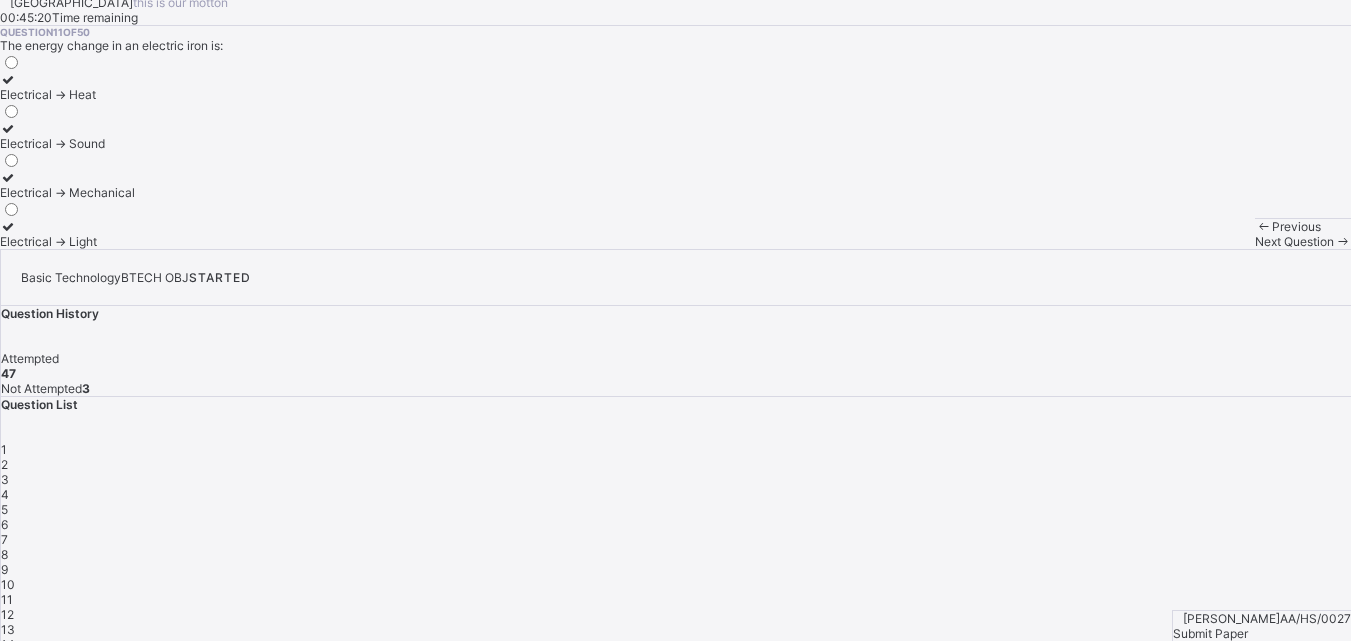 click on "1 2 3 4 5 6 7 8 9 10 11 12 13 14 15 16 17 18 19 20 21 22 23 24 25 26 27 28 29 30 31 32 33 34 35 36 37 38 39 40 41 42 43 44 45 46 47 48 49 50" at bounding box center (676, 817) 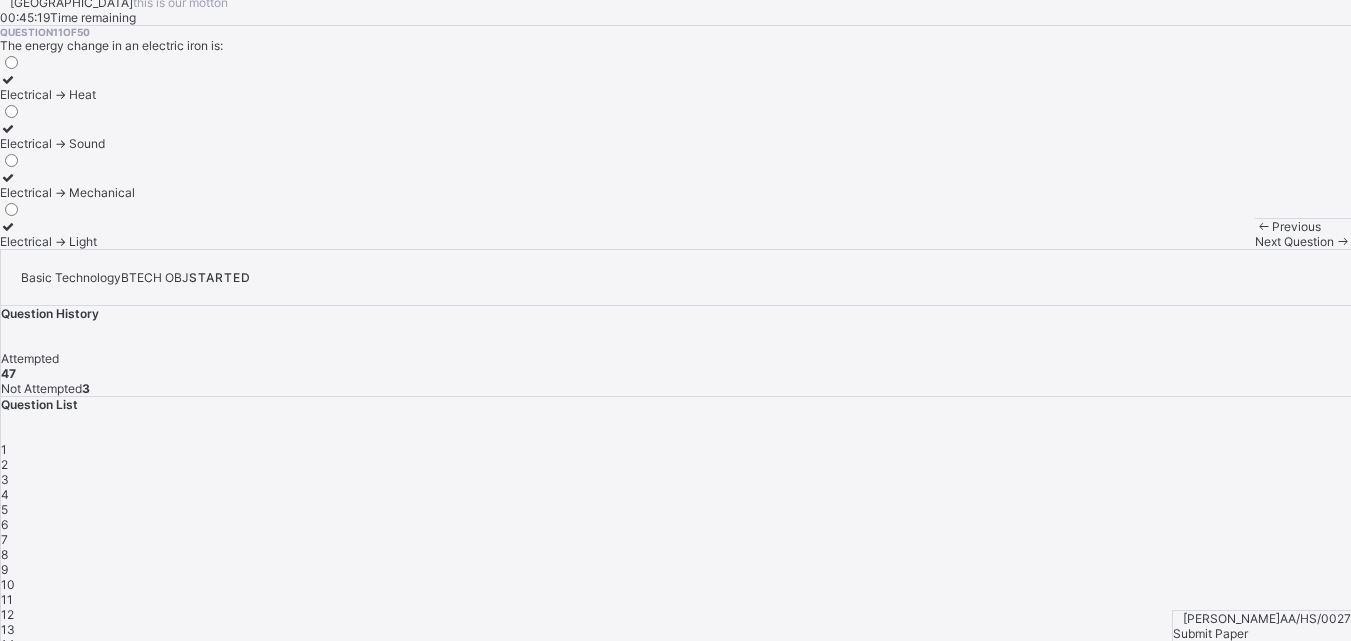 click on "4" at bounding box center [676, 494] 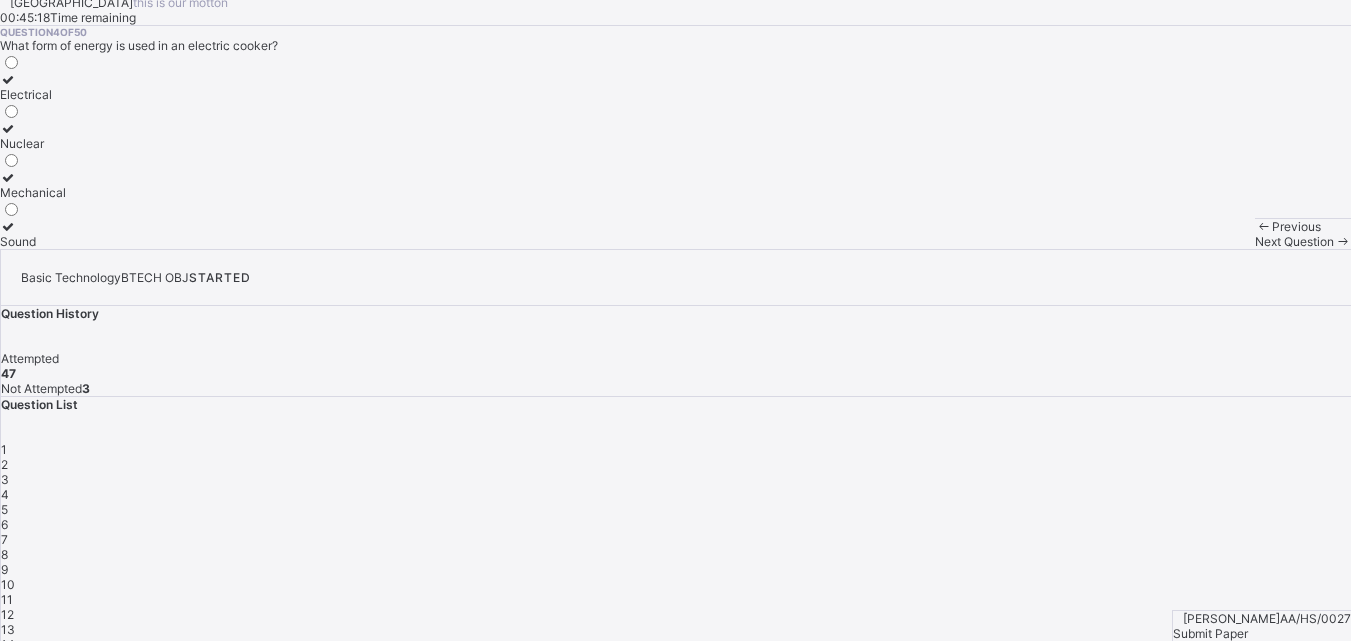 click on "1 2 3 4 5 6 7 8 9 10 11 12 13 14 15 16 17 18 19 20 21 22 23 24 25 26 27 28 29 30 31 32 33 34 35 36 37 38 39 40 41 42 43 44 45 46 47 48 49 50" at bounding box center [676, 817] 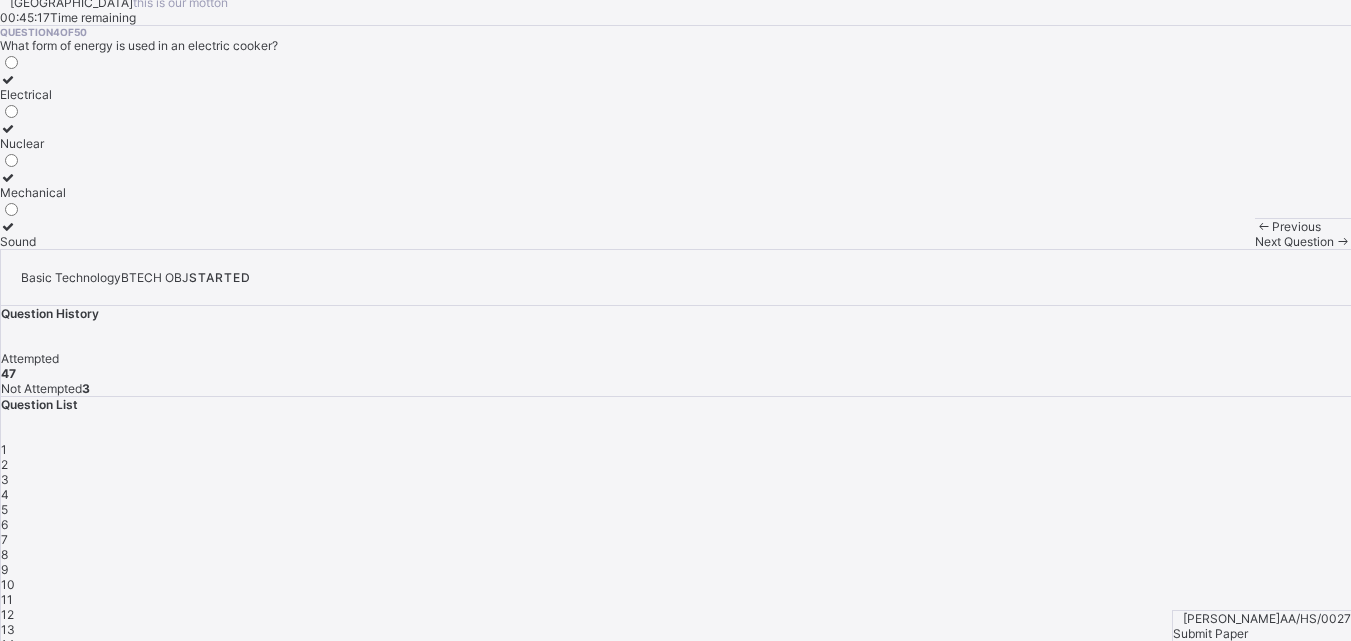click on "5" at bounding box center [4, 509] 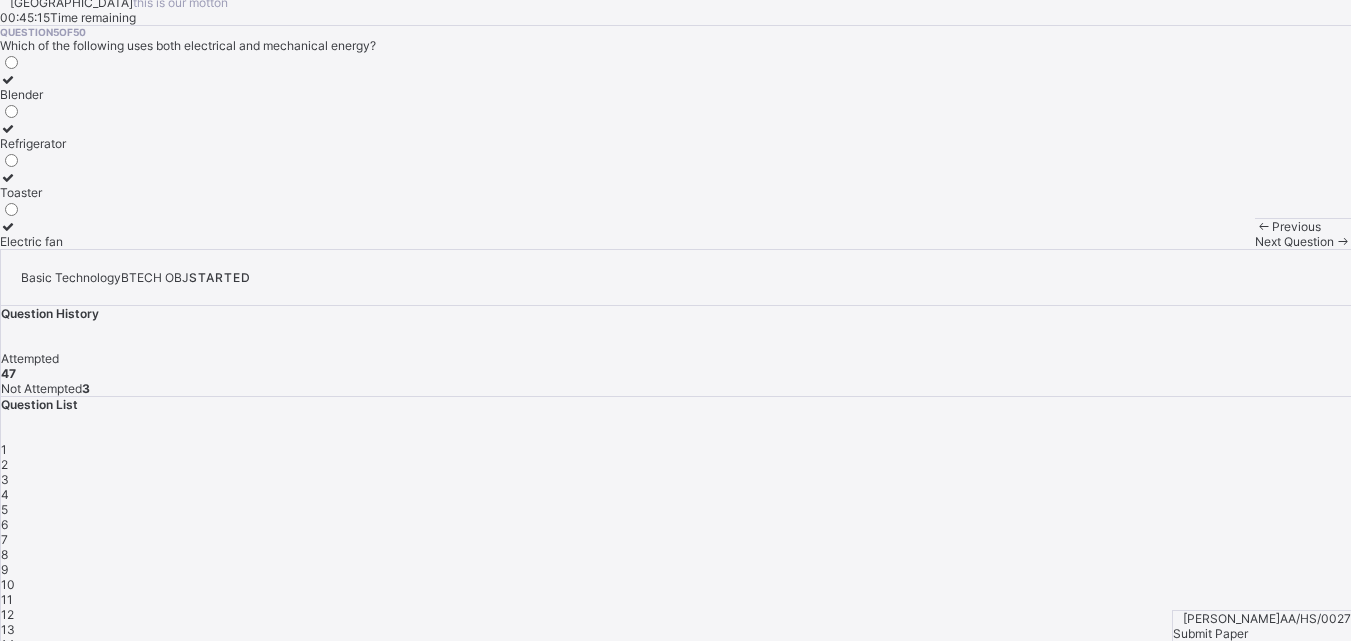 click on "Next Question" at bounding box center (1294, 241) 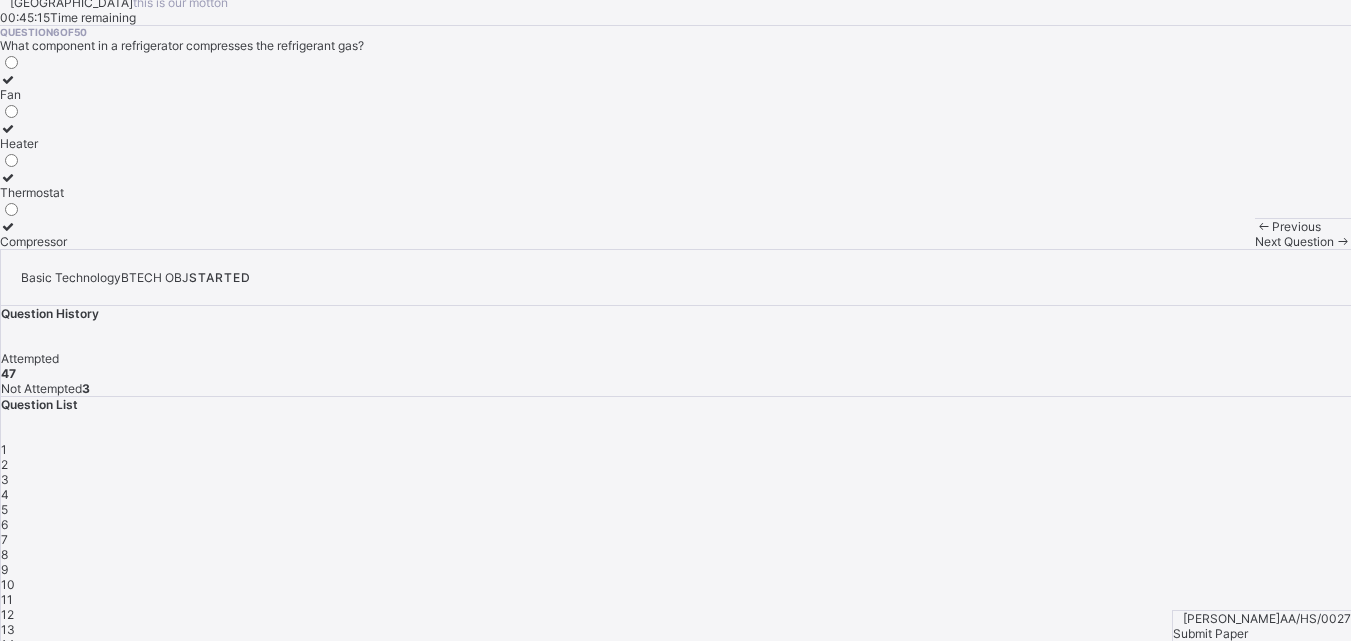 click on "Next Question" at bounding box center (1294, 241) 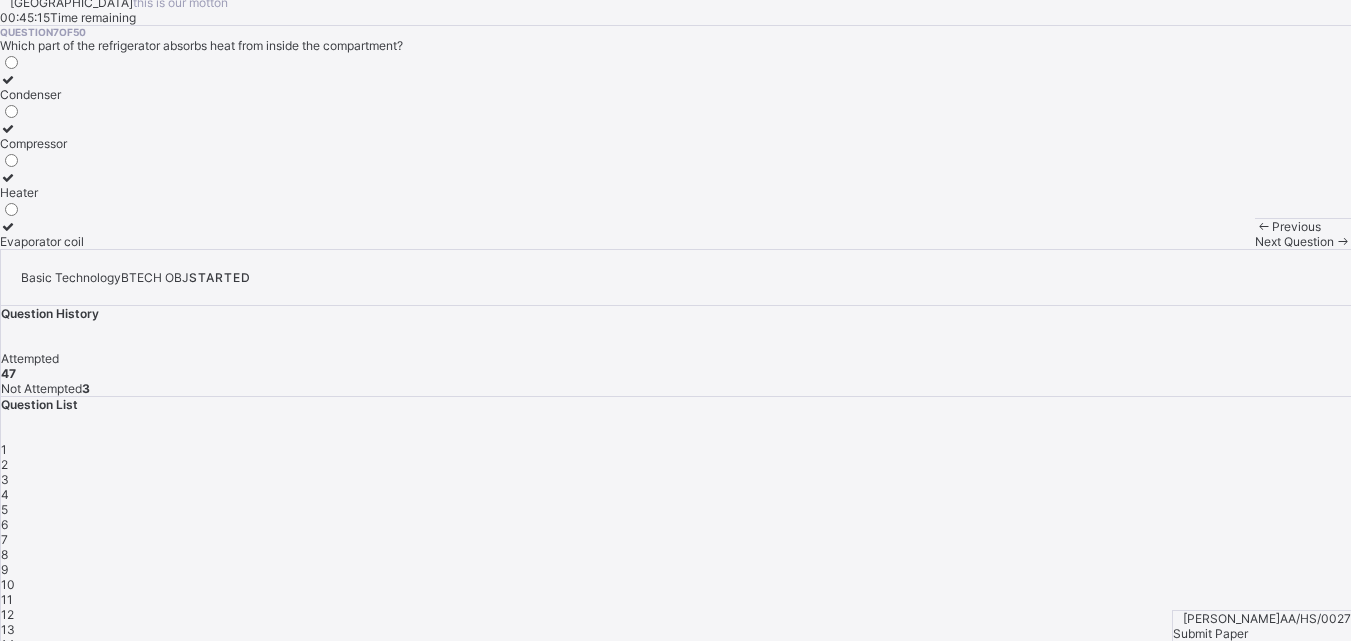 click on "Next Question" at bounding box center (1294, 241) 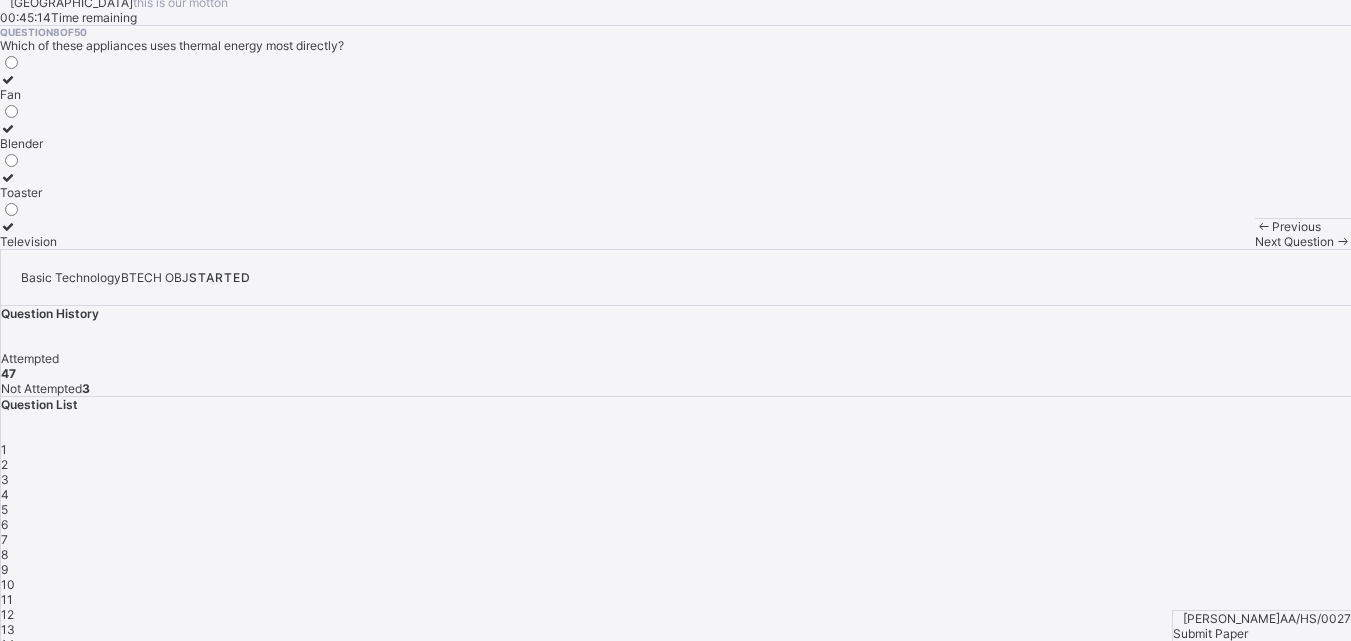 click at bounding box center [1342, 241] 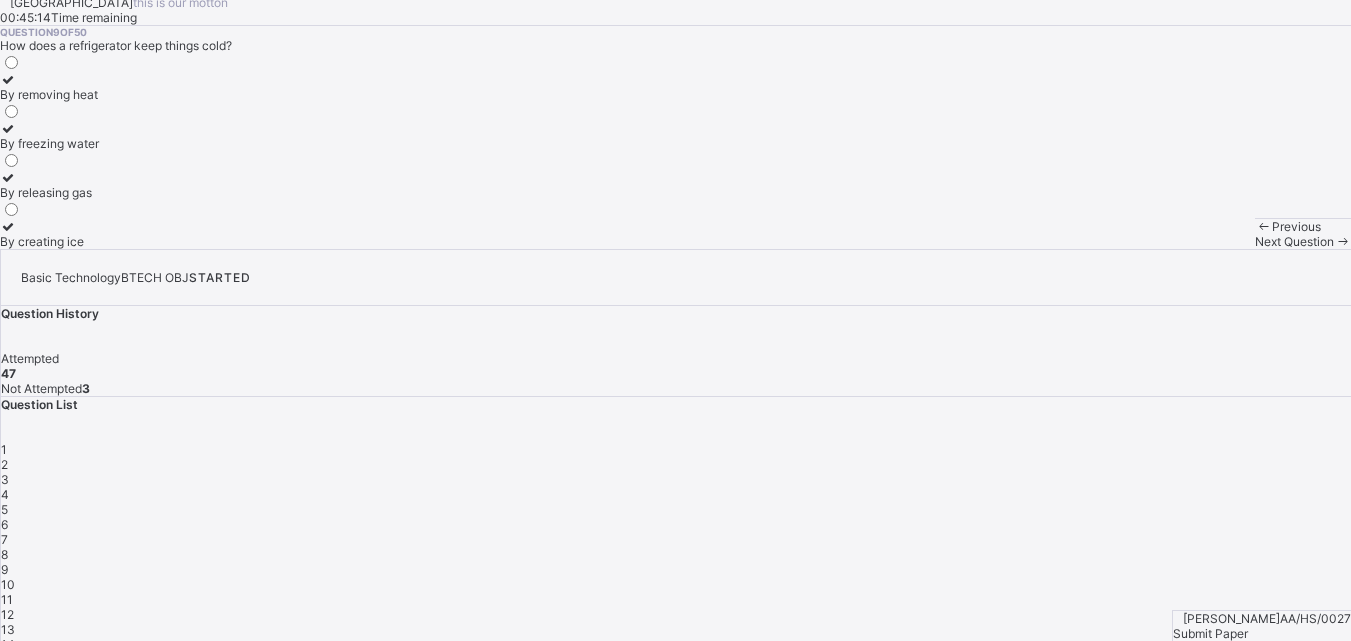 click at bounding box center [1342, 241] 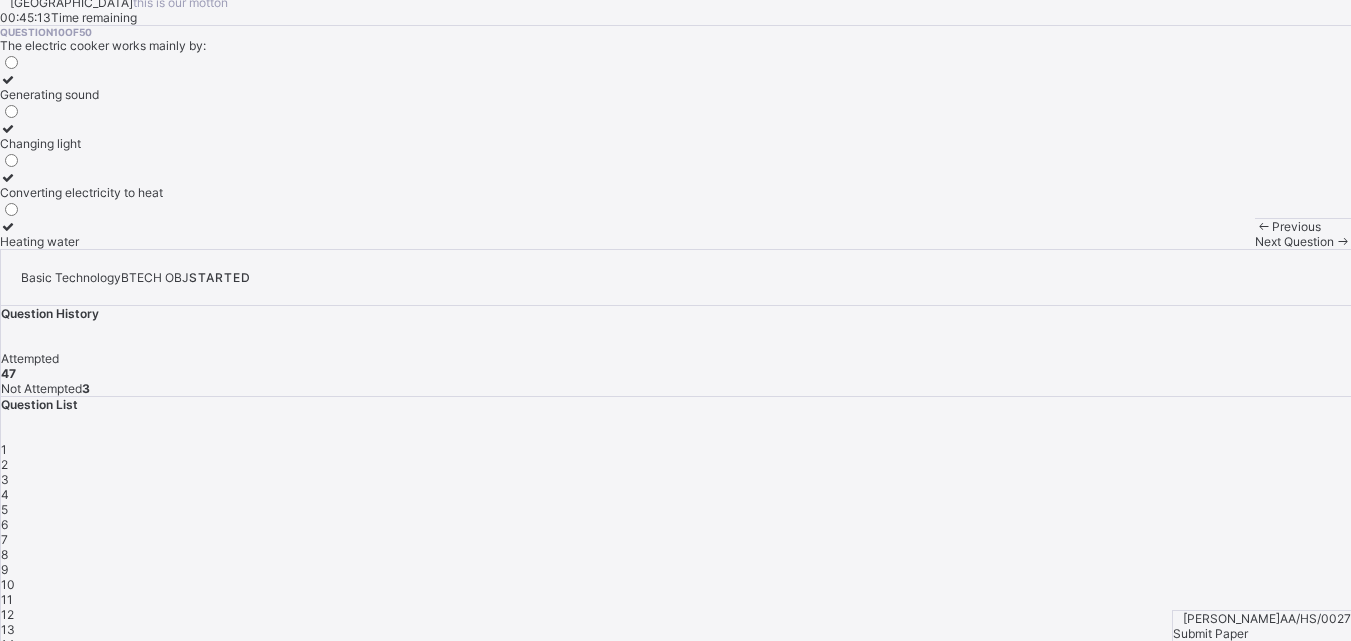 click at bounding box center (1342, 241) 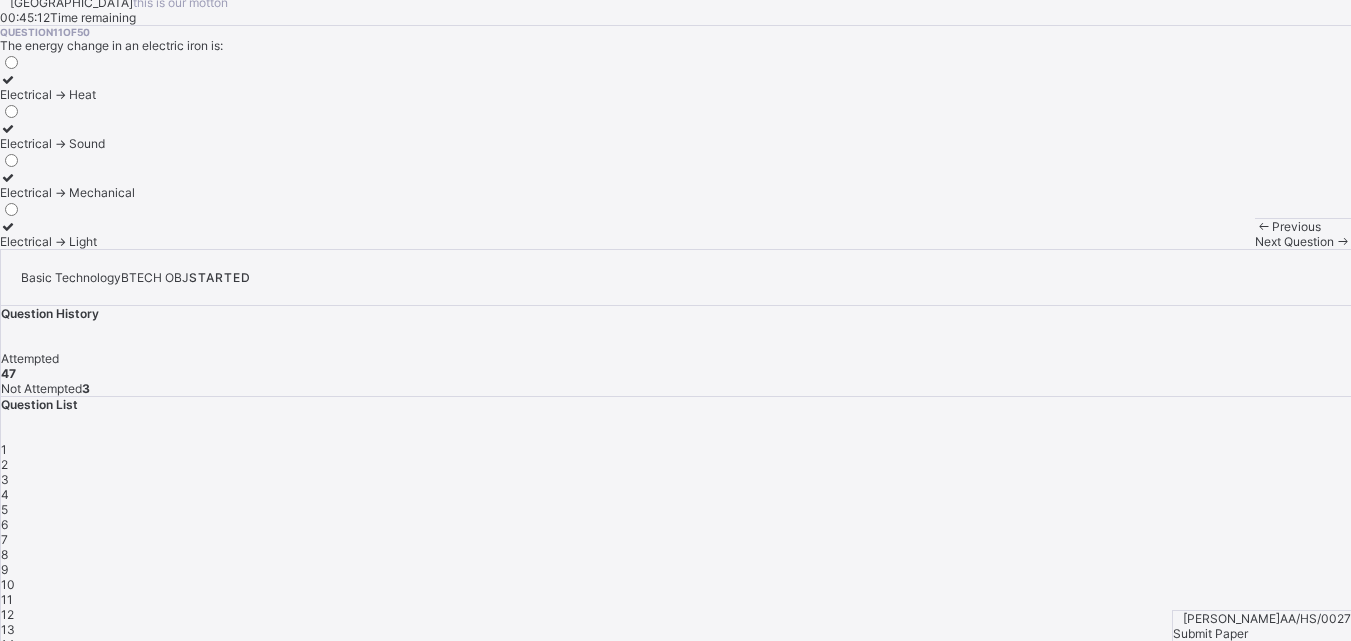 click at bounding box center [1342, 241] 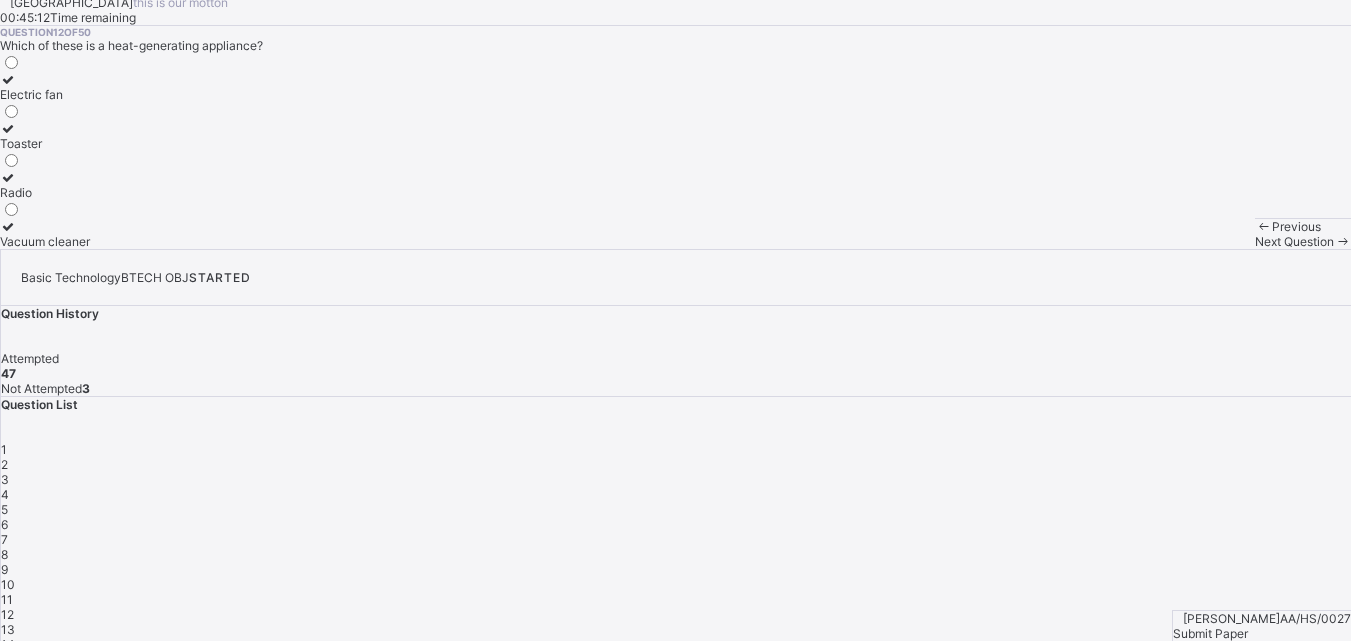 click at bounding box center [1342, 241] 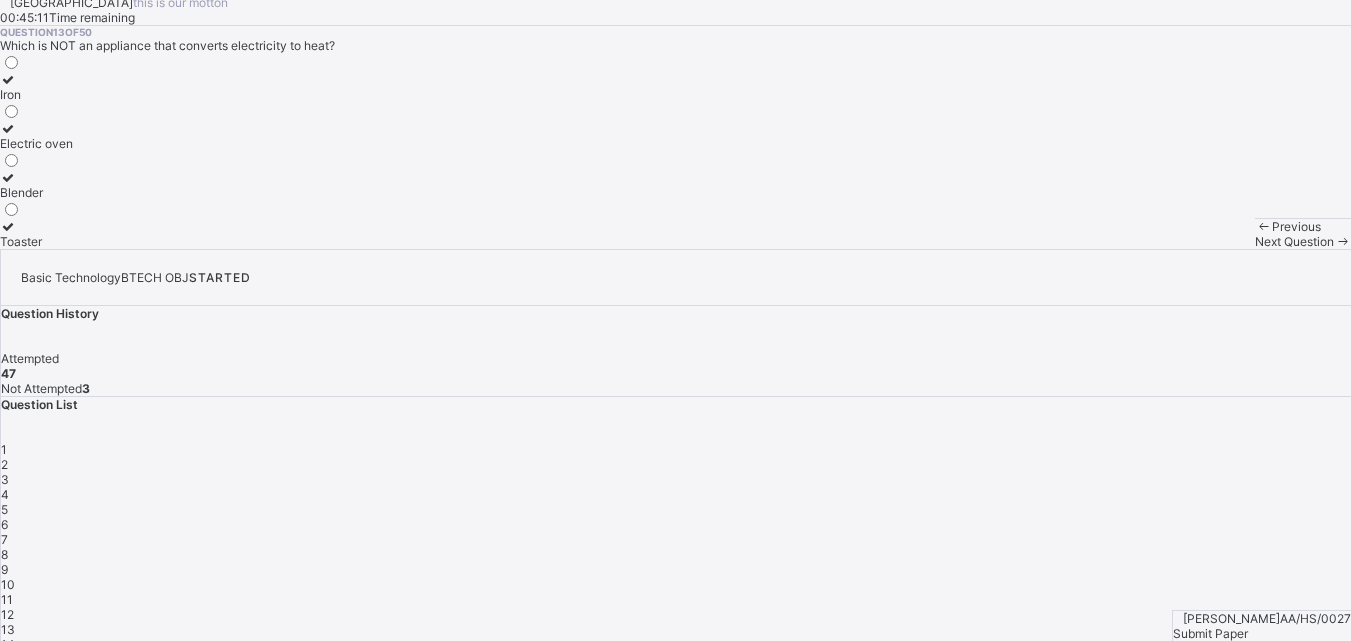 click on "Arndale Academy this is our motton 00:45:11 Time remaining Question  13  of  50 Which is NOT an appliance that converts electricity to heat? Iron Electric oven Blender Toaster Previous Next Question Basic Technology BTECH OBJ STARTED Question History Attempted   47 Not Attempted 3 Question List 1 2 3 4 5 6 7 8 9 10 11 12 13 14 15 16 17 18 19 20 21 22 23 24 25 26 27 28 29 30 31 32 33 34 35 36 37 38 39 40 41 42 43 44 45 46 47 48 49 50 MUSTAPHA  MOHAMMED AA/HS/0027 Submit Paper × Submitting Paper This action will submit your paper. You won't have access to make any changes to    your answers afterwards. Unattempted questions   3   Cancel Yes, Submit Paper New Update Available Hello there, You can install SAFSIMS on your device for easier access. Dismiss Update app" at bounding box center [675, 593] 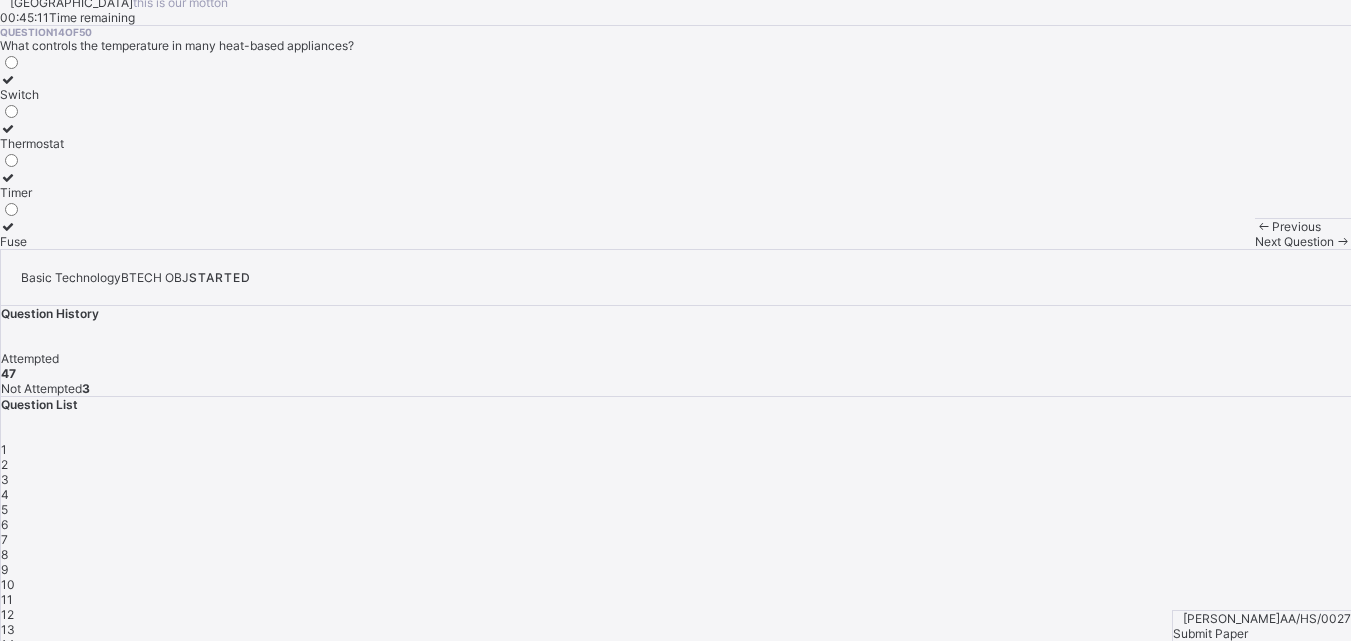 click at bounding box center [1342, 241] 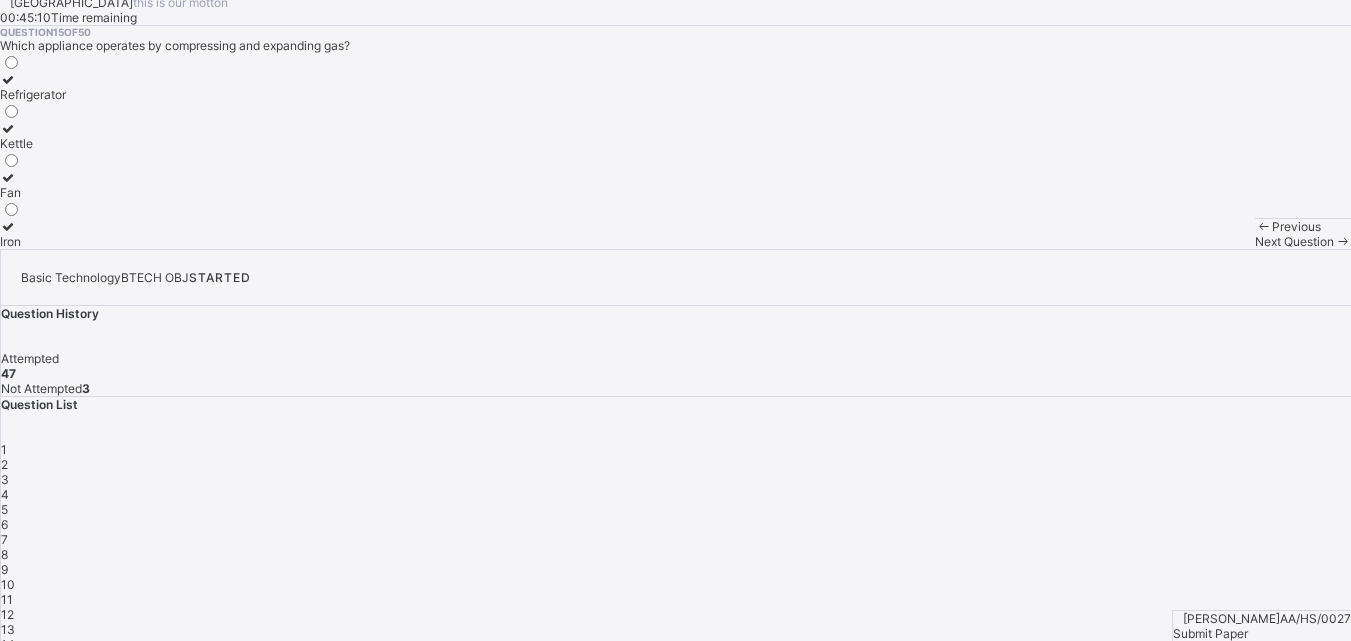 click at bounding box center (1342, 241) 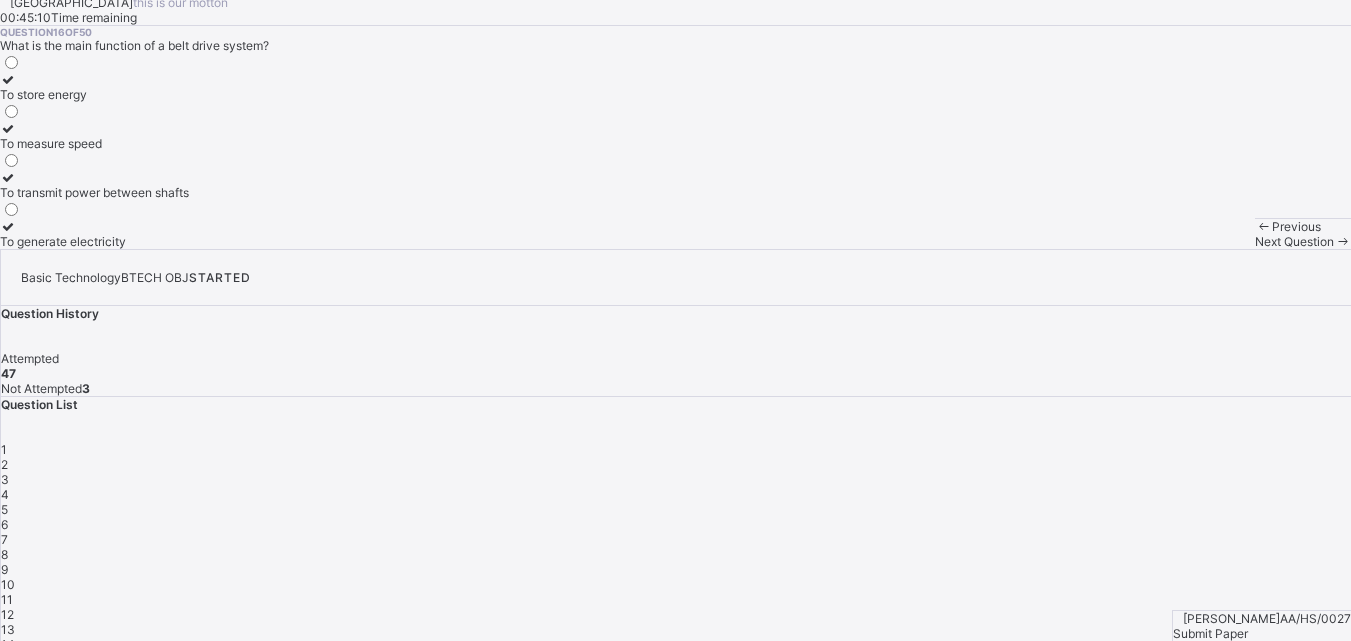 click on "Previous Next Question" at bounding box center (1303, 233) 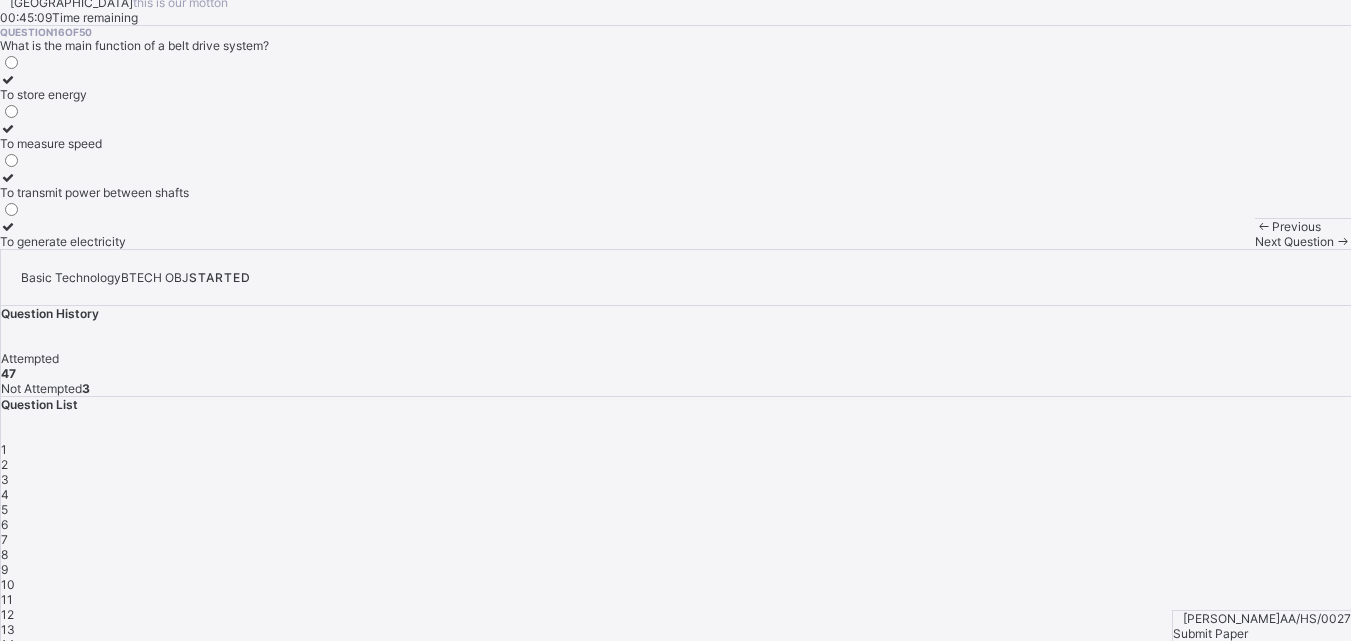 click on "Previous Next Question" at bounding box center (1303, 233) 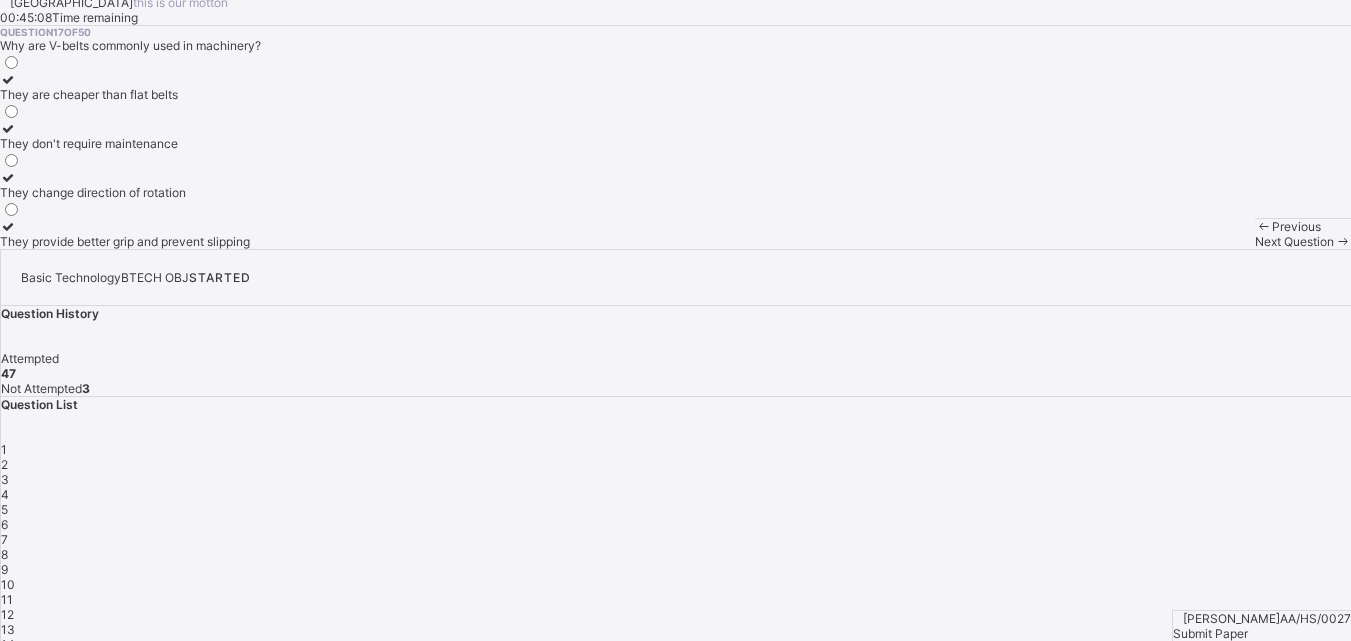 click at bounding box center [1342, 241] 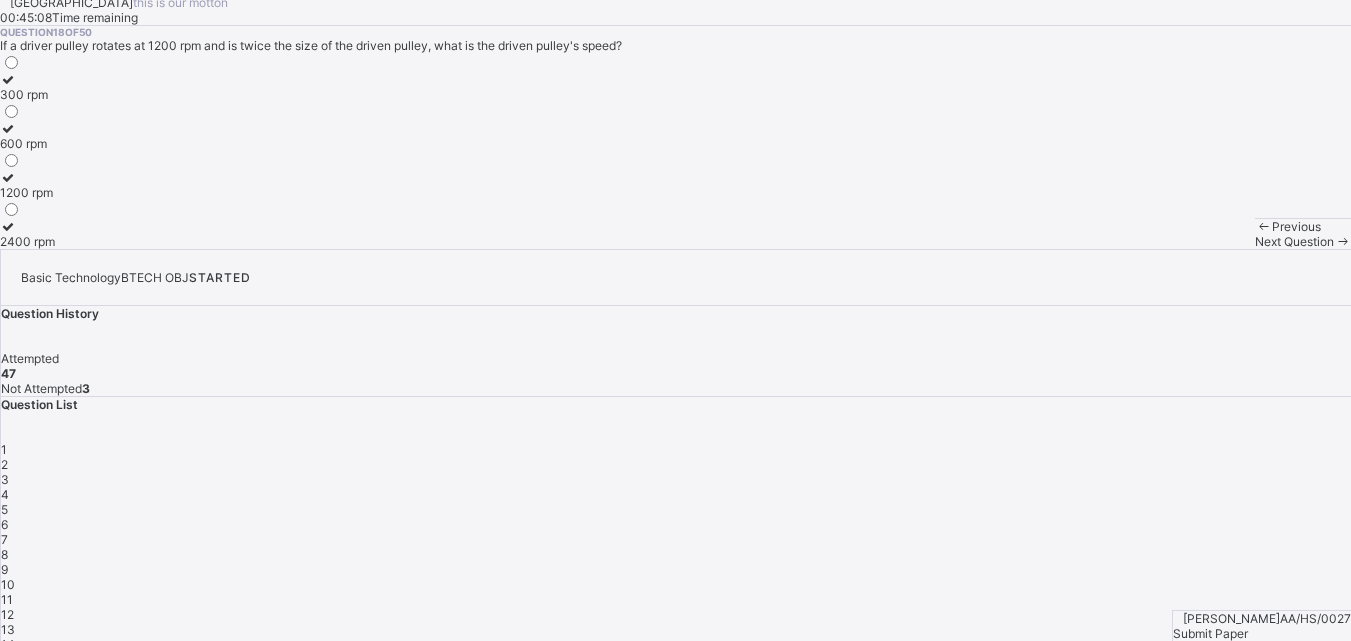 click on "Next Question" at bounding box center (1294, 241) 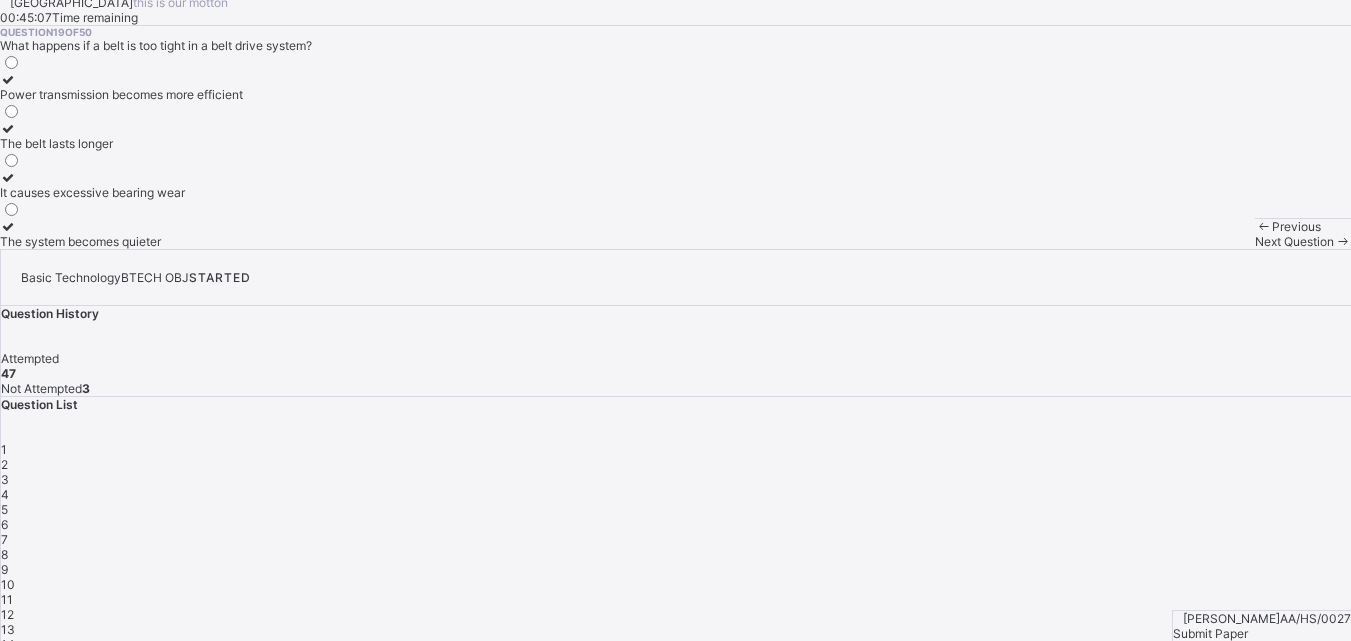 click at bounding box center (1342, 241) 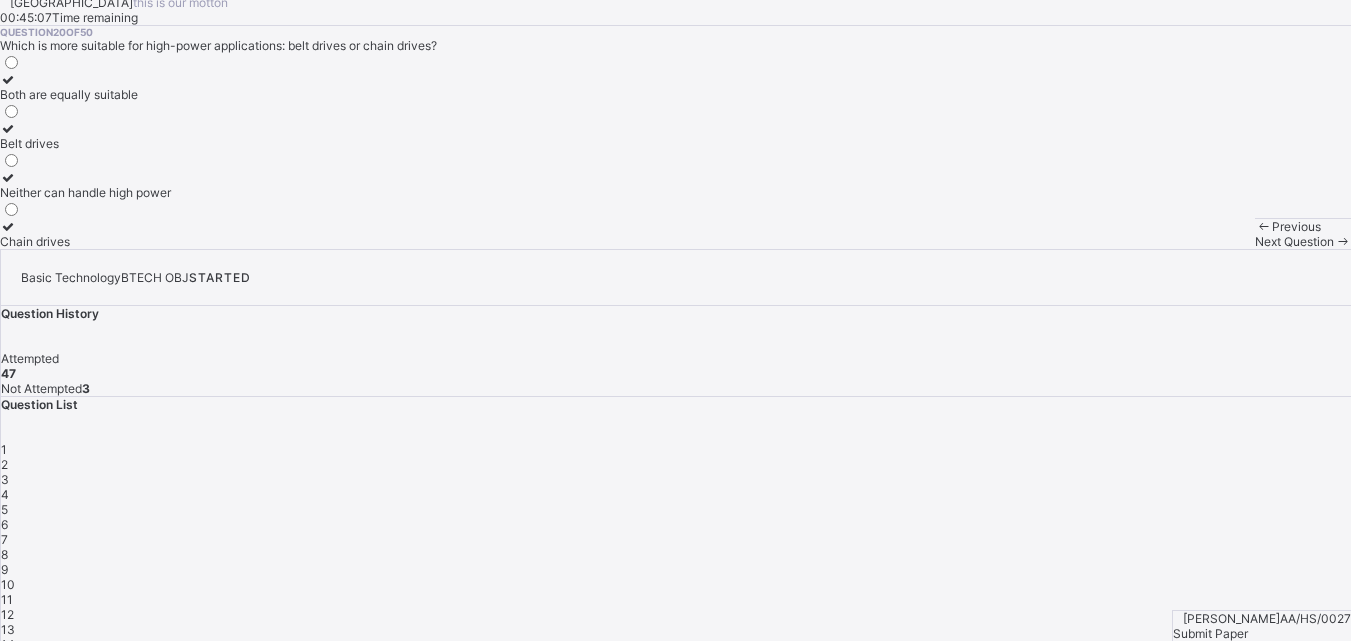 click at bounding box center [1342, 241] 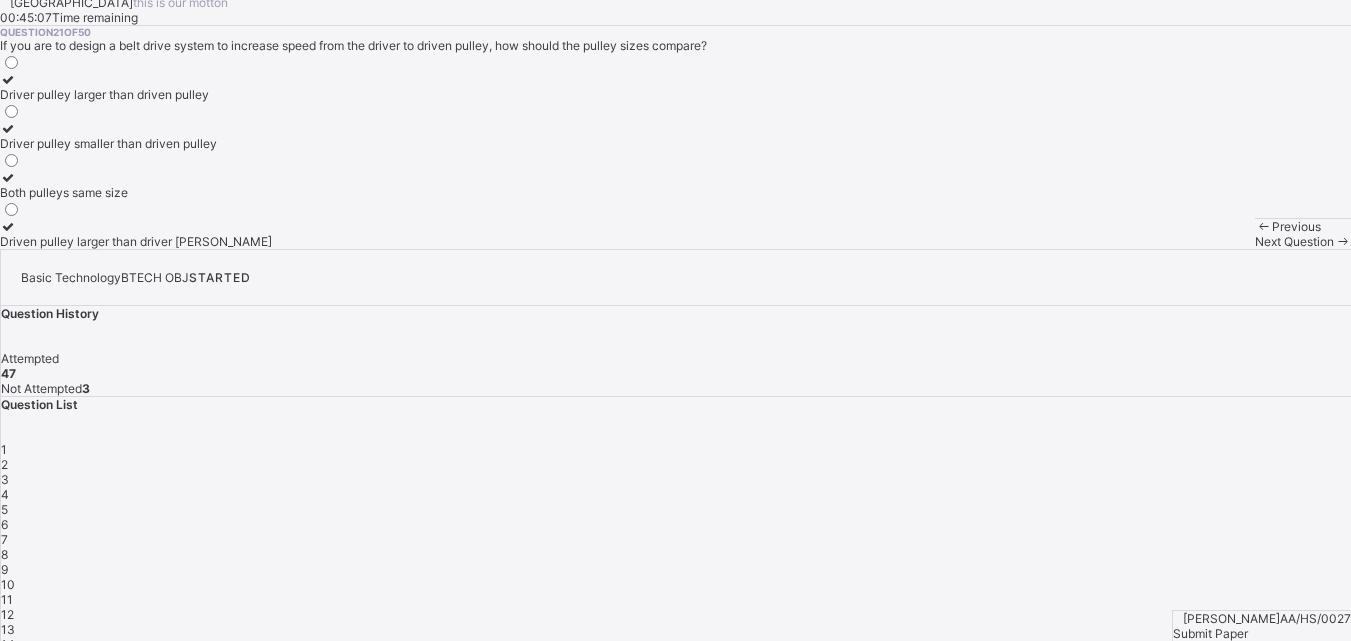 click at bounding box center (1342, 241) 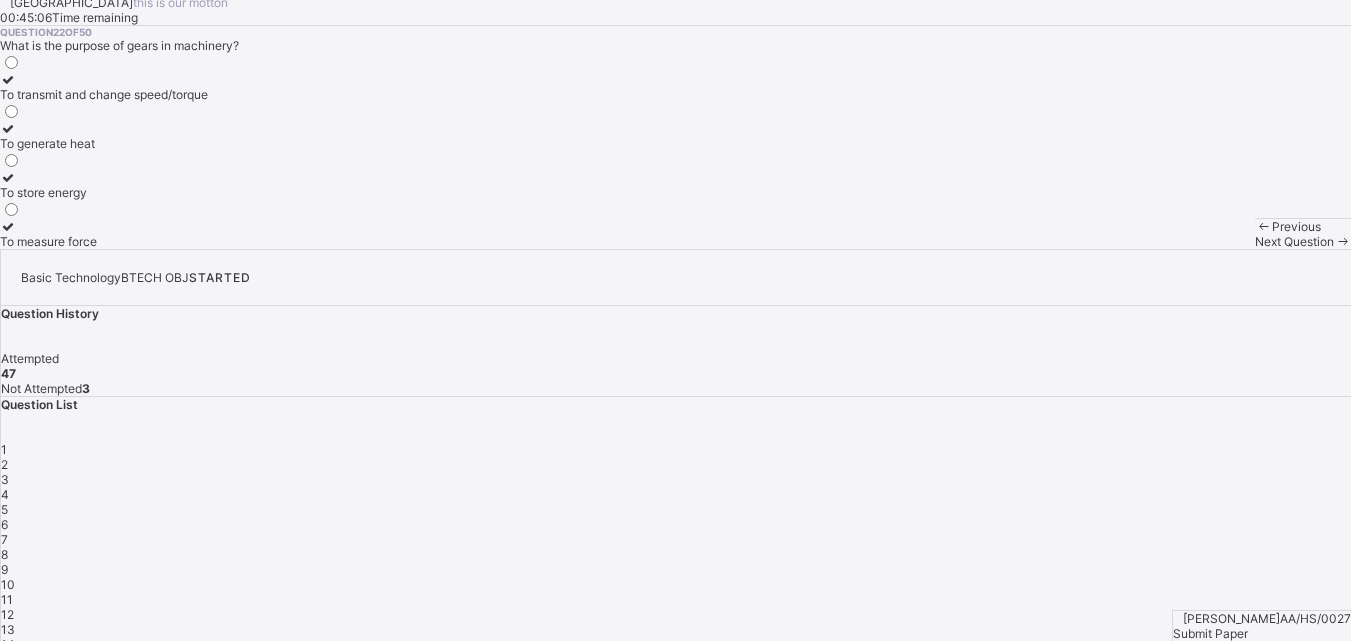 click at bounding box center [1342, 241] 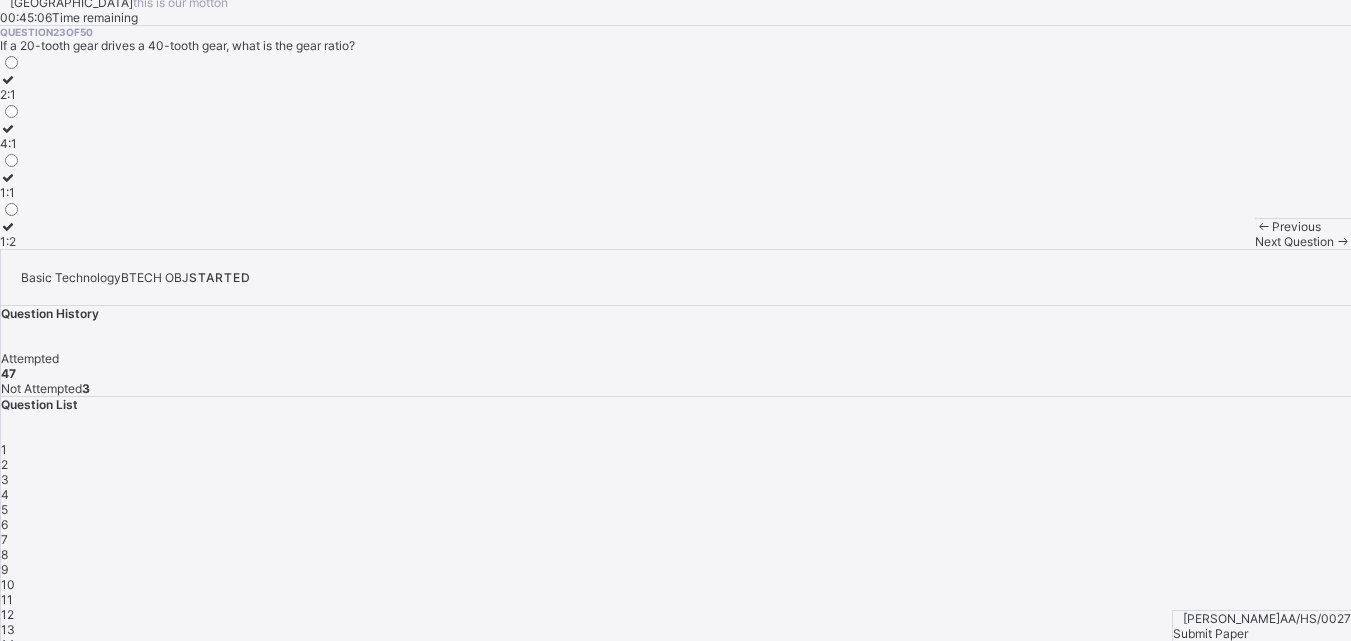 click at bounding box center (1342, 241) 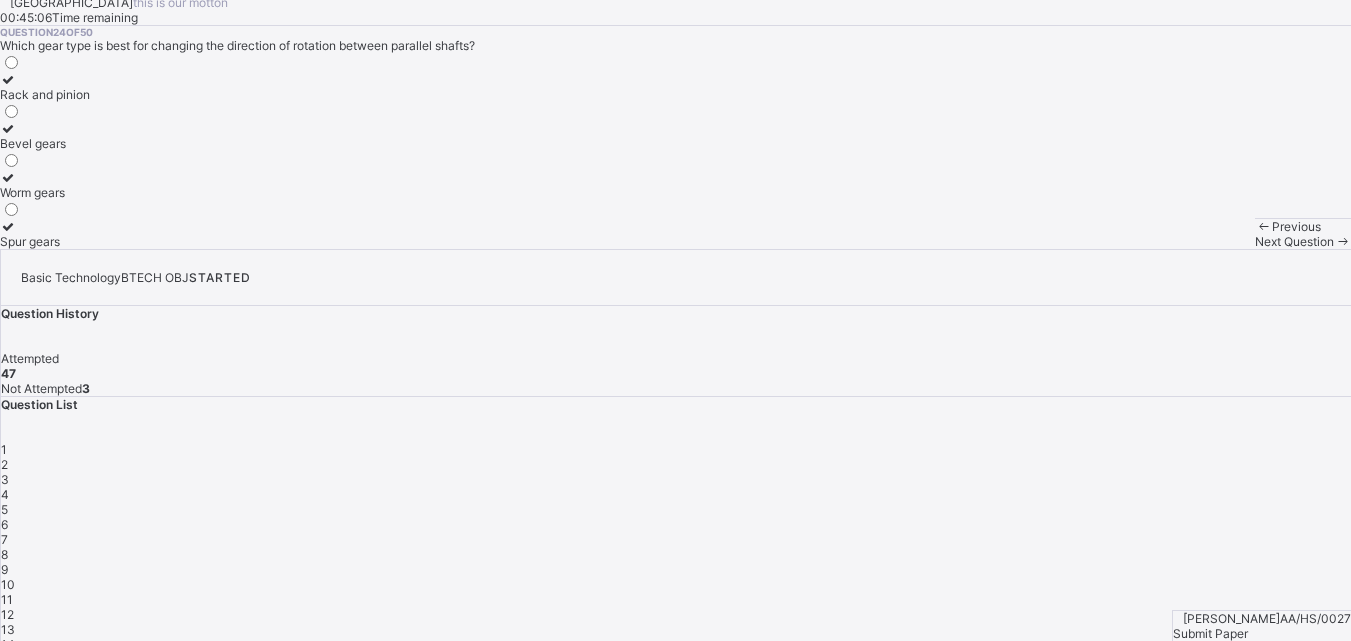 click at bounding box center (1342, 241) 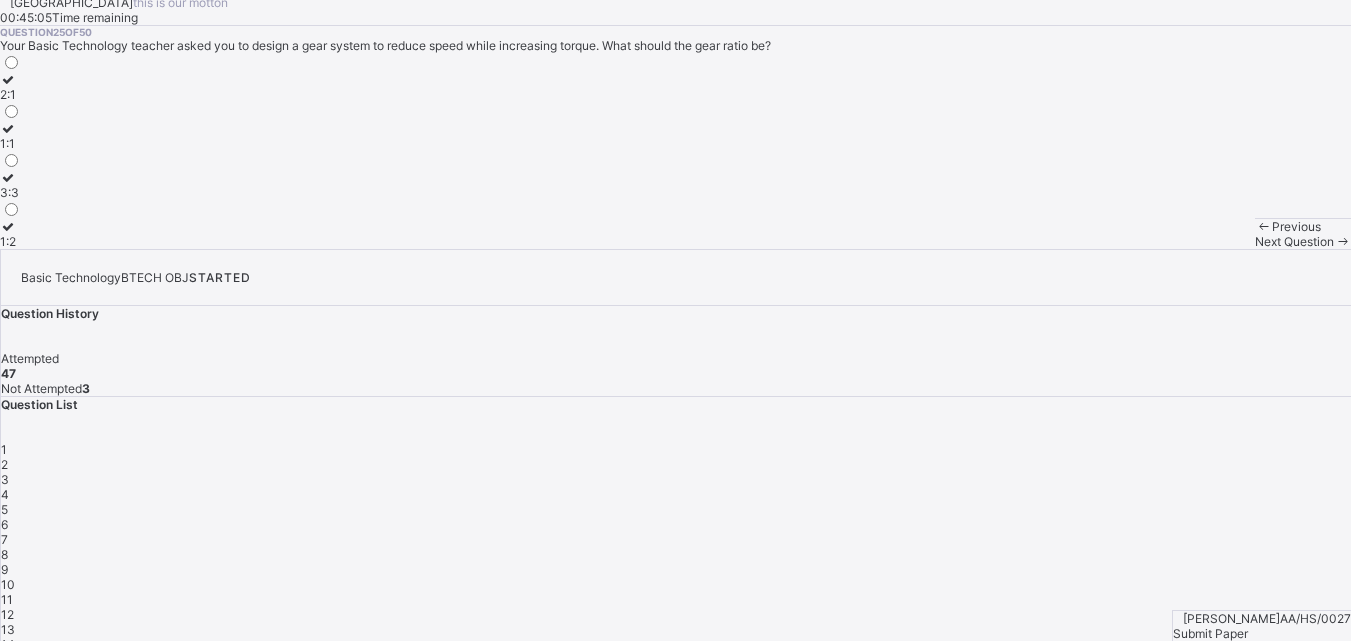 click on "Previous Next Question" at bounding box center (1303, 233) 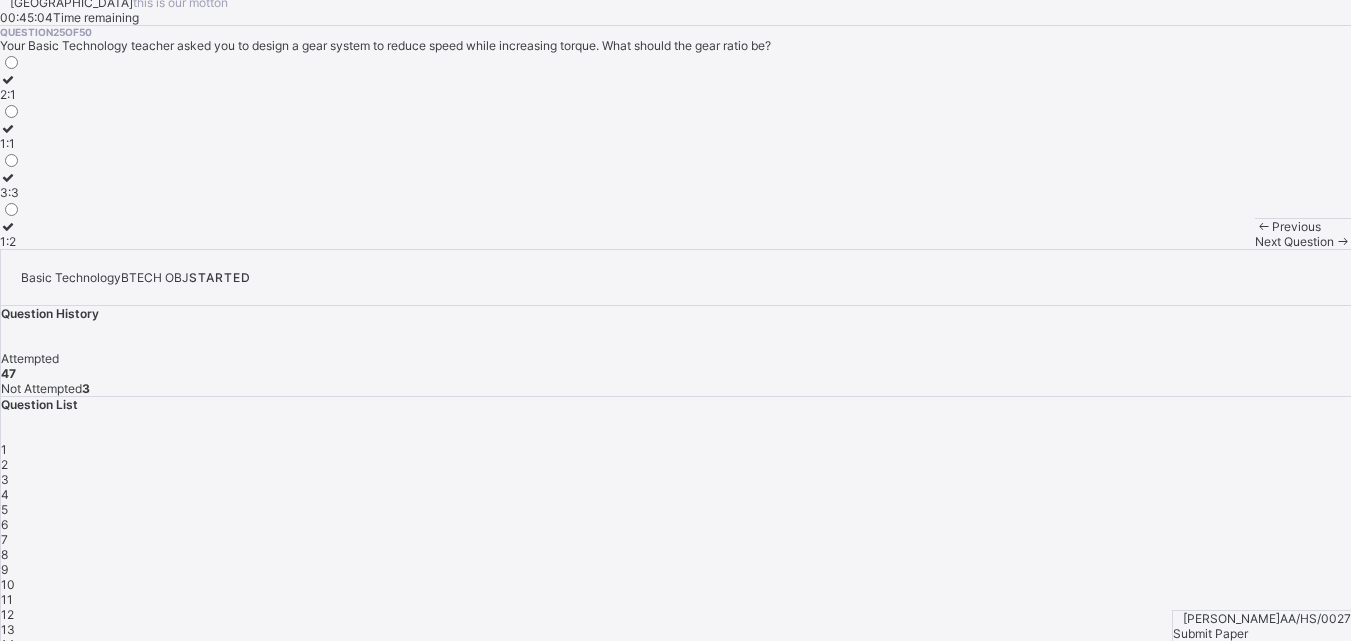 click on "Previous" at bounding box center (1296, 226) 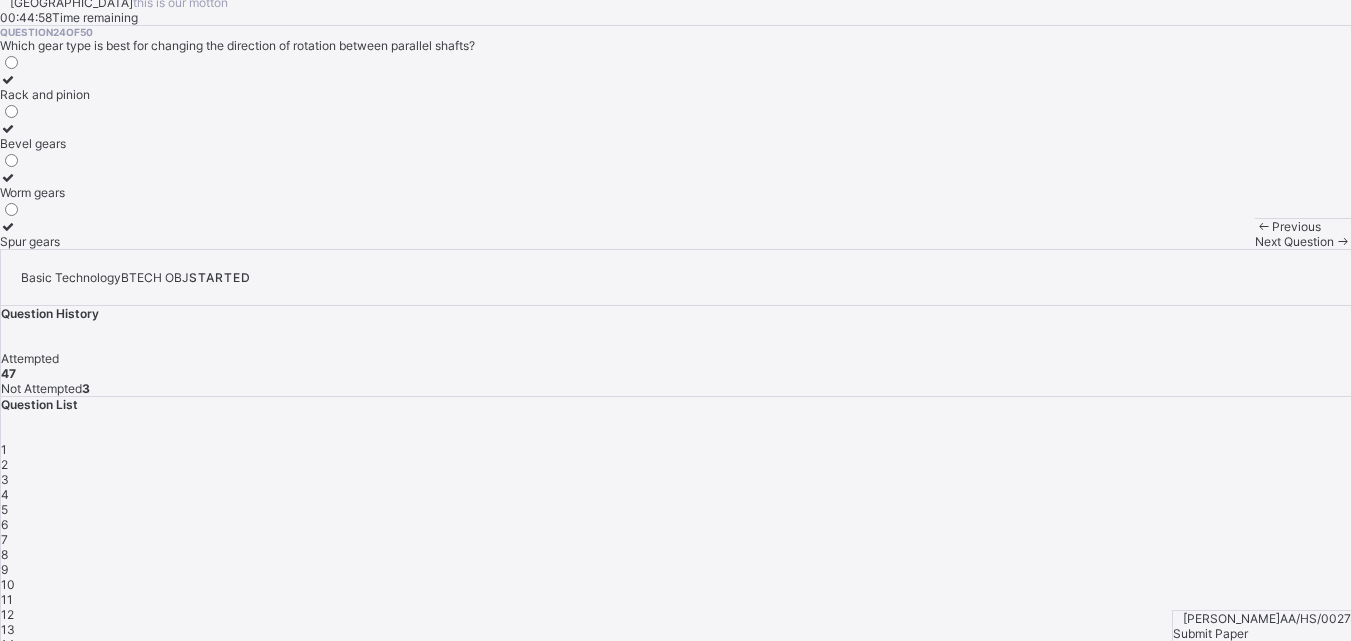 click on "Worm gears" at bounding box center (45, 185) 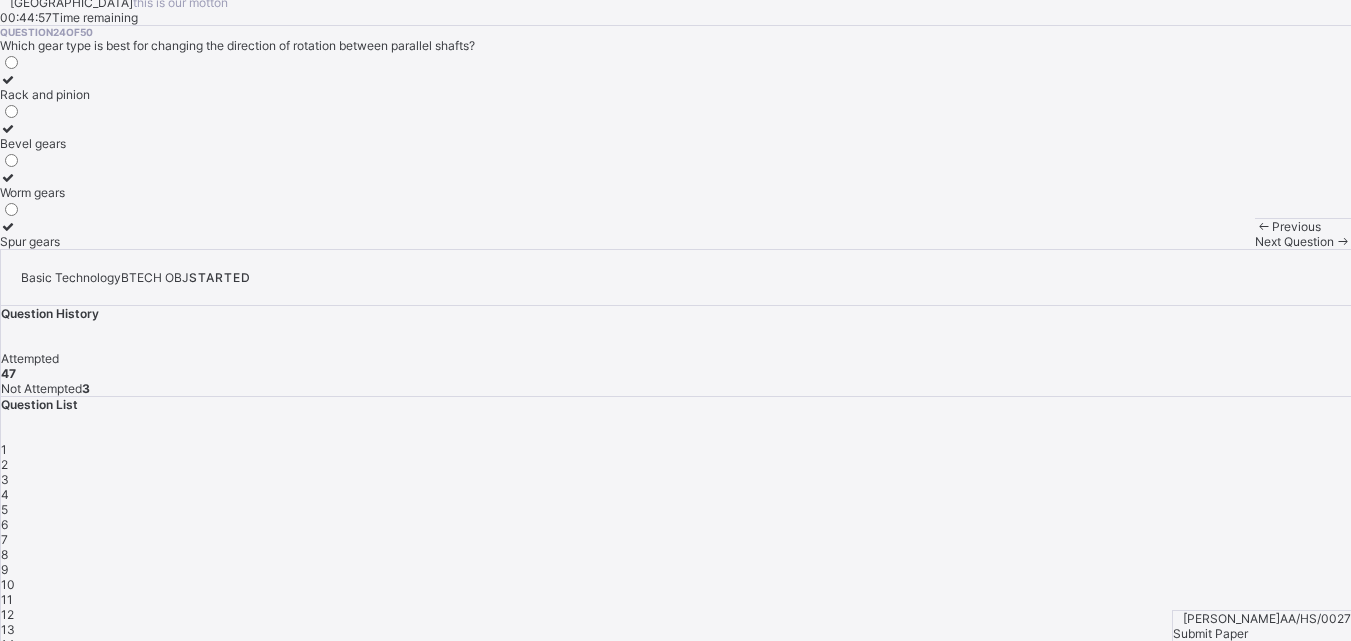 click on "Rack and pinion" at bounding box center (45, 87) 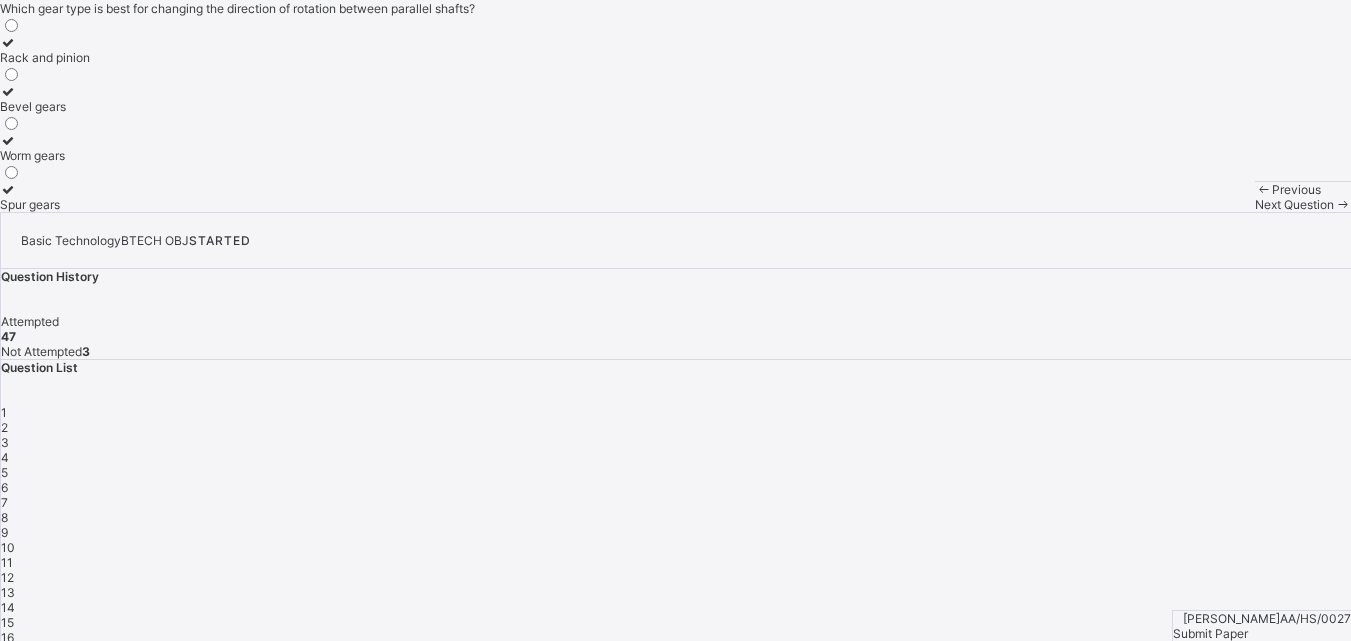 scroll, scrollTop: 66, scrollLeft: 0, axis: vertical 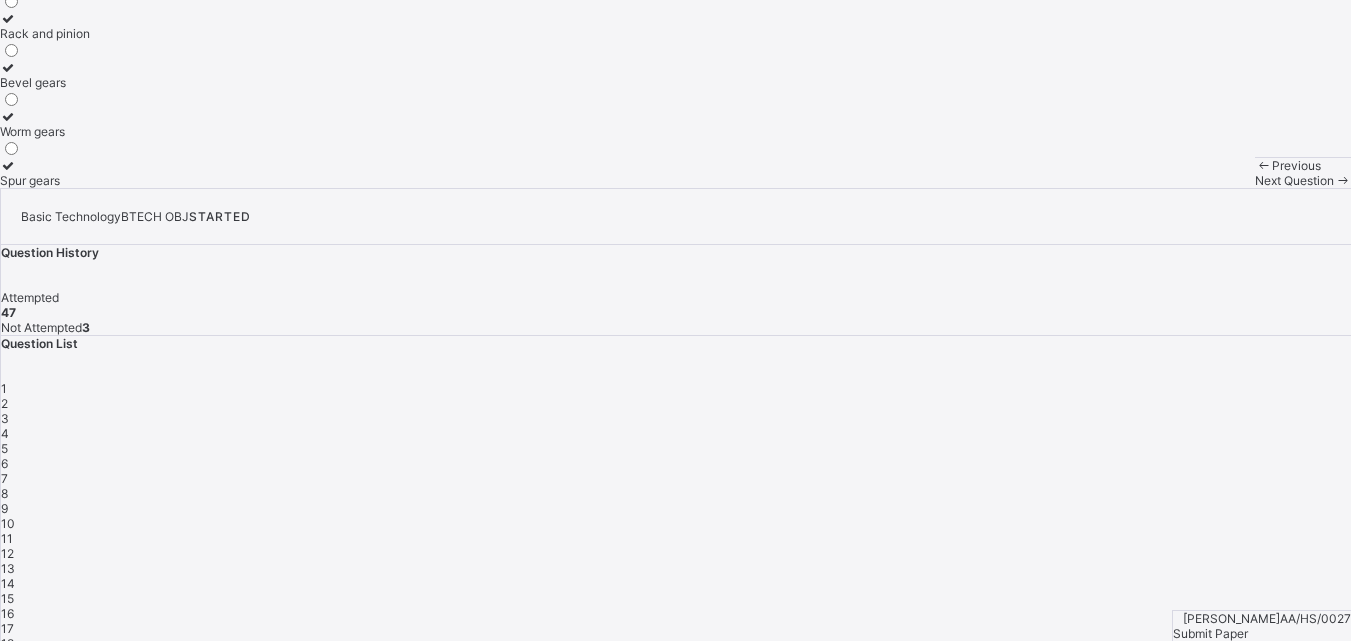 click on "42" at bounding box center (8, 1003) 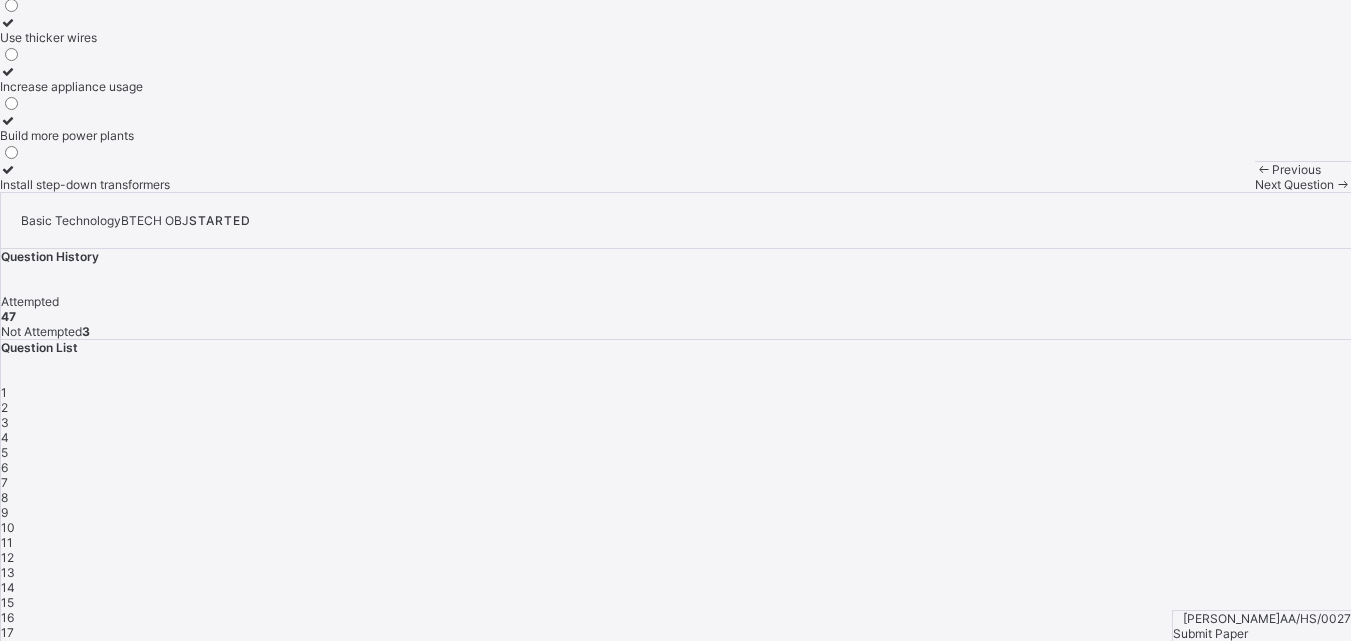 scroll, scrollTop: 66, scrollLeft: 0, axis: vertical 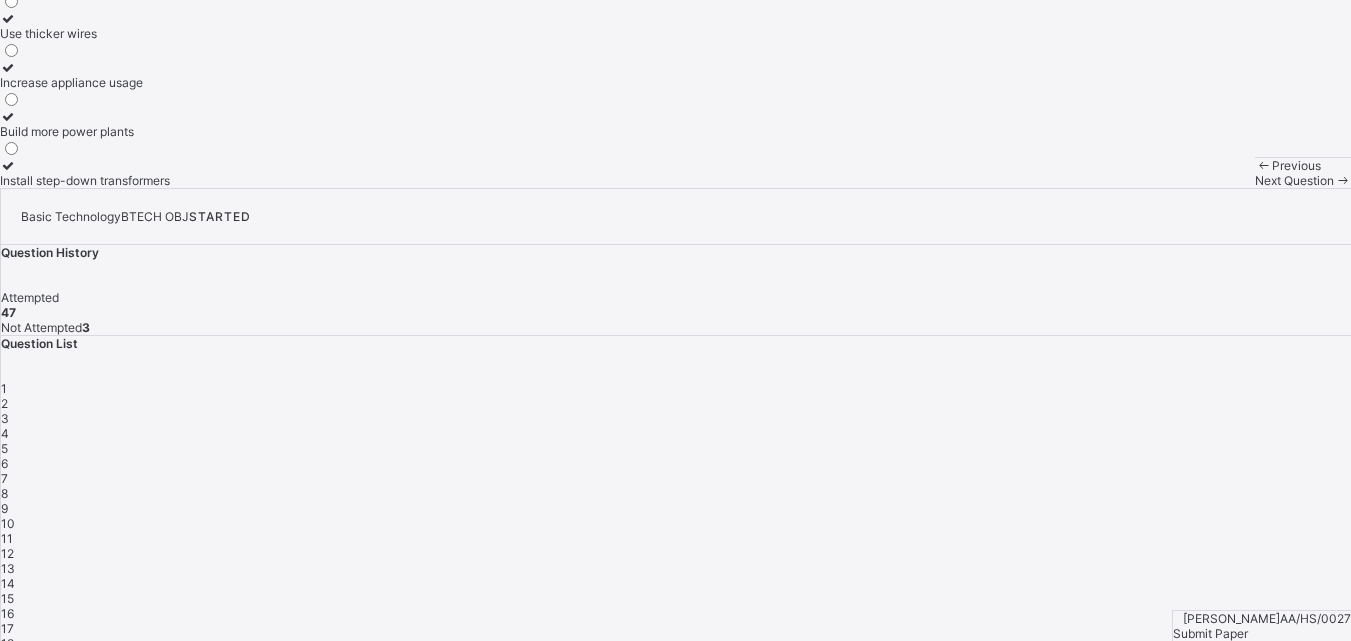 click on "Next Question" at bounding box center (1294, 180) 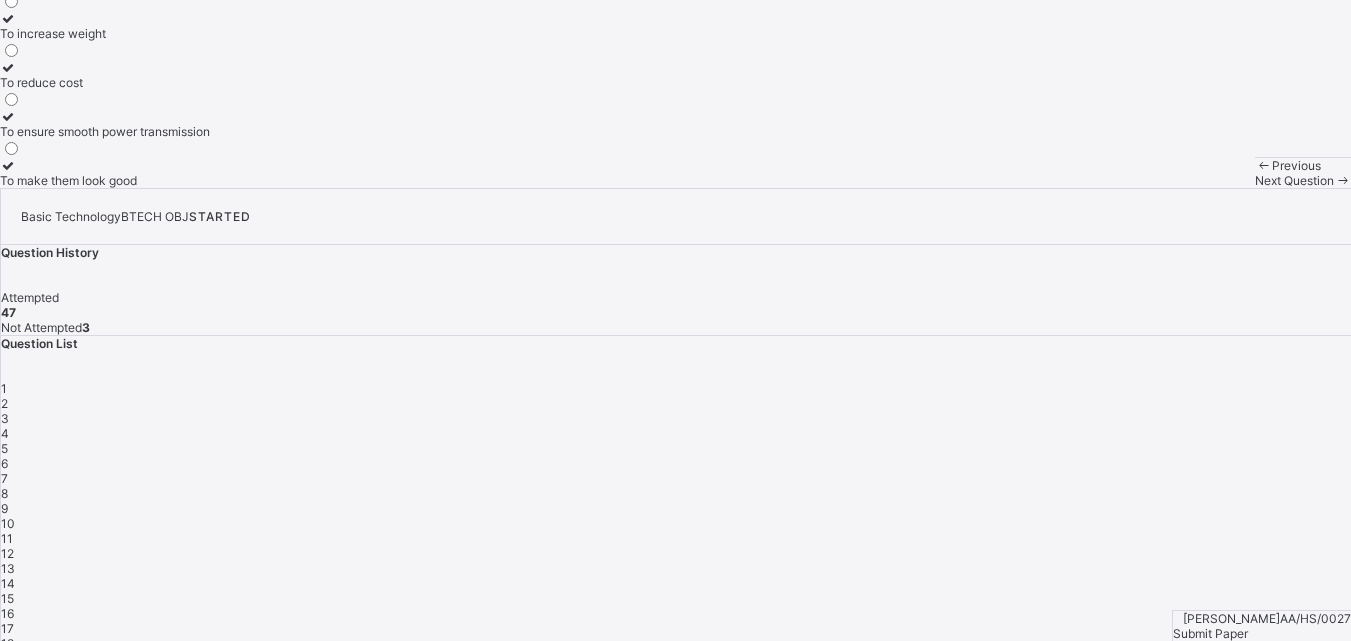click on "Next Question" at bounding box center [1294, 180] 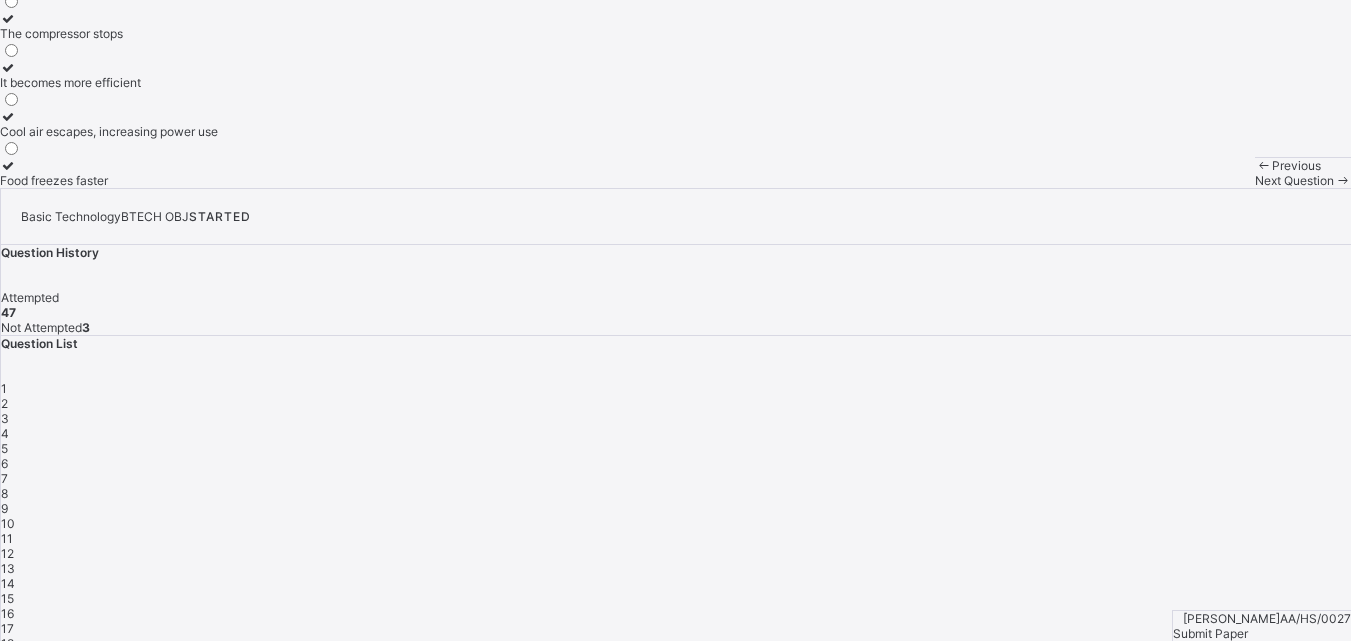 click on "Next Question" at bounding box center [1294, 180] 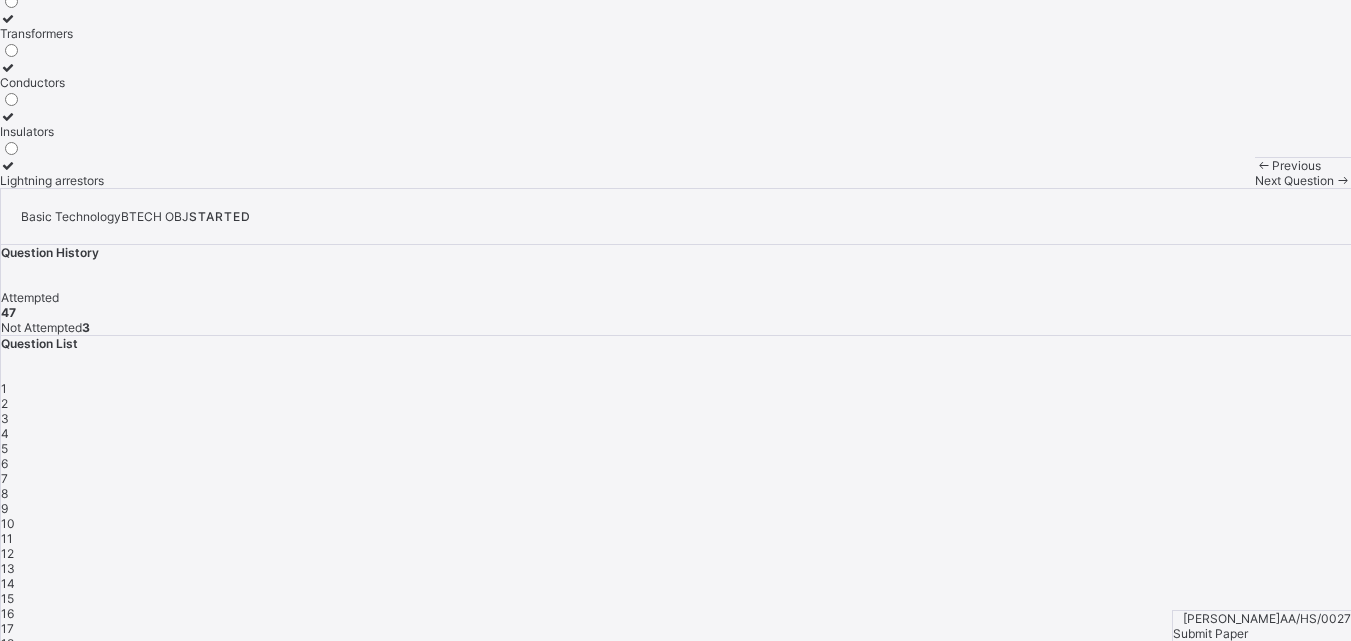 click at bounding box center [1342, 180] 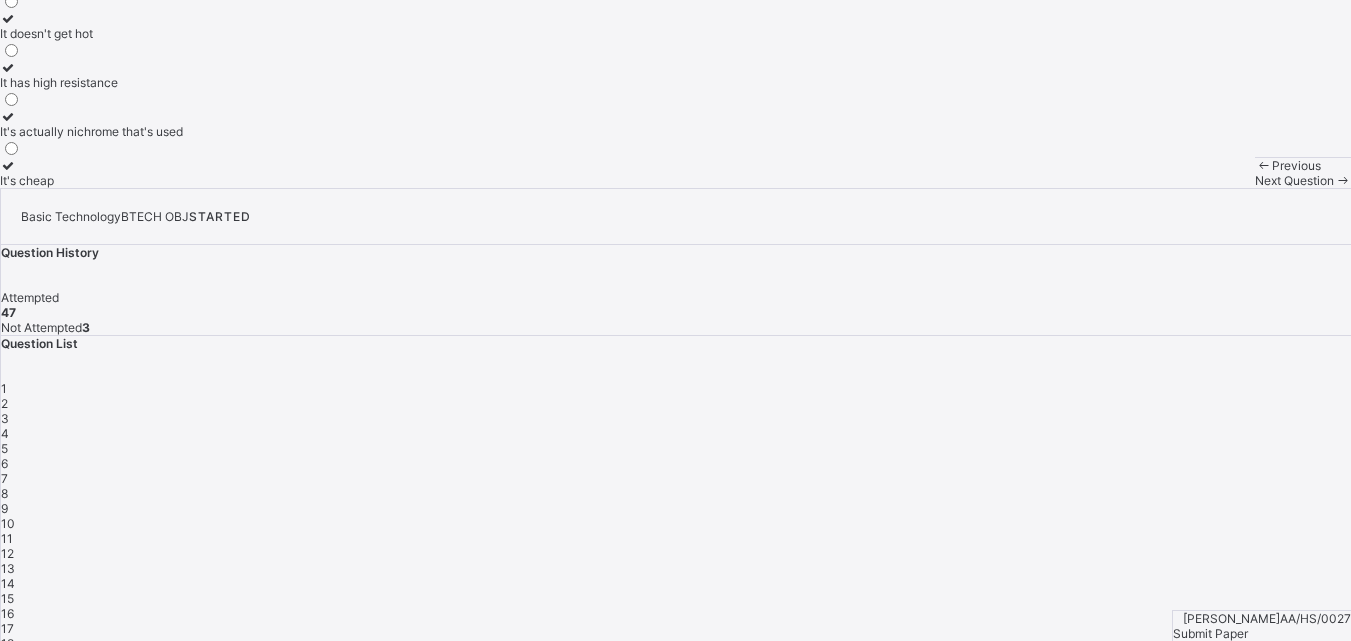 click on "Previous" at bounding box center [1303, 165] 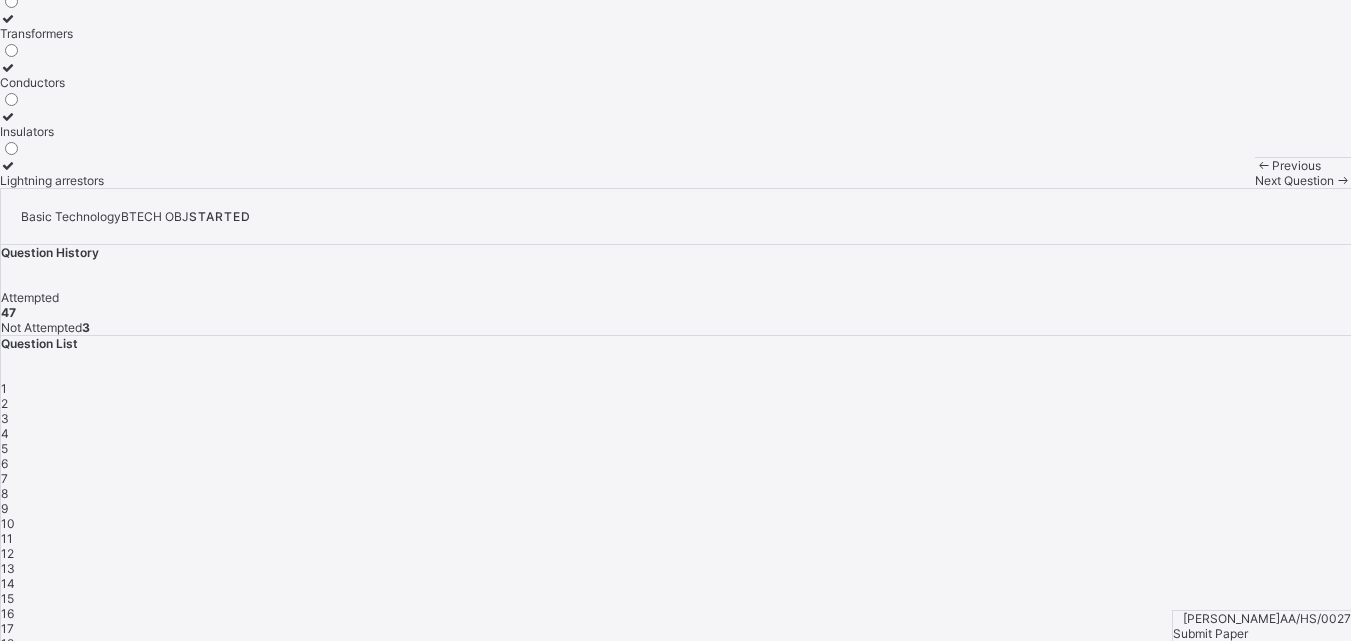 click on "Previous" at bounding box center [1296, 165] 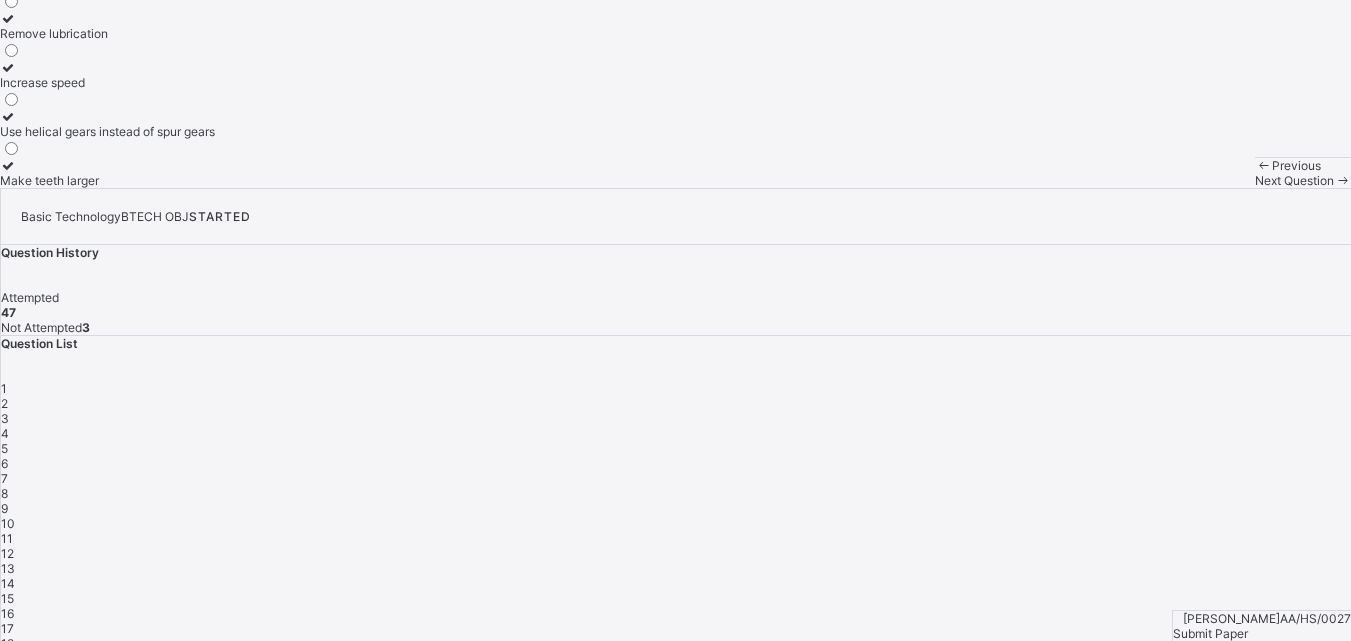 click on "Next Question" at bounding box center [1294, 180] 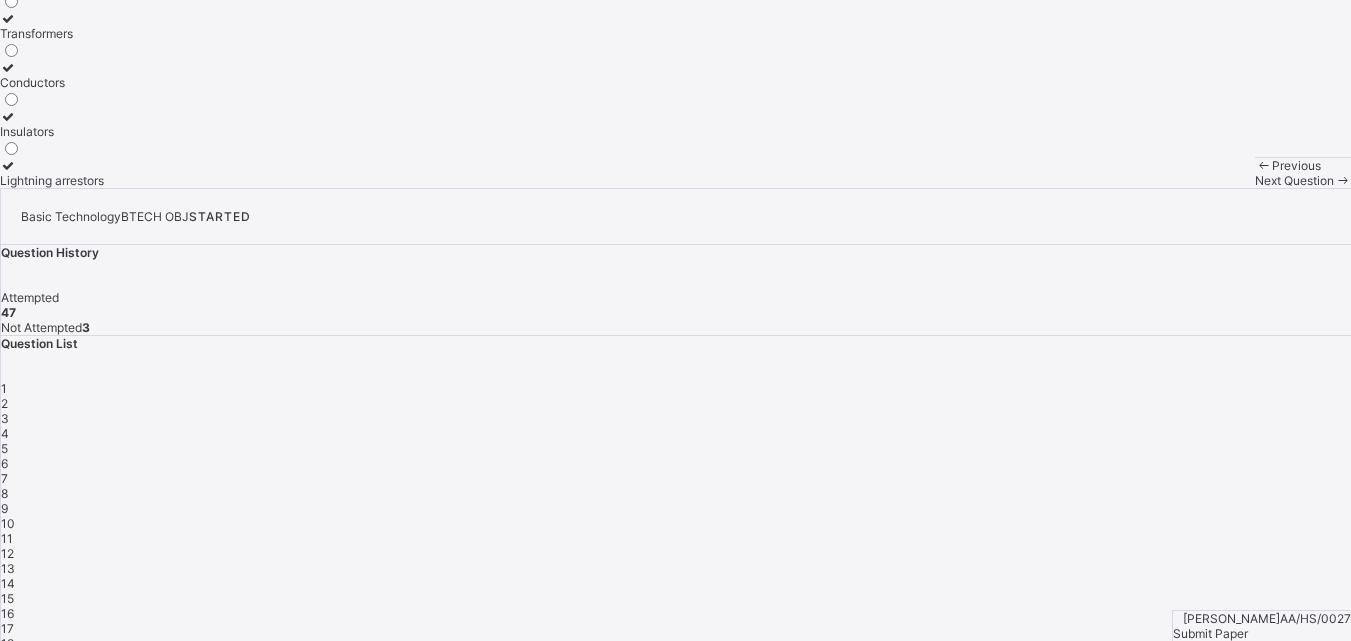 click on "Insulators" at bounding box center (52, 131) 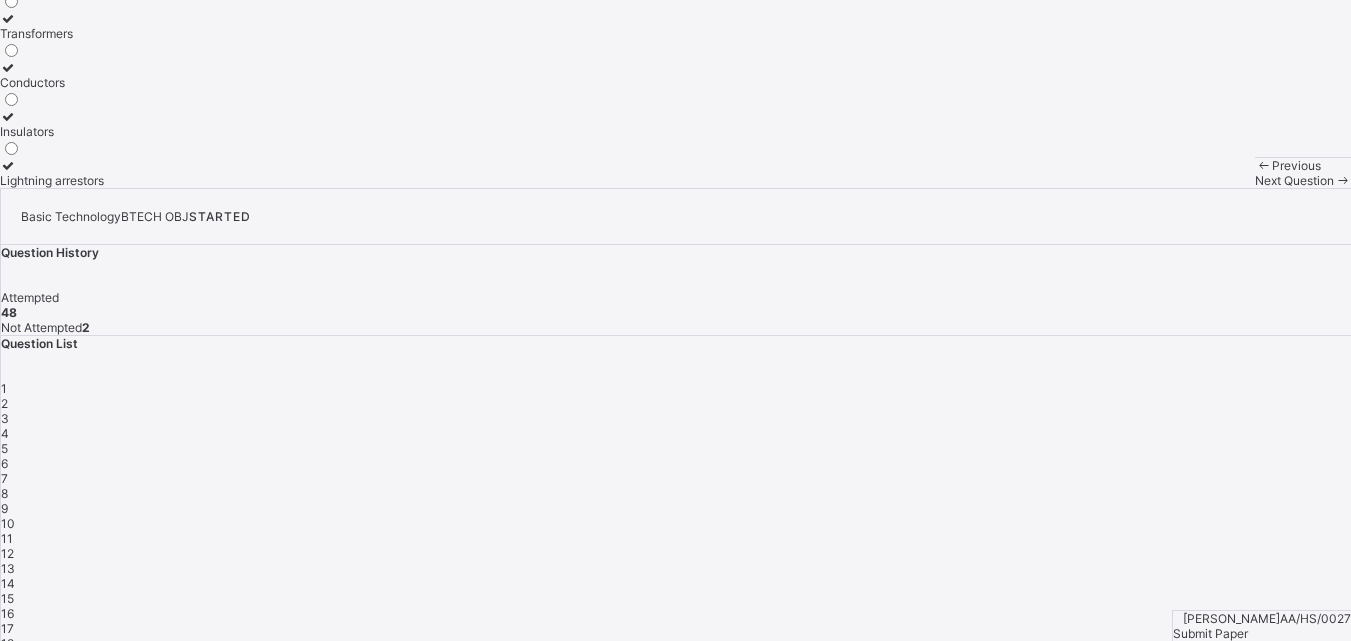 click on "Question  48  of  50 What protects power lines from lightning strikes? Transformers Conductors Insulators Lightning arrestors" at bounding box center [675, 76] 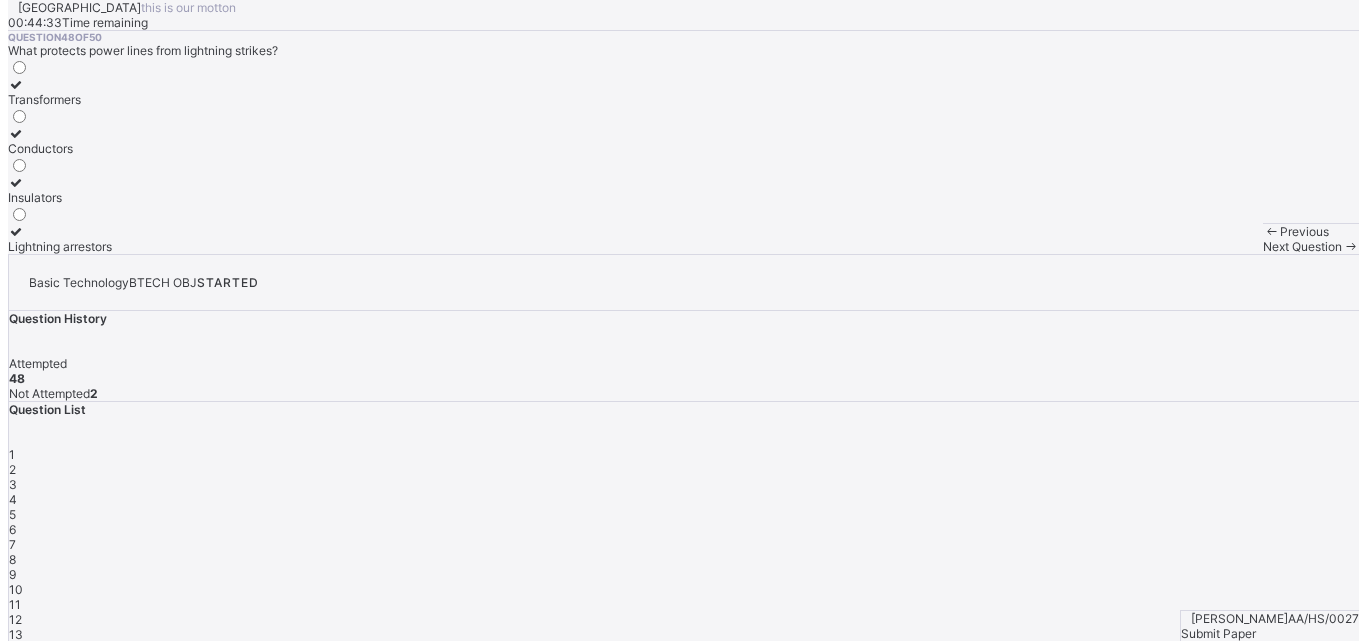 scroll, scrollTop: 66, scrollLeft: 0, axis: vertical 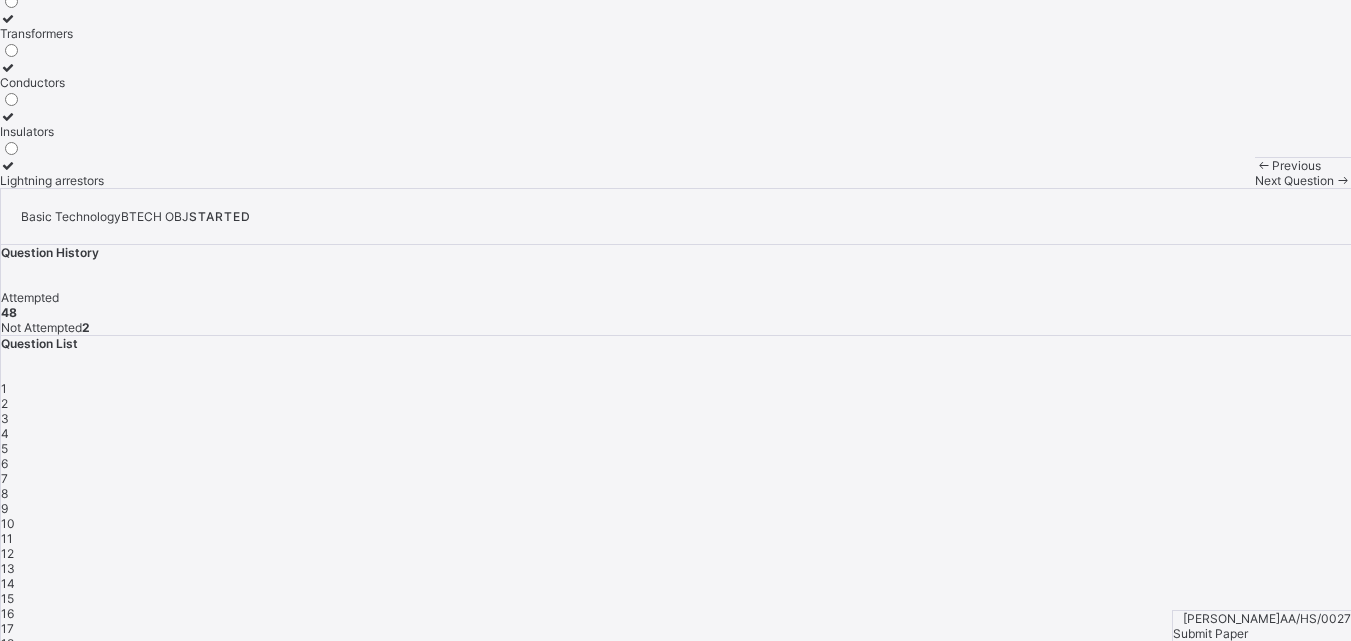click on "Lightning arrestors" at bounding box center (52, 180) 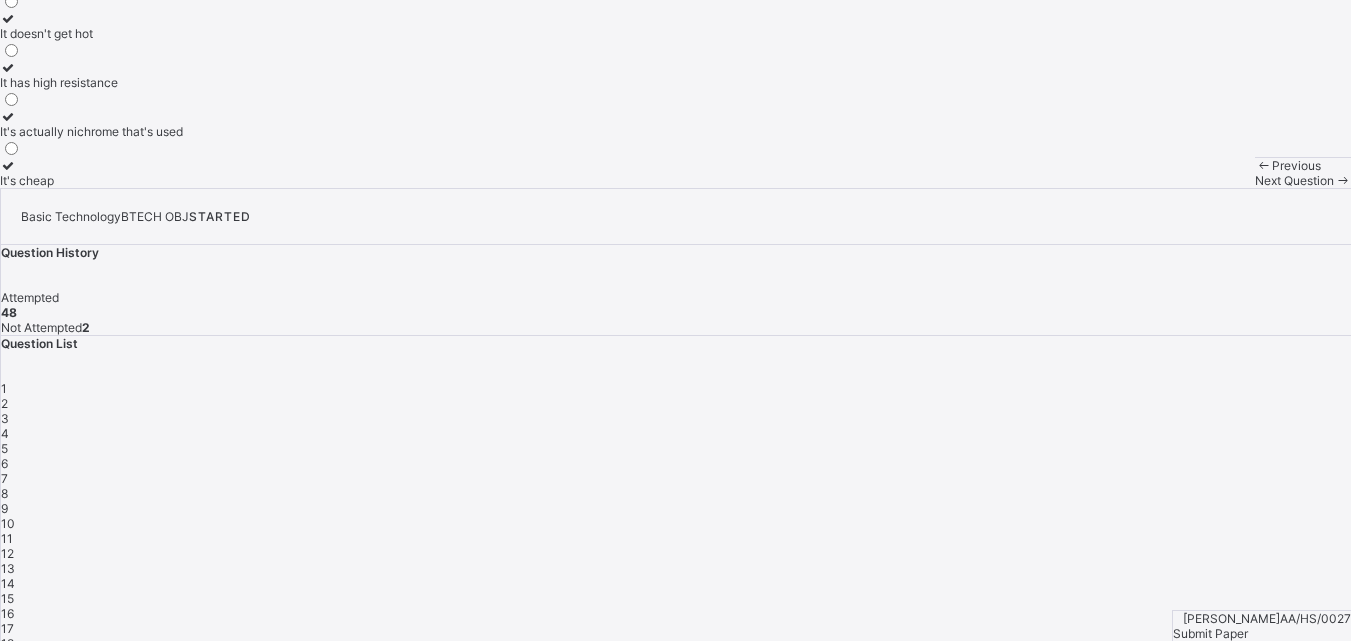 click on "It's actually nichrome that's used" at bounding box center [91, 131] 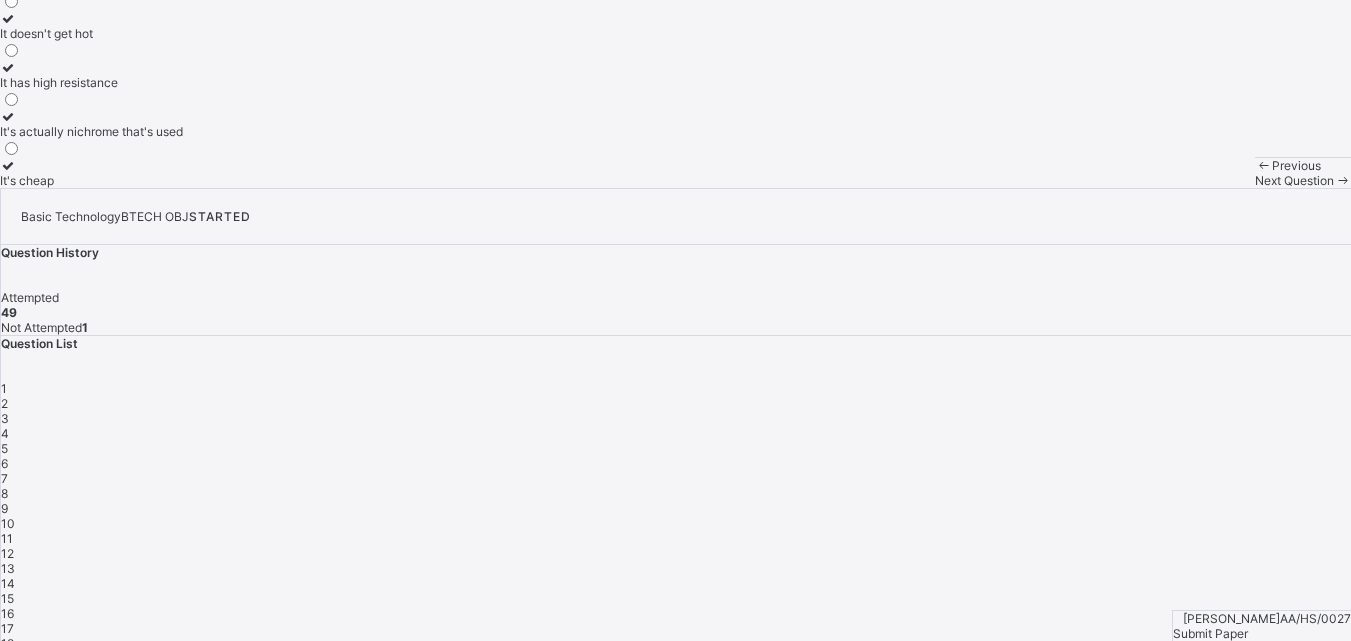 click on "Next Question" at bounding box center (1303, 180) 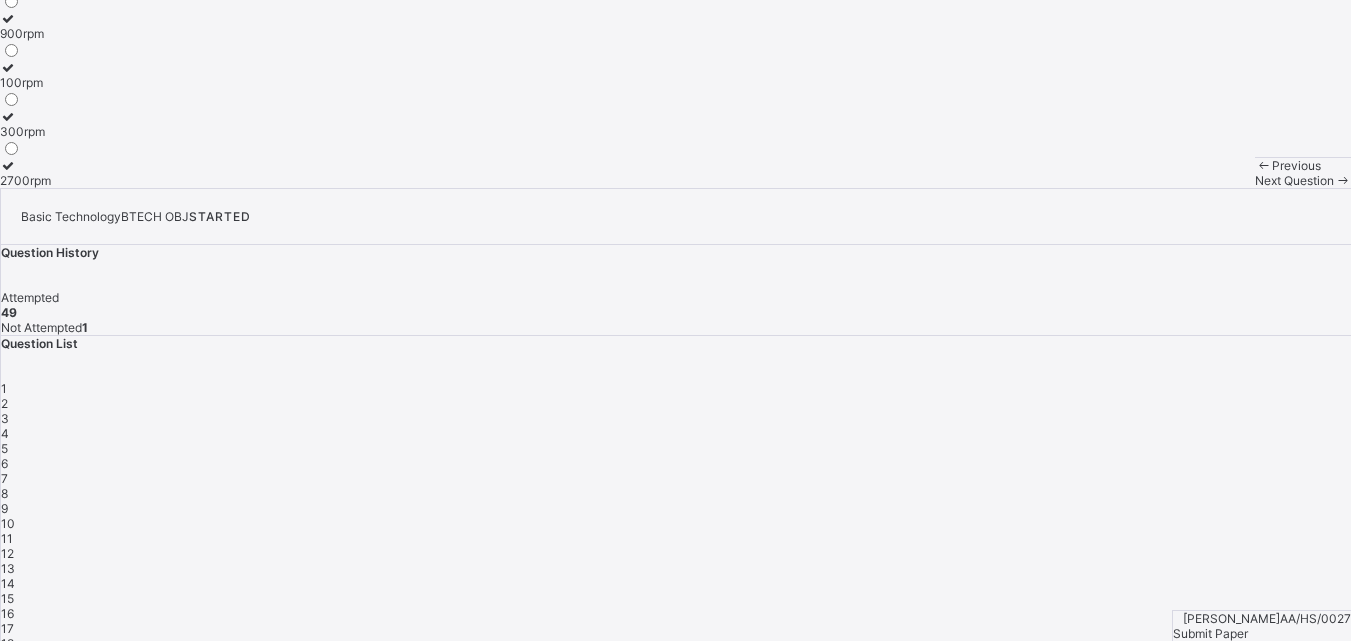 click on "100rpm" at bounding box center [25, 75] 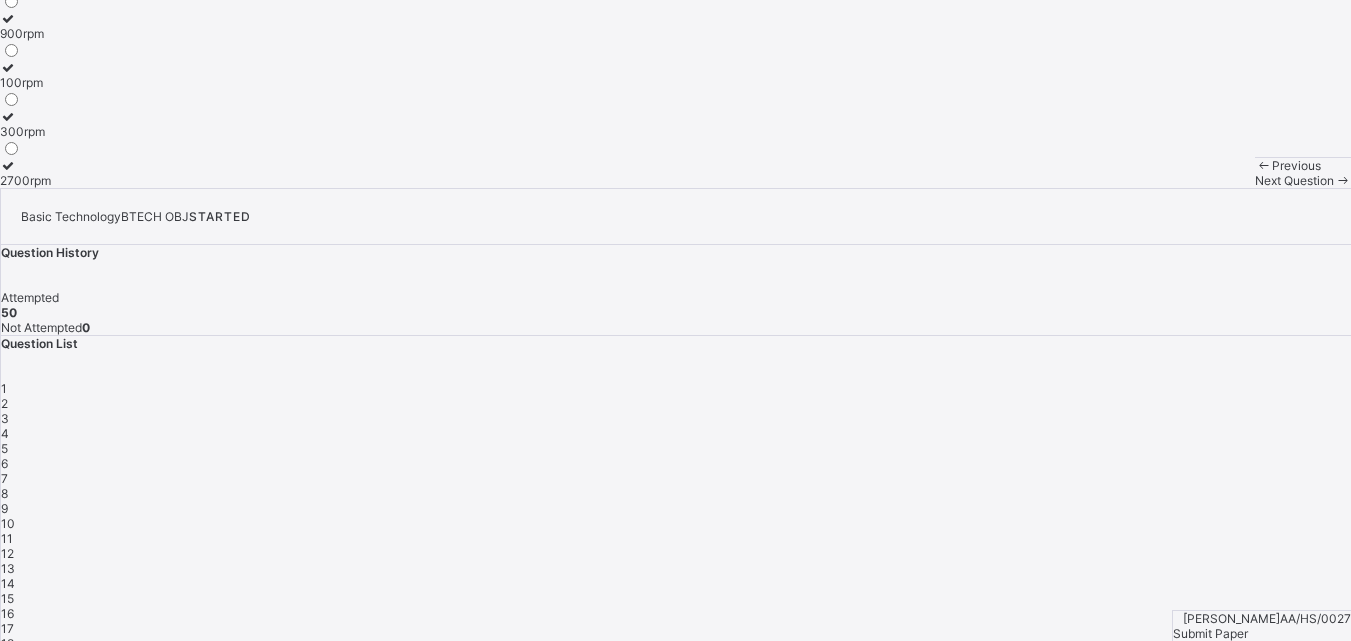 click on "Submit Paper" at bounding box center (1210, 633) 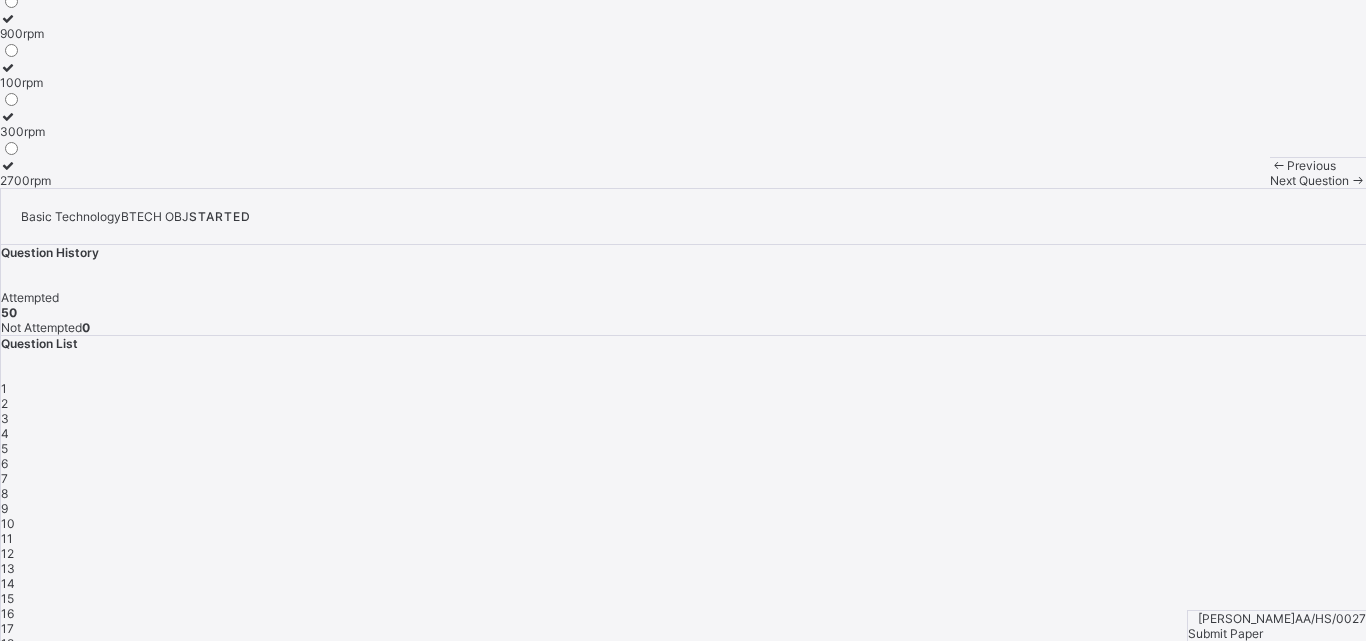 click on "Yes, Submit Paper" at bounding box center [50, 1347] 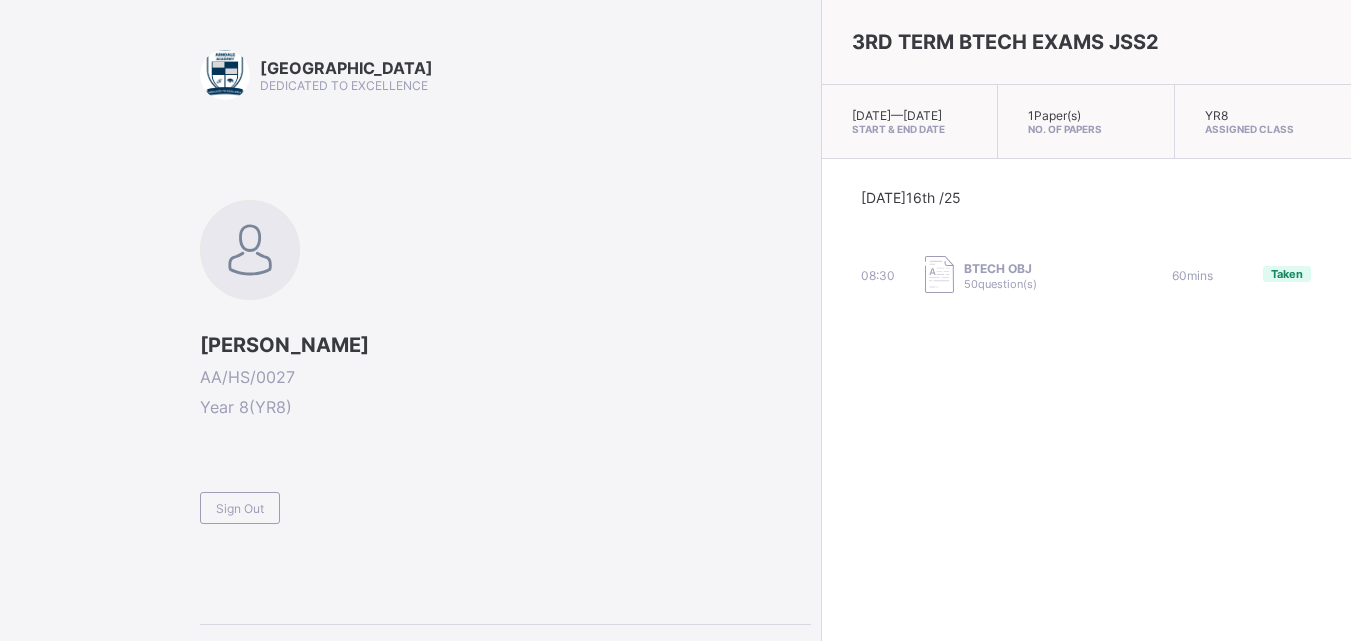scroll, scrollTop: 0, scrollLeft: 0, axis: both 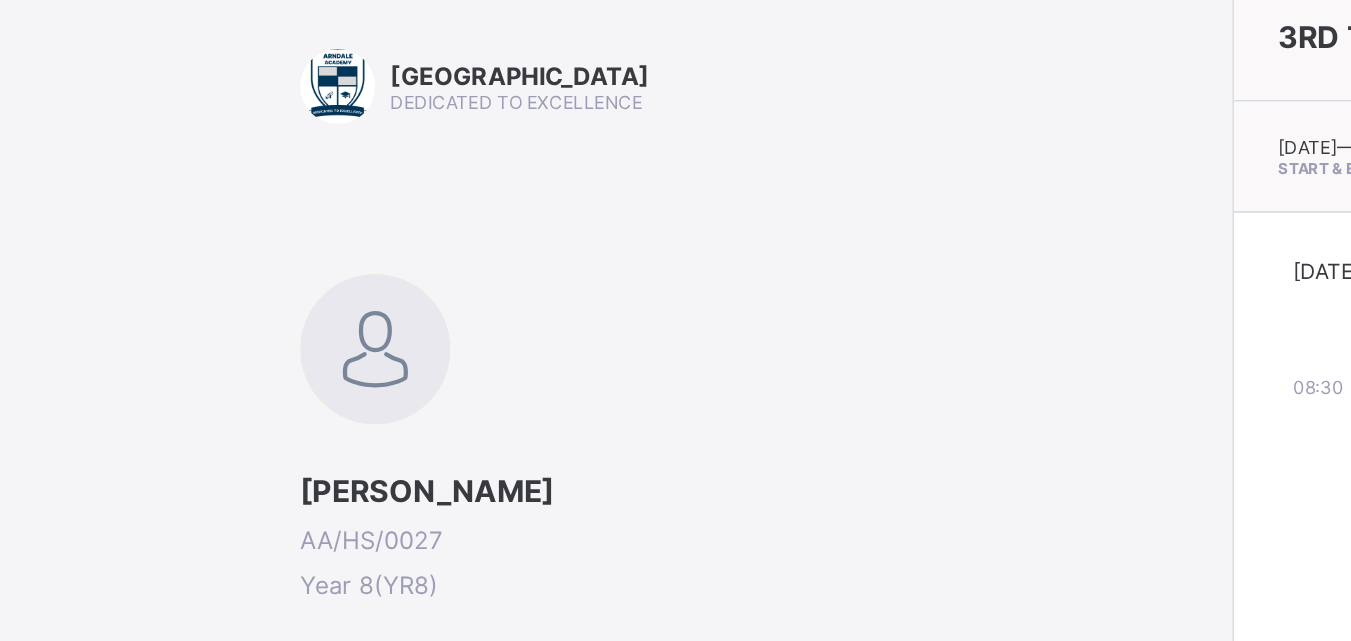 click on "MUSTAPHA  MOHAMMED AA/HS/0027 Year 8  ( YR8 )  Sign Out" at bounding box center [505, 362] 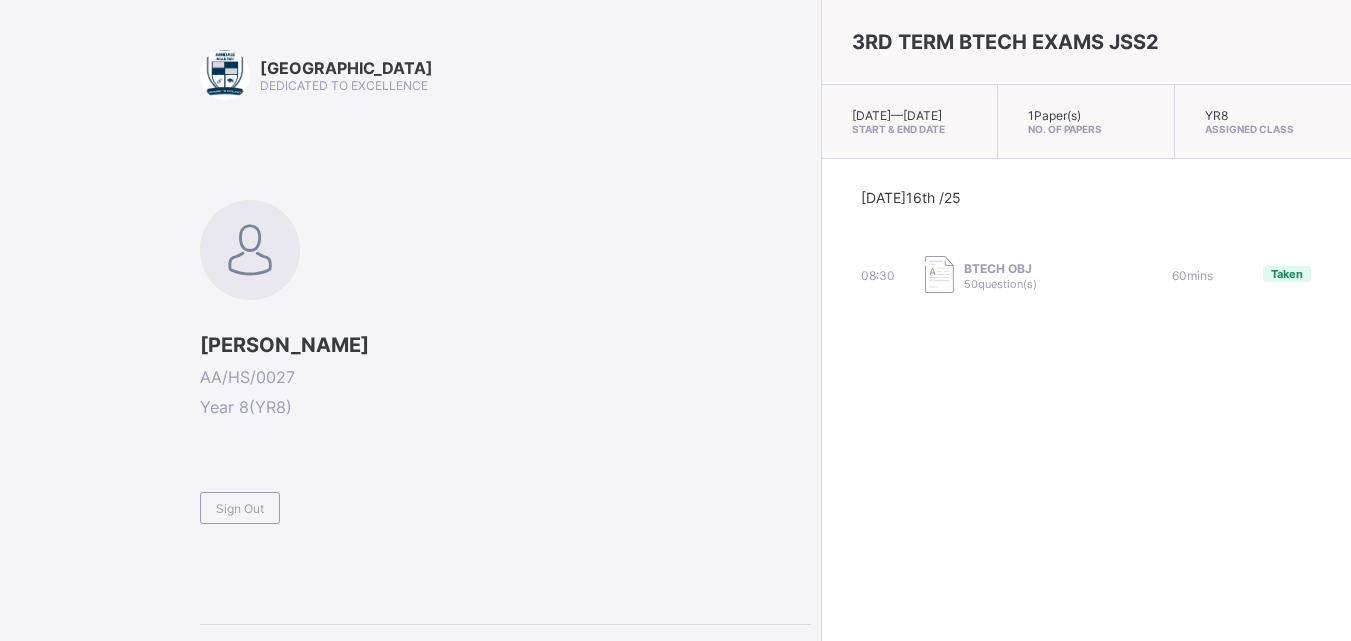 scroll, scrollTop: 12, scrollLeft: 0, axis: vertical 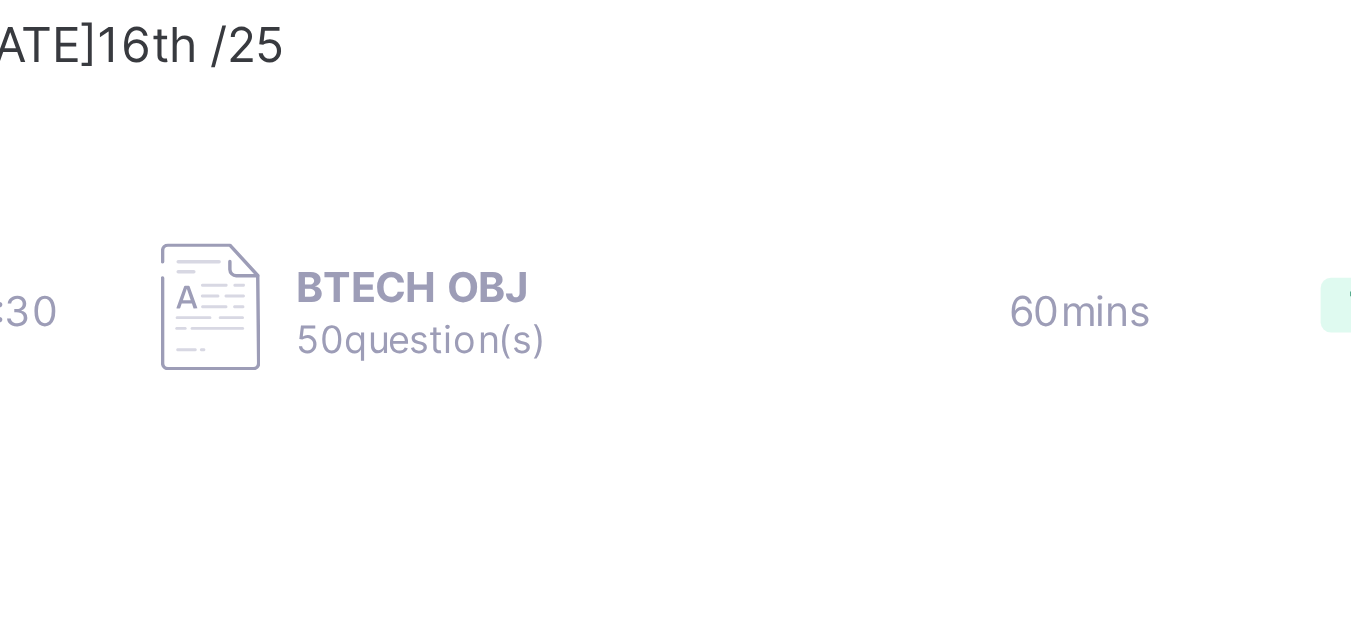 click on "Today  16th /25 08:30 BTECH OBJ 50  question(s)   60  mins Taken" at bounding box center (1086, 230) 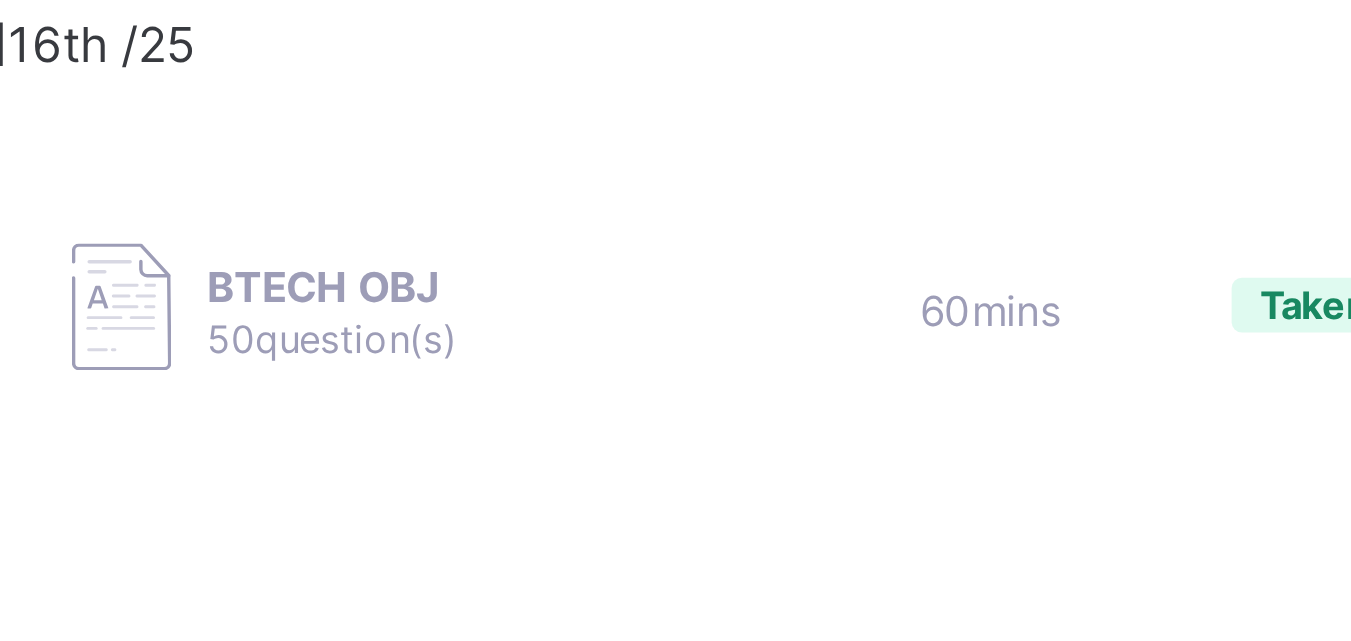 click on "Today  16th /25 08:30 BTECH OBJ 50  question(s)   60  mins Taken" at bounding box center [1086, 230] 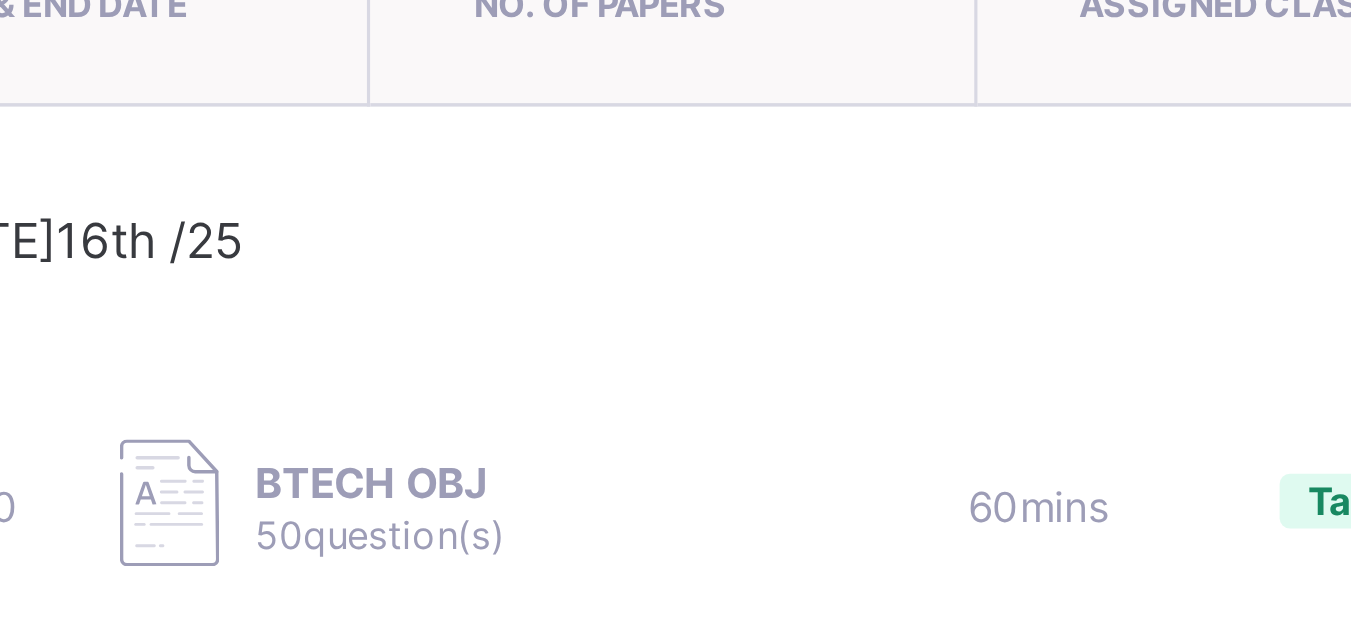 click on "Today  16th /25" at bounding box center [1086, 210] 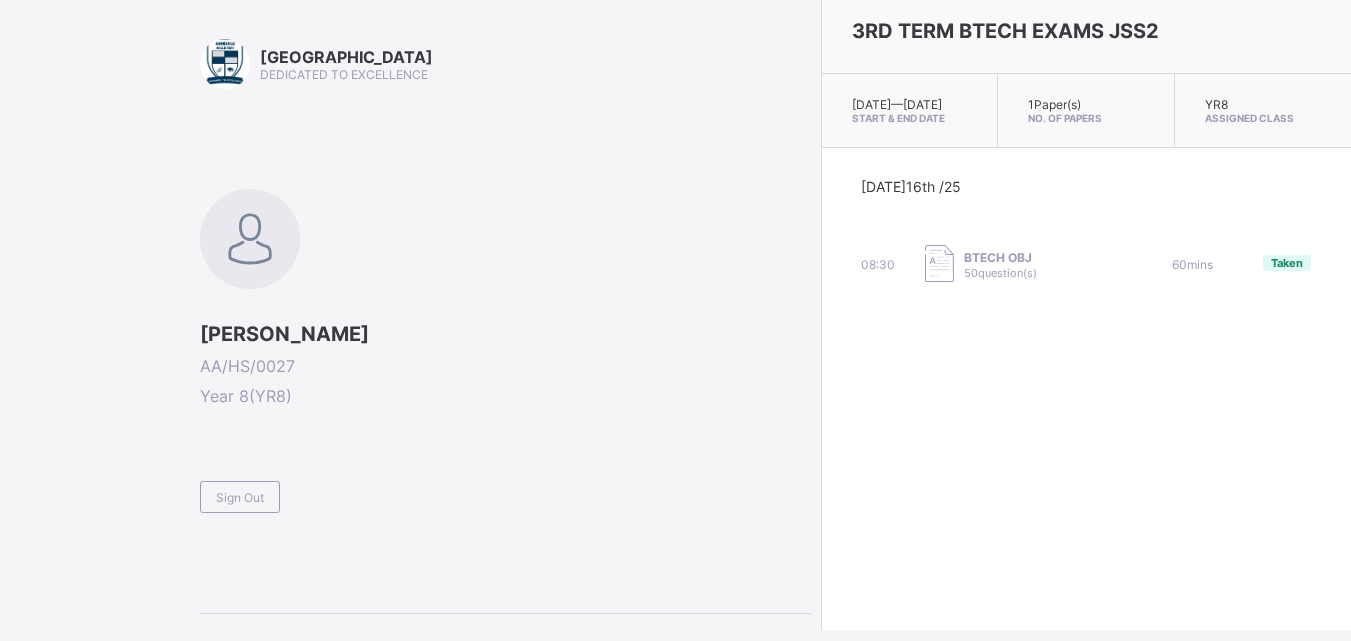 scroll, scrollTop: 0, scrollLeft: 0, axis: both 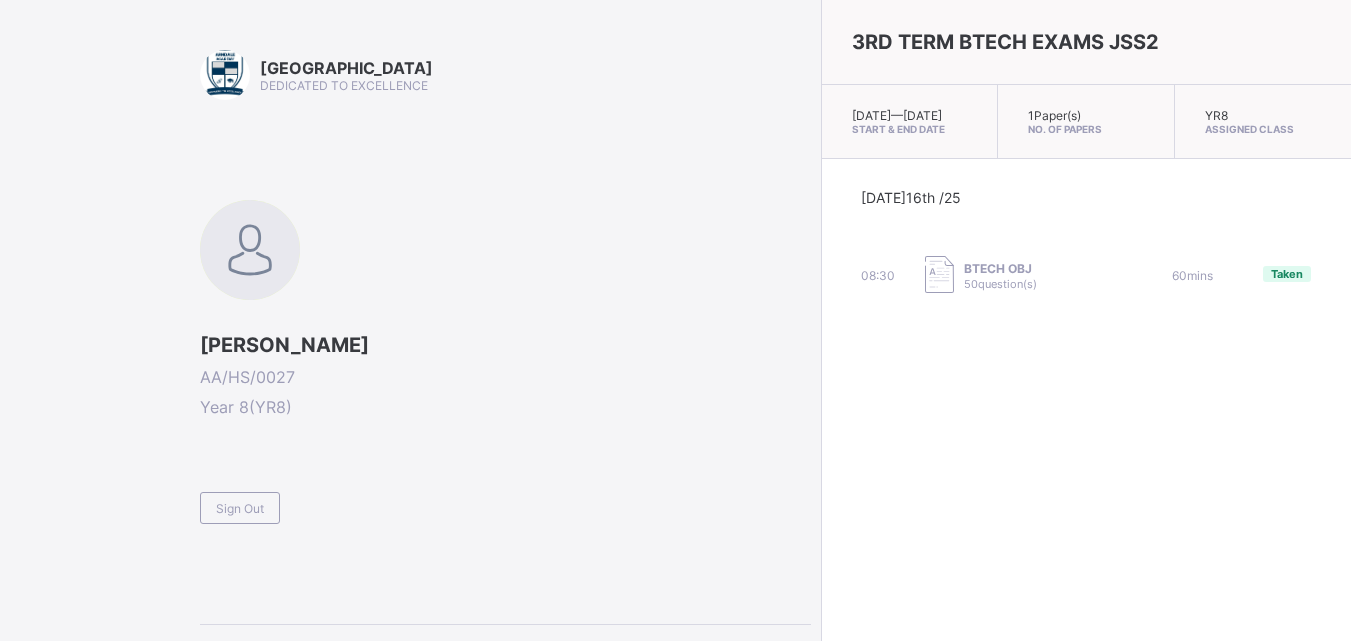 click on "Arndale Academy   DEDICATED TO EXCELLENCE MUSTAPHA  MOHAMMED AA/HS/0027 Year 8  ( YR8 )  Sign Out   General Instructions  Answer all the questions." at bounding box center [405, 367] 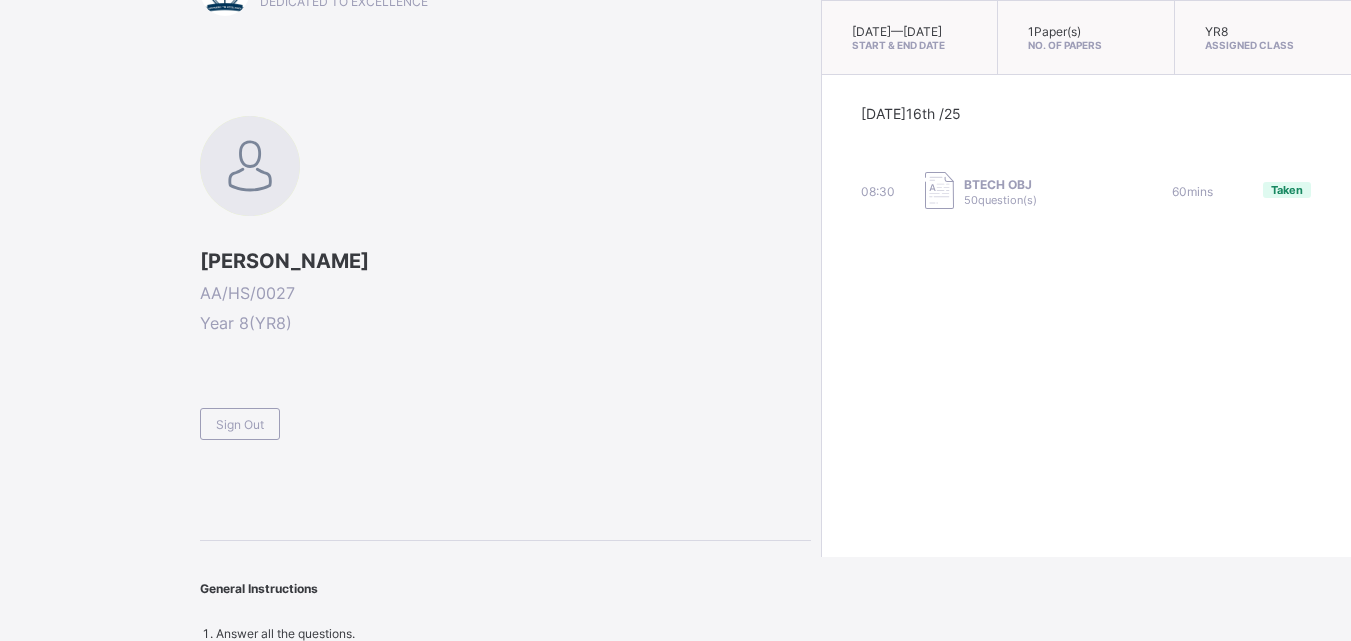 scroll, scrollTop: 94, scrollLeft: 0, axis: vertical 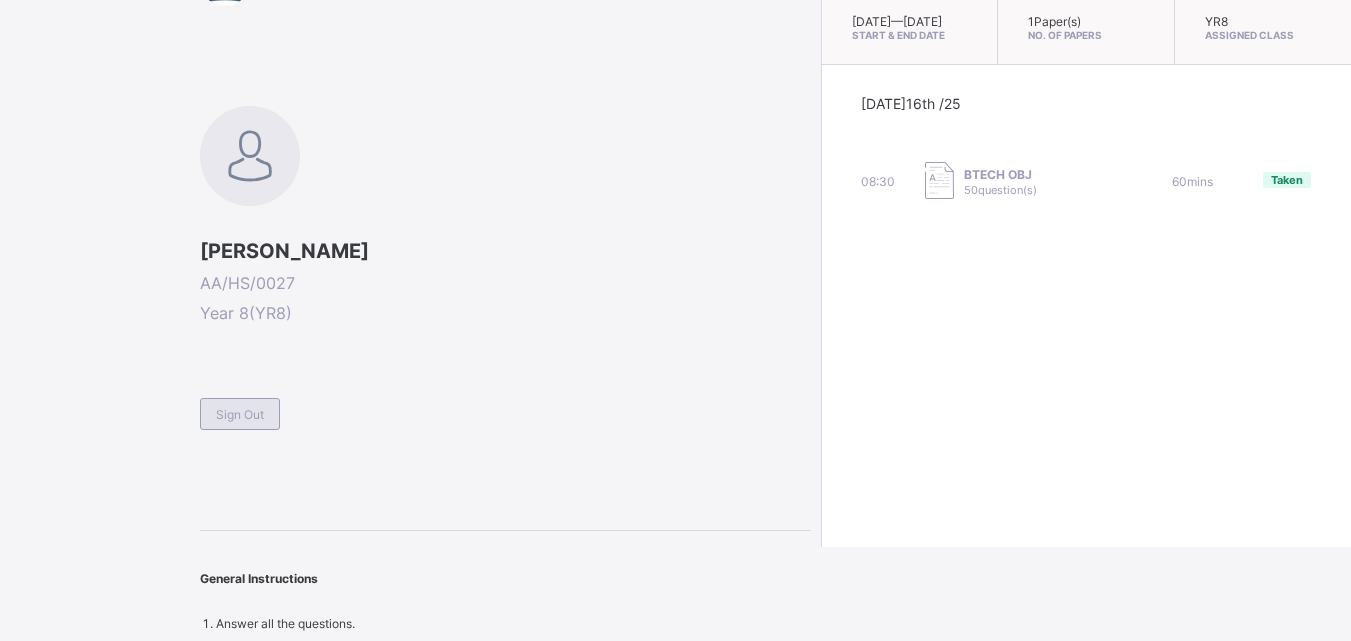 click on "Sign Out" at bounding box center [240, 414] 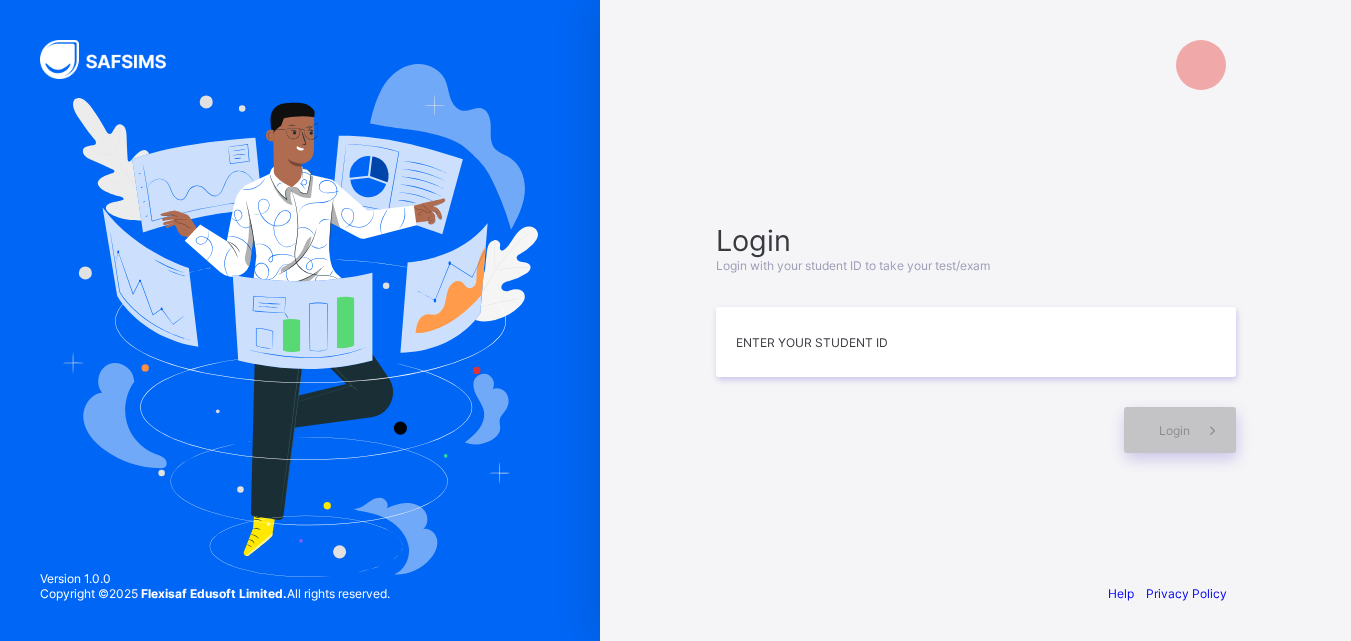 scroll, scrollTop: 0, scrollLeft: 0, axis: both 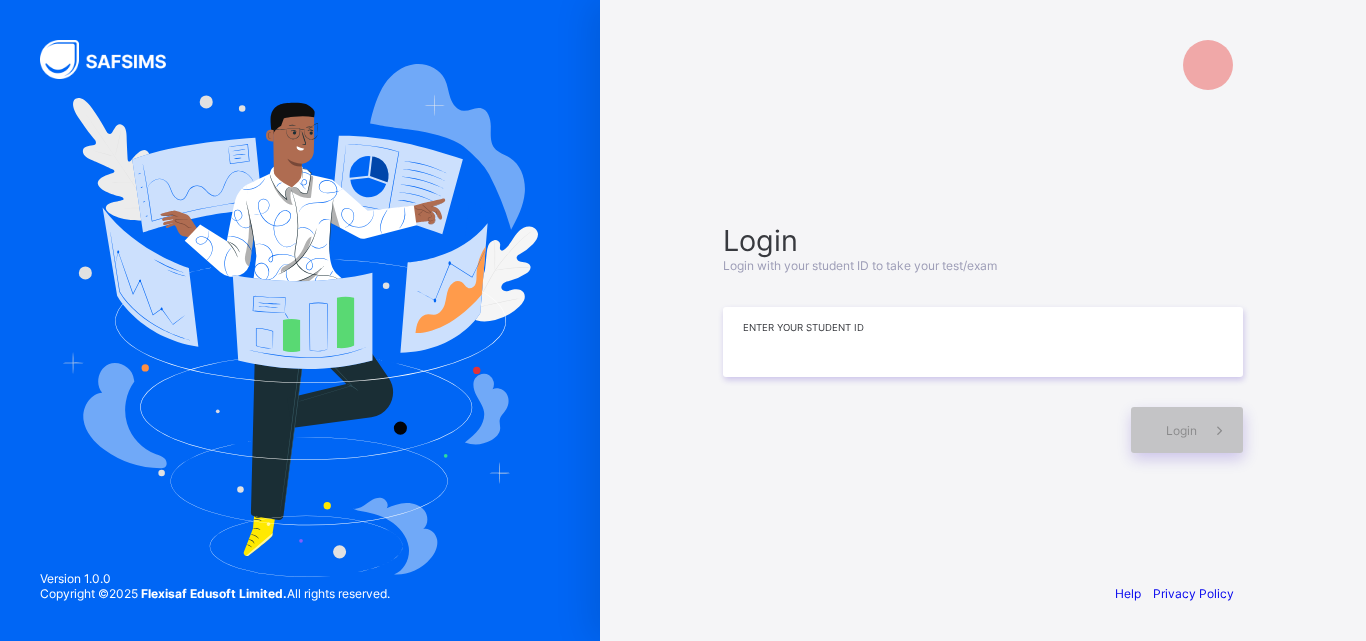 click at bounding box center [983, 342] 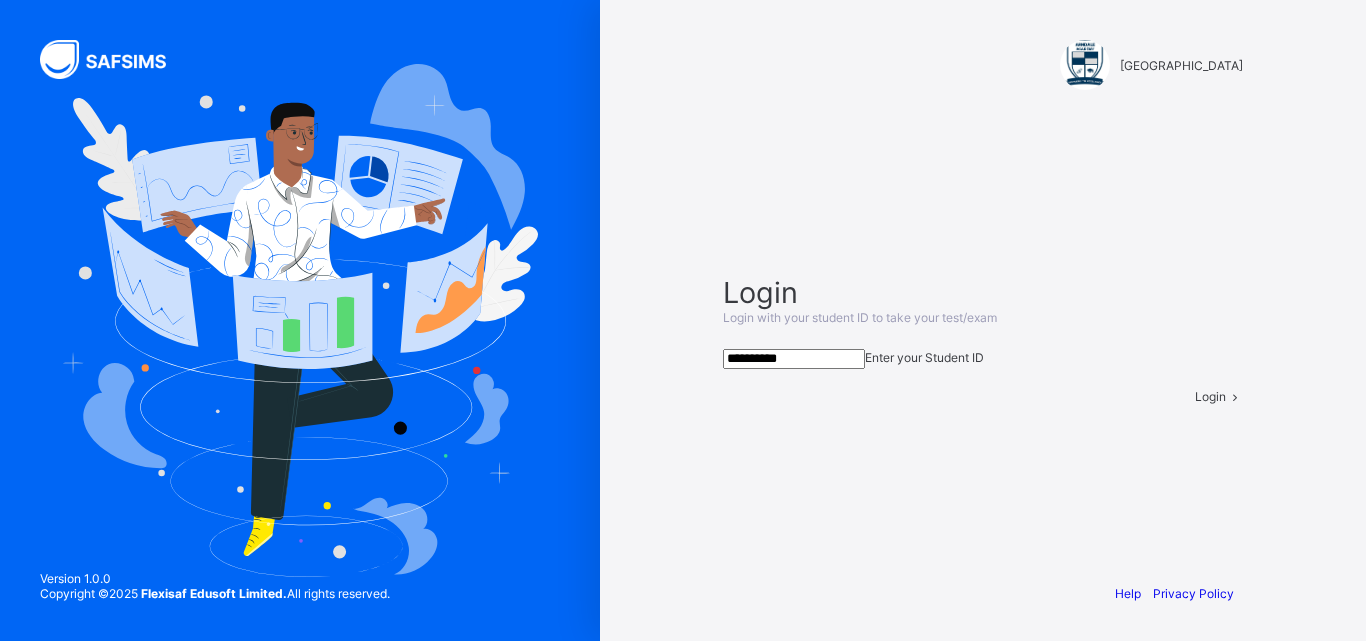 type on "**********" 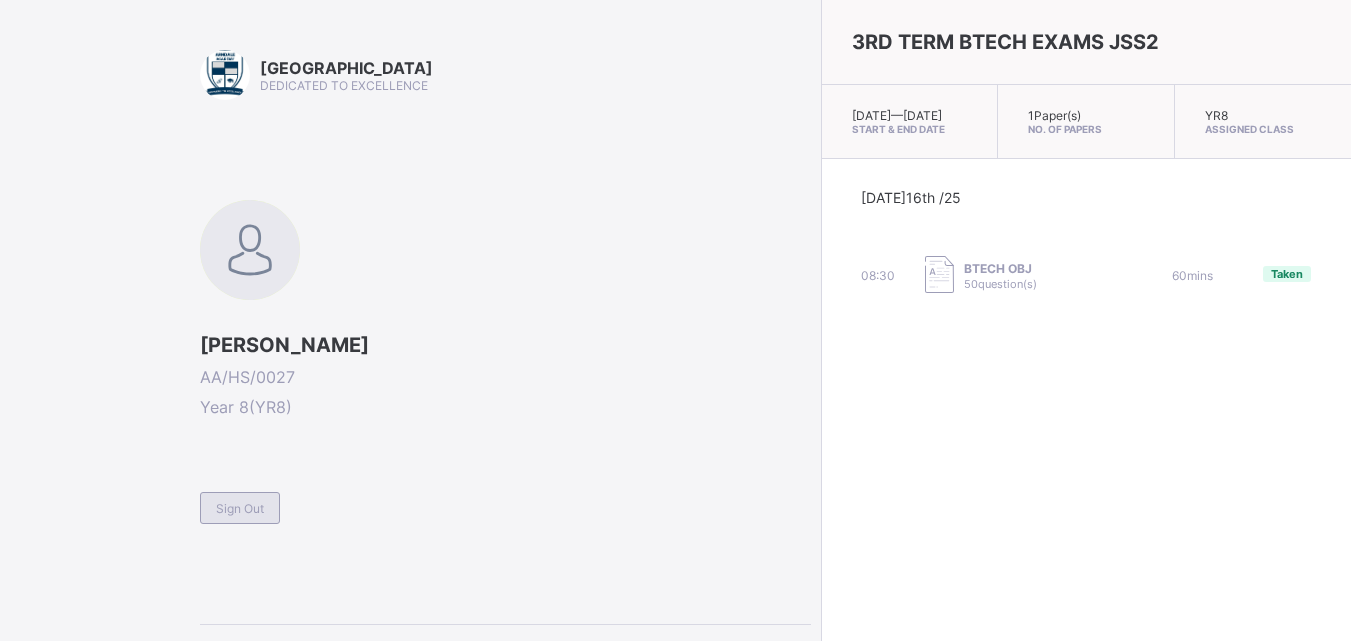 click on "Sign Out" at bounding box center [240, 508] 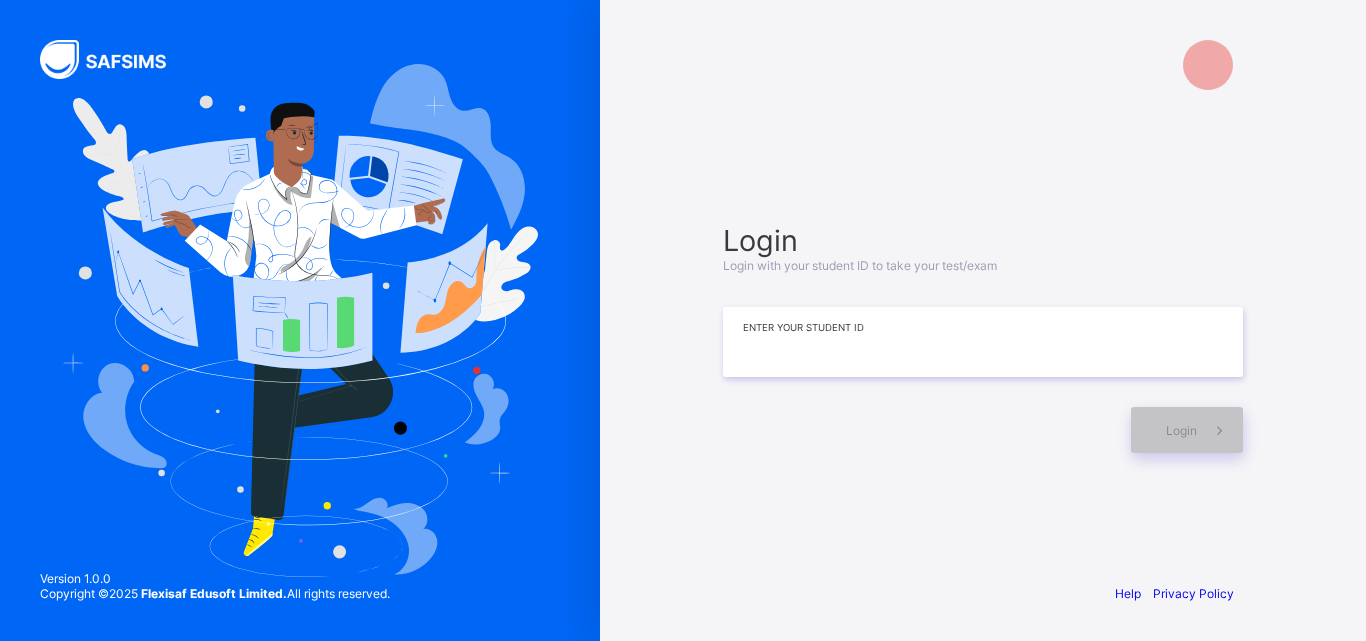 click at bounding box center [983, 342] 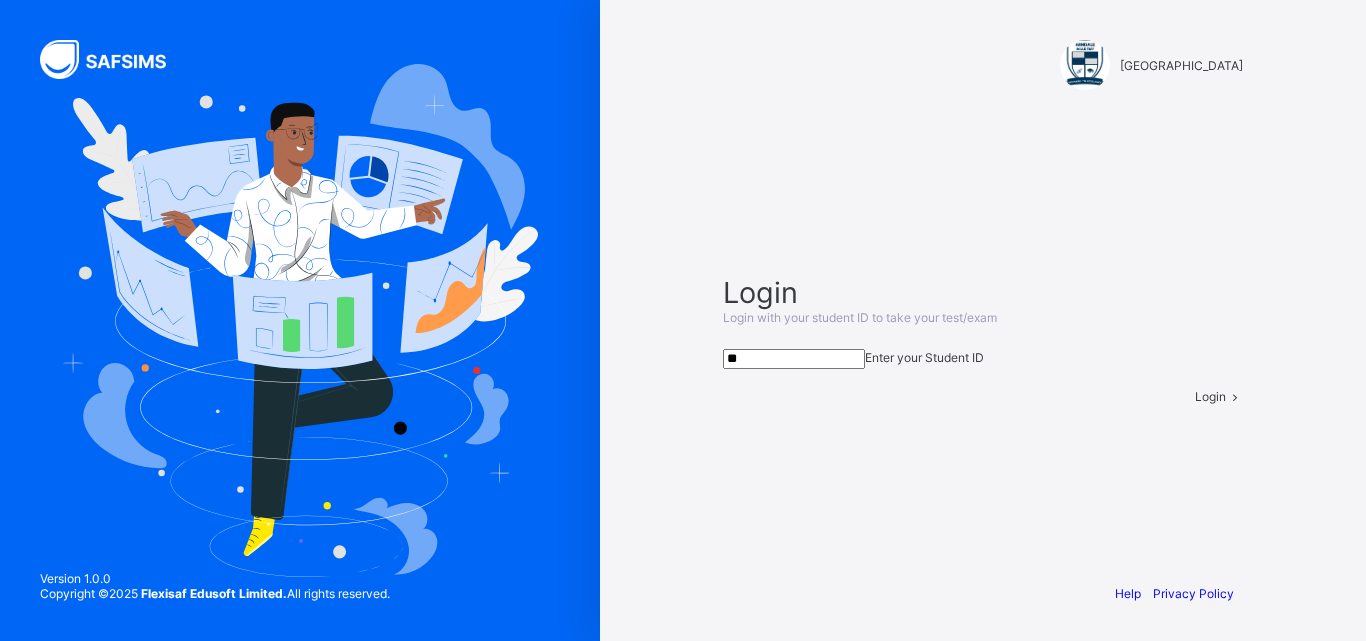 type on "*" 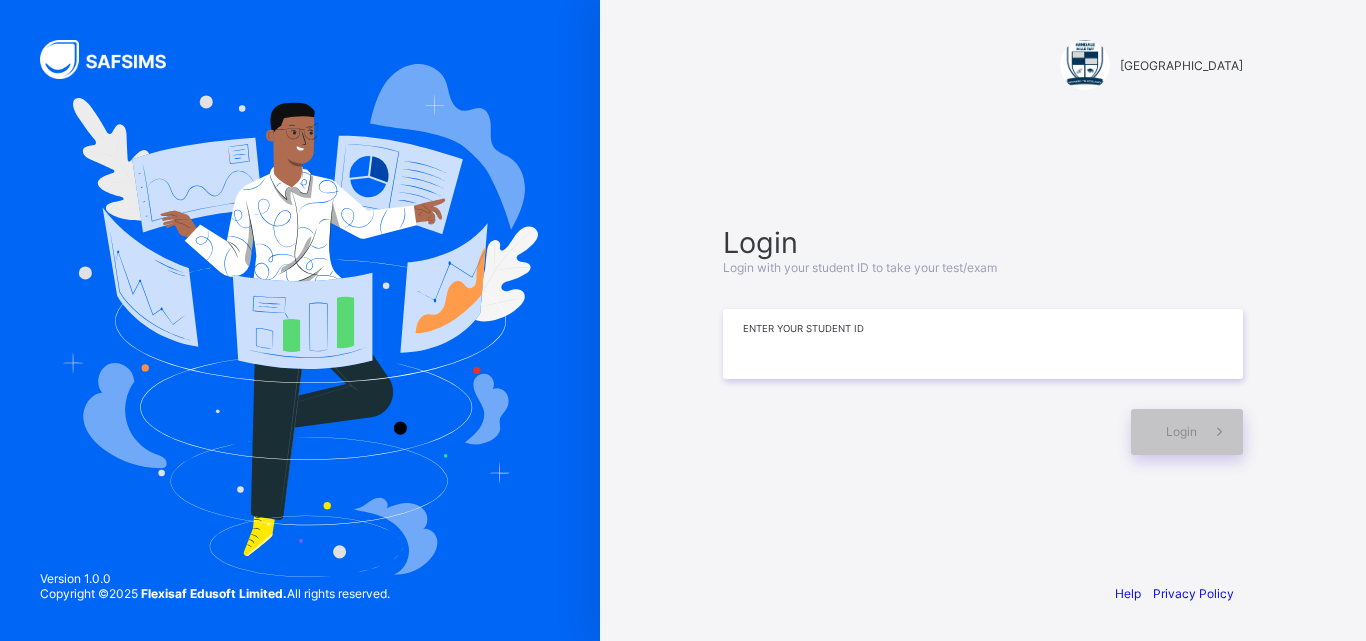 type on "*" 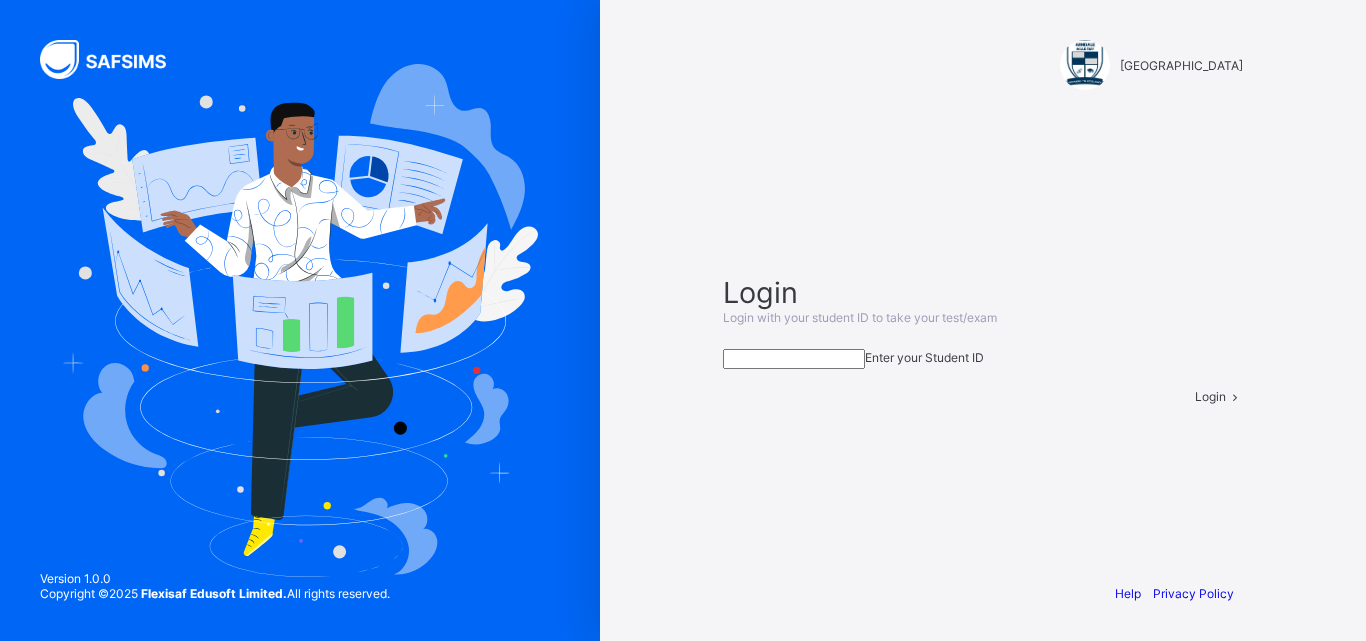 type on "*" 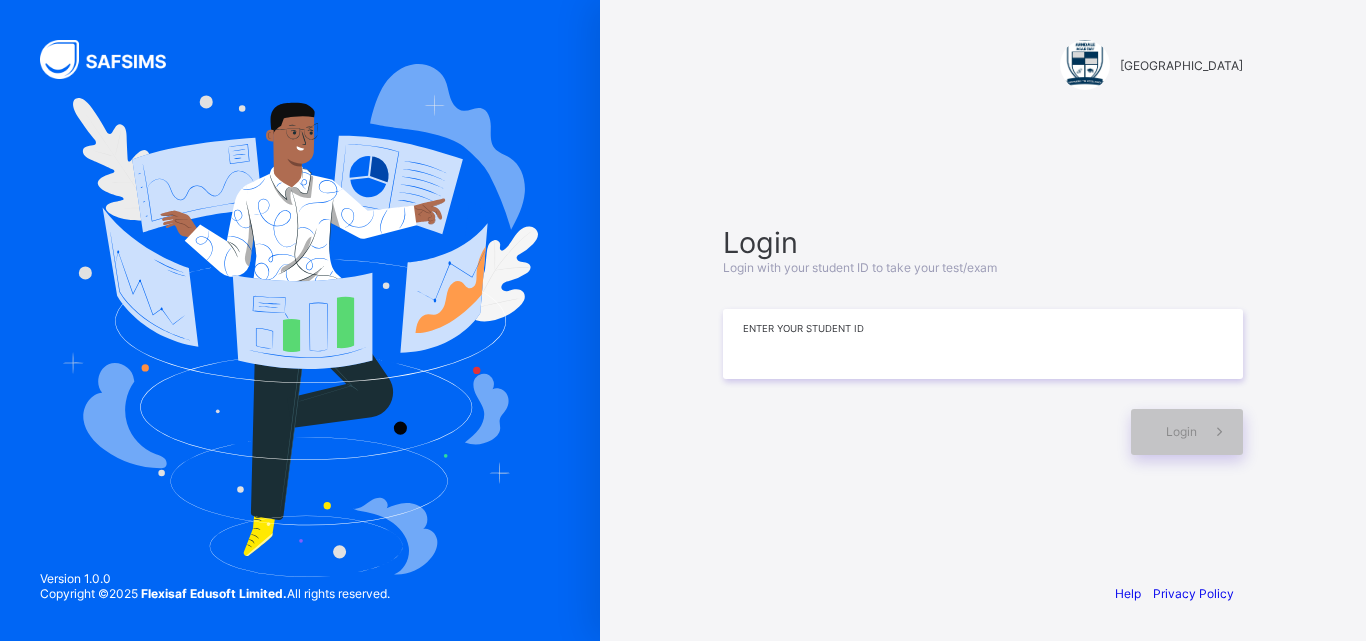 type on "*" 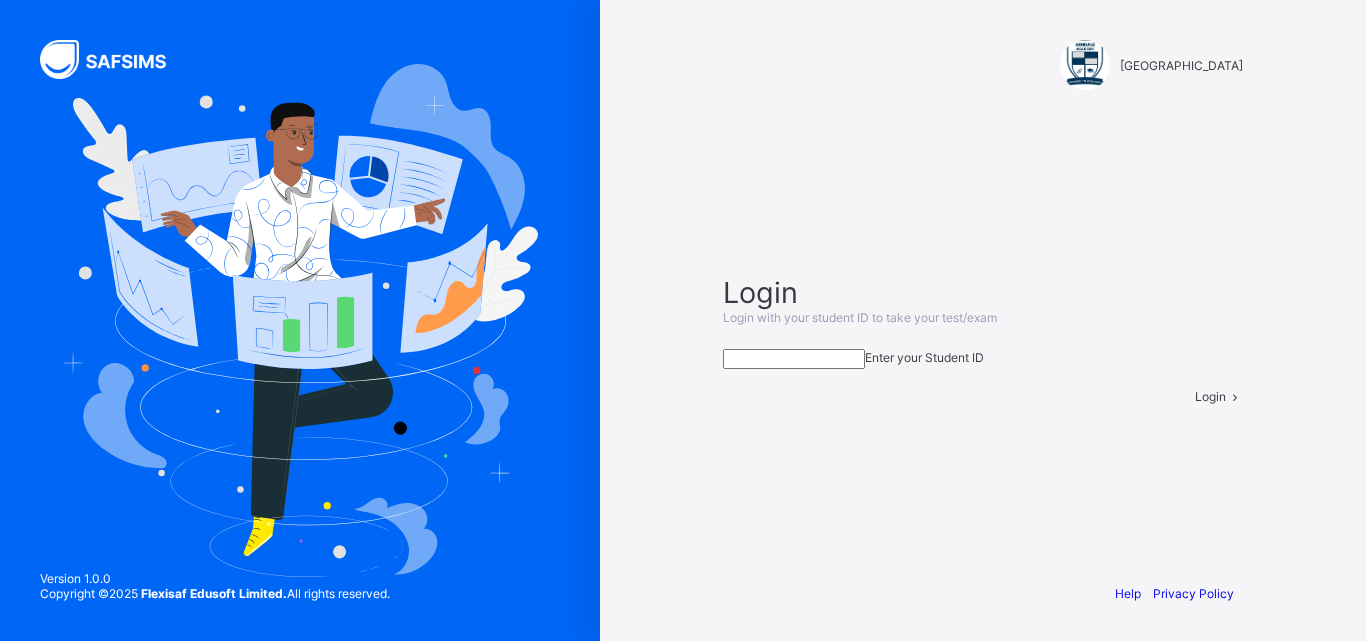 type on "*" 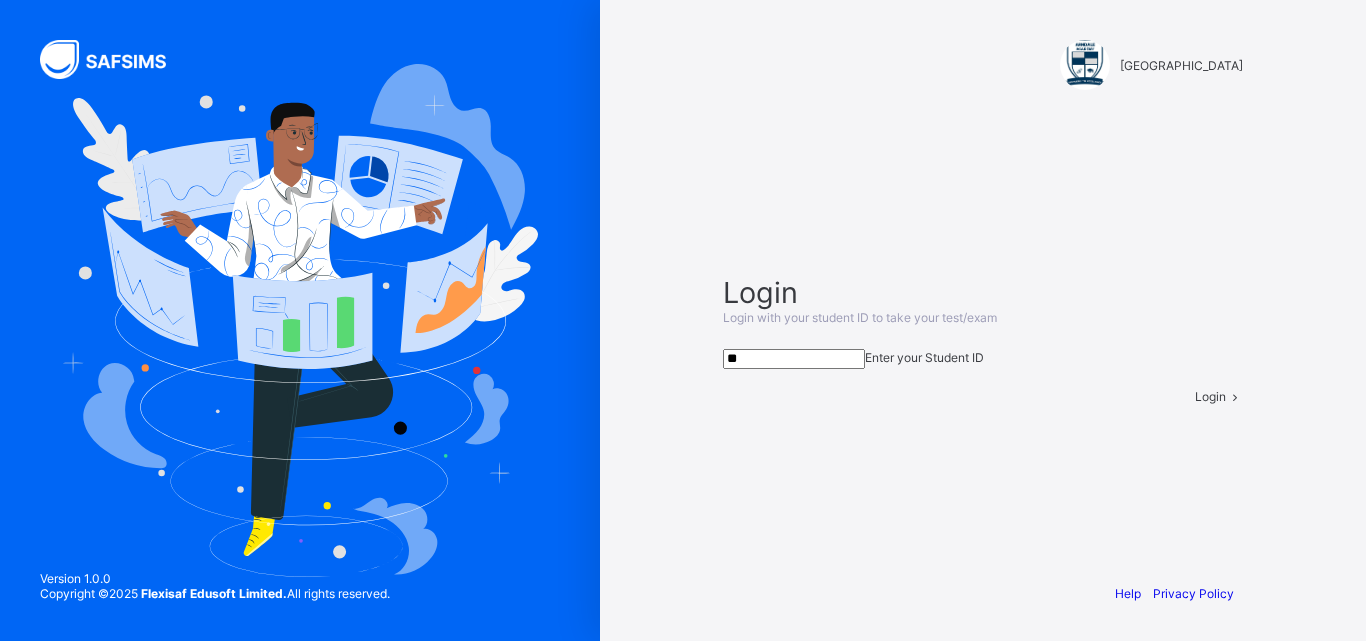type on "*" 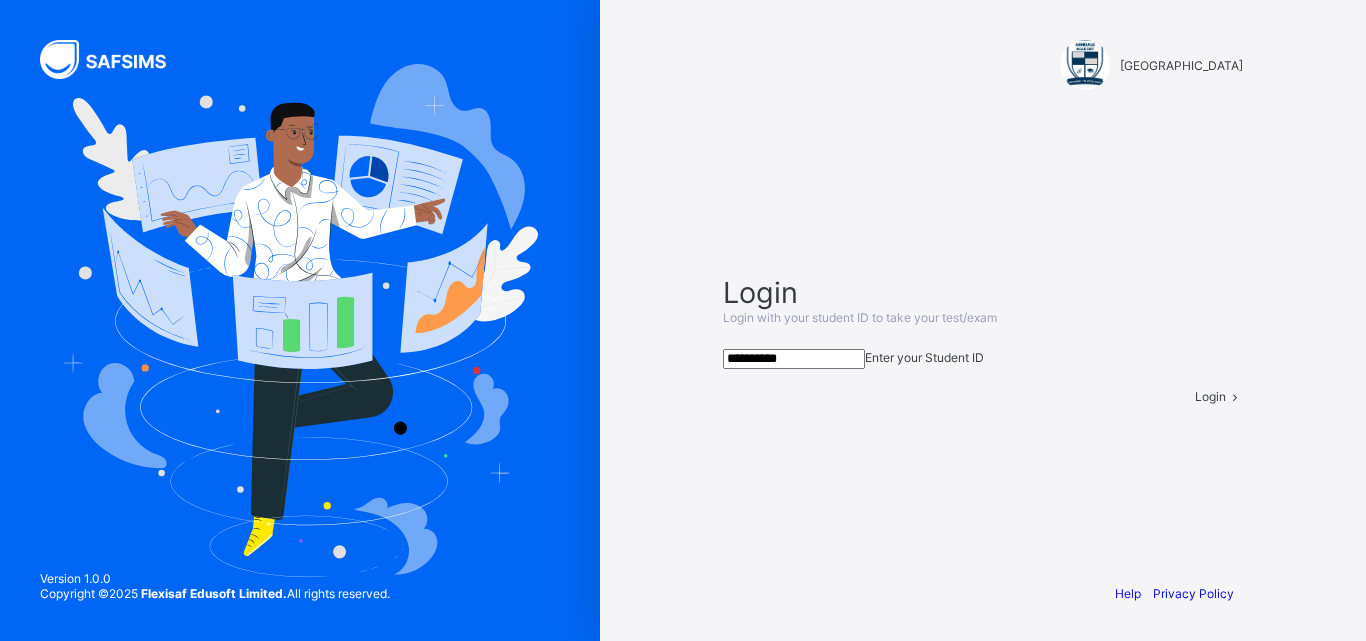 click at bounding box center [1234, 396] 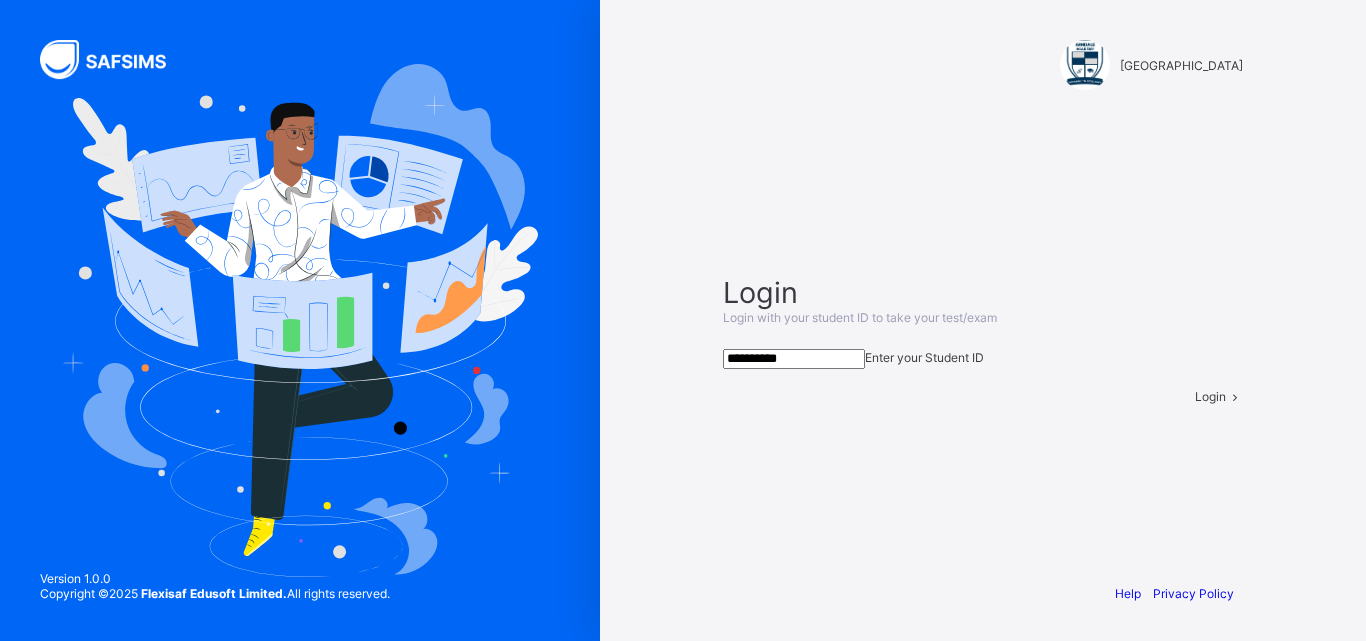 click on "**********" at bounding box center [794, 359] 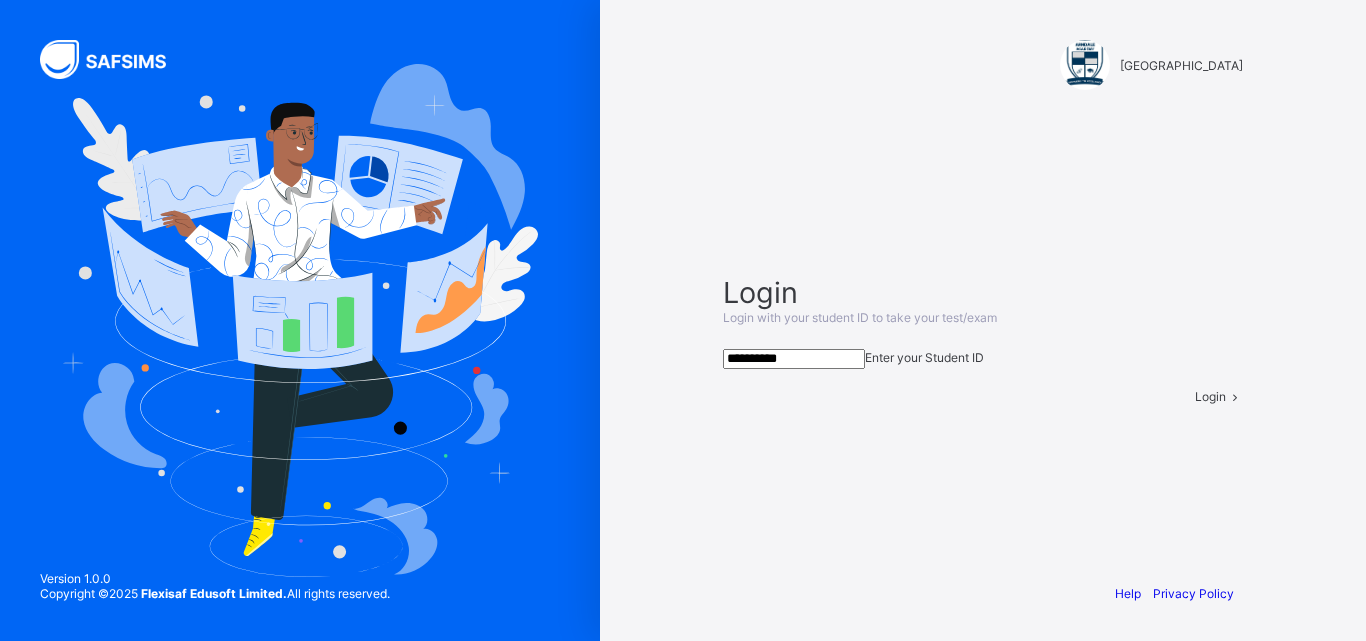 click on "**********" at bounding box center [983, 339] 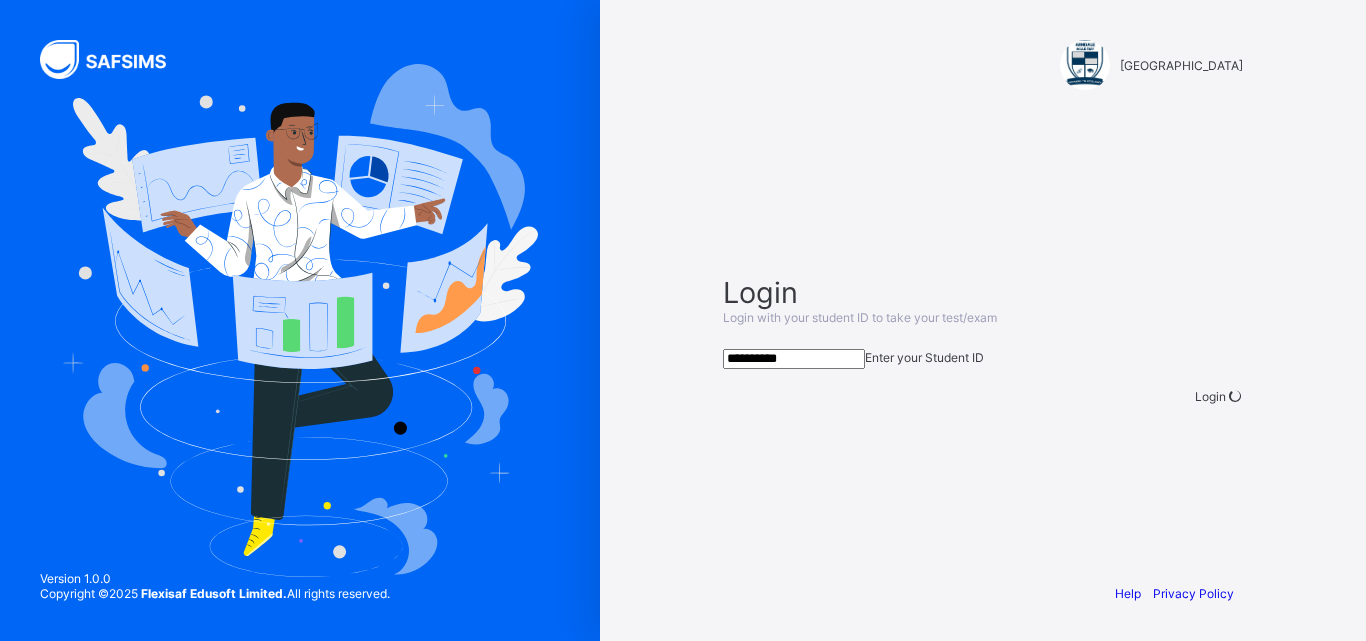 click on "Login" at bounding box center (1219, 396) 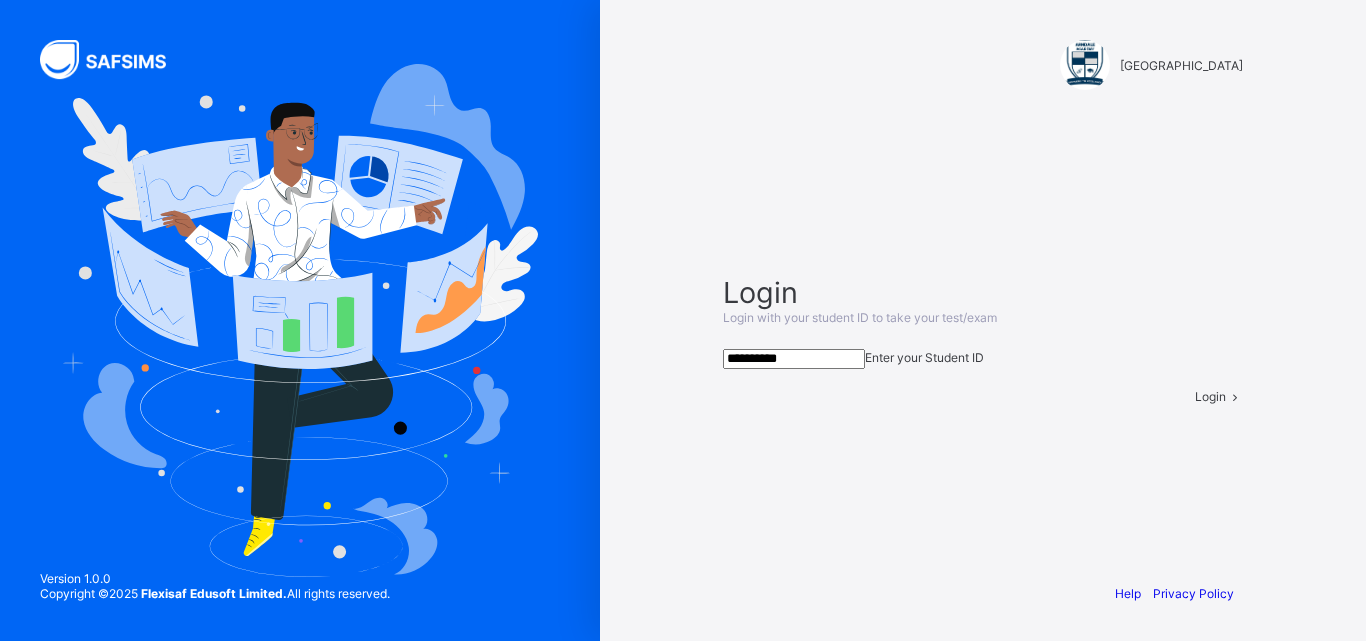 click on "**********" at bounding box center (794, 359) 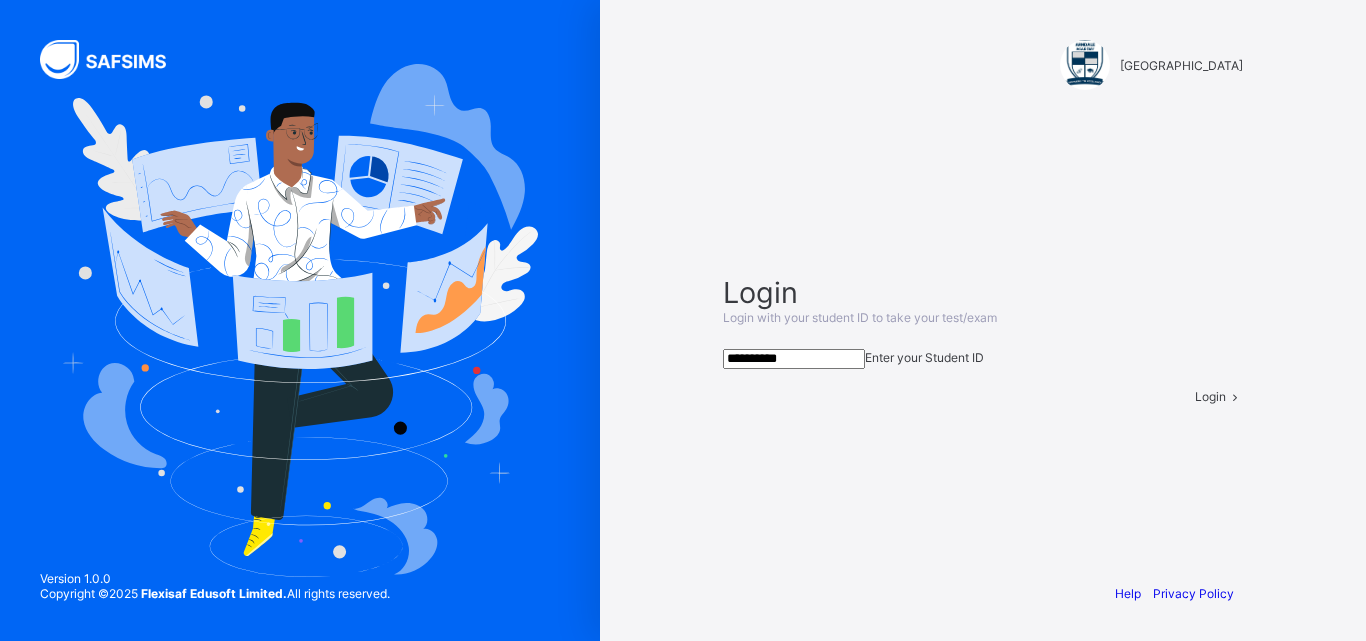 type on "**********" 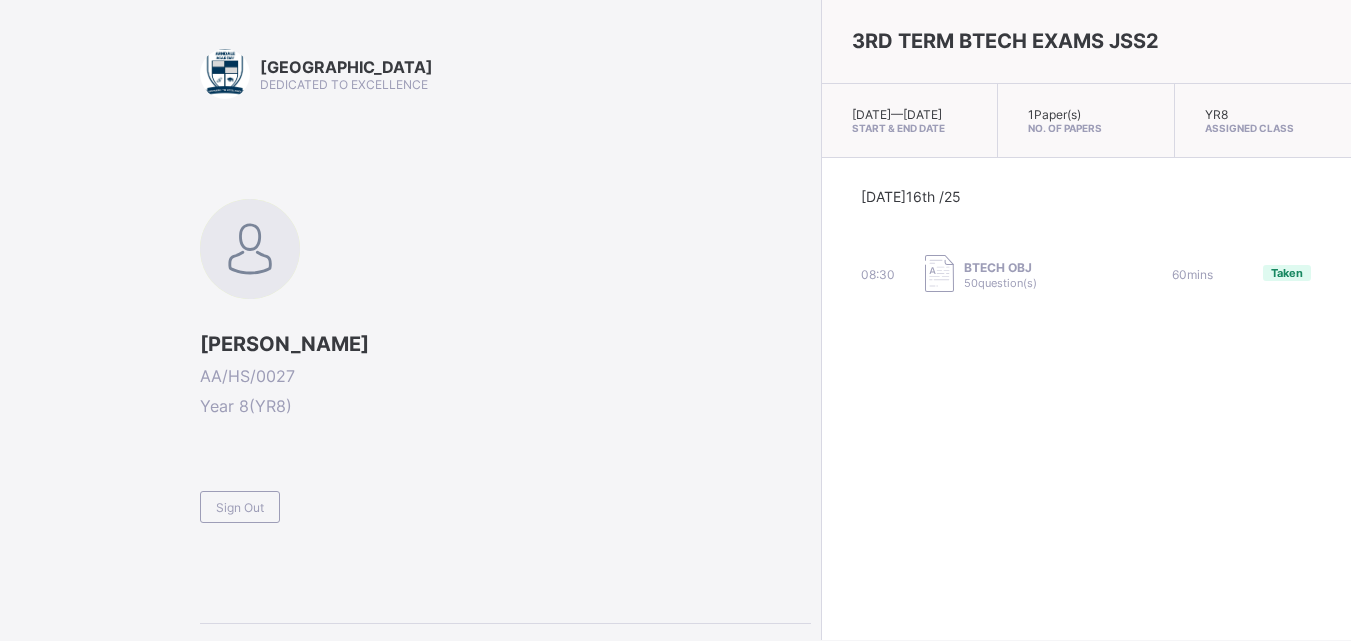 scroll, scrollTop: 10, scrollLeft: 0, axis: vertical 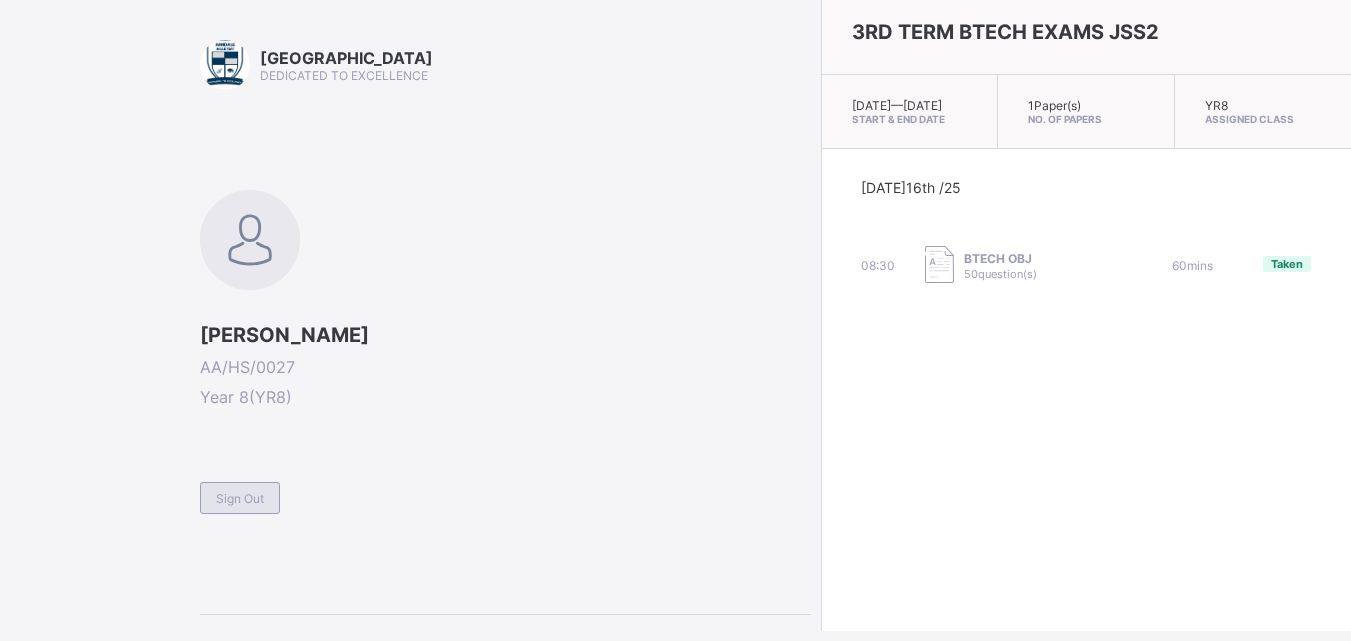 click on "Sign Out" at bounding box center (240, 498) 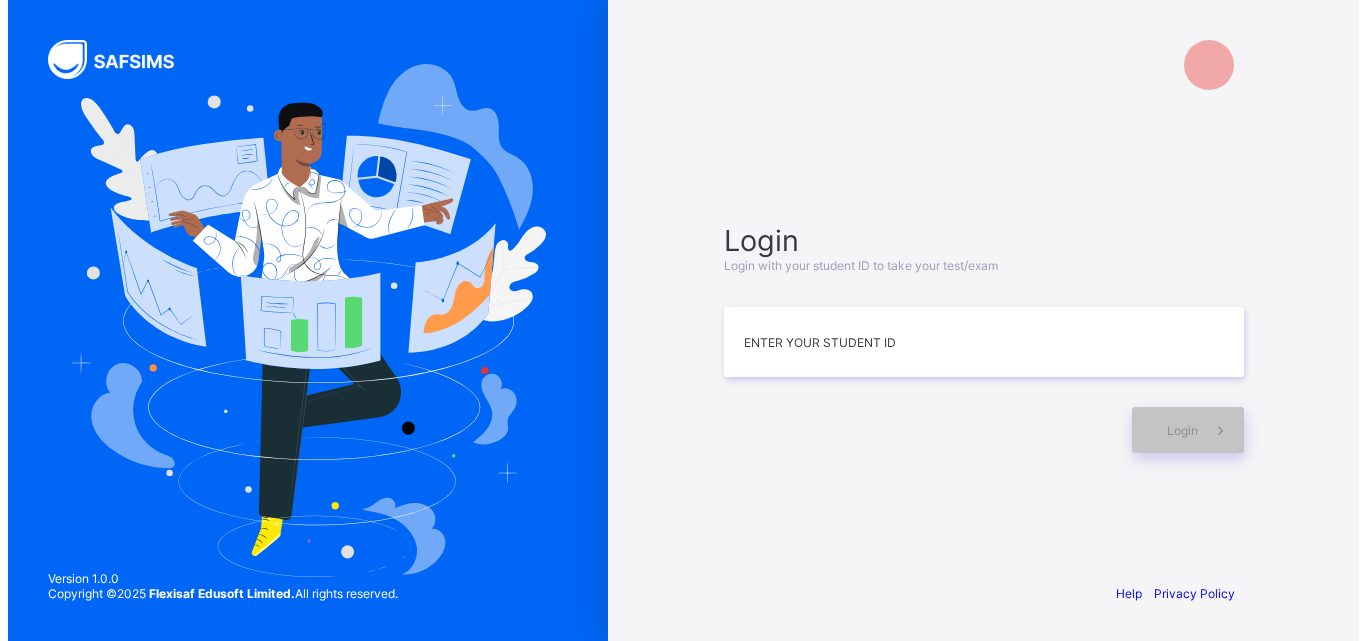 scroll, scrollTop: 0, scrollLeft: 0, axis: both 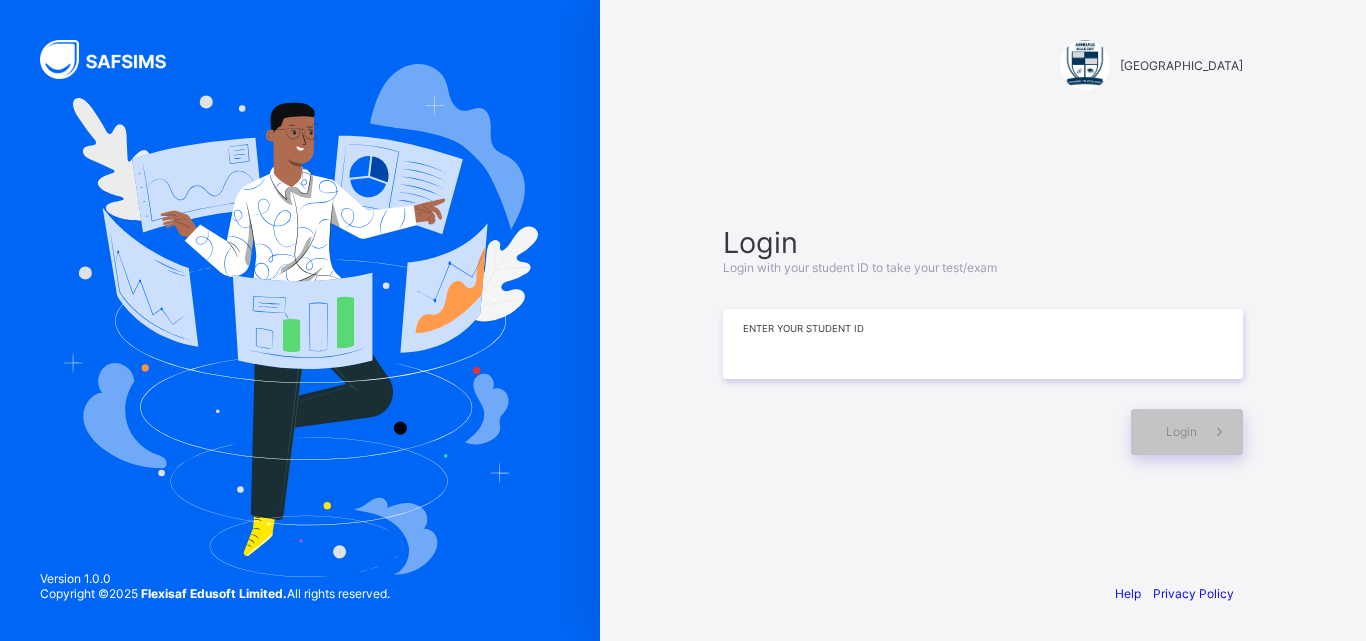 click at bounding box center (983, 344) 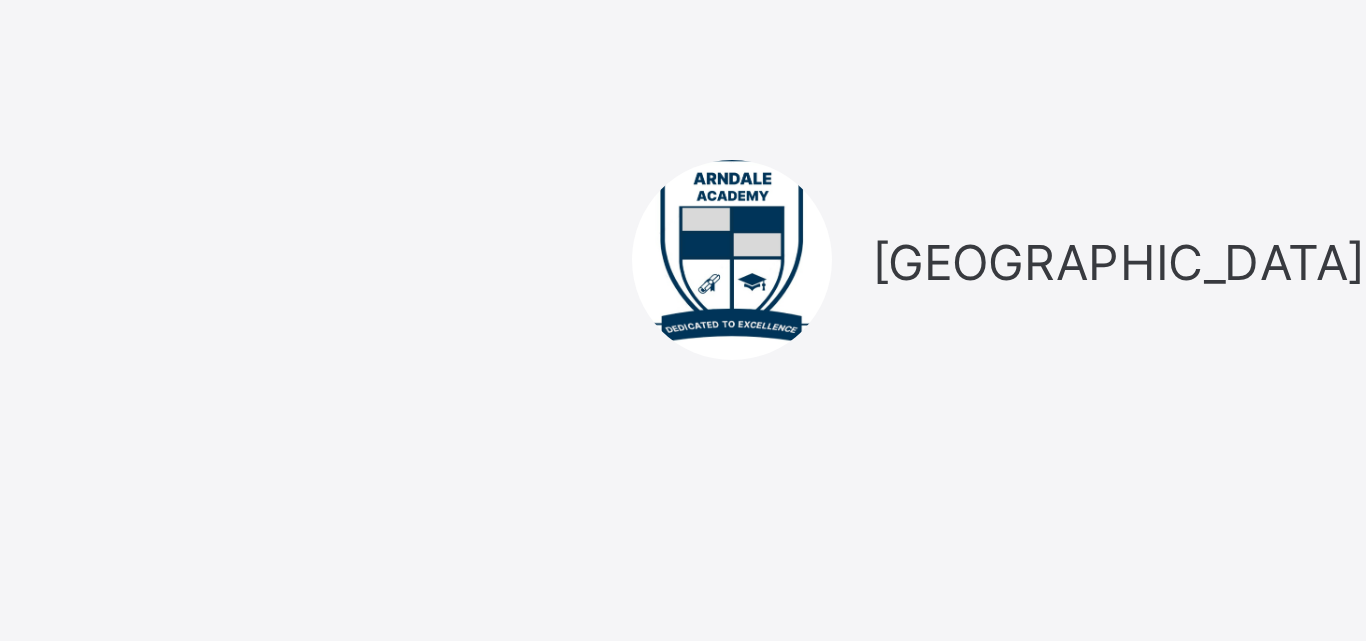 type on "**********" 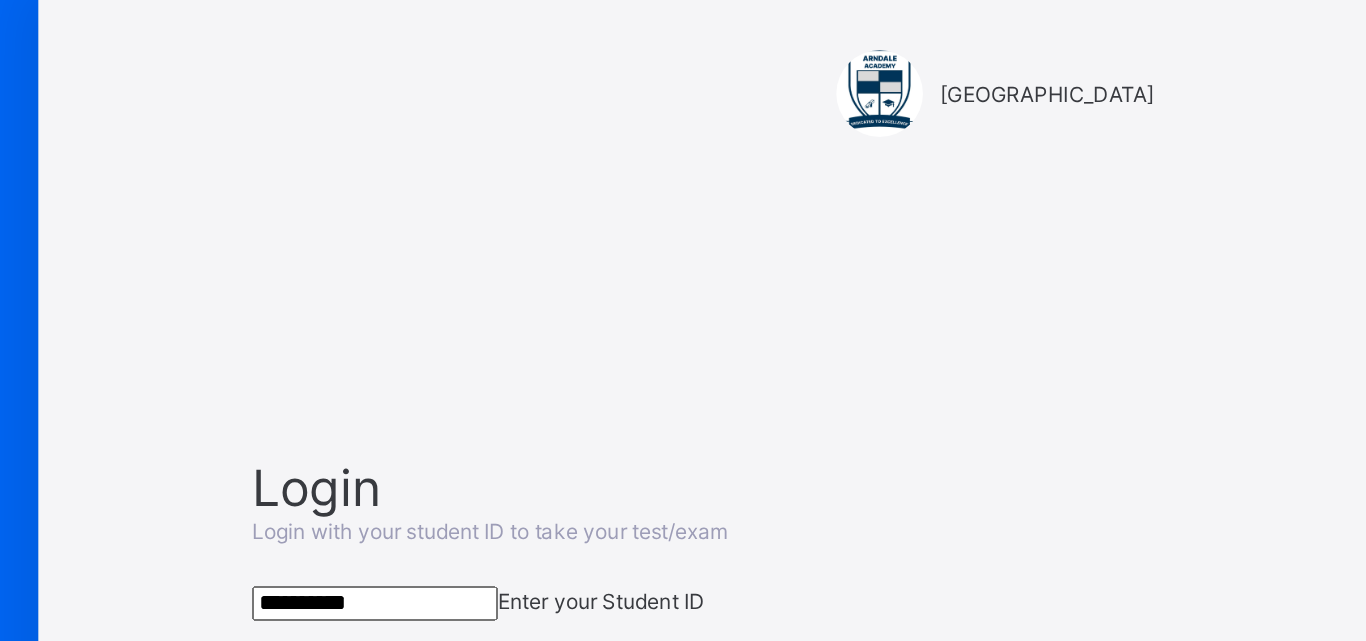 scroll, scrollTop: 0, scrollLeft: 0, axis: both 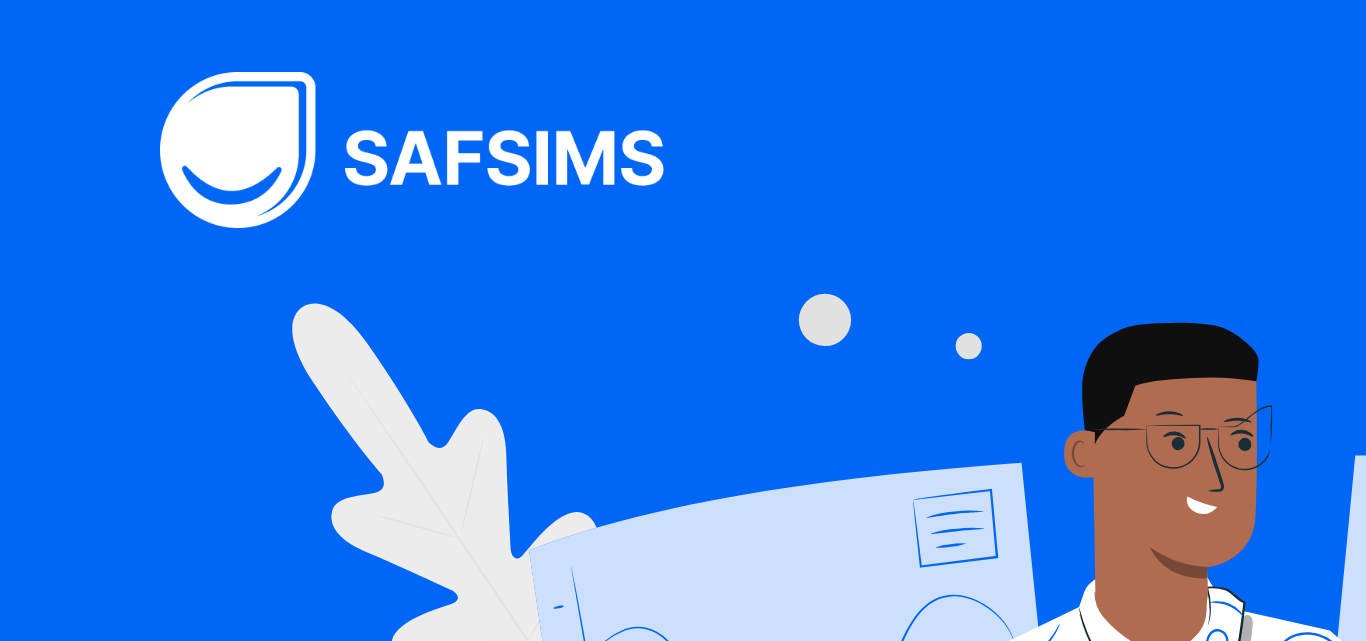 click at bounding box center (300, 320) 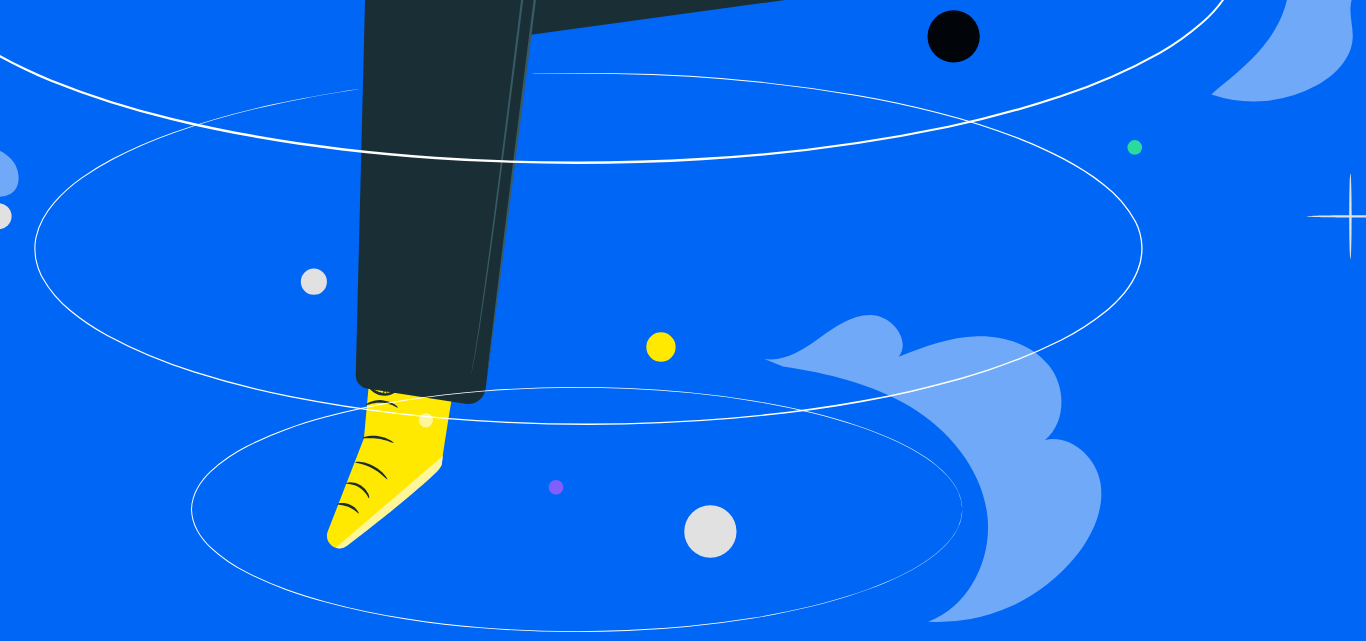 click at bounding box center [300, 320] 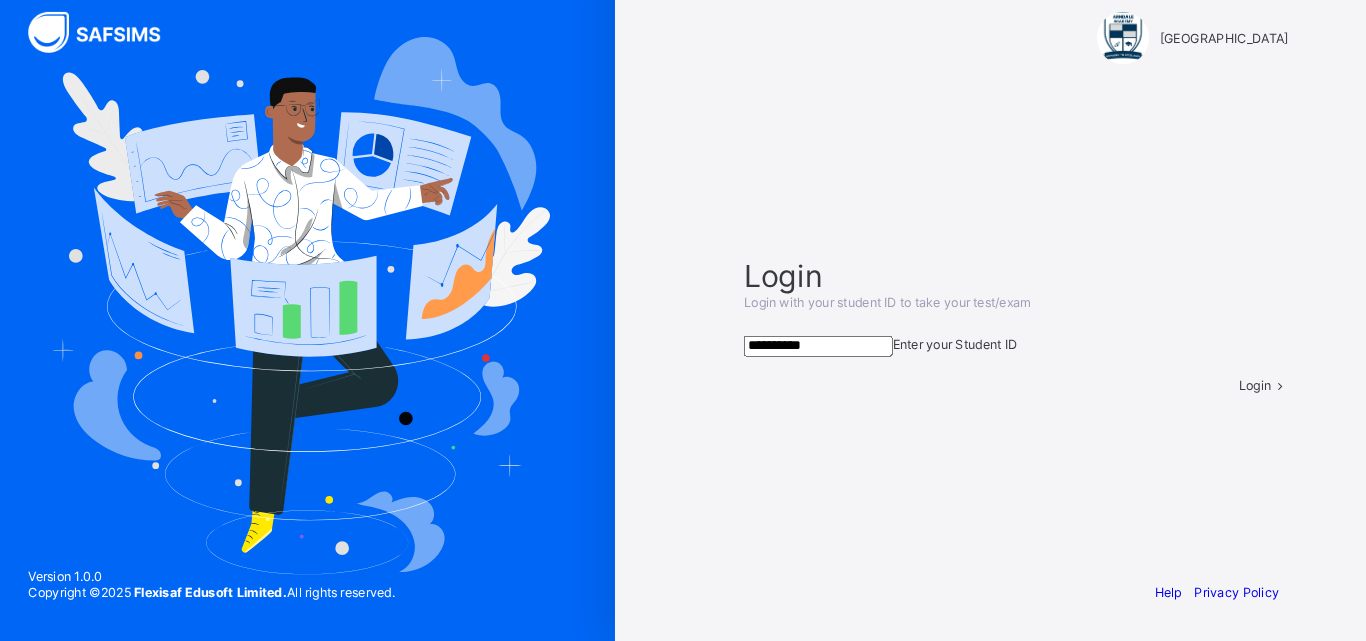 scroll, scrollTop: 0, scrollLeft: 0, axis: both 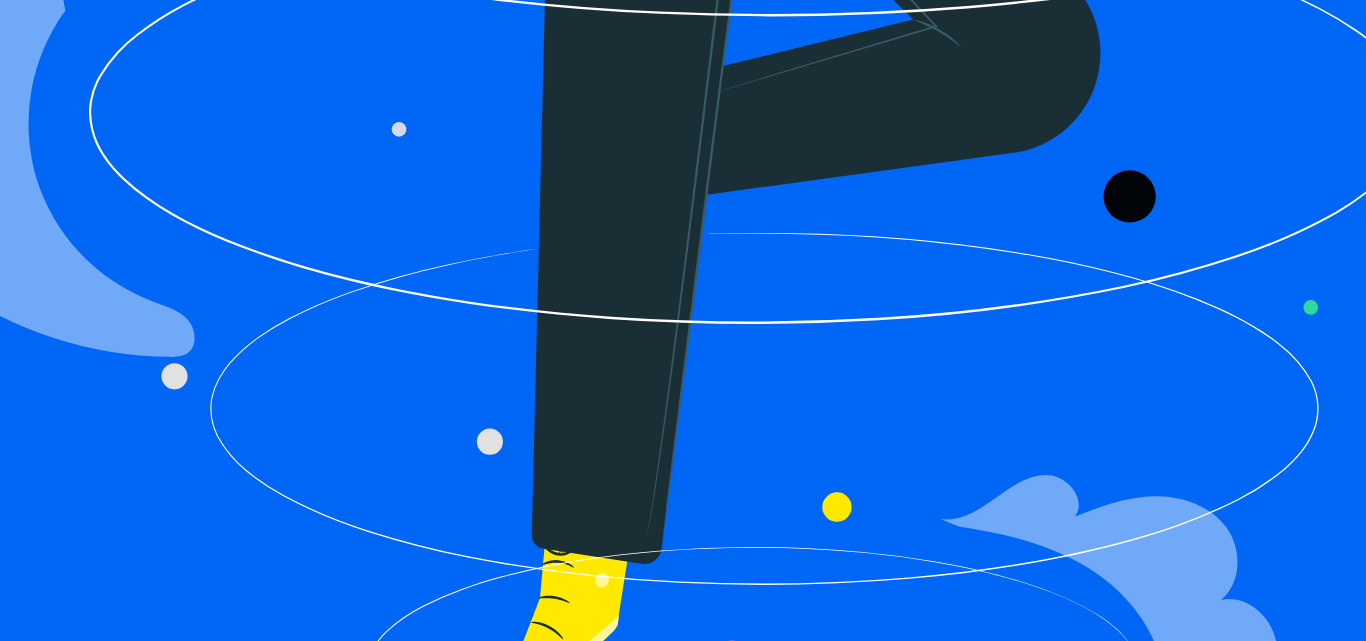 click at bounding box center [300, 320] 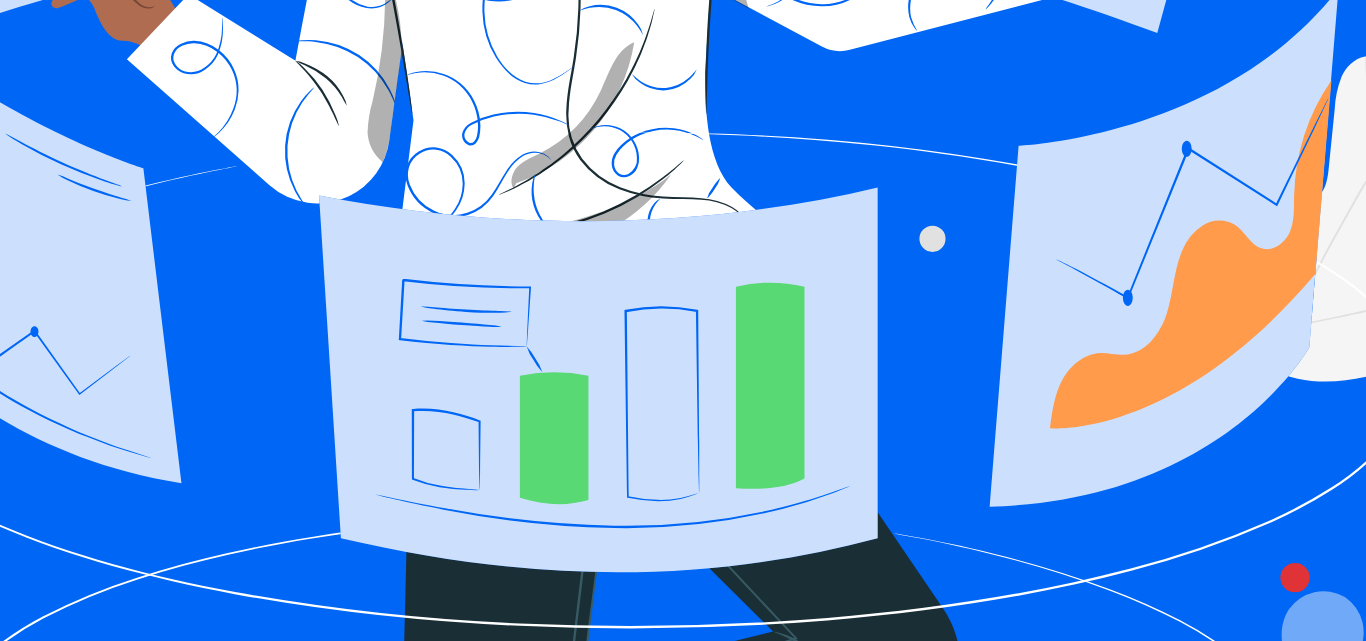click at bounding box center [300, 320] 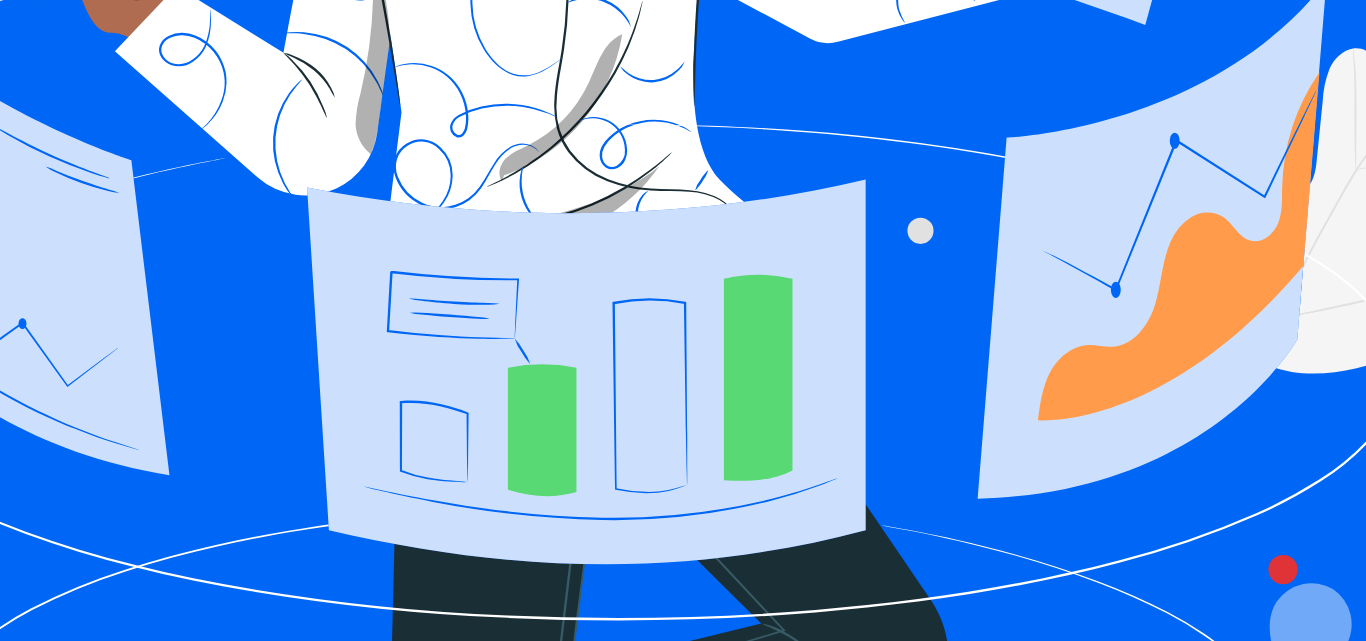 click at bounding box center [300, 320] 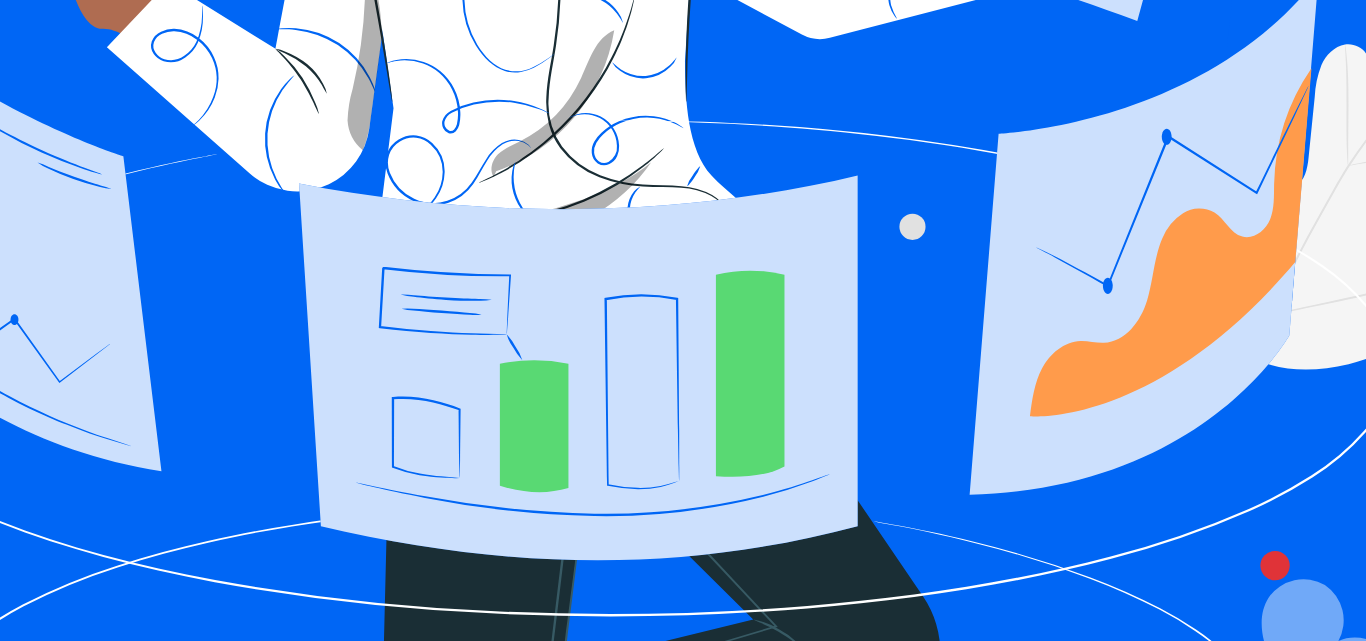 click at bounding box center [300, 320] 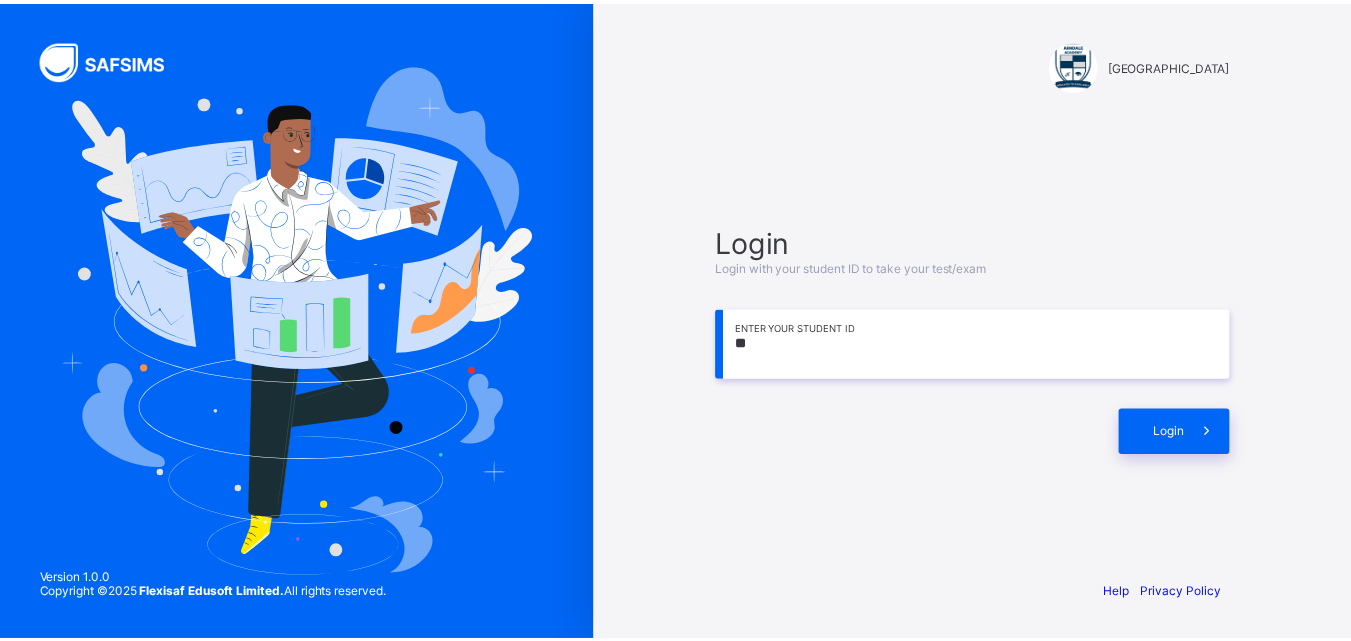 scroll, scrollTop: 0, scrollLeft: 0, axis: both 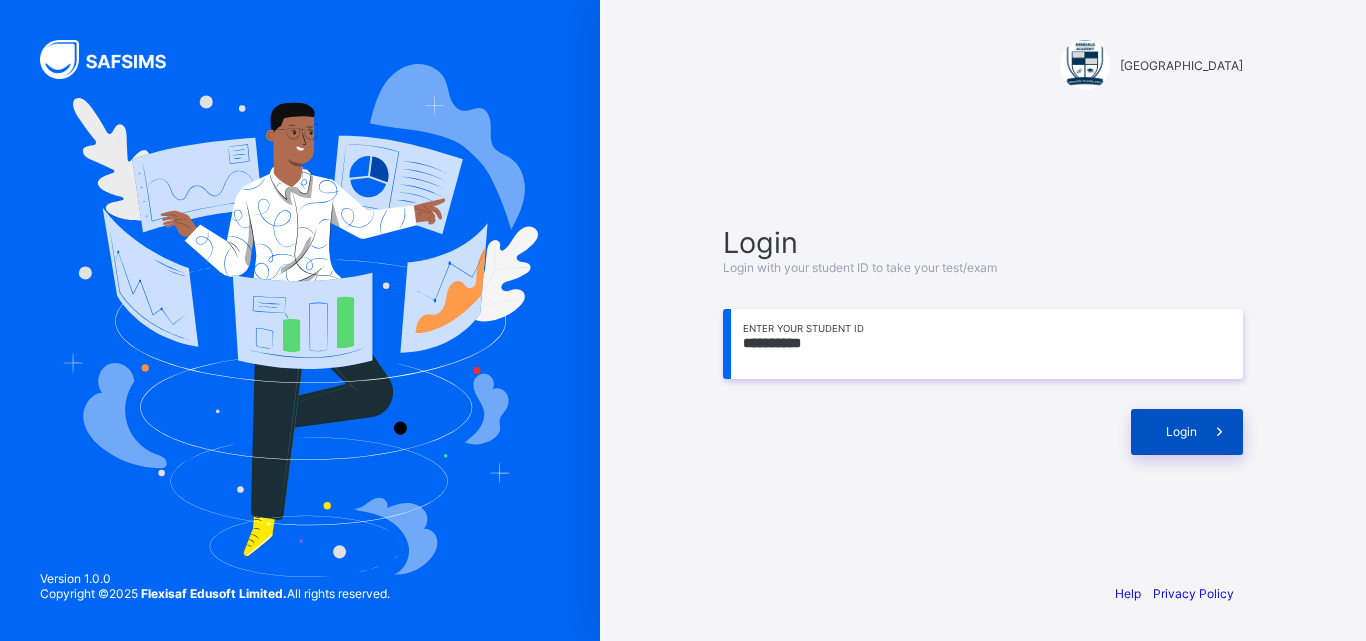 type on "**********" 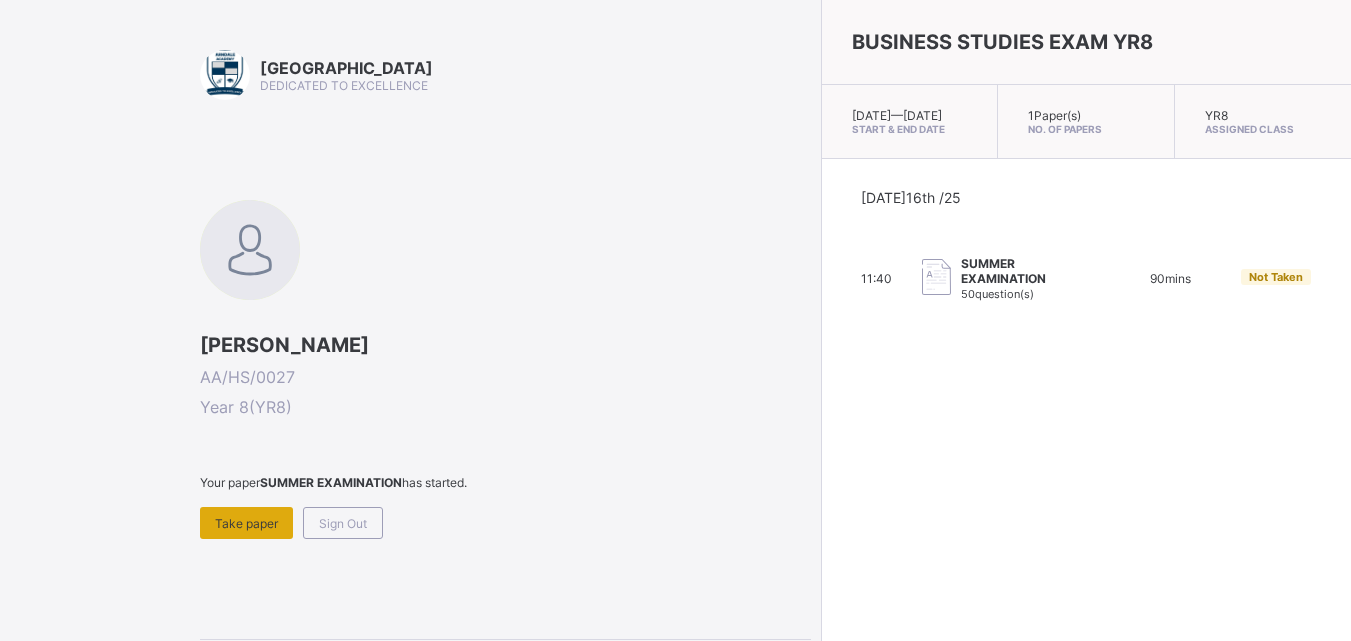 click on "Take paper" at bounding box center [246, 523] 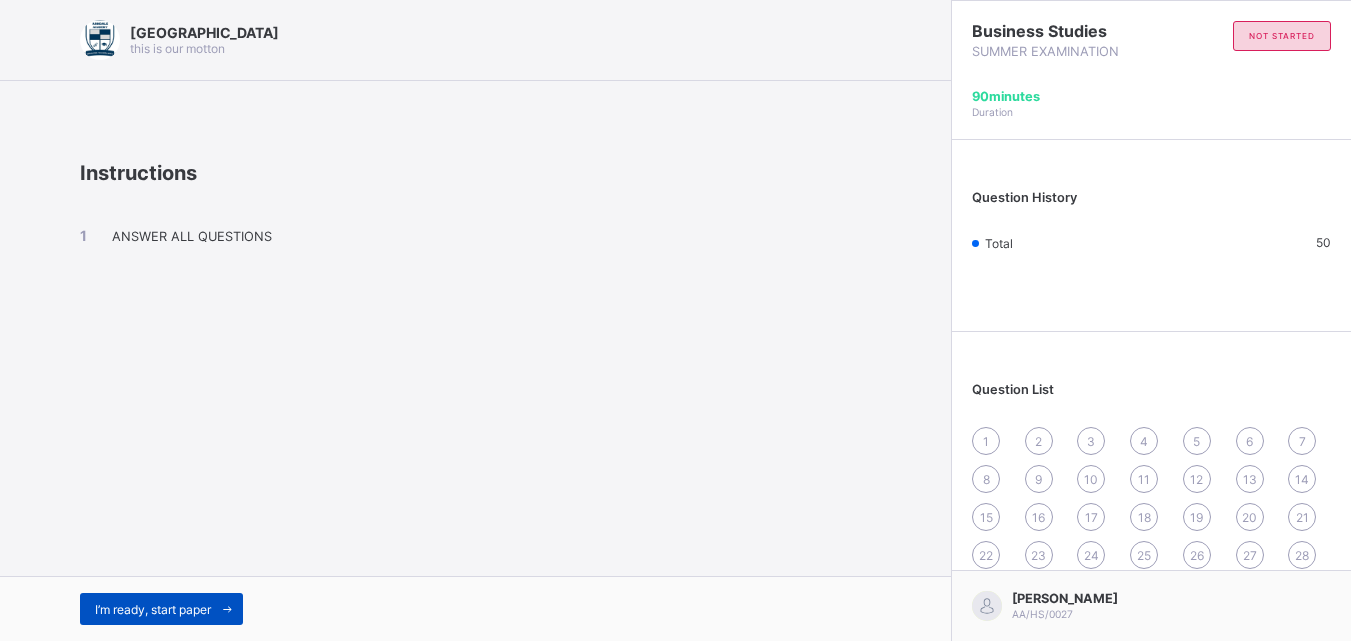 click on "I’m ready, start paper" at bounding box center [161, 609] 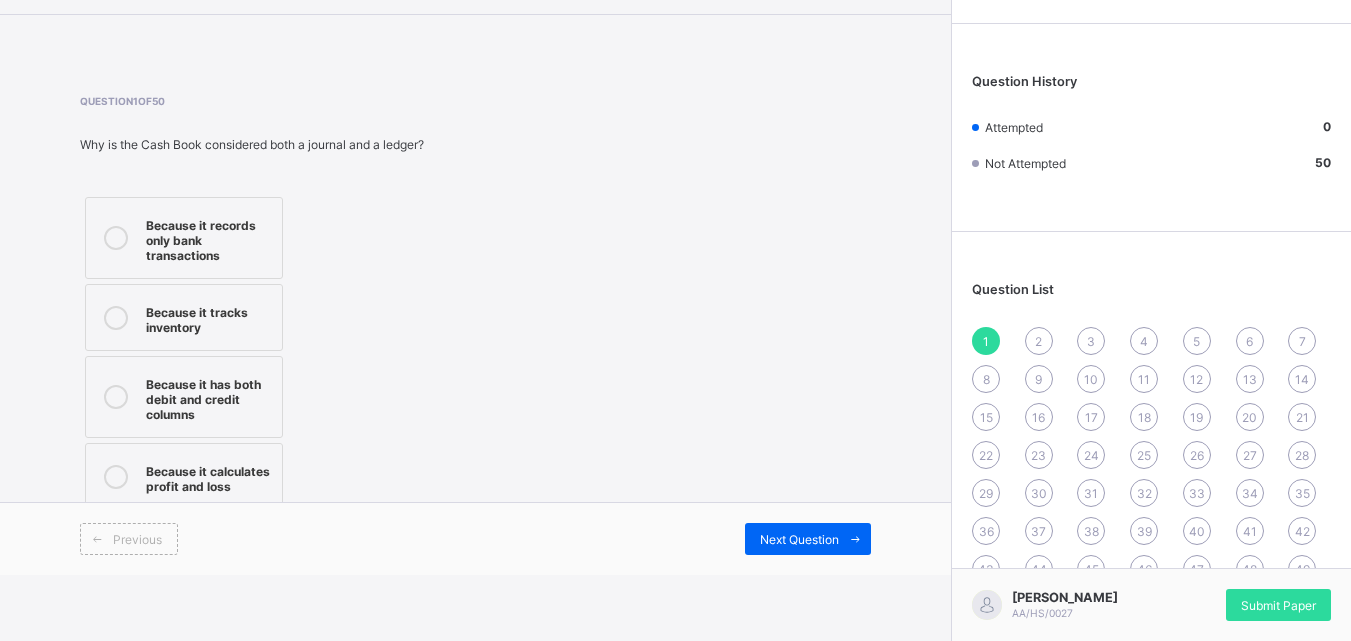scroll, scrollTop: 0, scrollLeft: 0, axis: both 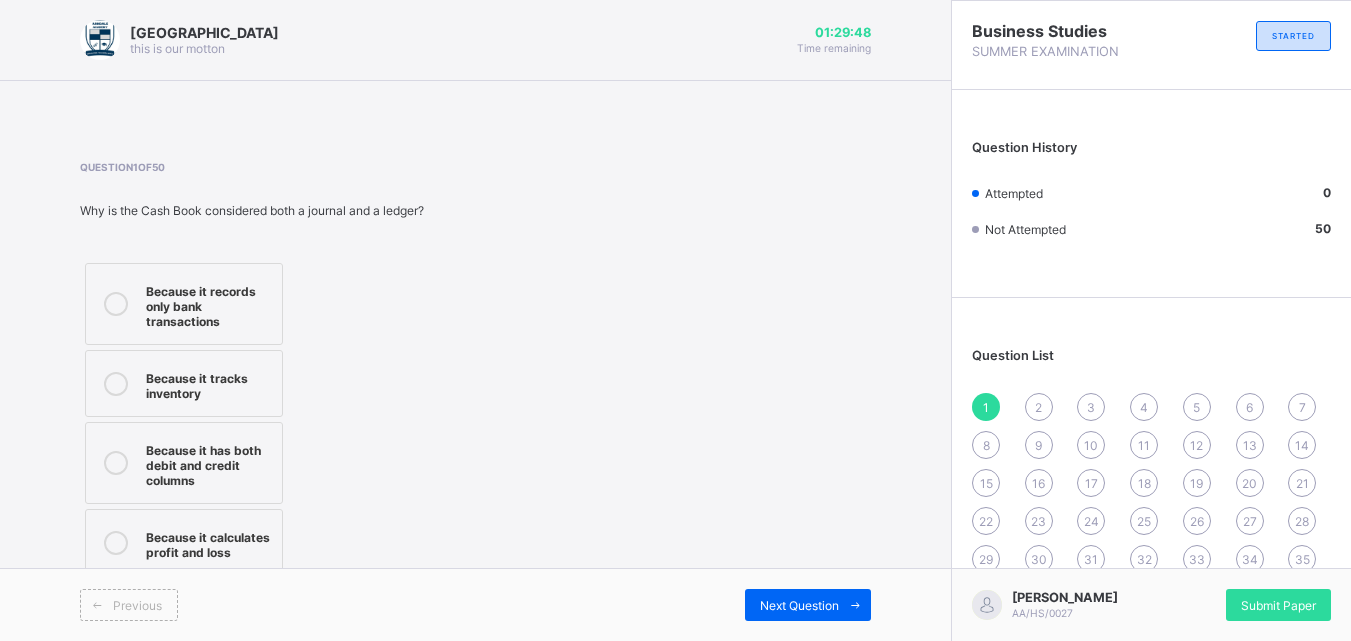 click on "Because it has both debit and credit columns" at bounding box center [184, 463] 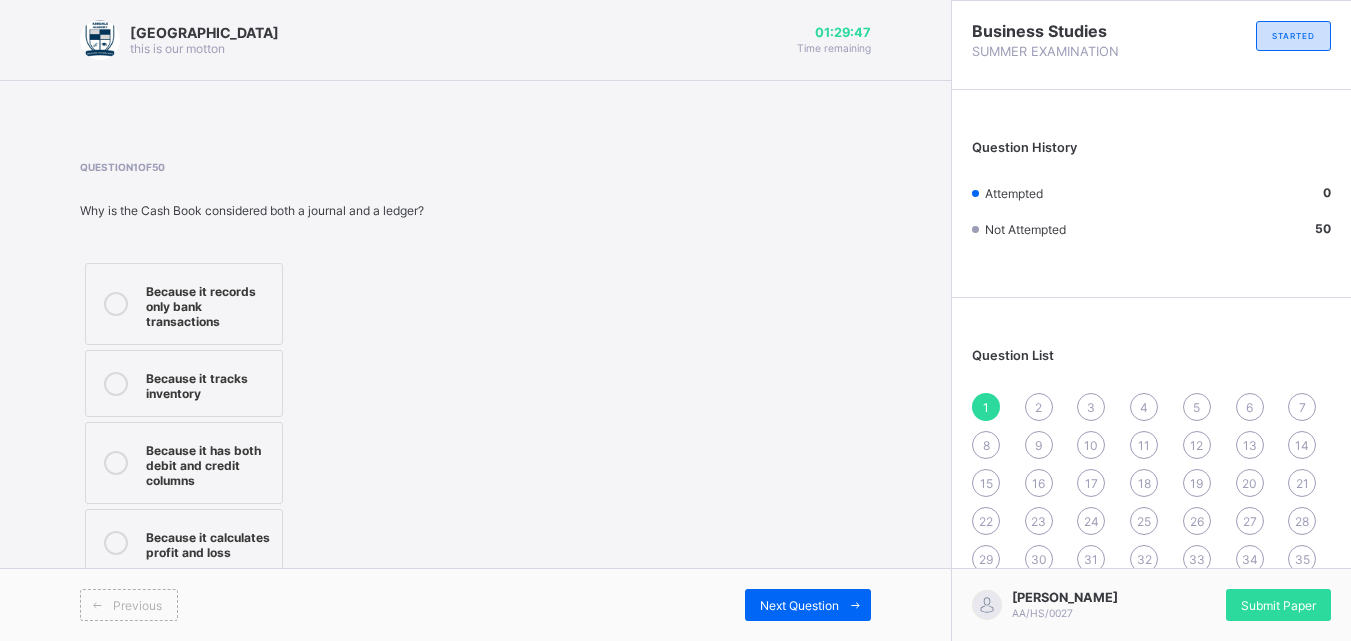 click on "Question  1  of  50 Why is the Cash Book considered both a journal and a ledger? Because it records only bank transactions Because it tracks inventory Because it has both debit and credit columns Because it calculates profit and loss" at bounding box center (475, 371) 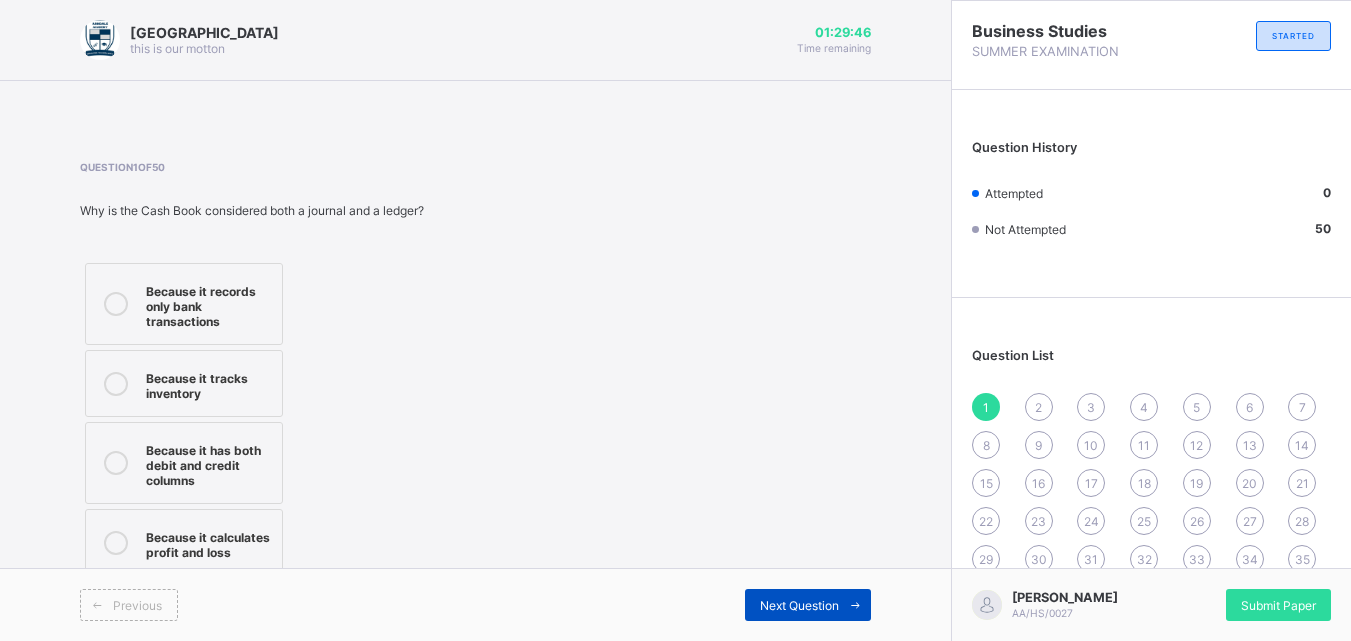 click on "Next Question" at bounding box center (799, 605) 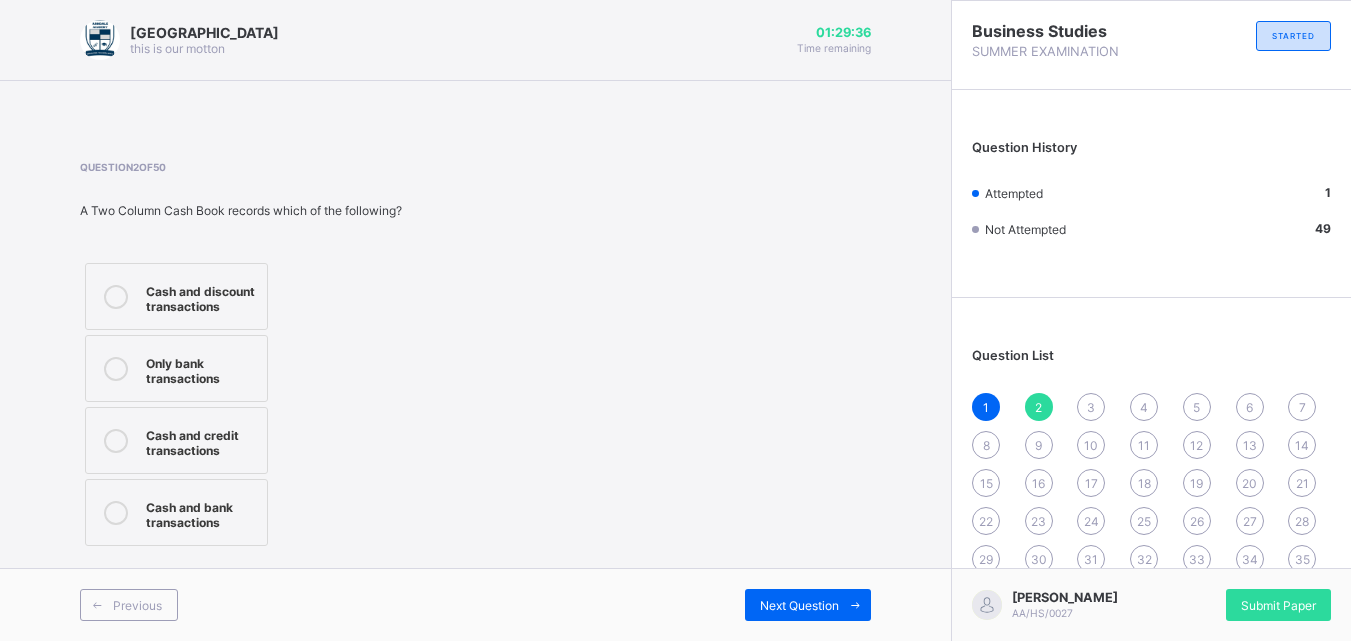 click on "Cash and discount transactions" at bounding box center [176, 296] 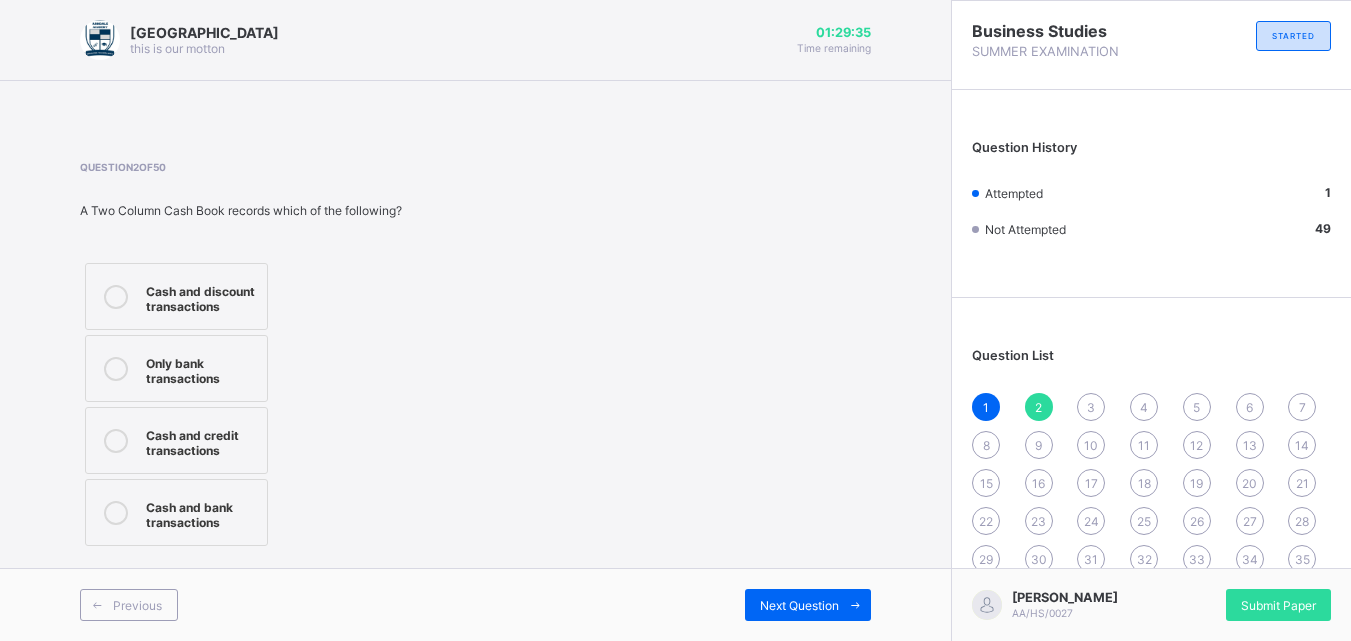 click on "Question  2  of  50 A Two Column Cash Book records which of the following? Cash and discount transactions Only bank transactions Cash and credit transactions Cash and bank transactions" at bounding box center [475, 356] 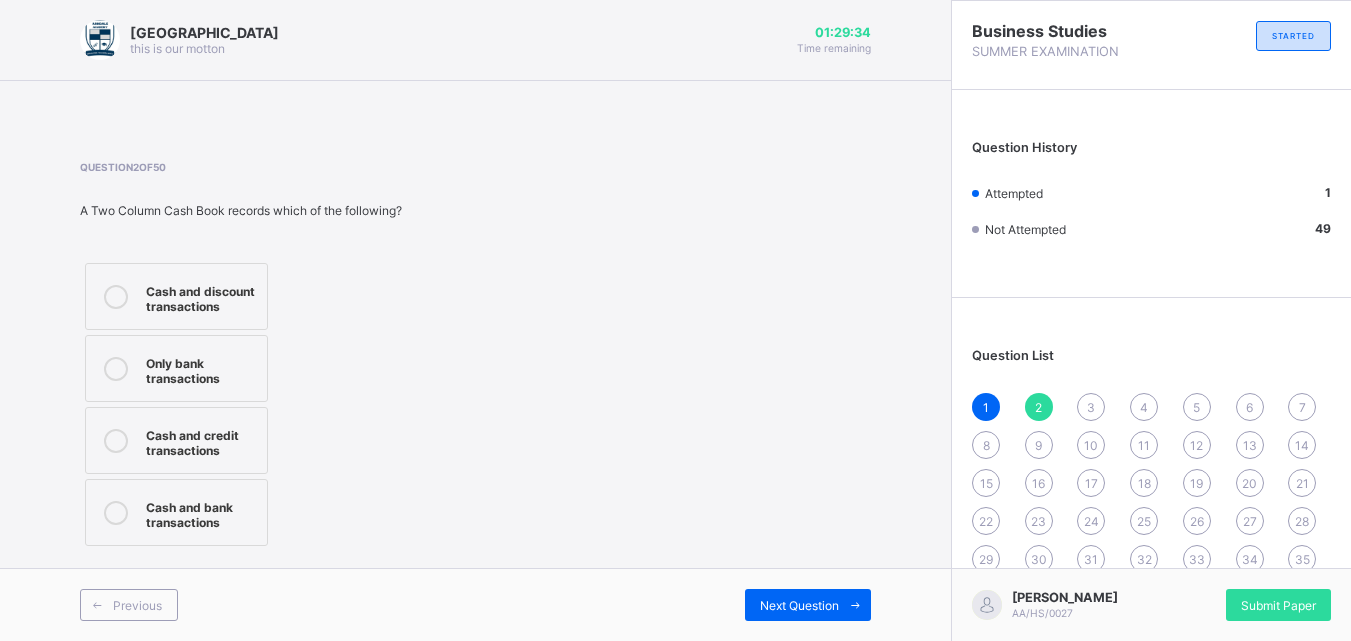 click on "Cash and bank transactions" at bounding box center [176, 512] 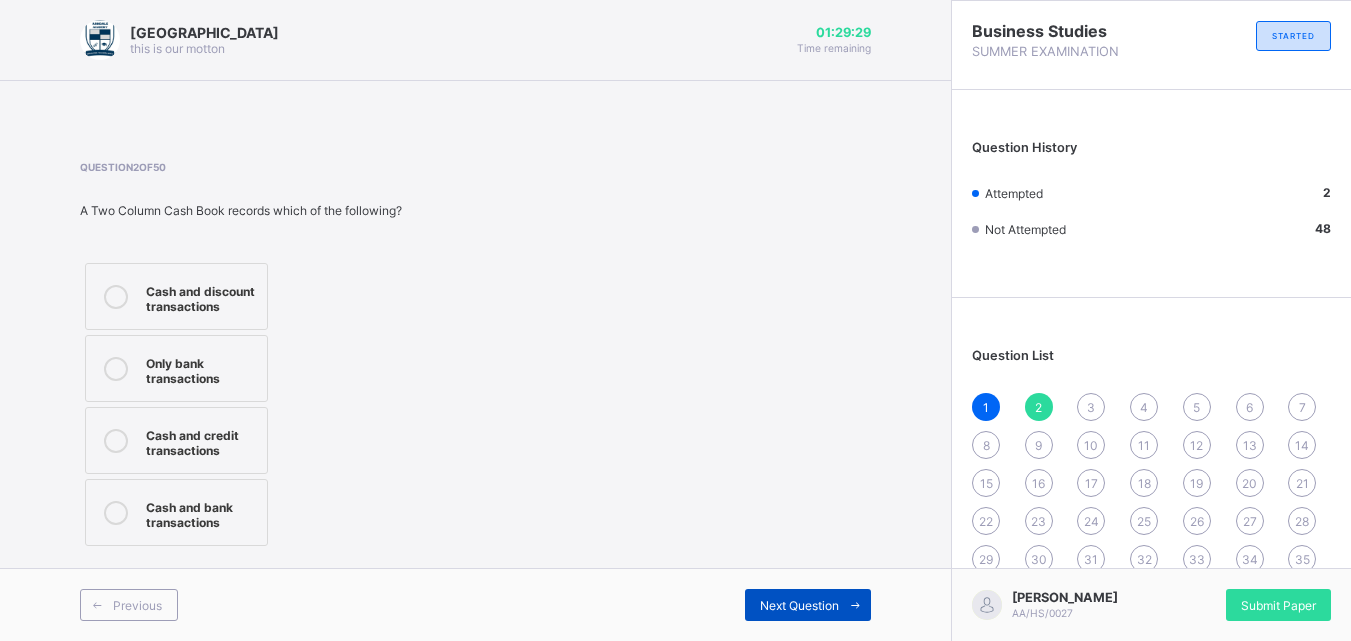 click on "Next Question" at bounding box center (808, 605) 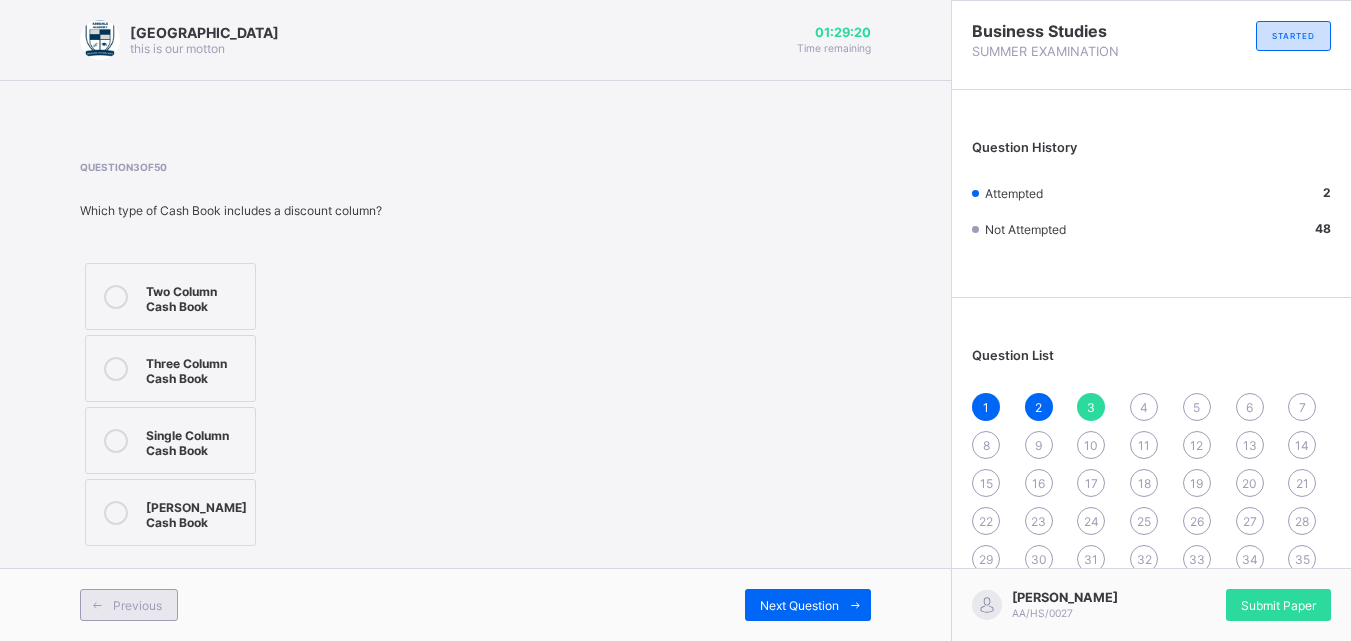 click at bounding box center [97, 605] 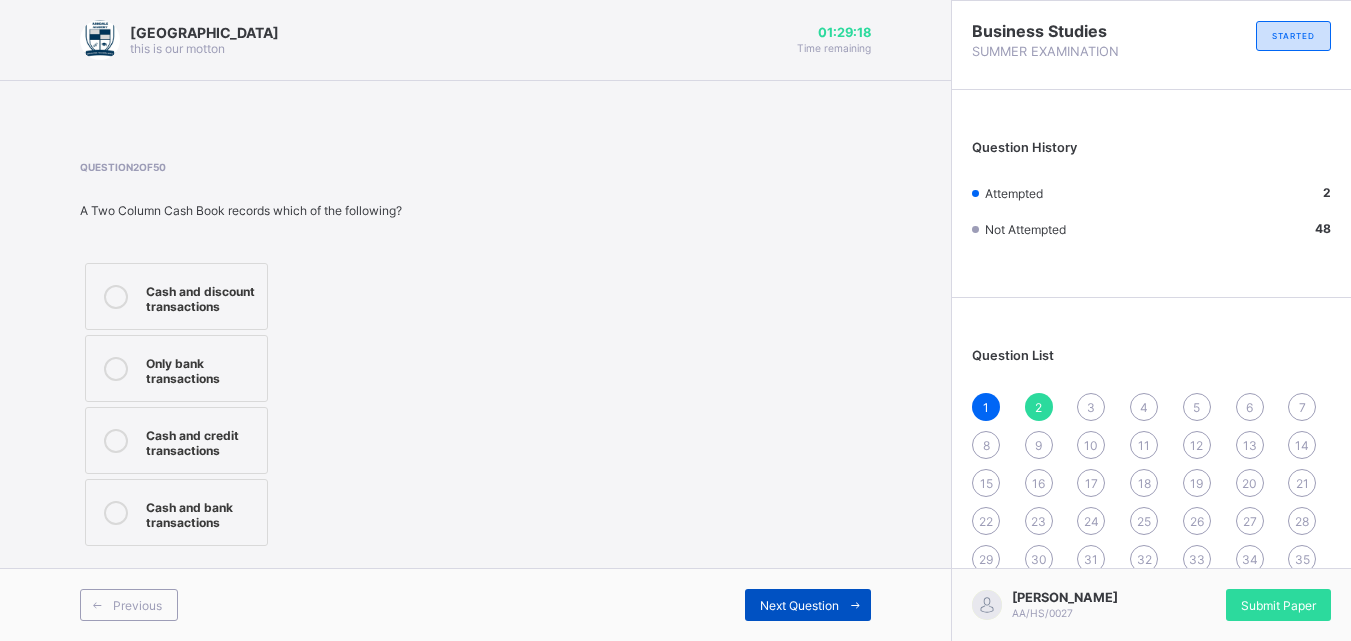 click on "Next Question" at bounding box center [808, 605] 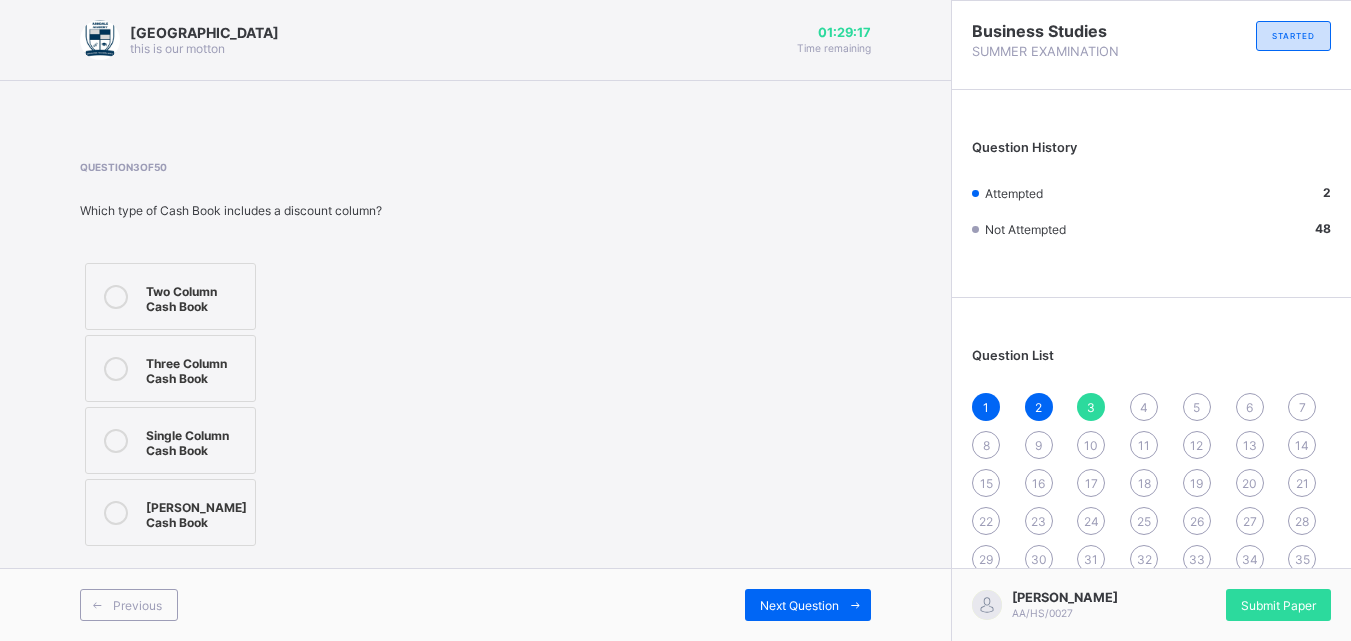 click on "Three Column Cash Book" at bounding box center [170, 368] 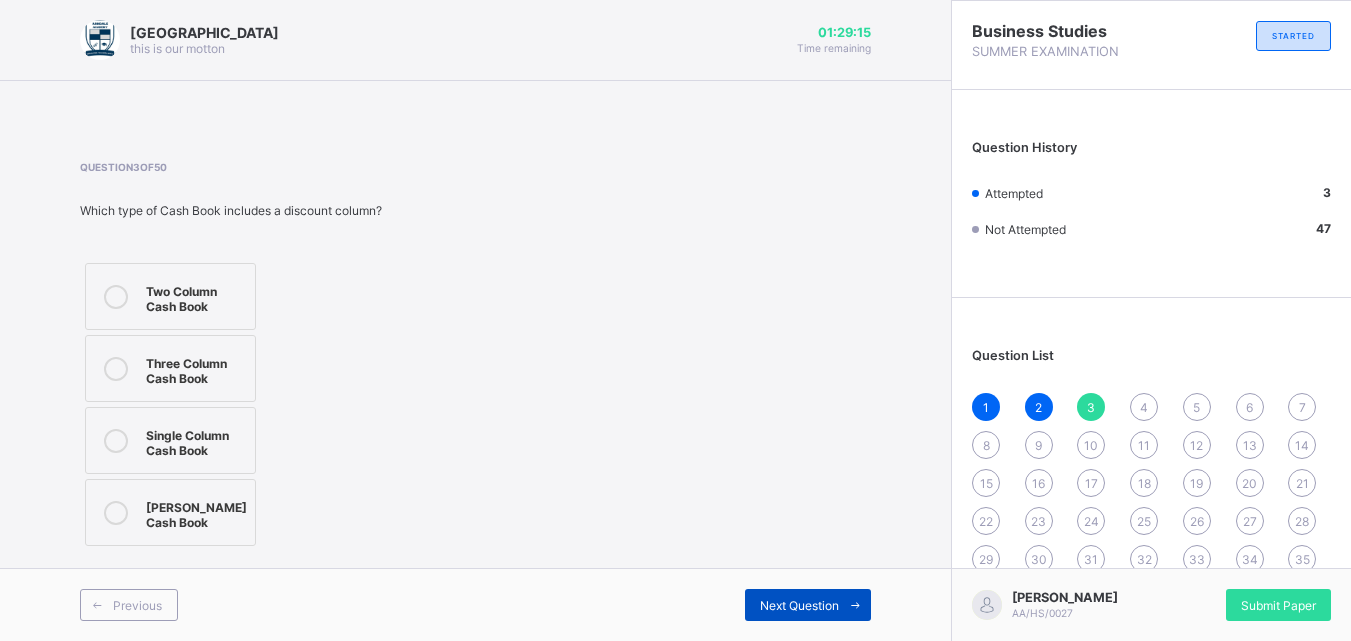 click on "Next Question" at bounding box center (799, 605) 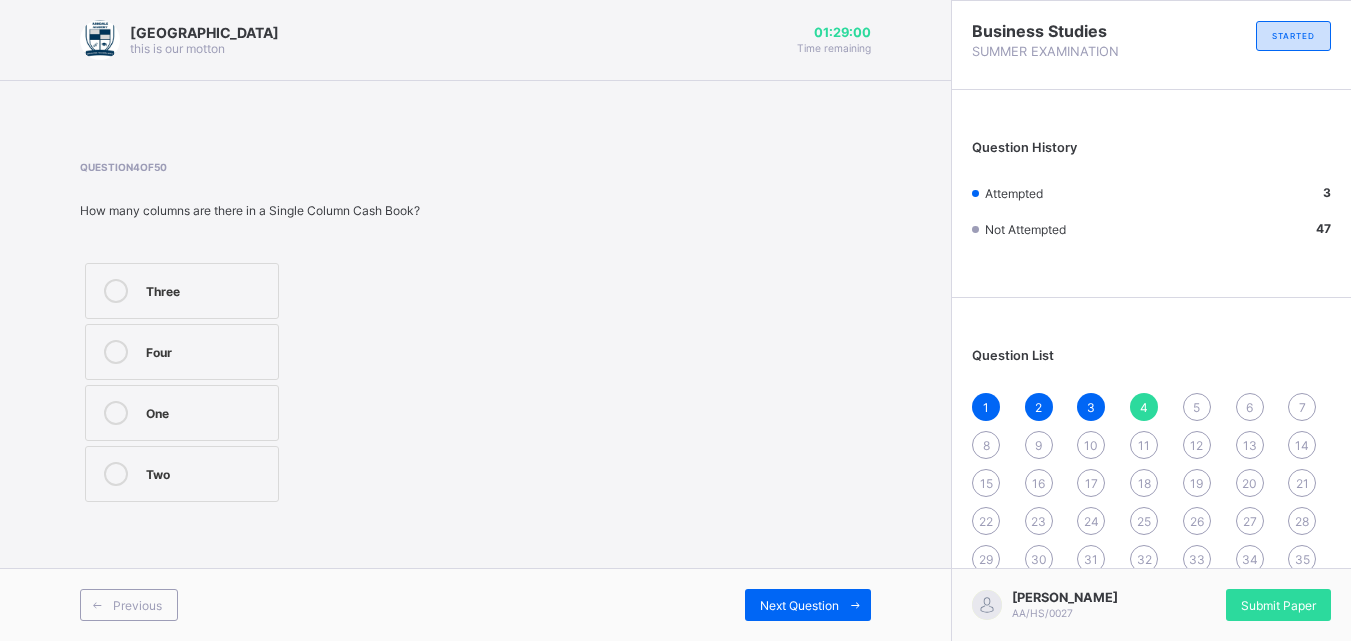 click on "One" at bounding box center [182, 413] 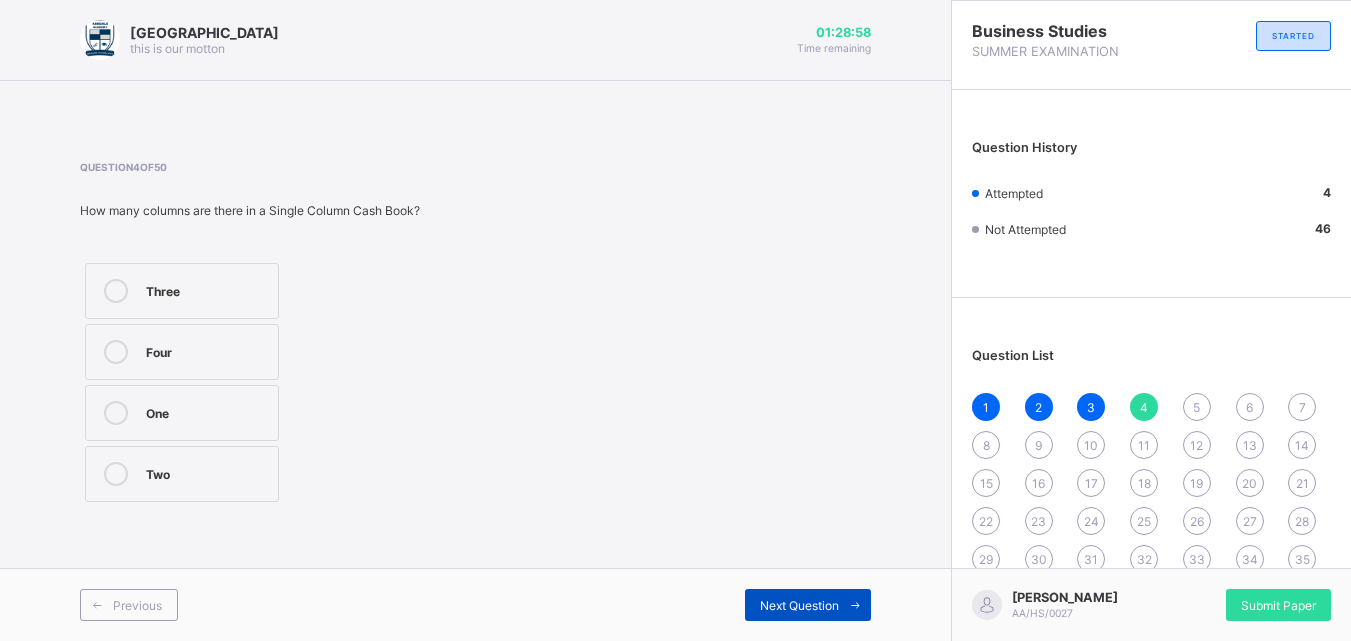 click at bounding box center (855, 605) 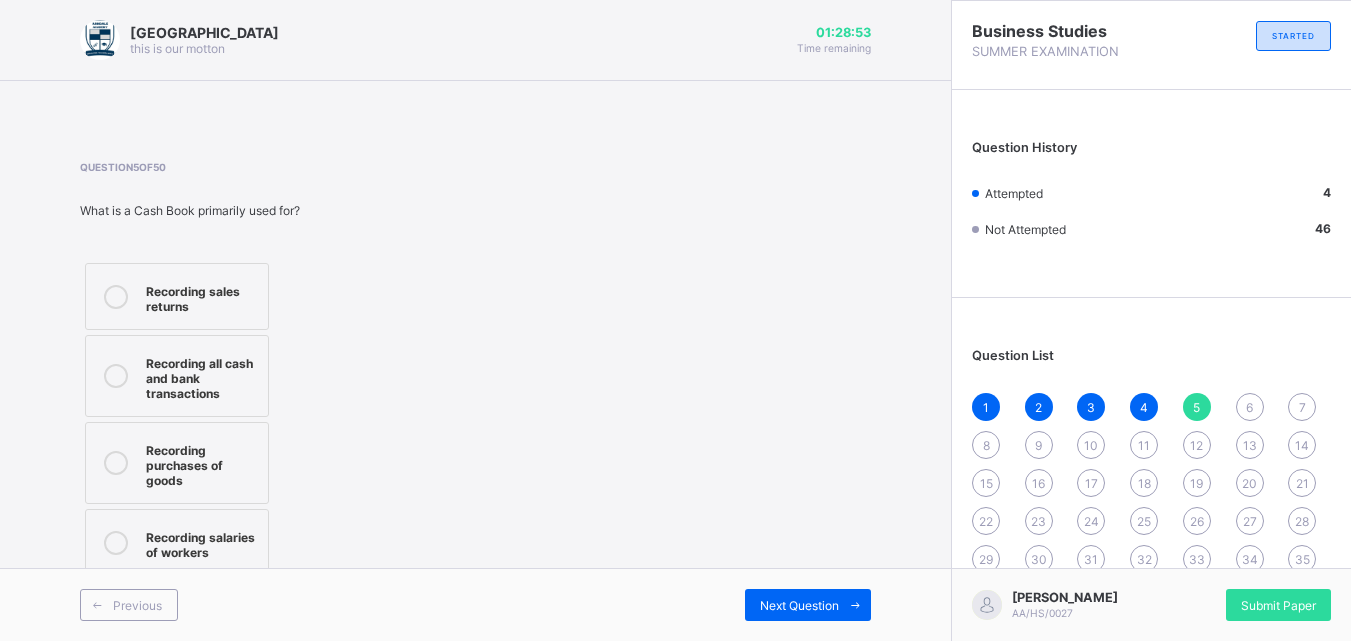 click on "Recording all cash and bank transactions" at bounding box center [177, 376] 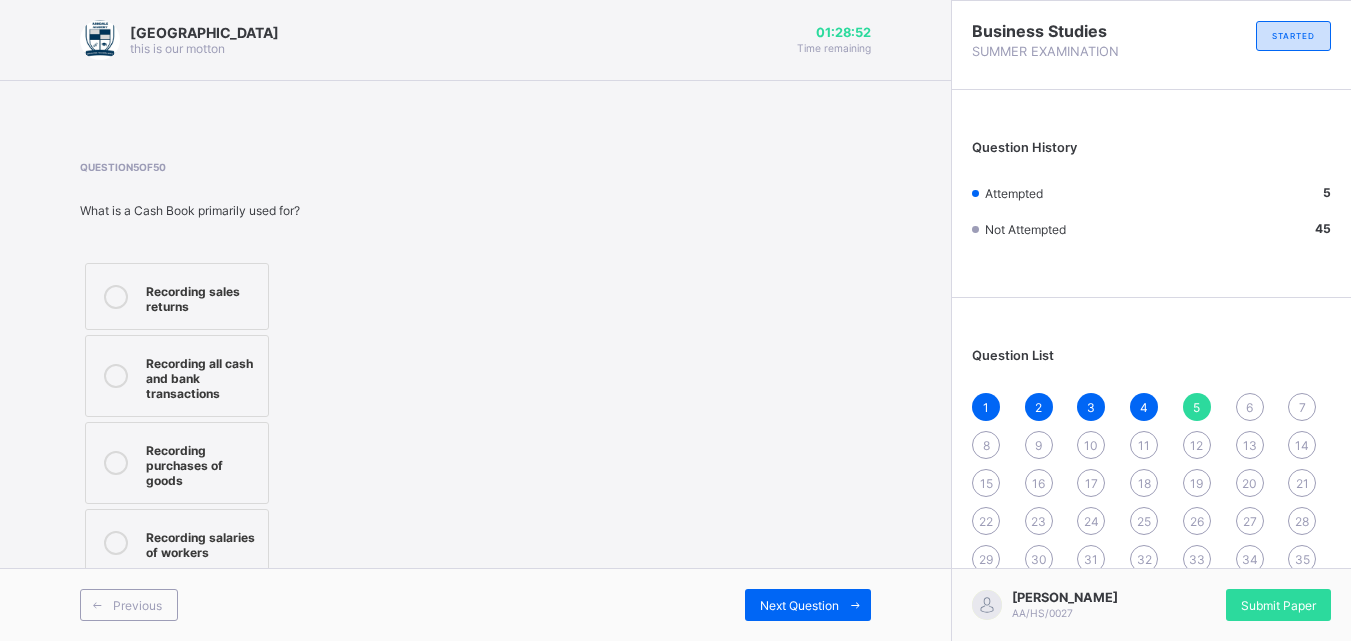click on "Question  5  of  50 What is a Cash Book primarily used for? Recording sales returns Recording all cash and bank transactions Recording purchases of goods Recording salaries of workers" at bounding box center (475, 371) 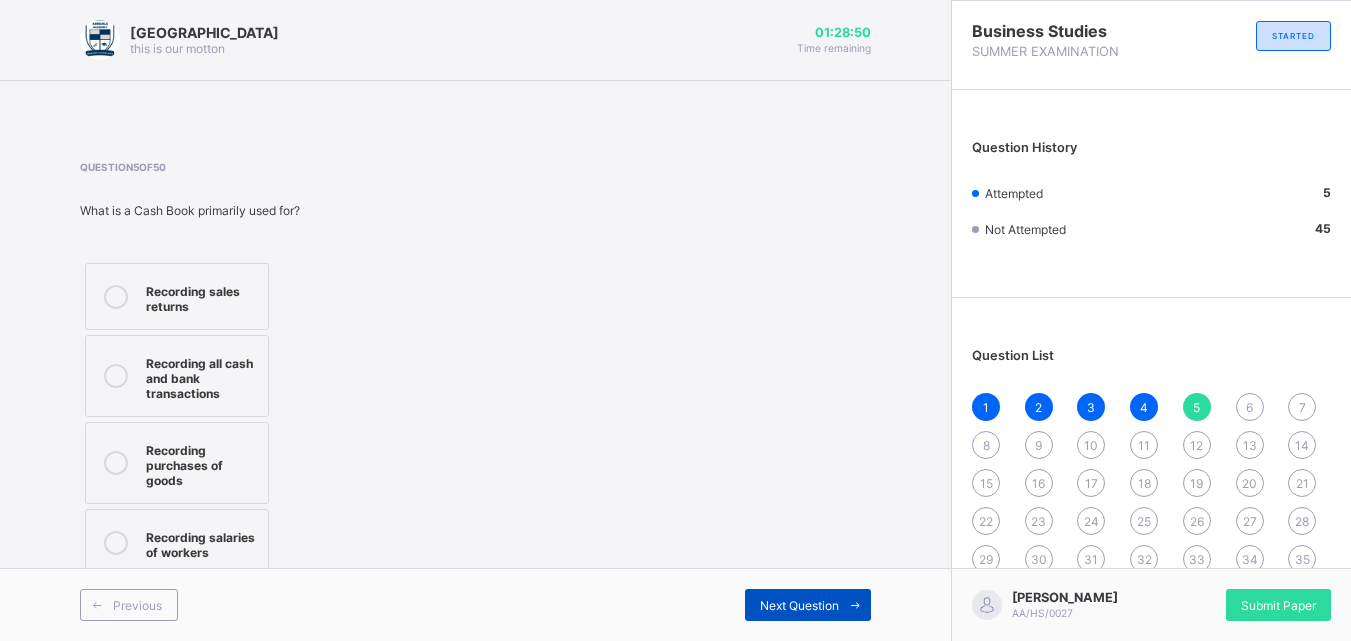 click at bounding box center (855, 605) 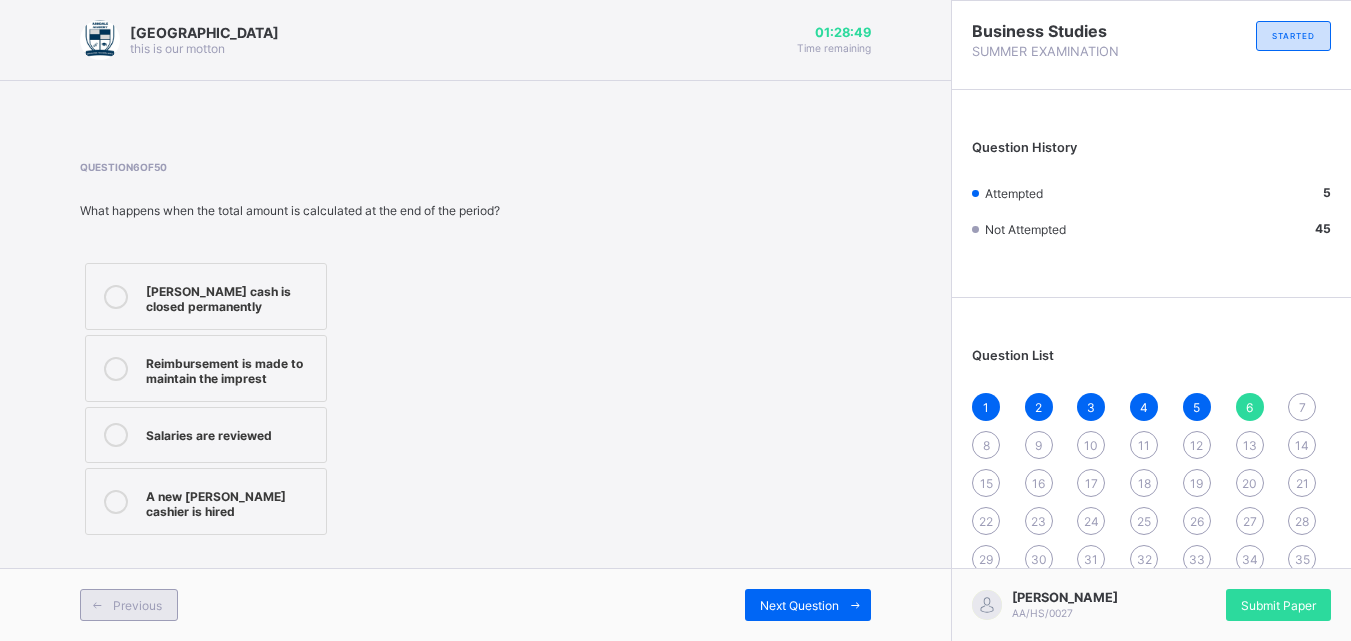 click on "Previous" at bounding box center [137, 605] 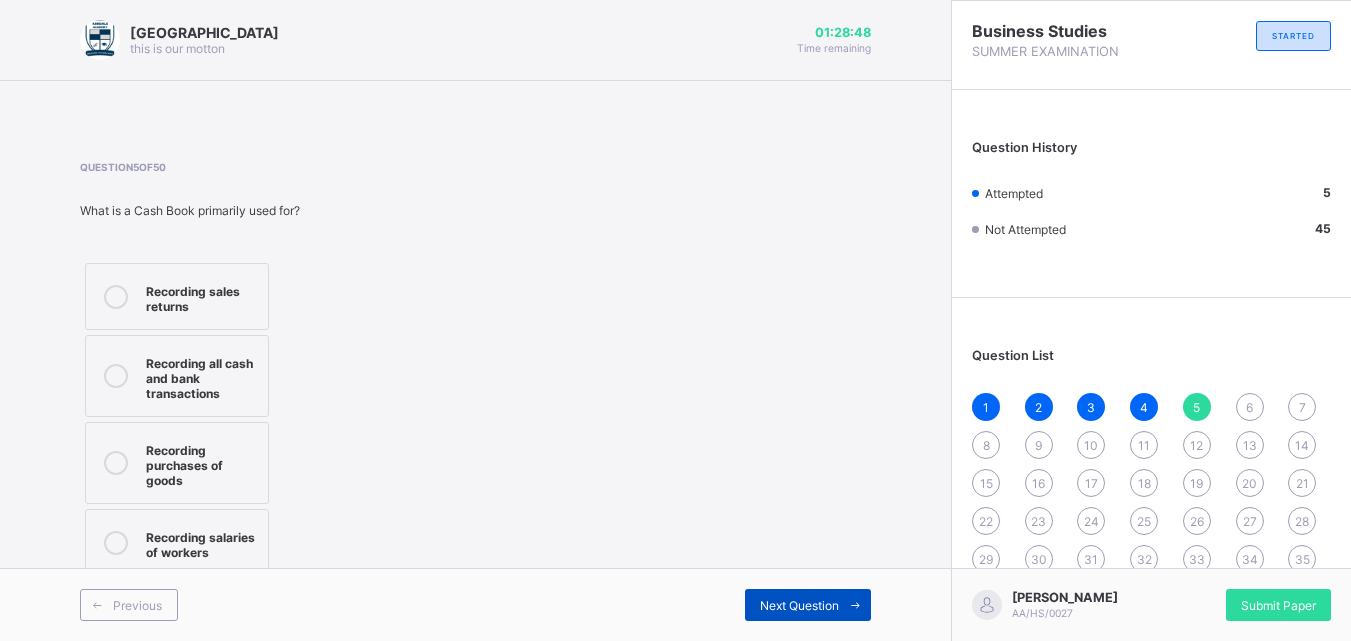 click on "Next Question" at bounding box center [799, 605] 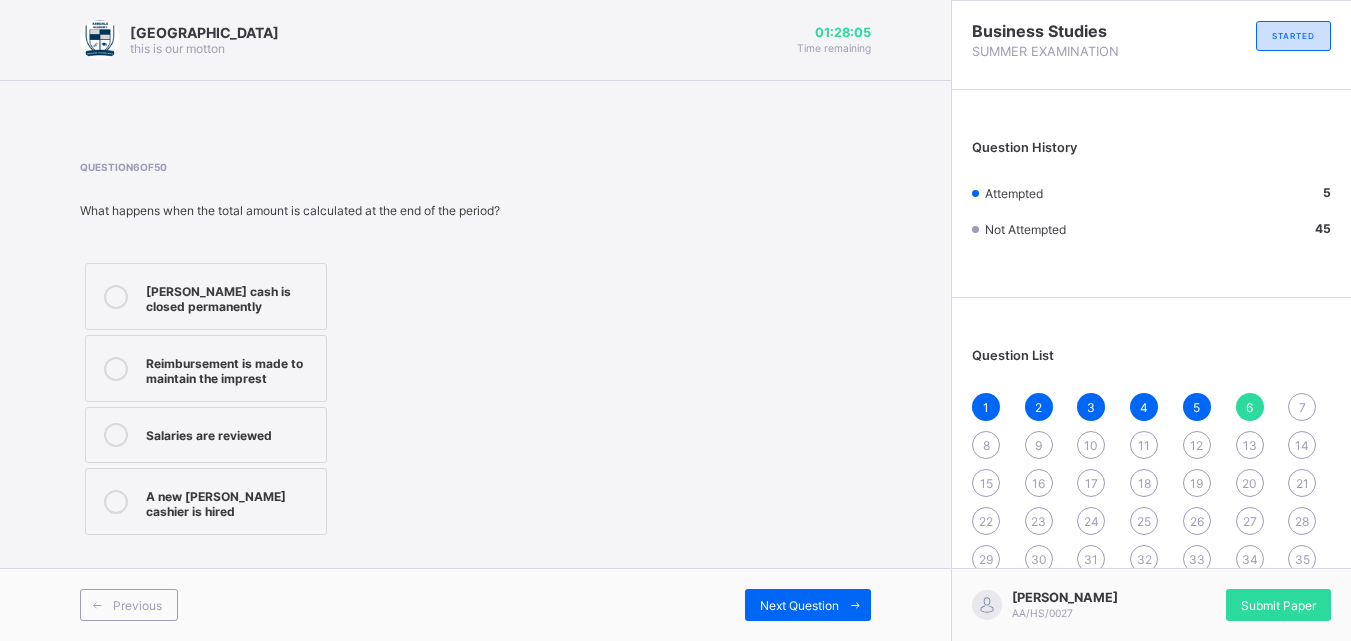 click on "Reimbursement is made to maintain the imprest" at bounding box center [206, 368] 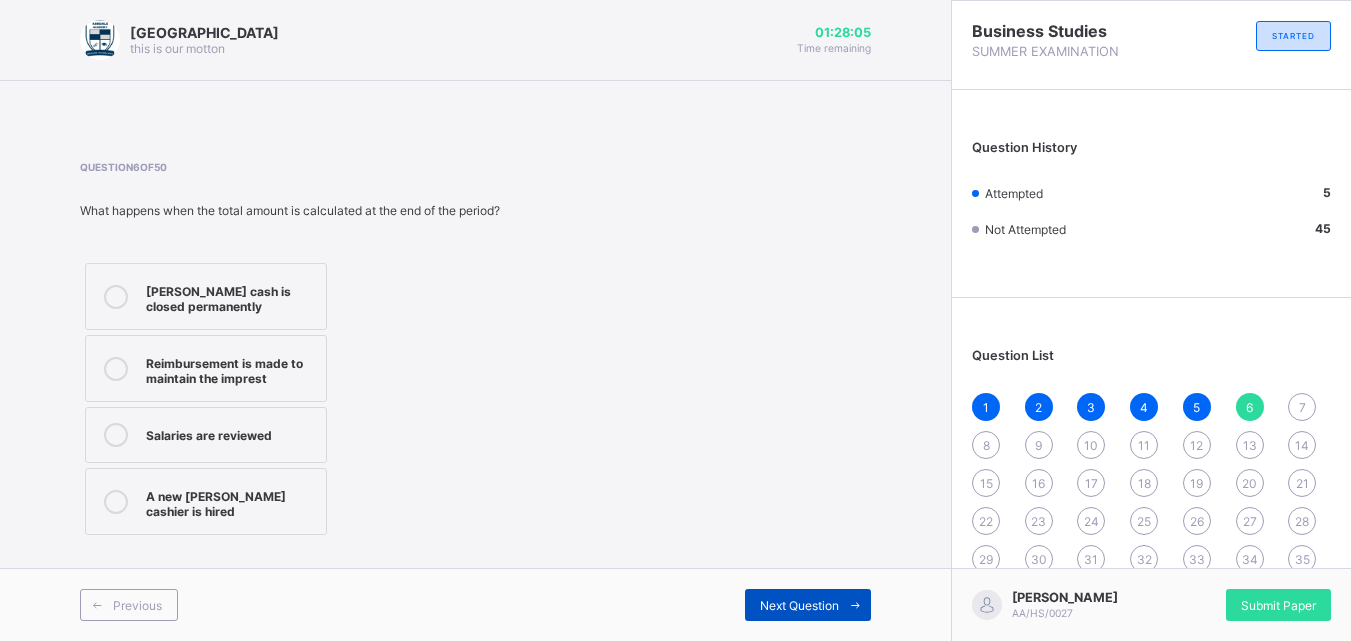 click on "Next Question" at bounding box center (799, 605) 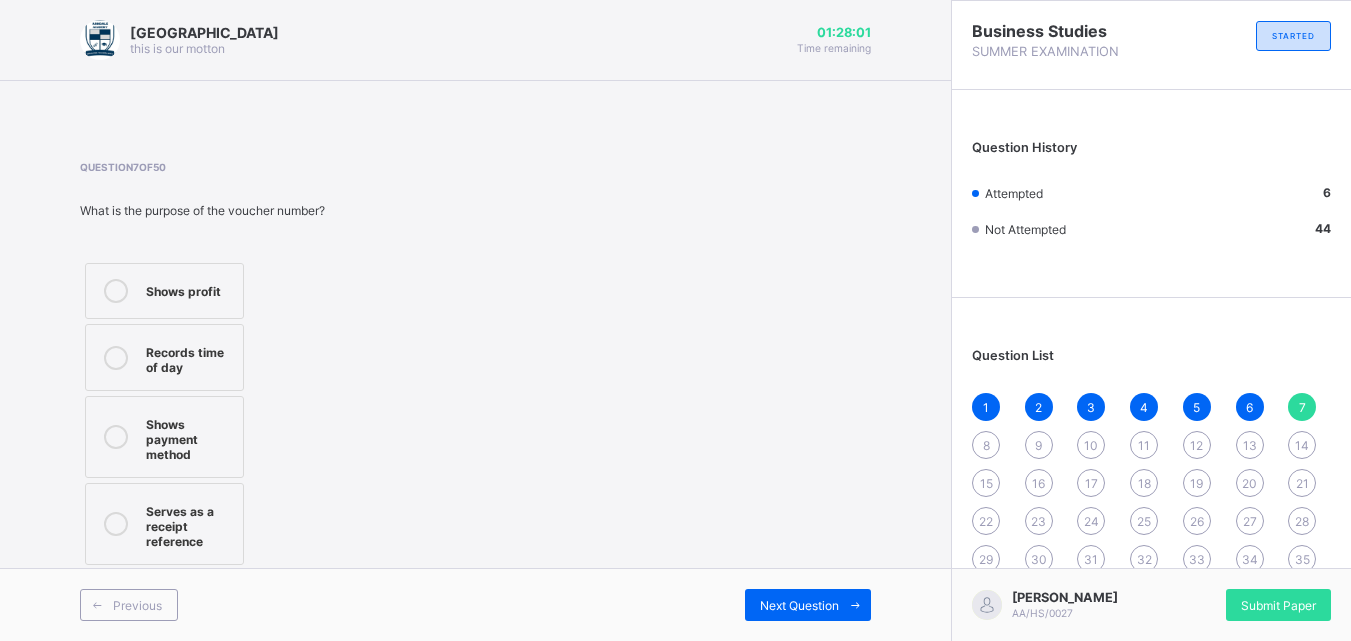 click at bounding box center [116, 524] 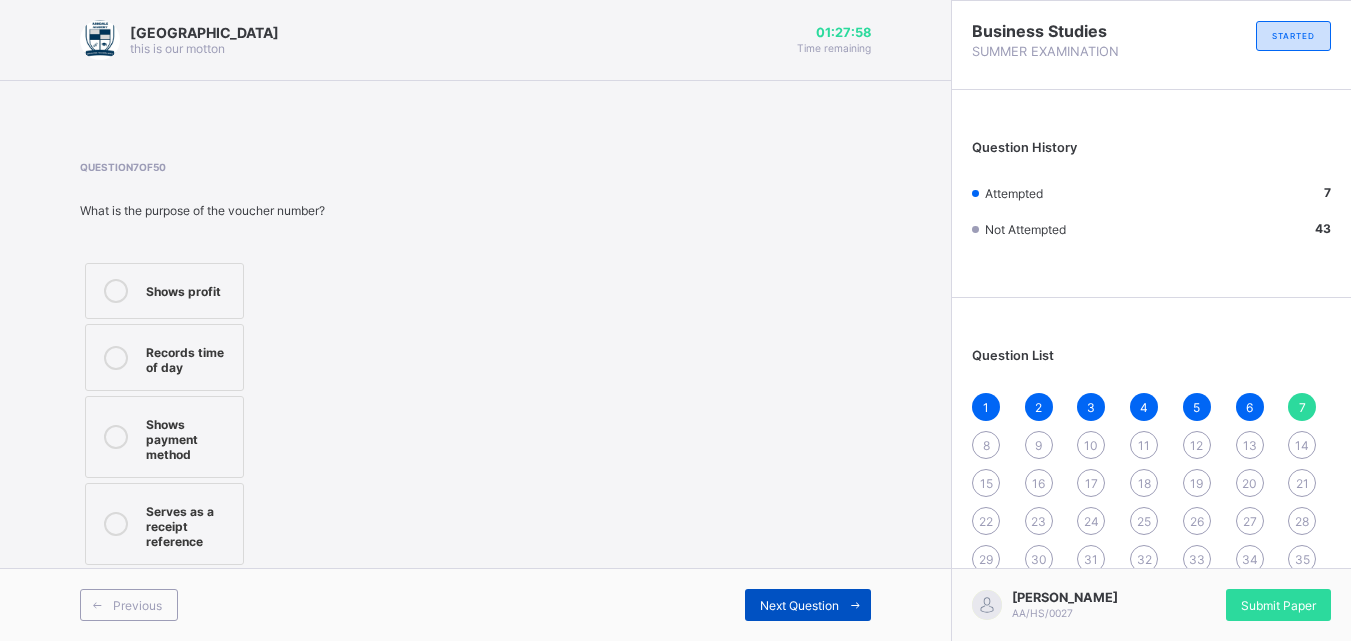 click at bounding box center [855, 605] 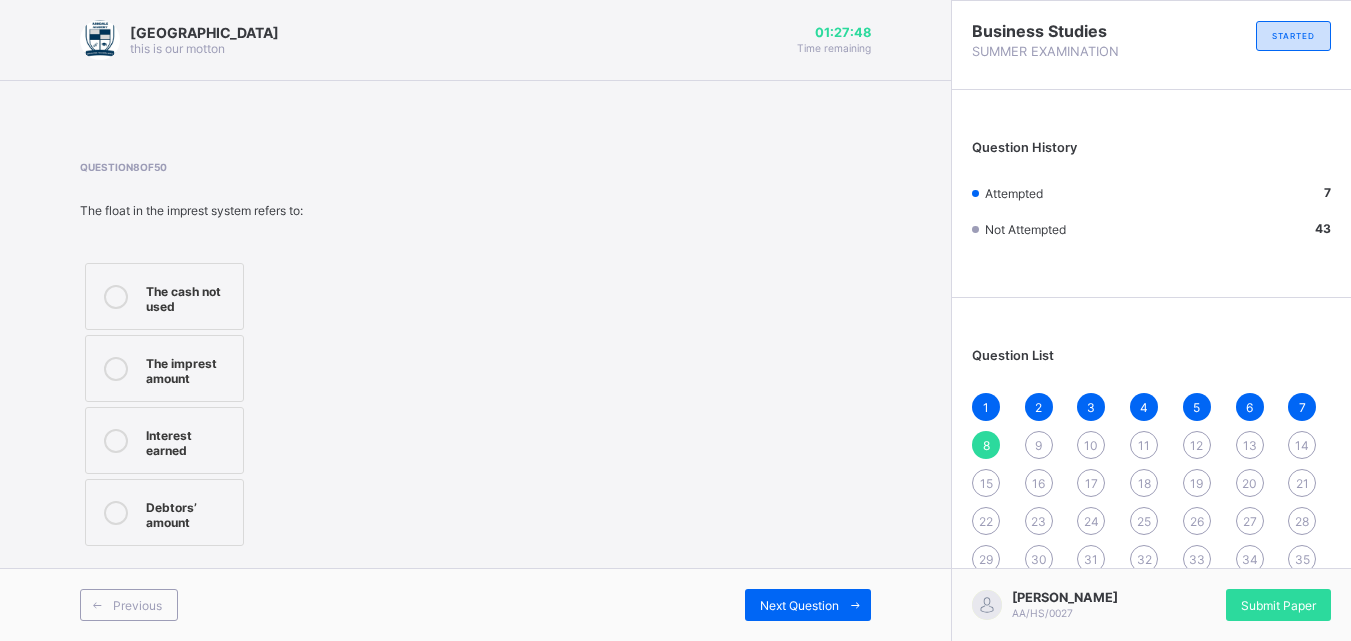 click on "The imprest amount" at bounding box center [164, 368] 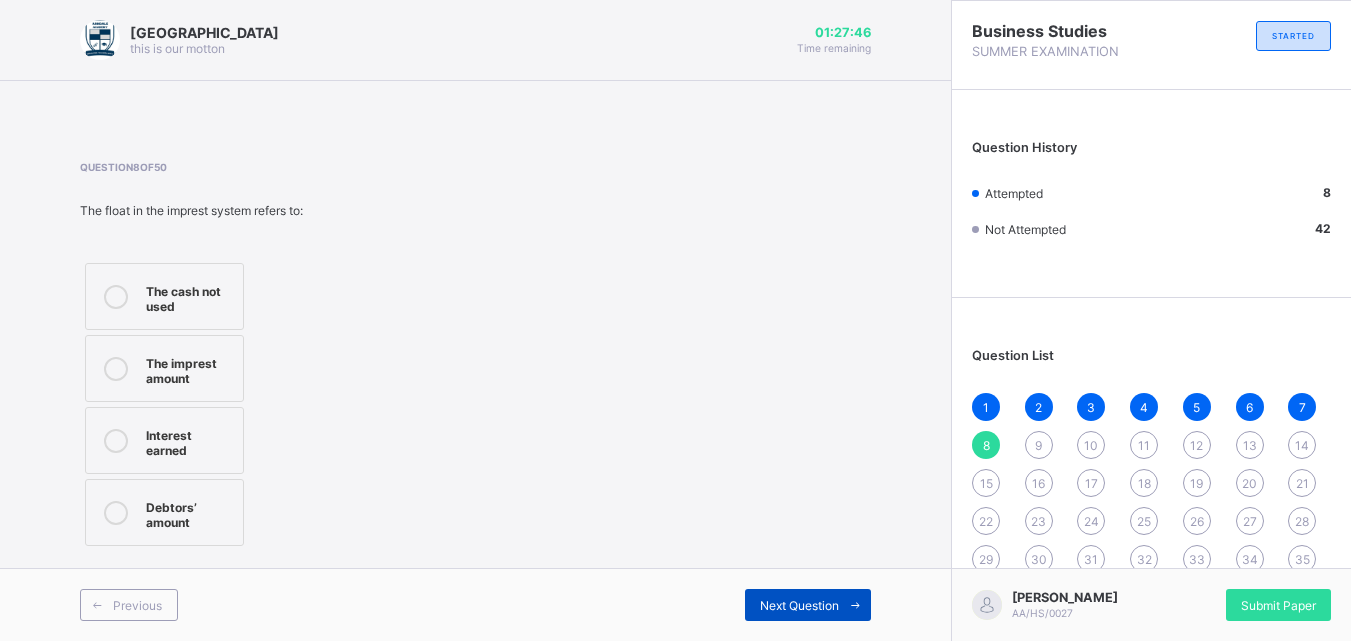 click on "Next Question" at bounding box center (799, 605) 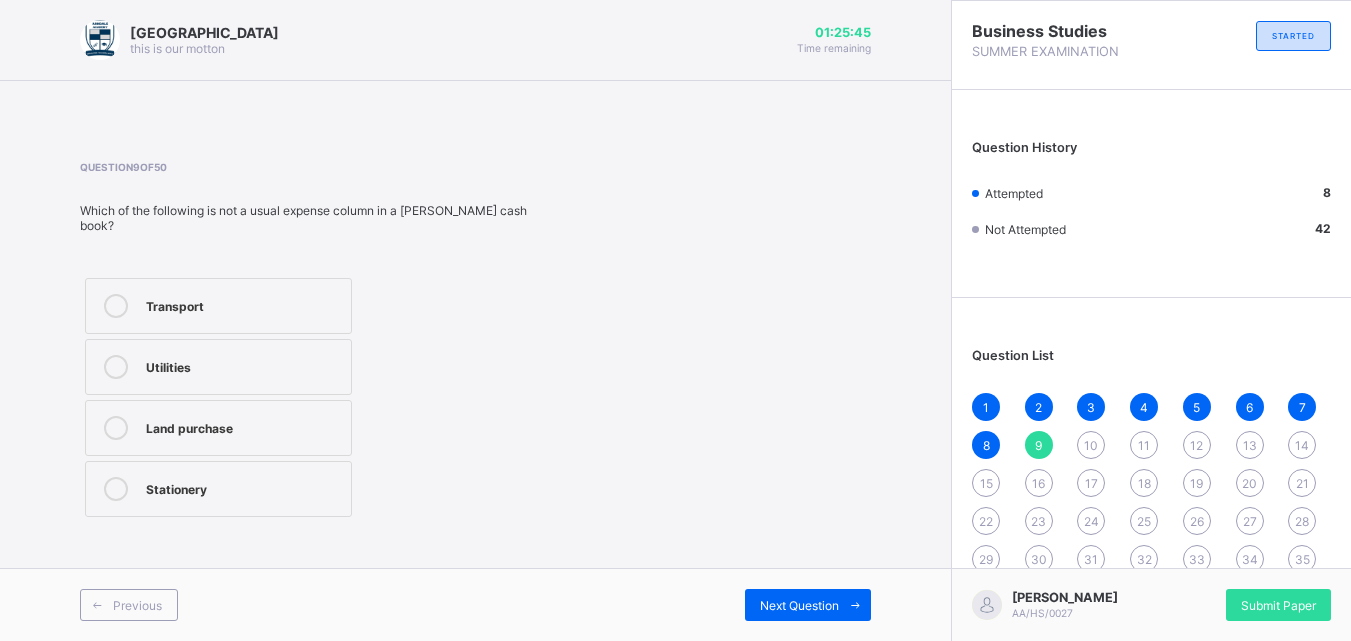 click on "Stationery" at bounding box center (218, 489) 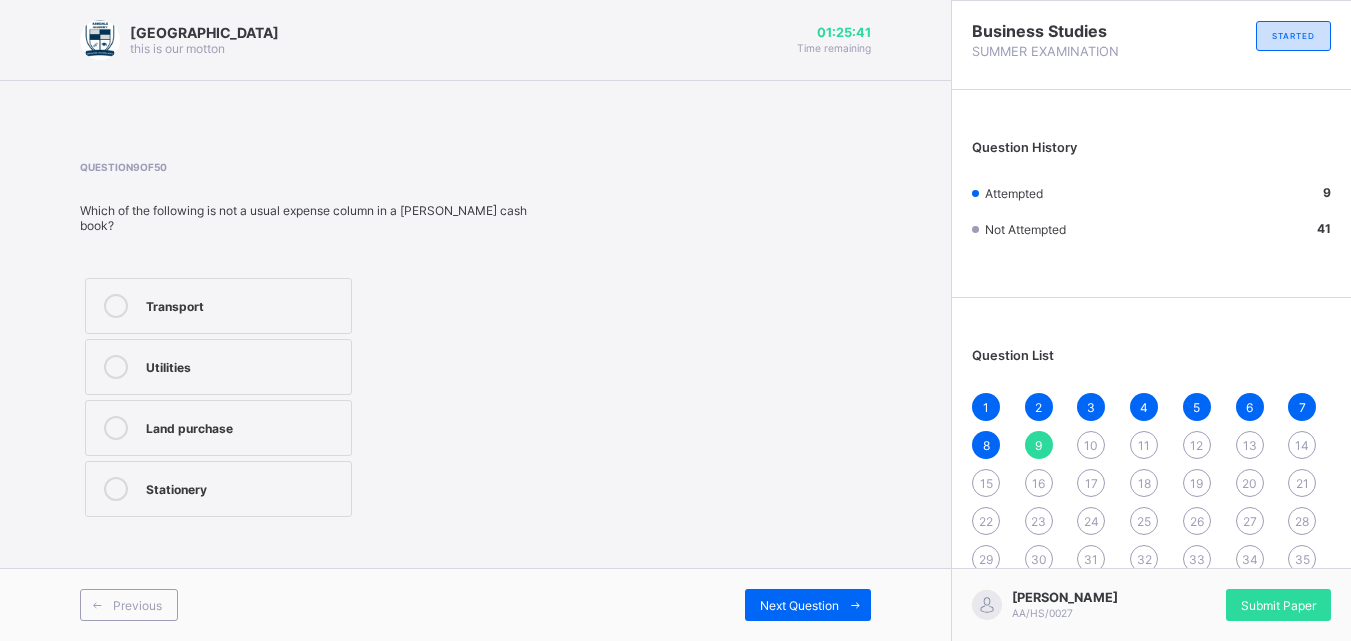 click at bounding box center (116, 306) 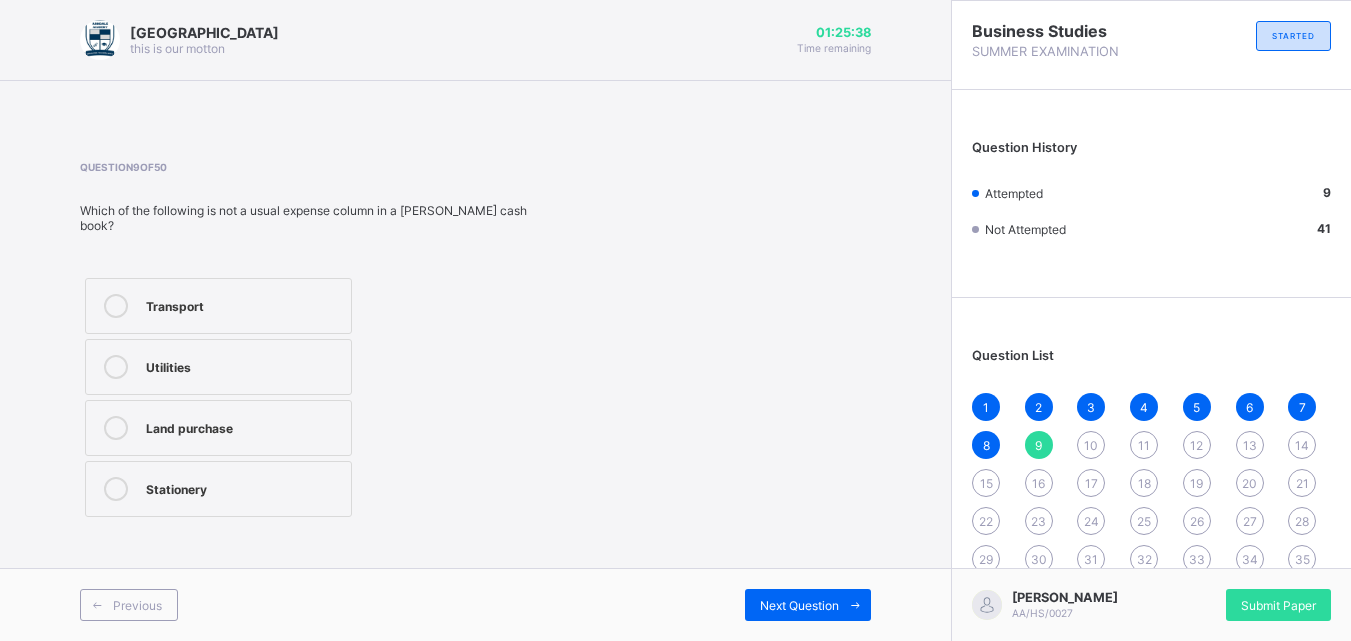 scroll, scrollTop: 1, scrollLeft: 0, axis: vertical 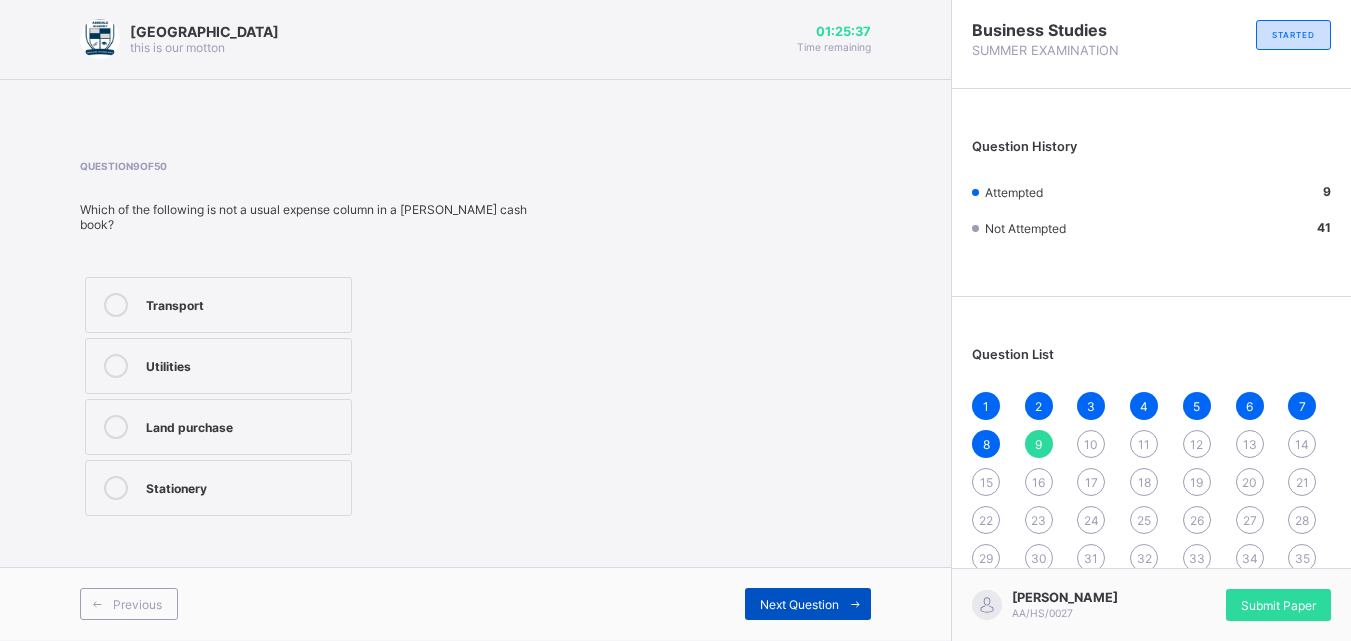 click on "Next Question" at bounding box center (799, 604) 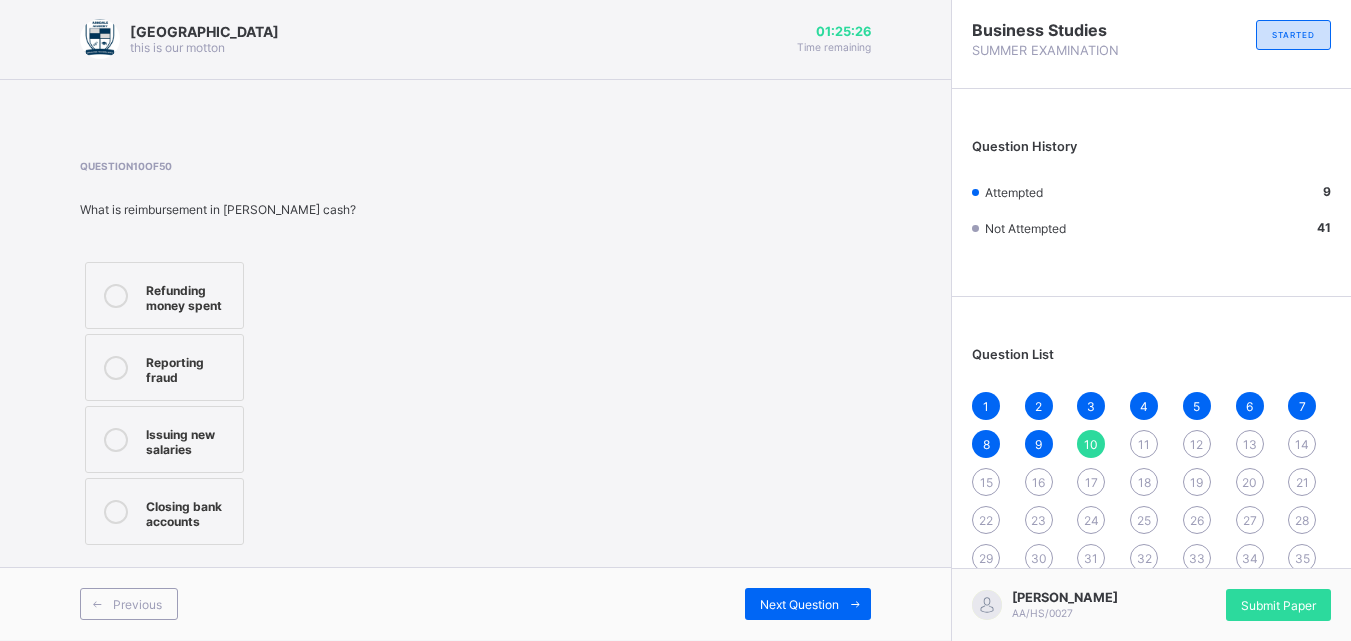click on "Closing bank accounts" at bounding box center (189, 511) 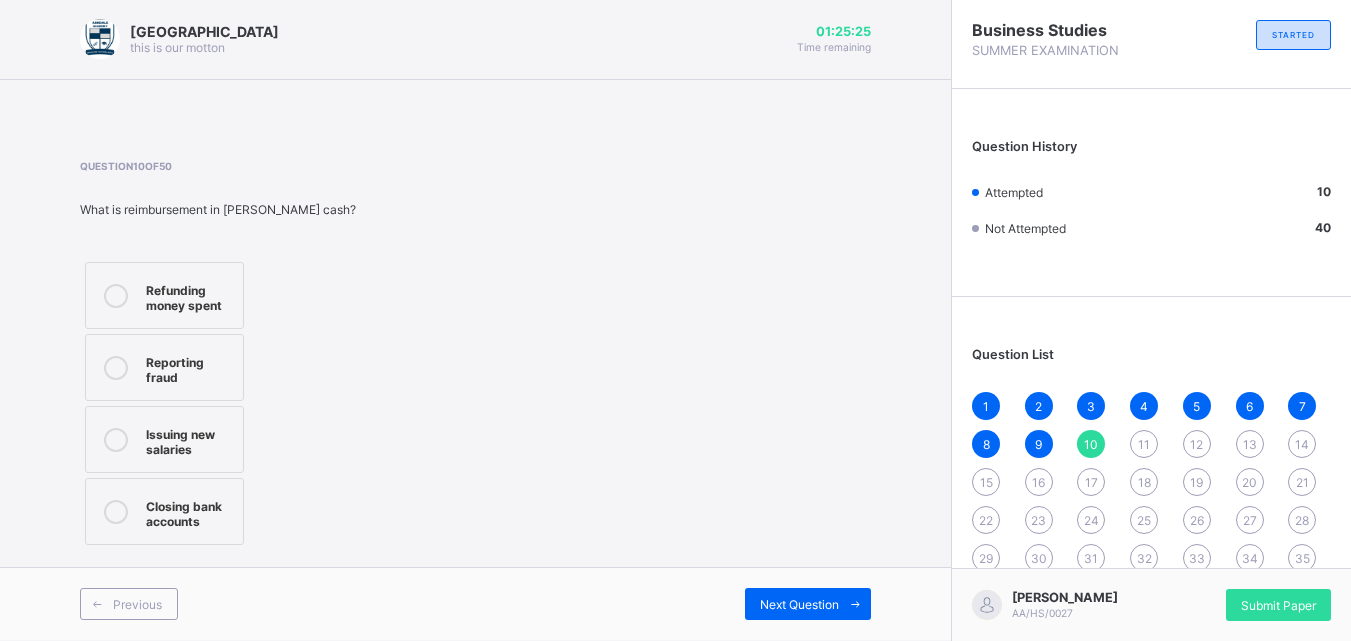 click on "Issuing new salaries" at bounding box center [189, 439] 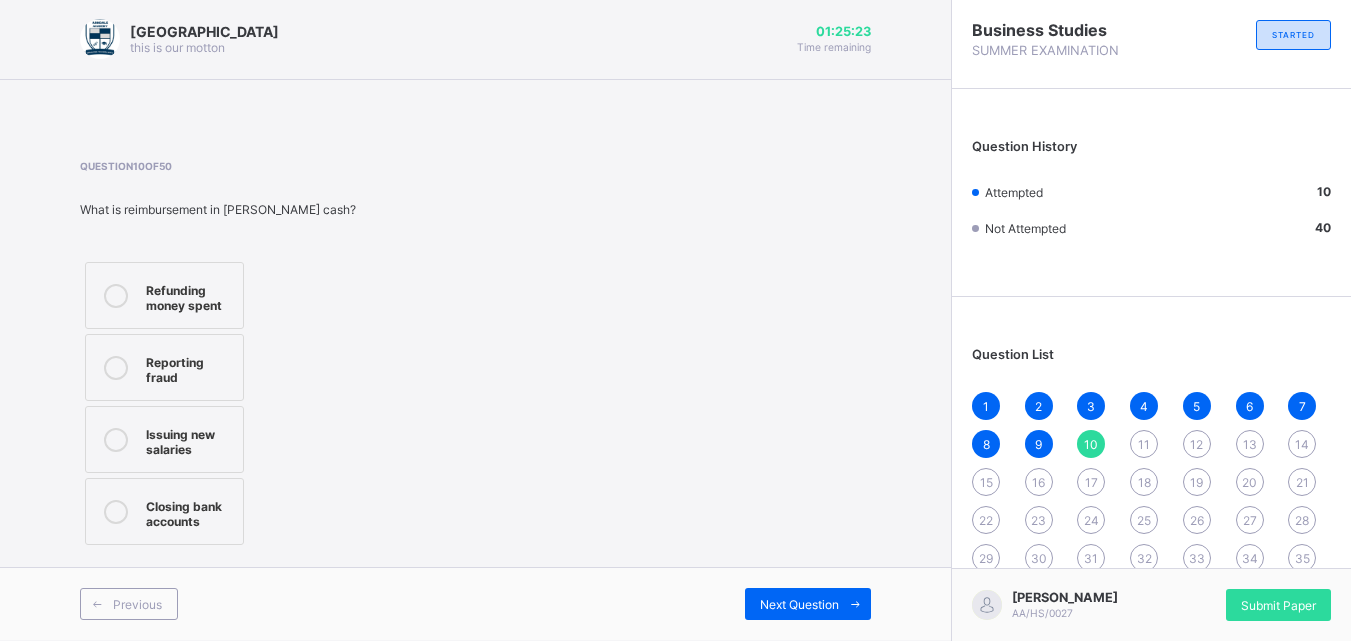 click on "Reporting fraud" at bounding box center (164, 367) 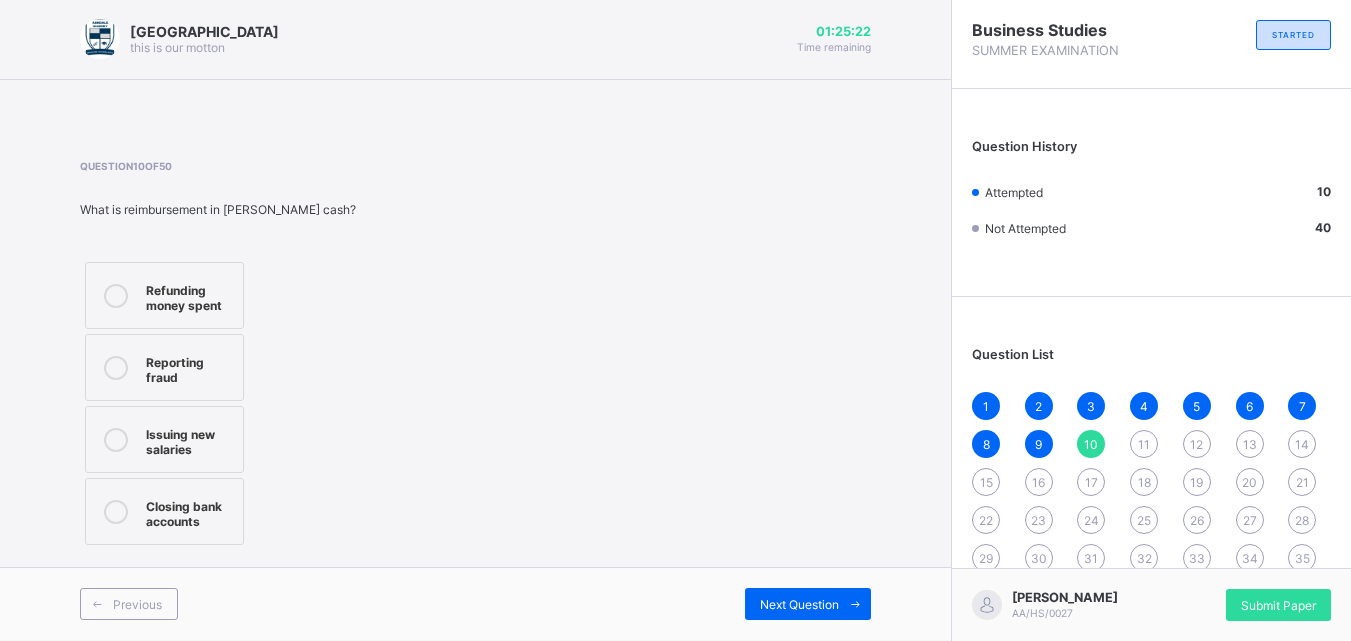 click on "Refunding money spent" at bounding box center (189, 295) 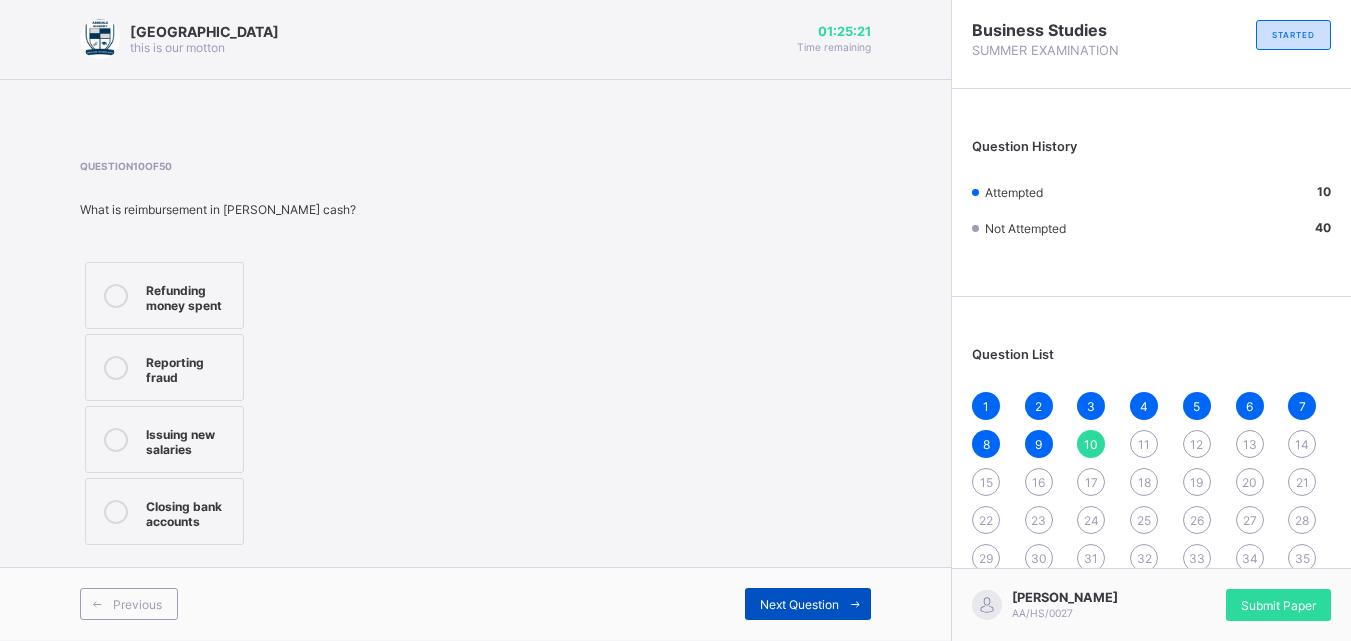 click at bounding box center (855, 604) 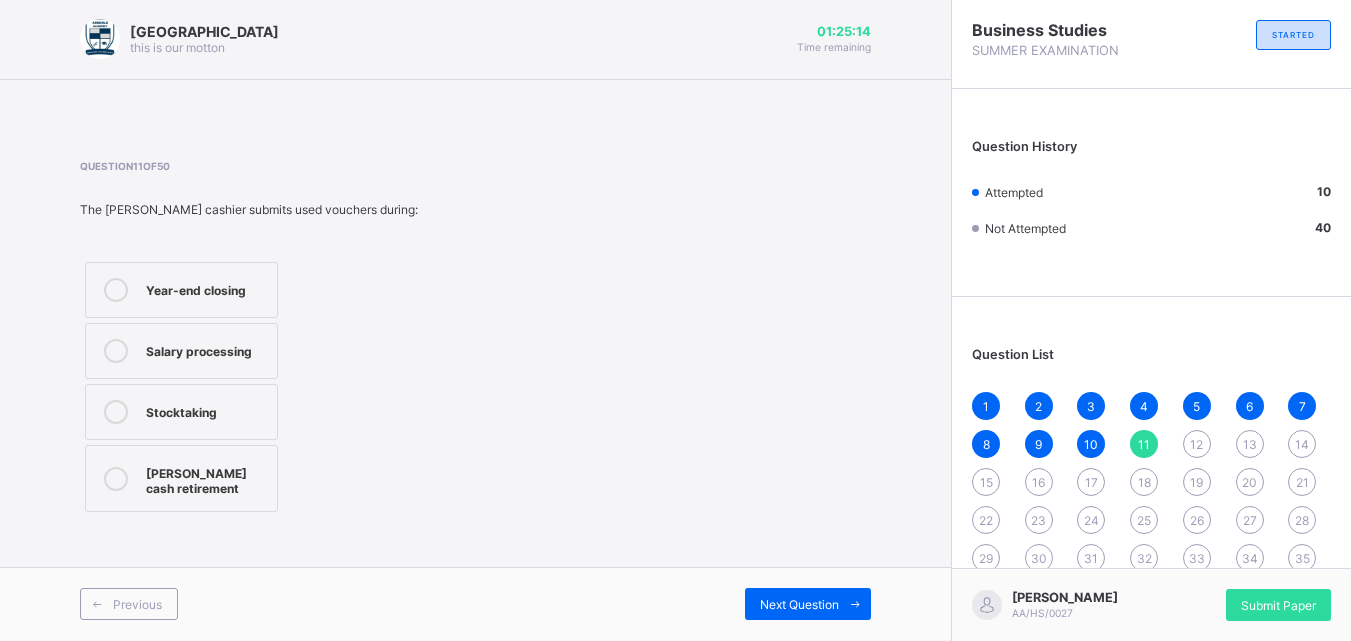 click on "[PERSON_NAME] cash retirement" at bounding box center (206, 478) 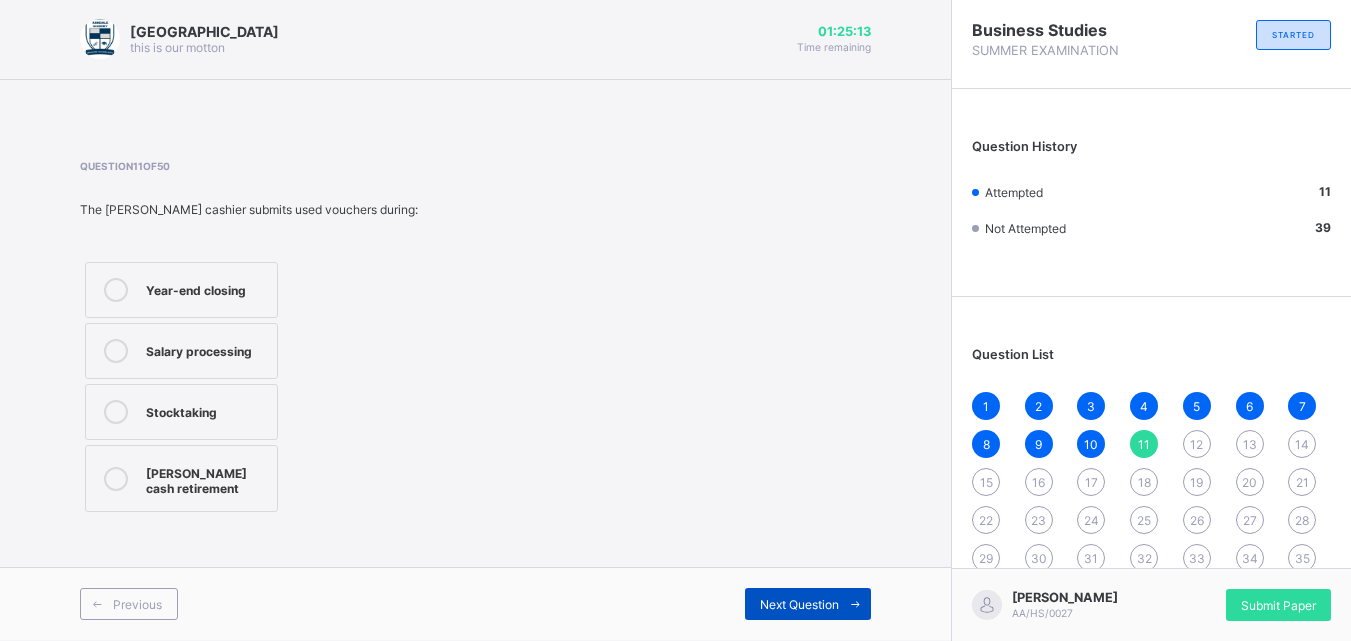click on "Next Question" at bounding box center (799, 604) 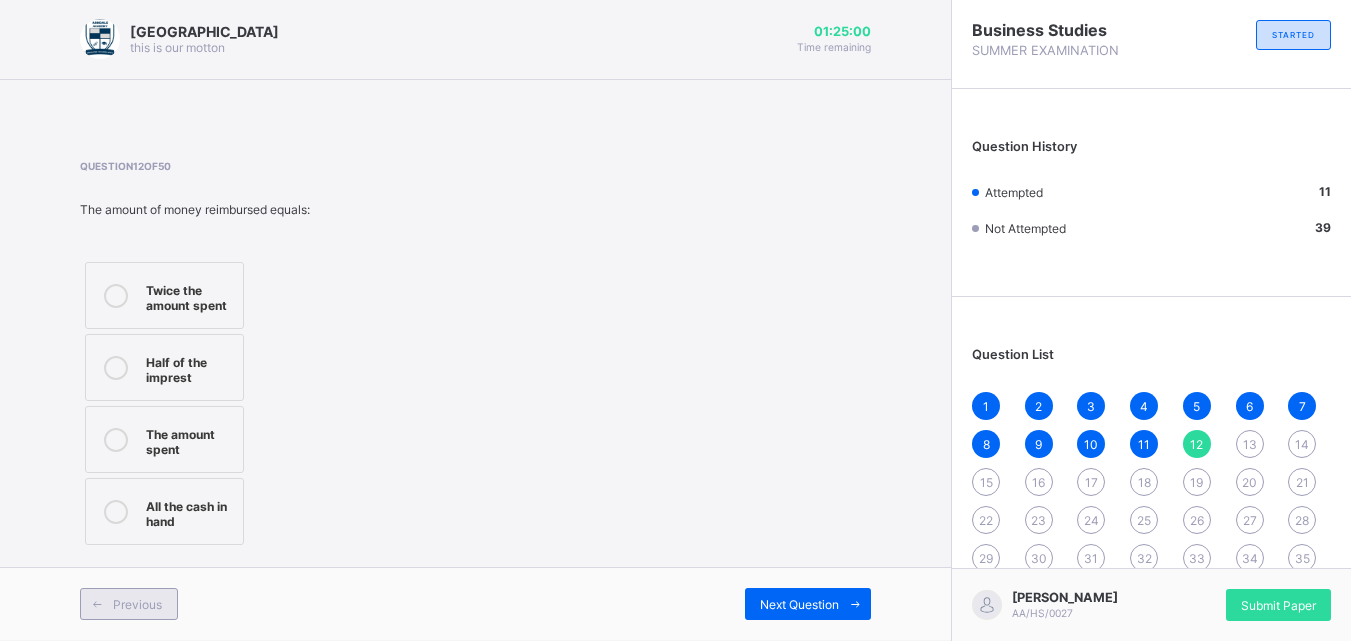 click on "Previous" at bounding box center [129, 604] 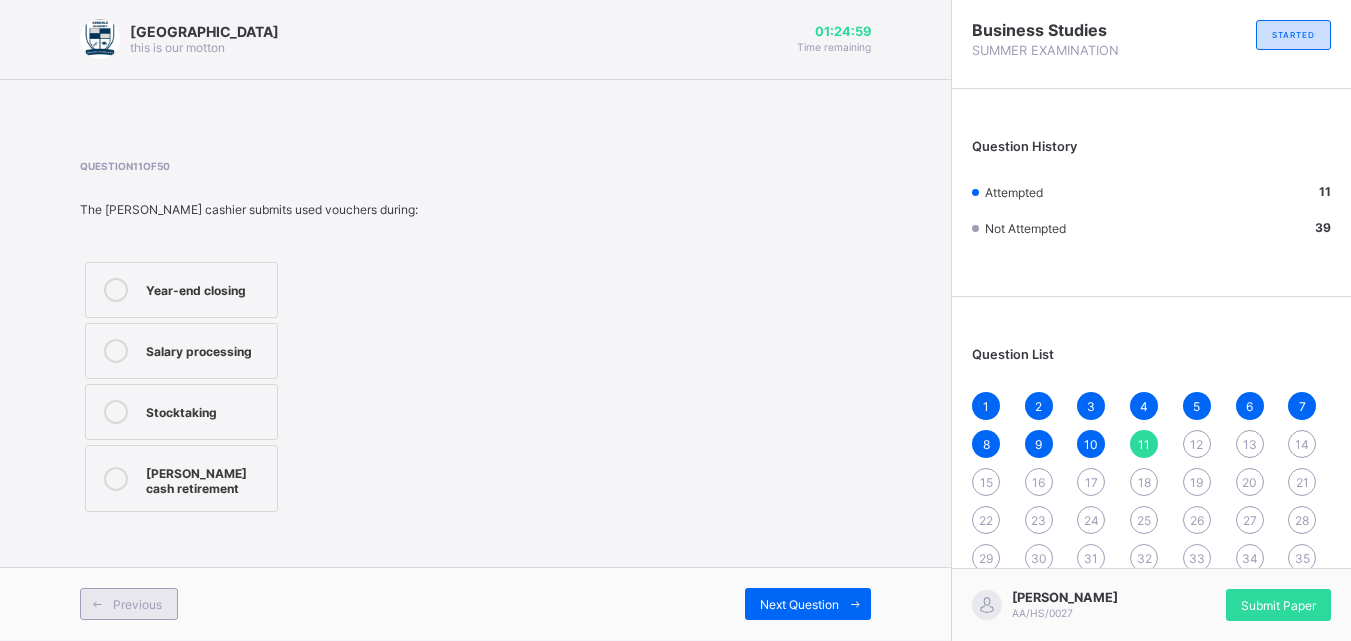 click on "Previous" at bounding box center [129, 604] 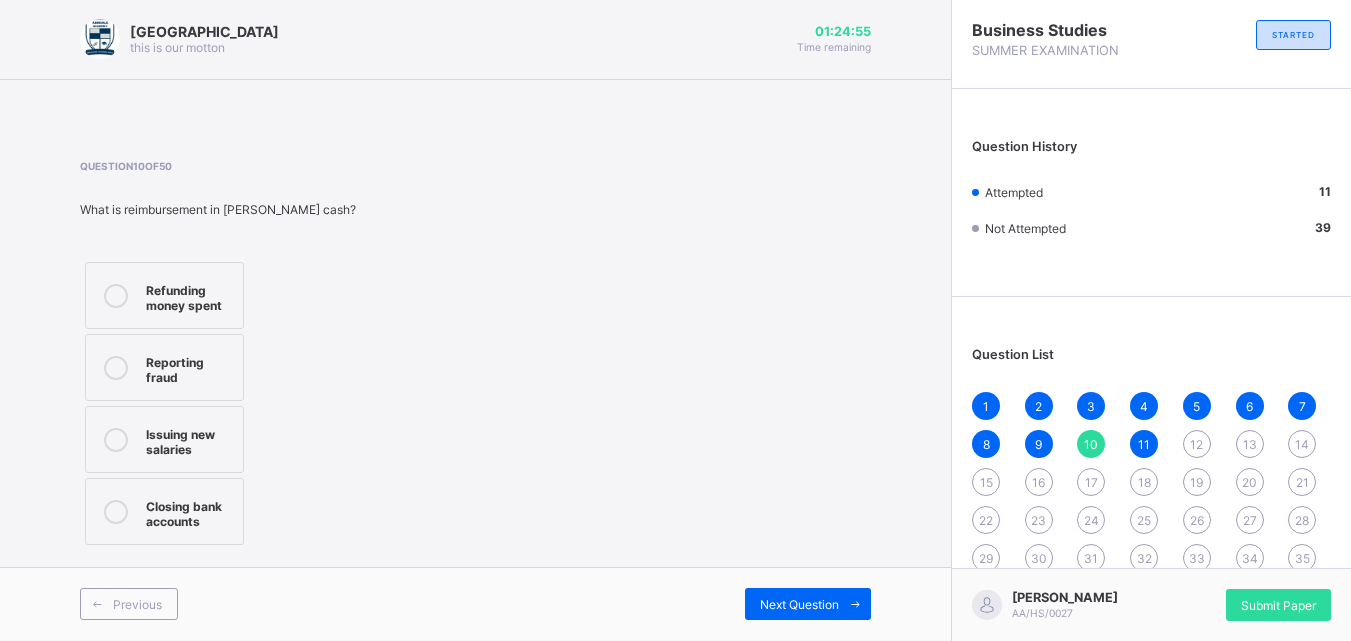 click on "Issuing new salaries" at bounding box center (189, 439) 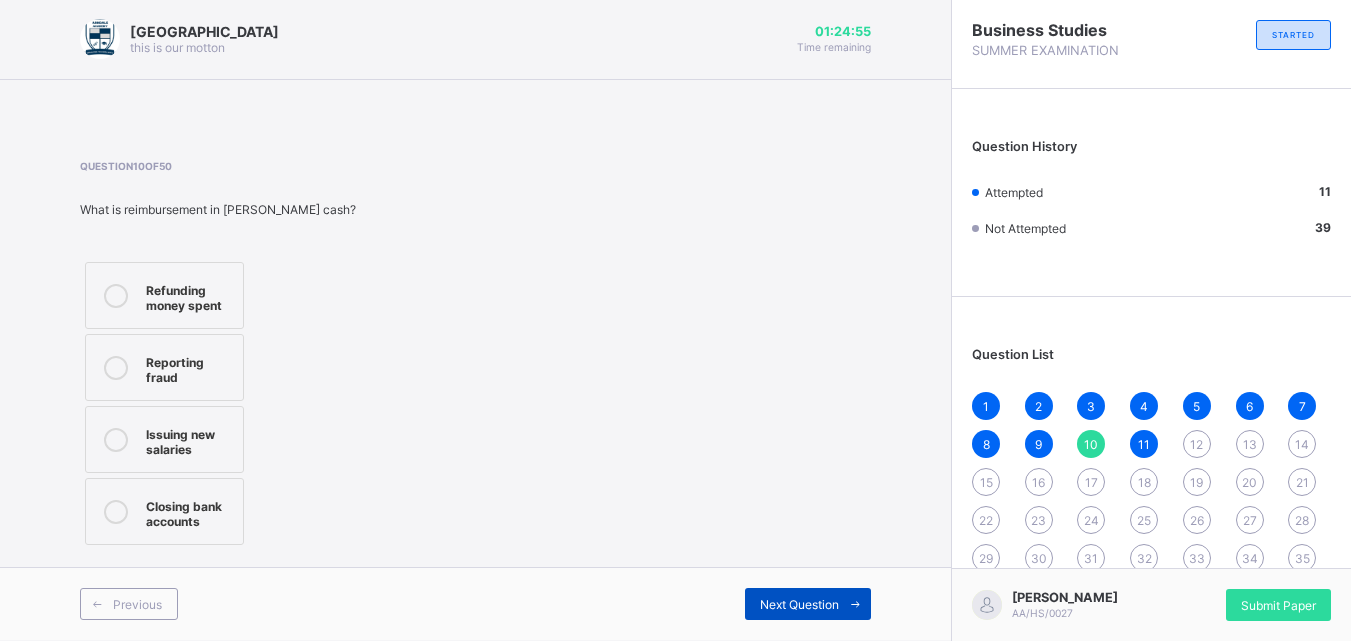 click on "Next Question" at bounding box center (799, 604) 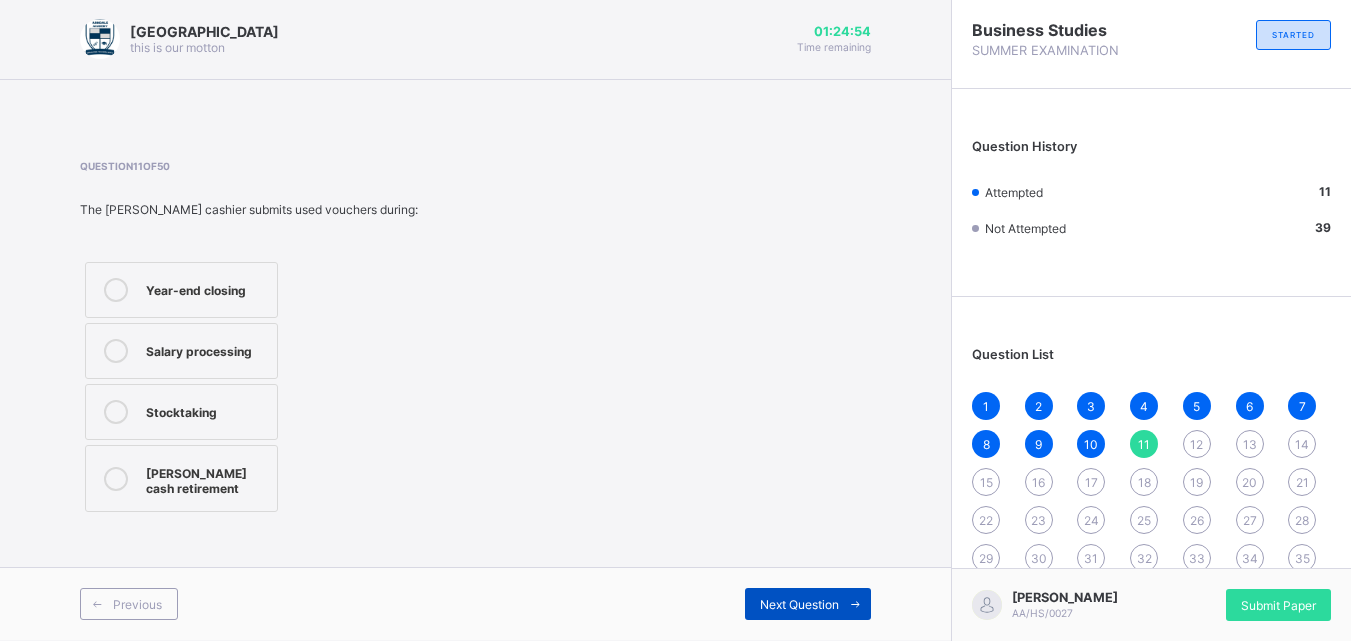 click on "Next Question" at bounding box center (808, 604) 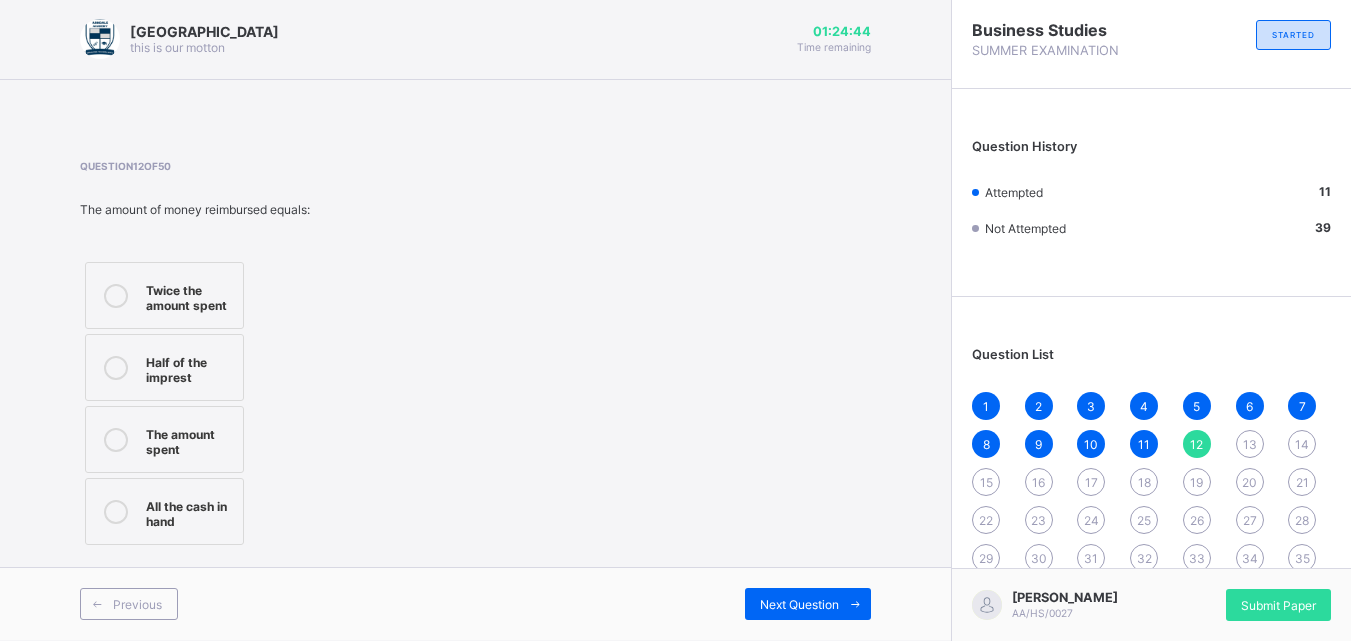 click on "The amount spent" at bounding box center (189, 439) 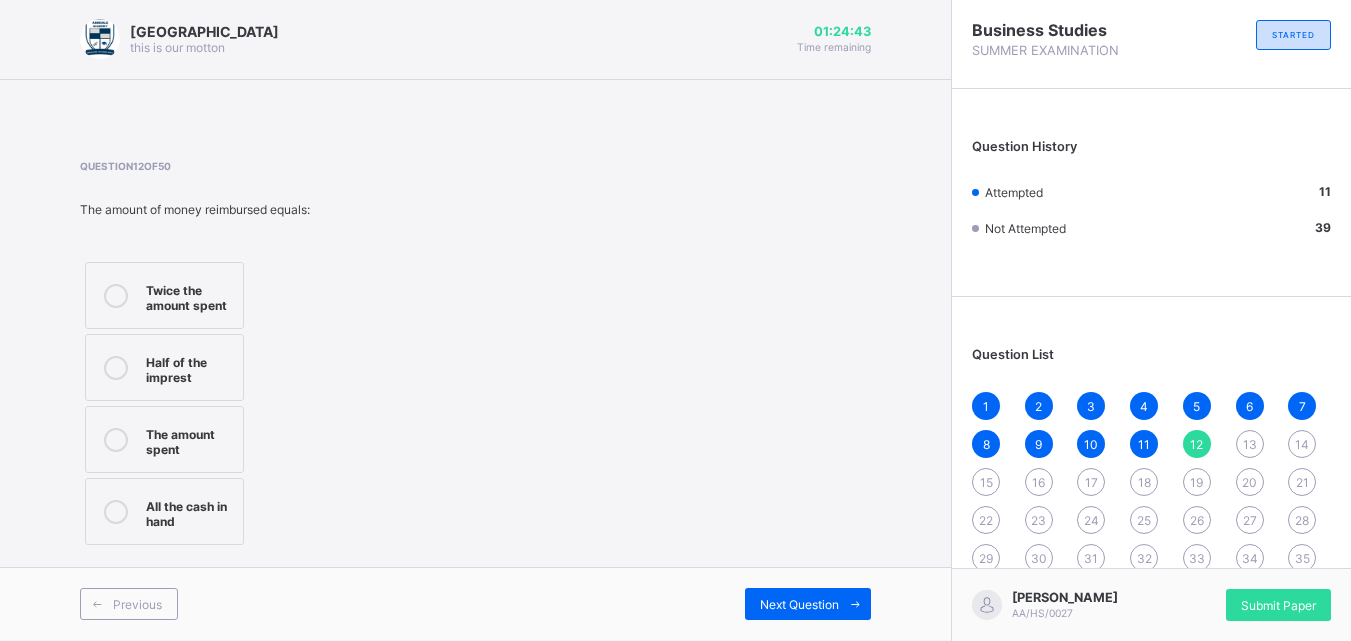 click on "Question  12  of  50 The amount of money reimbursed equals: Twice the amount spent Half of the imprest The amount spent All the cash in hand" at bounding box center (475, 355) 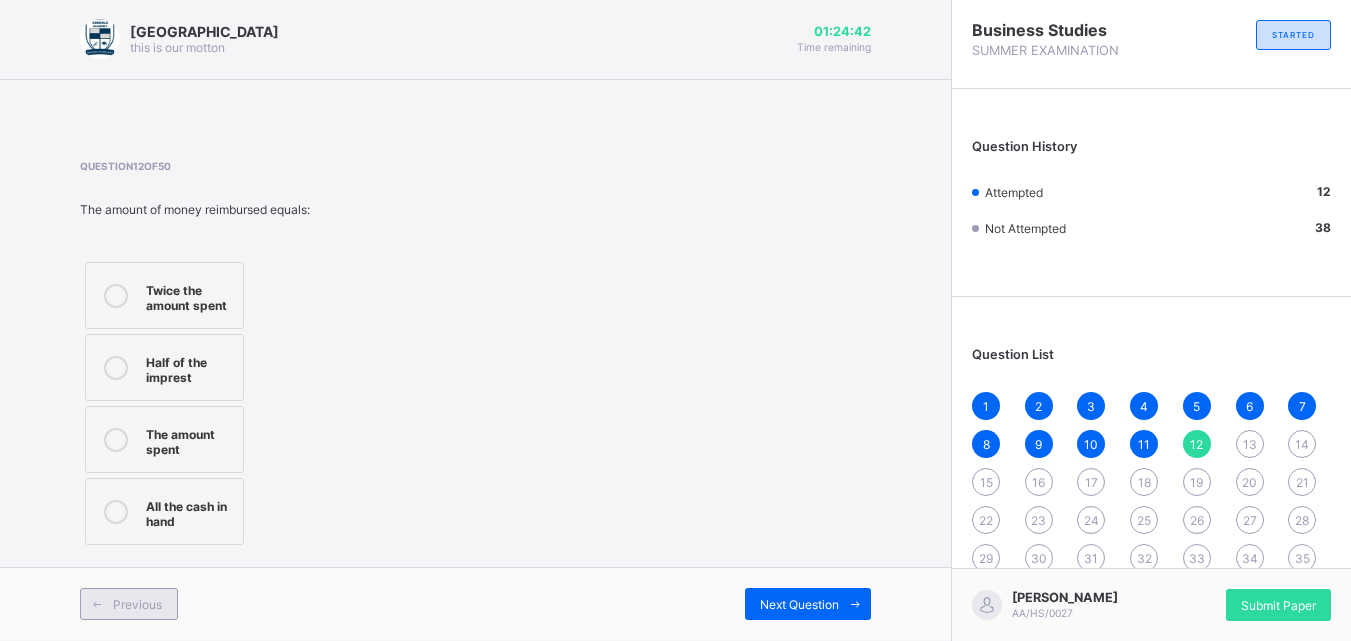 click on "Previous" at bounding box center [129, 604] 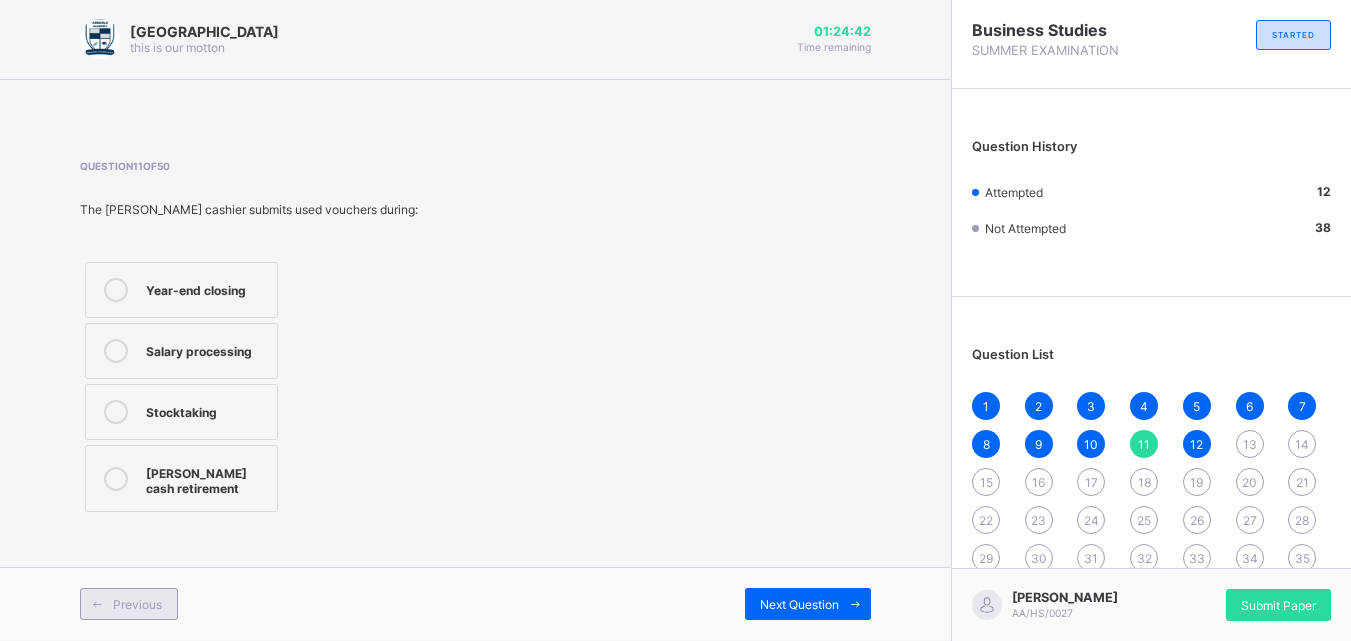 click on "Previous" at bounding box center [129, 604] 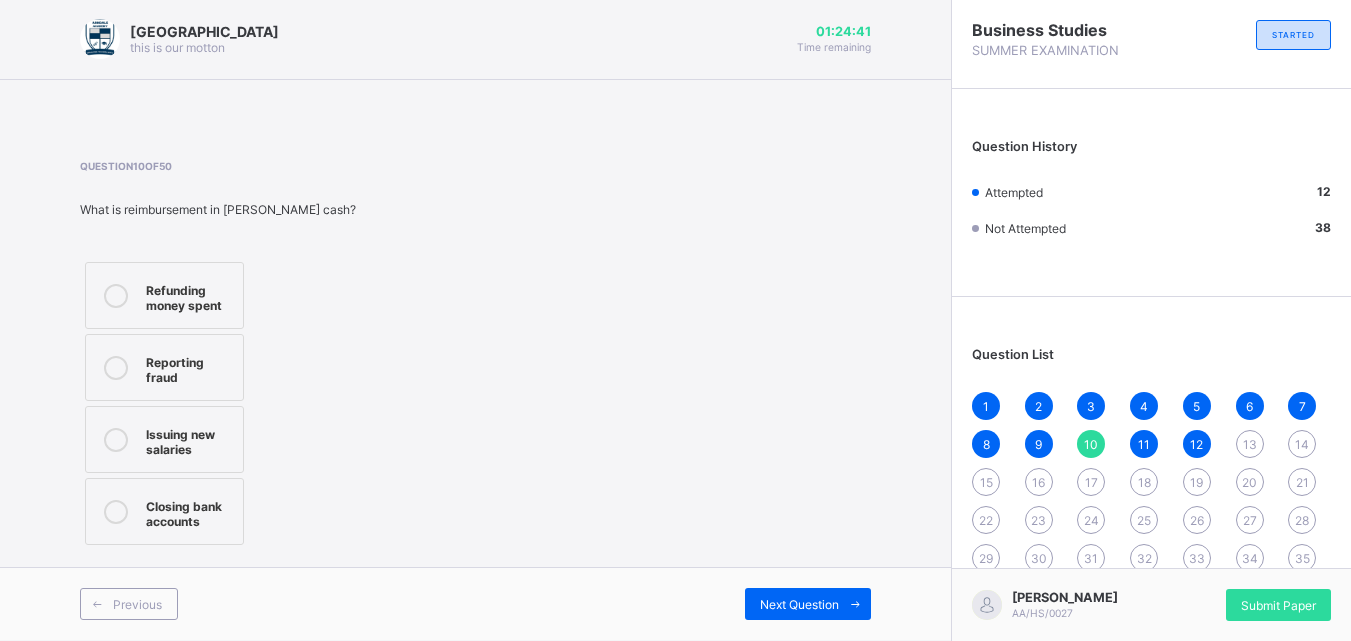 click on "Refunding money spent" at bounding box center (189, 295) 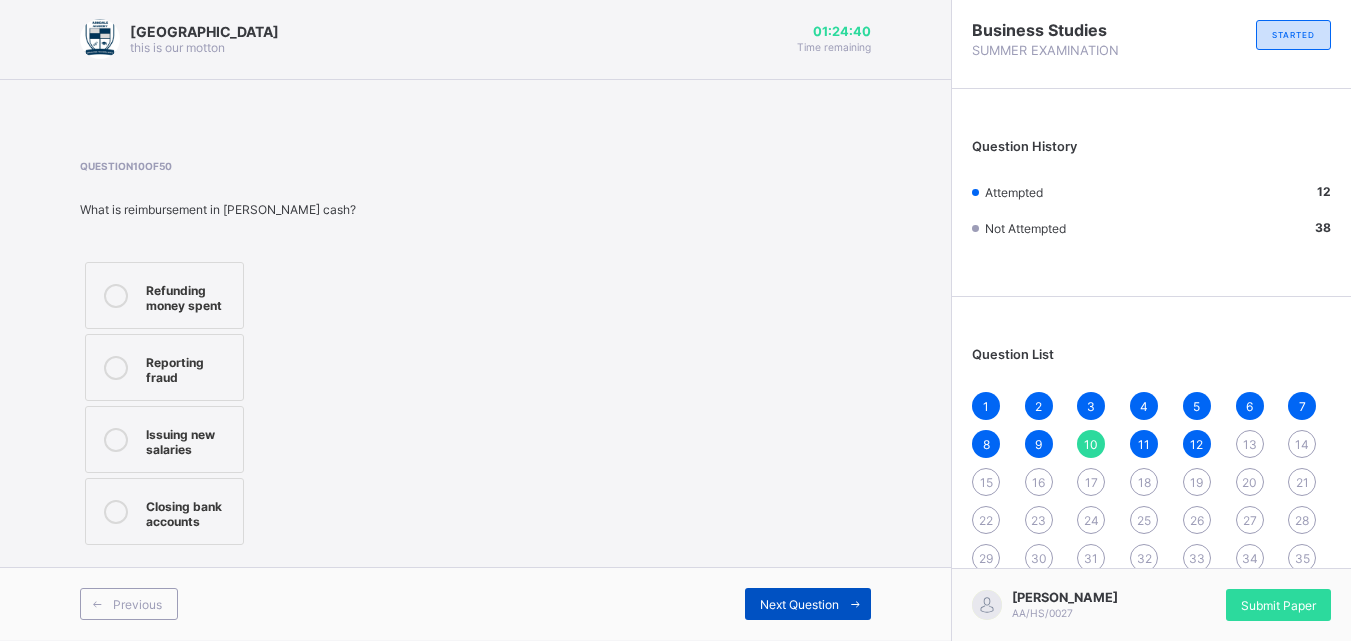 click on "Next Question" at bounding box center (808, 604) 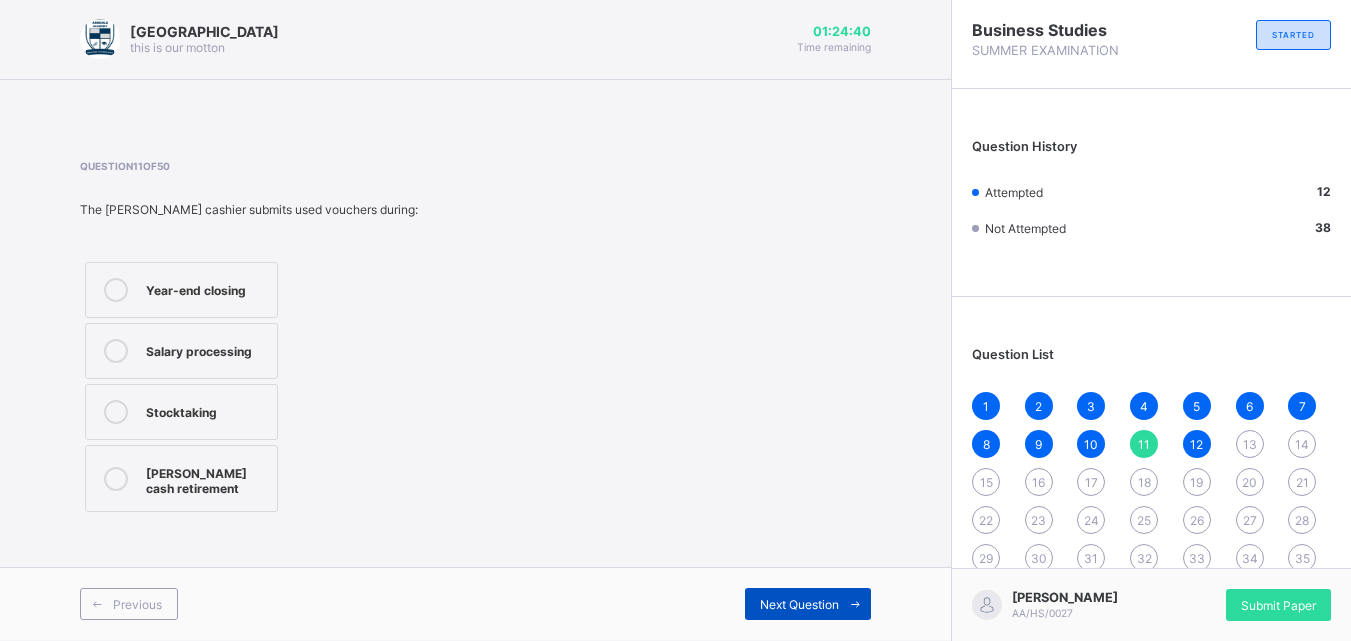 click on "Next Question" at bounding box center [808, 604] 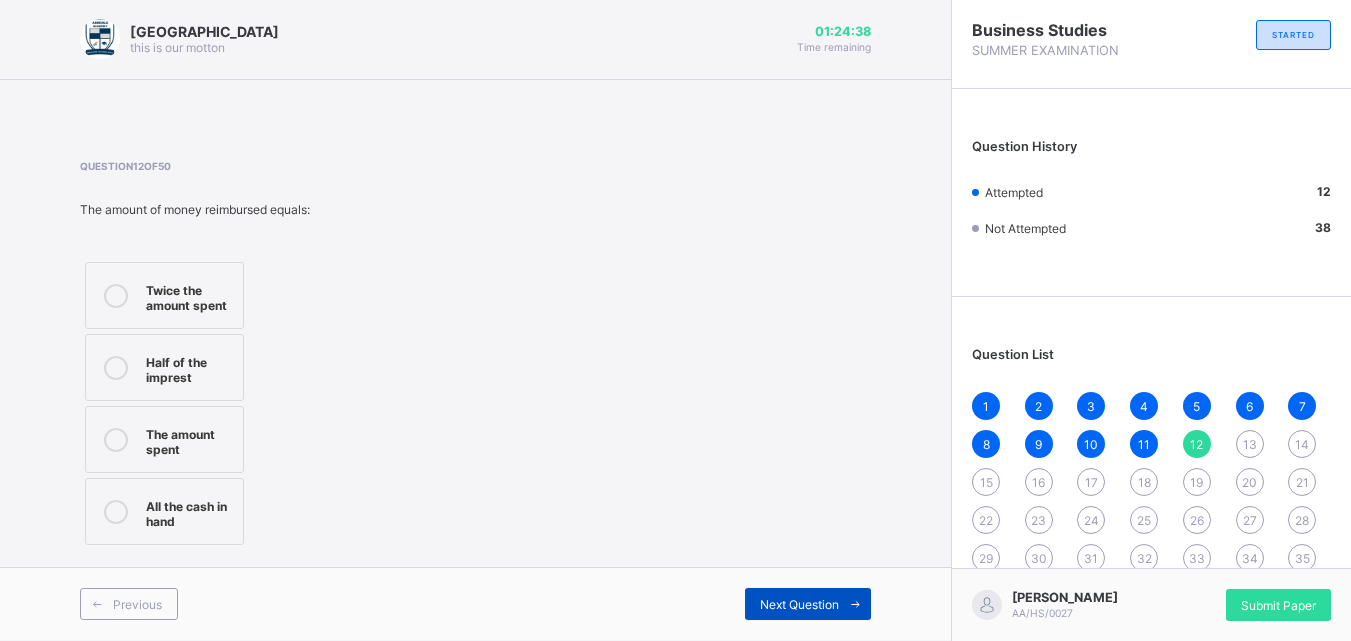 click at bounding box center [855, 604] 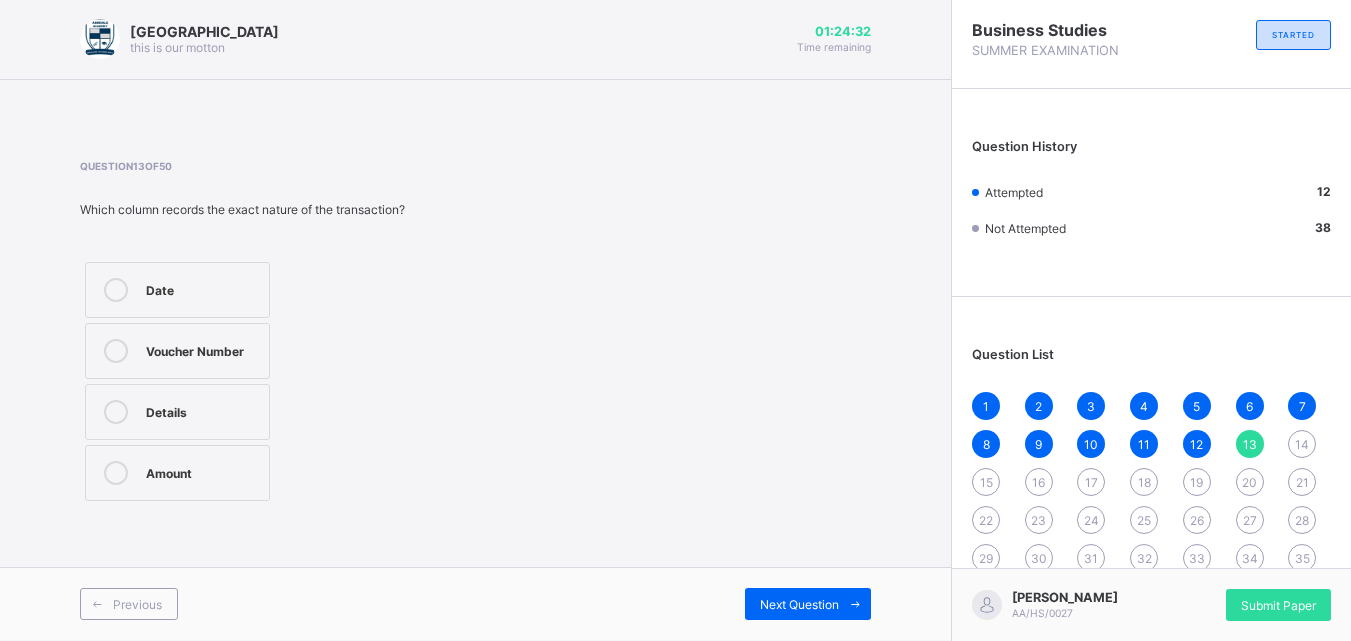 click on "Voucher Number" at bounding box center [202, 349] 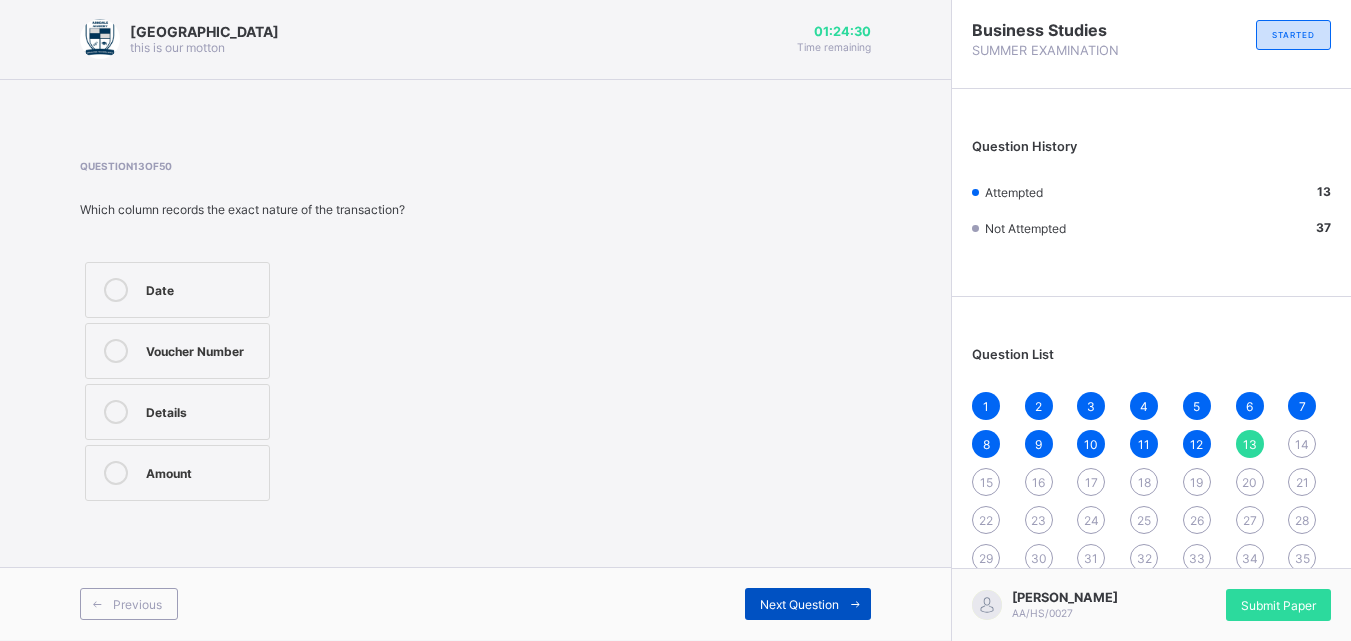 click on "Next Question" at bounding box center [799, 604] 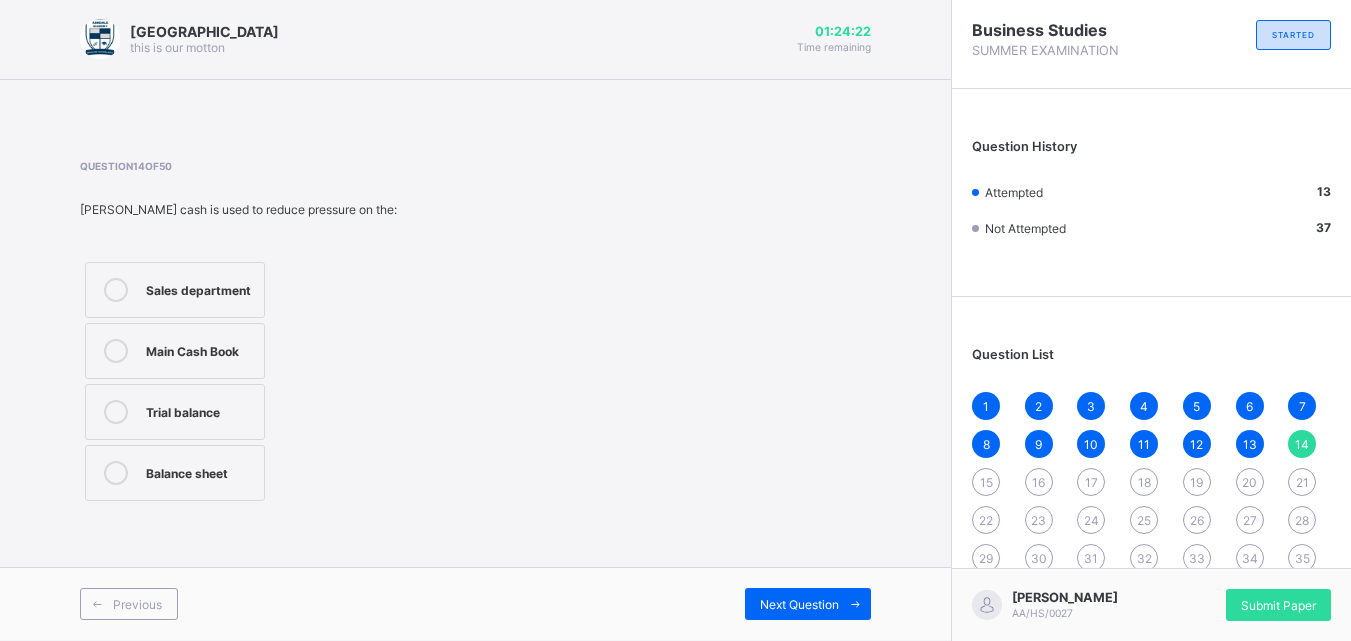 click on "Main Cash Book" at bounding box center (175, 351) 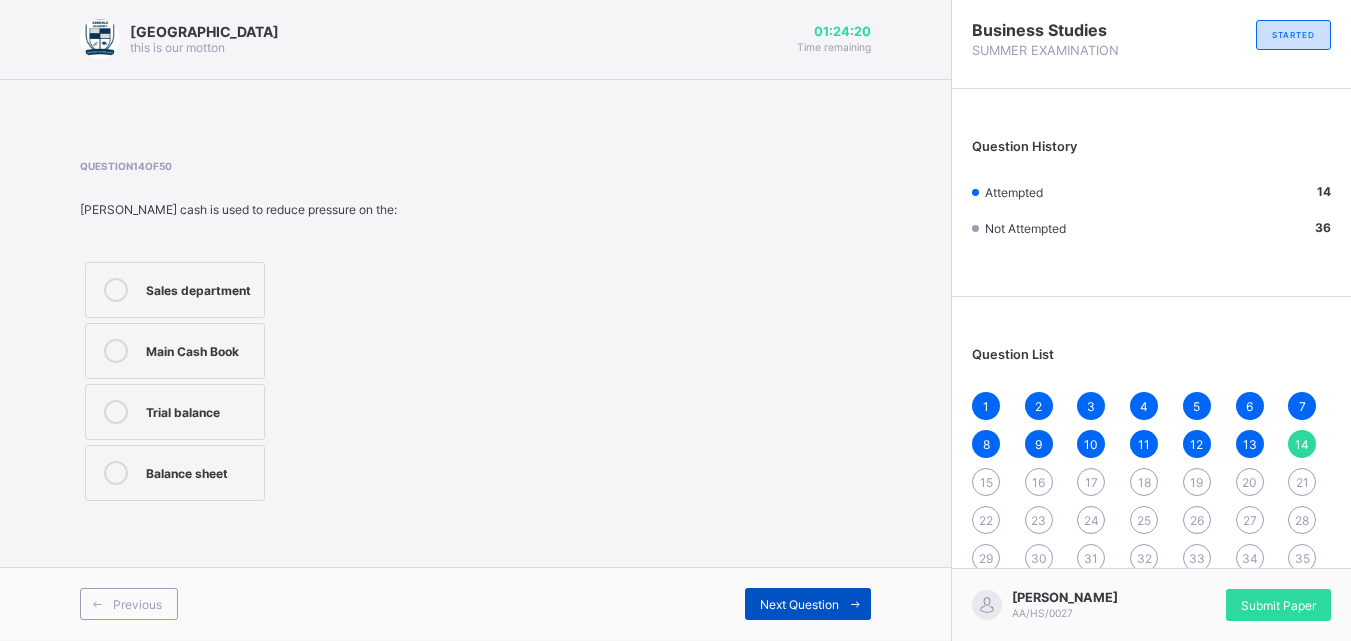 click at bounding box center [855, 604] 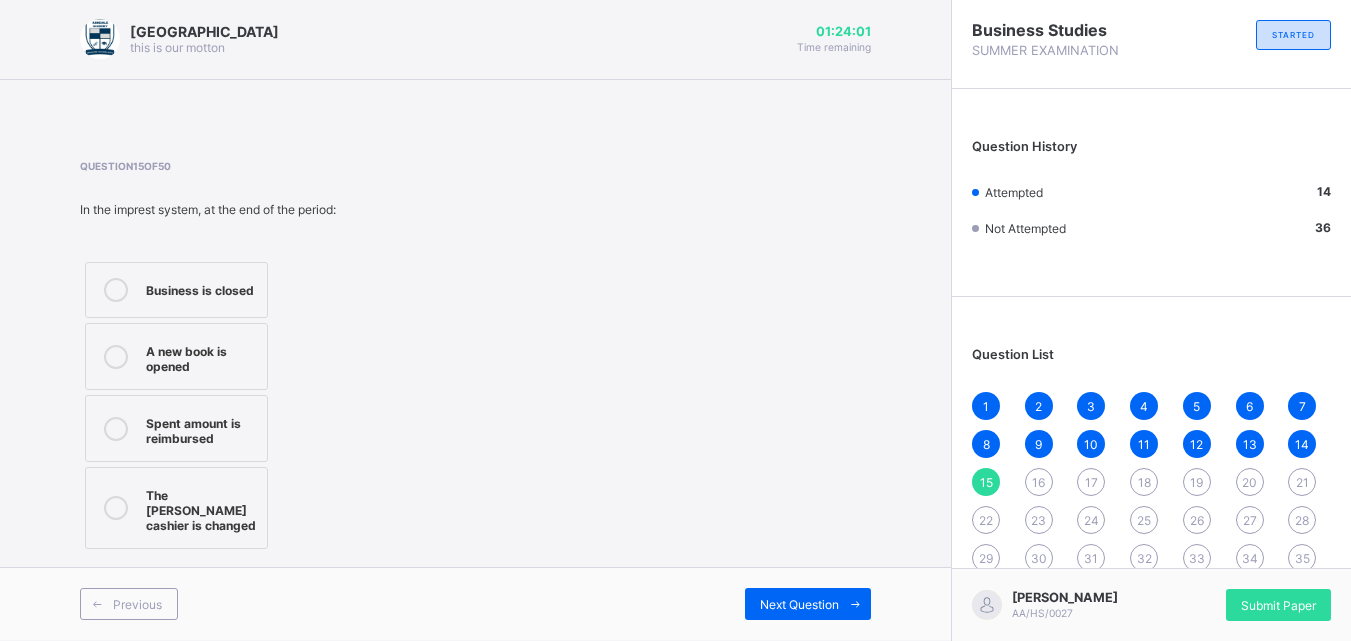 click on "A new book is opened" at bounding box center [176, 356] 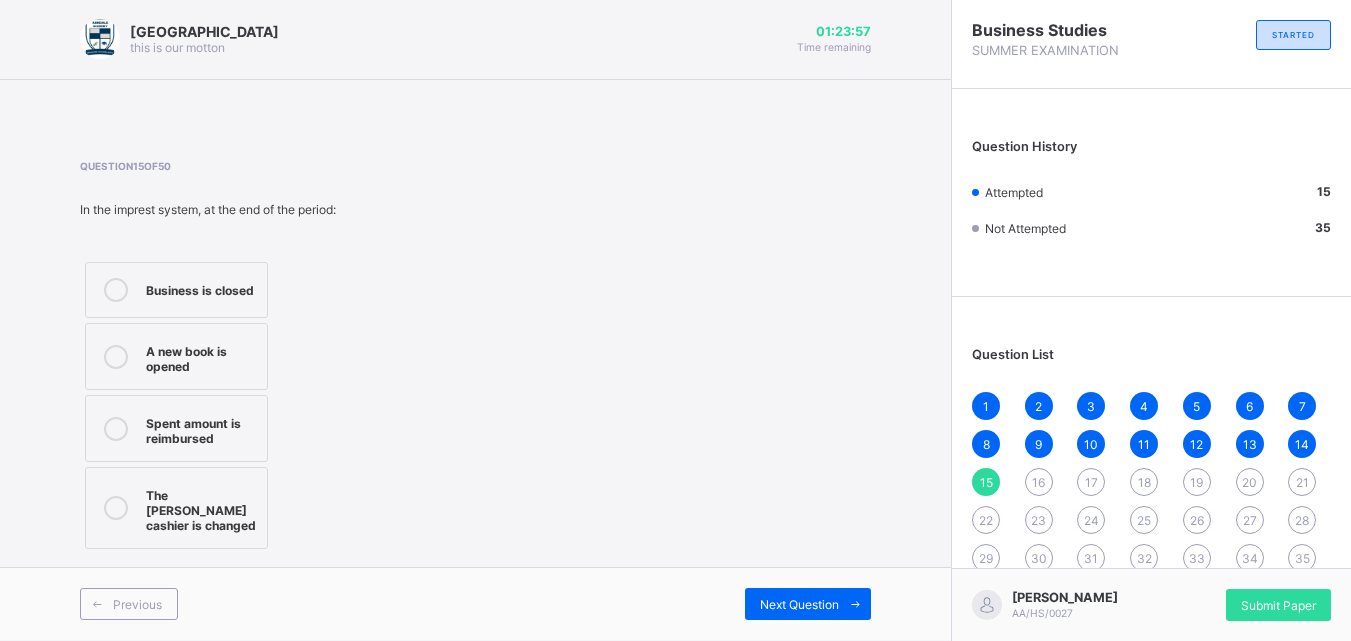 click on "Spent amount is reimbursed" at bounding box center [176, 428] 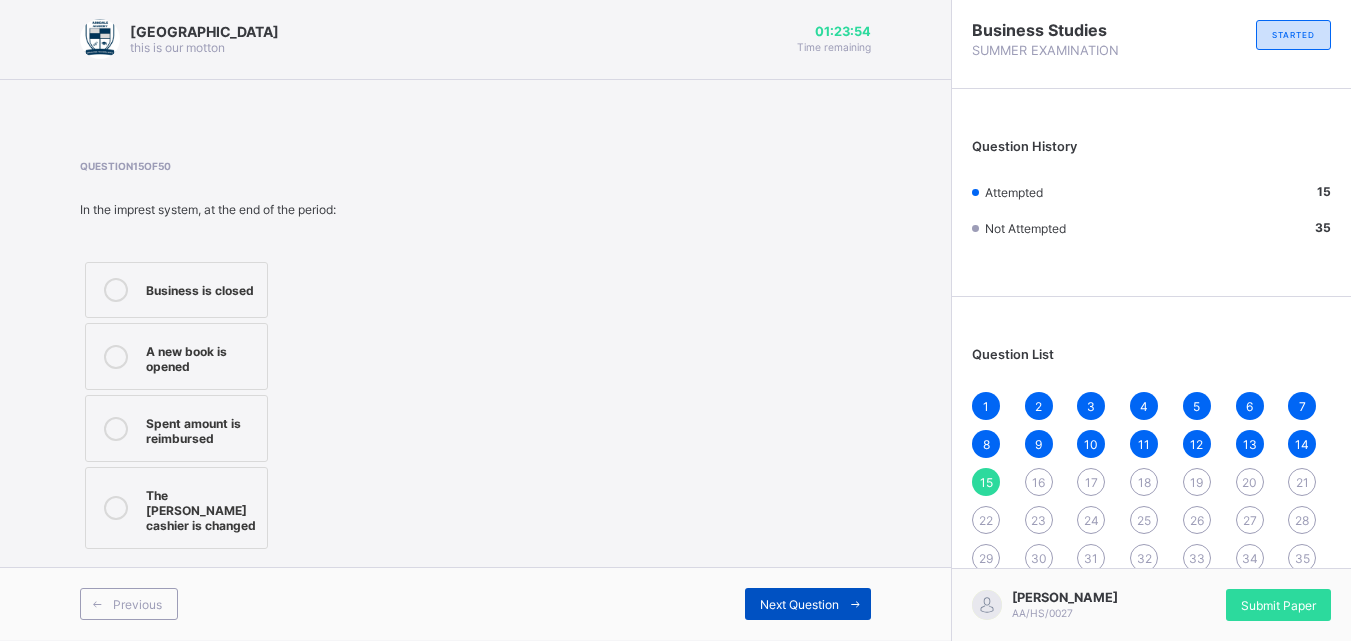 click at bounding box center [855, 604] 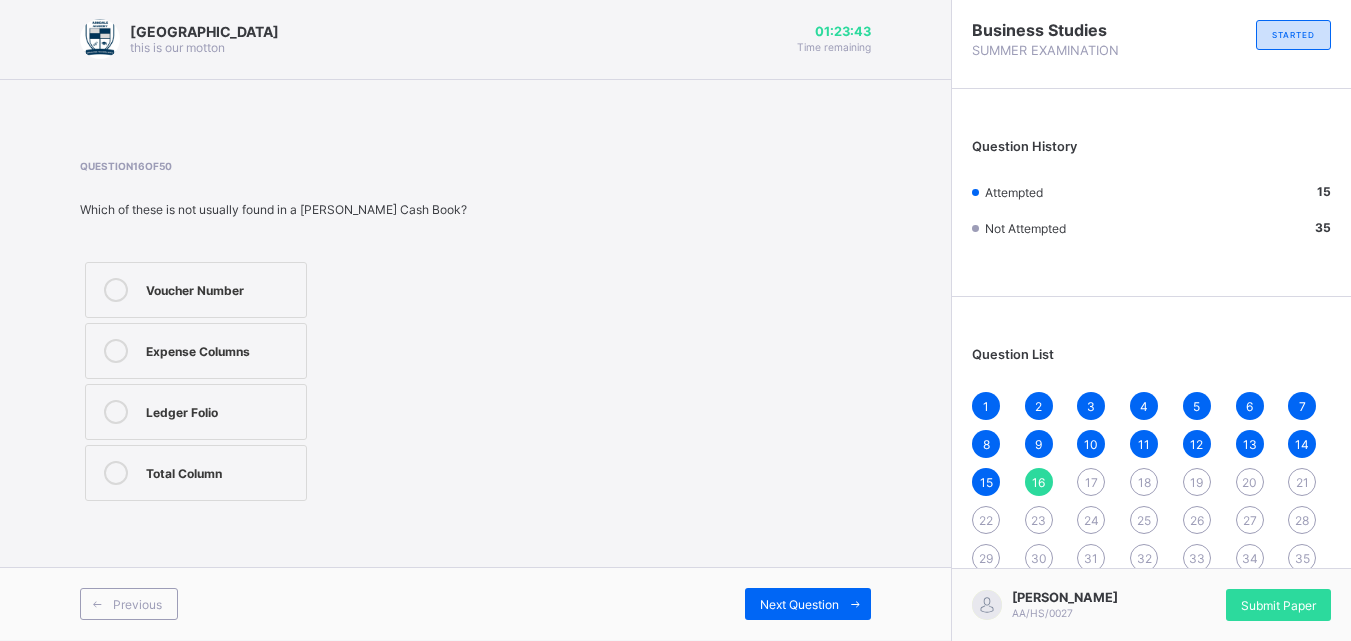 click on "Expense Columns" at bounding box center [196, 351] 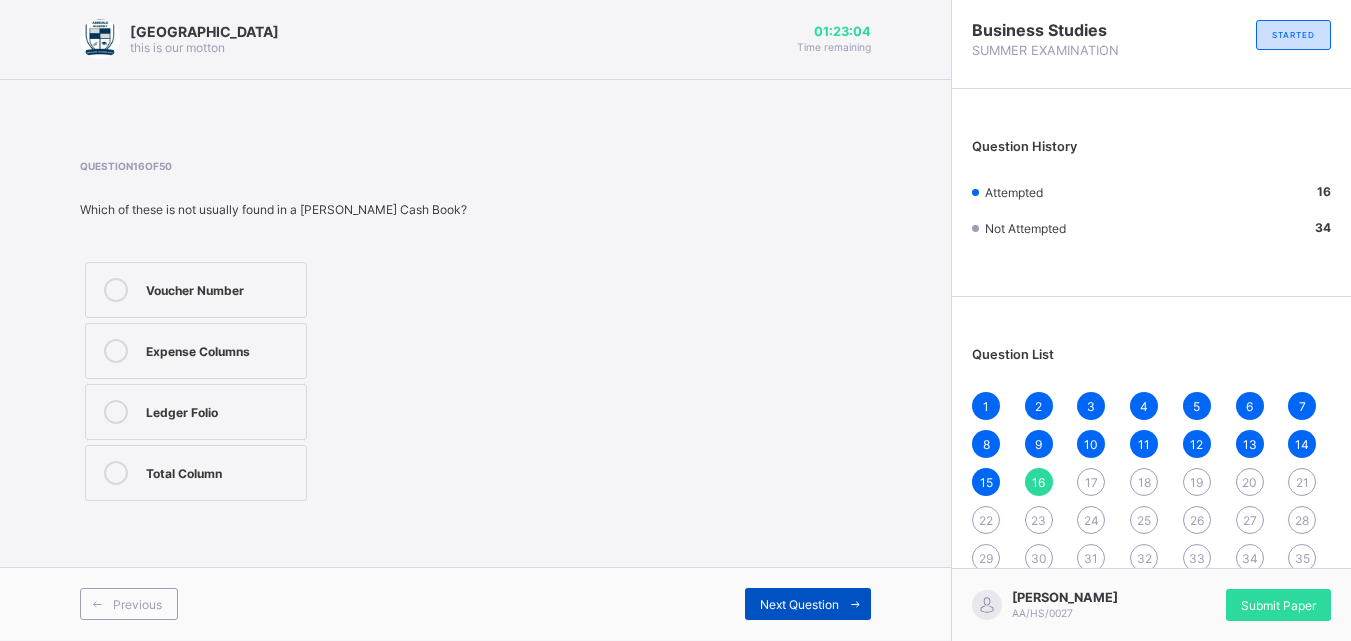 click on "Next Question" at bounding box center [799, 604] 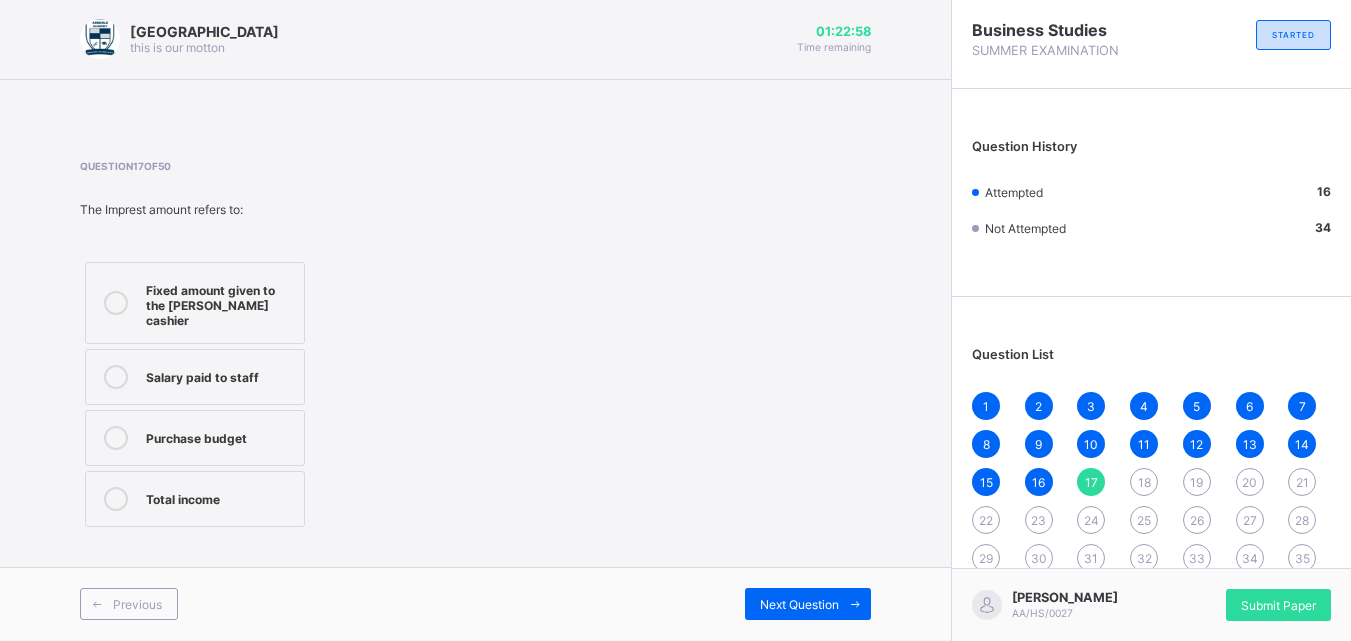 click on "Fixed amount given to the [PERSON_NAME] cashier" at bounding box center [220, 303] 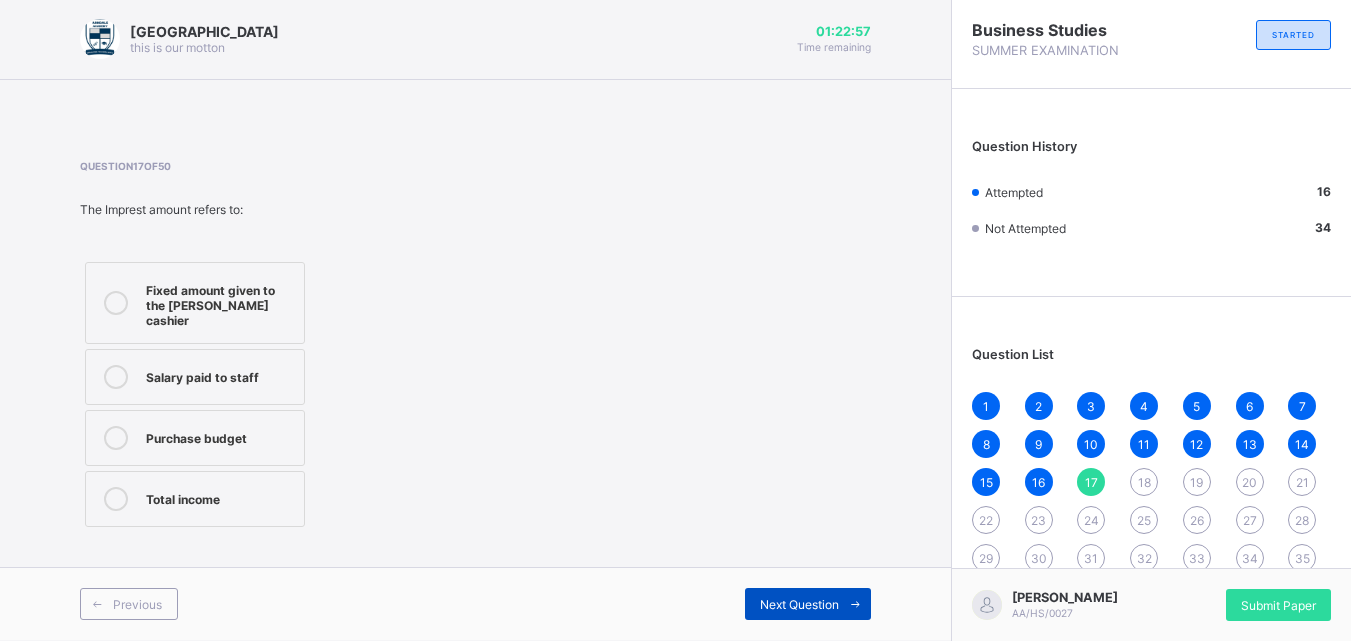 click on "Next Question" at bounding box center (808, 604) 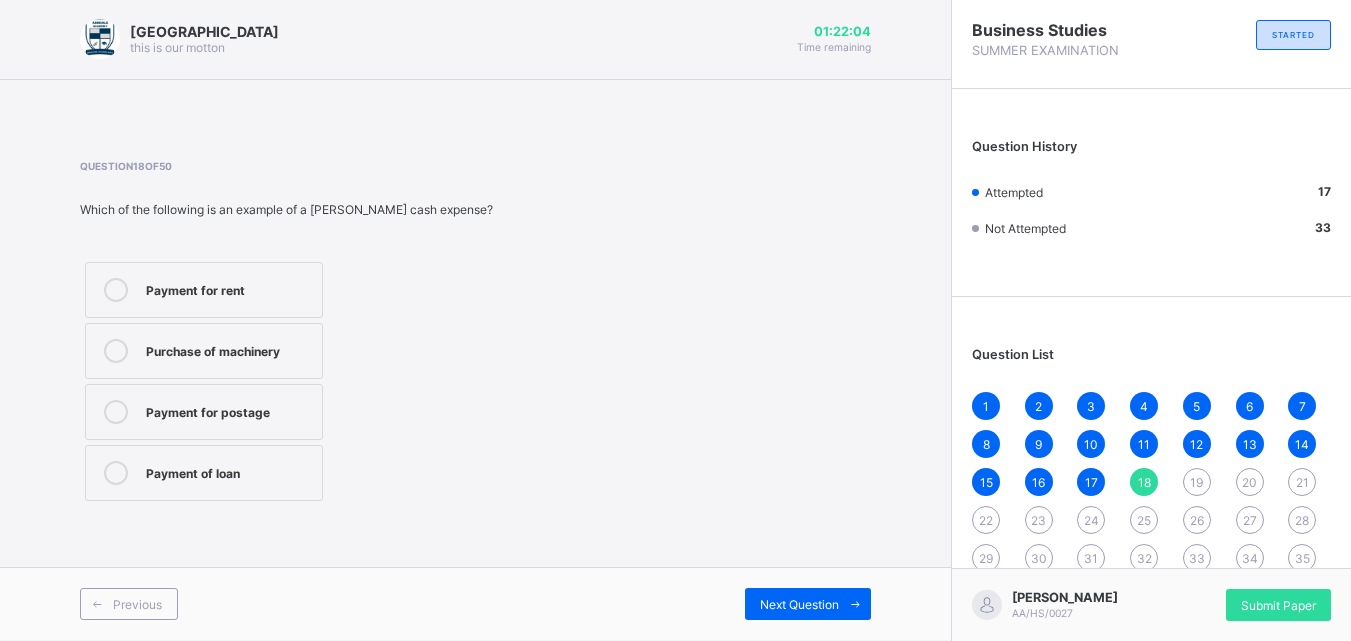 click on "Payment for rent" at bounding box center [204, 290] 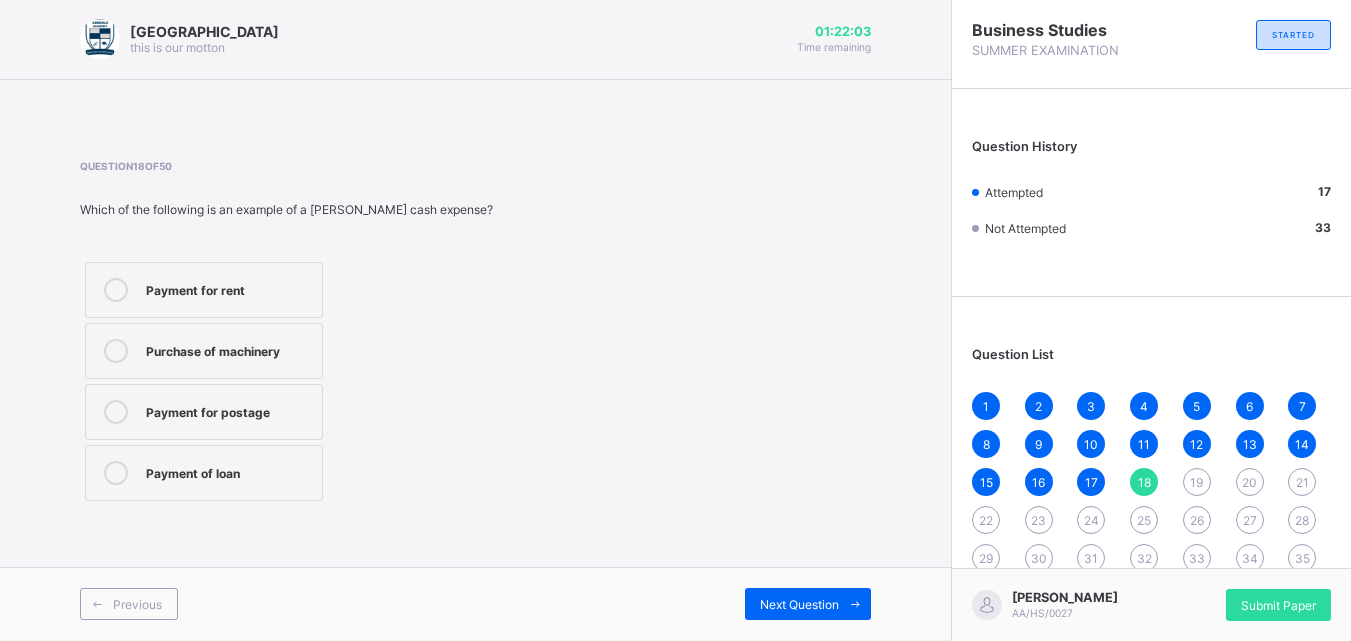 click at bounding box center [116, 351] 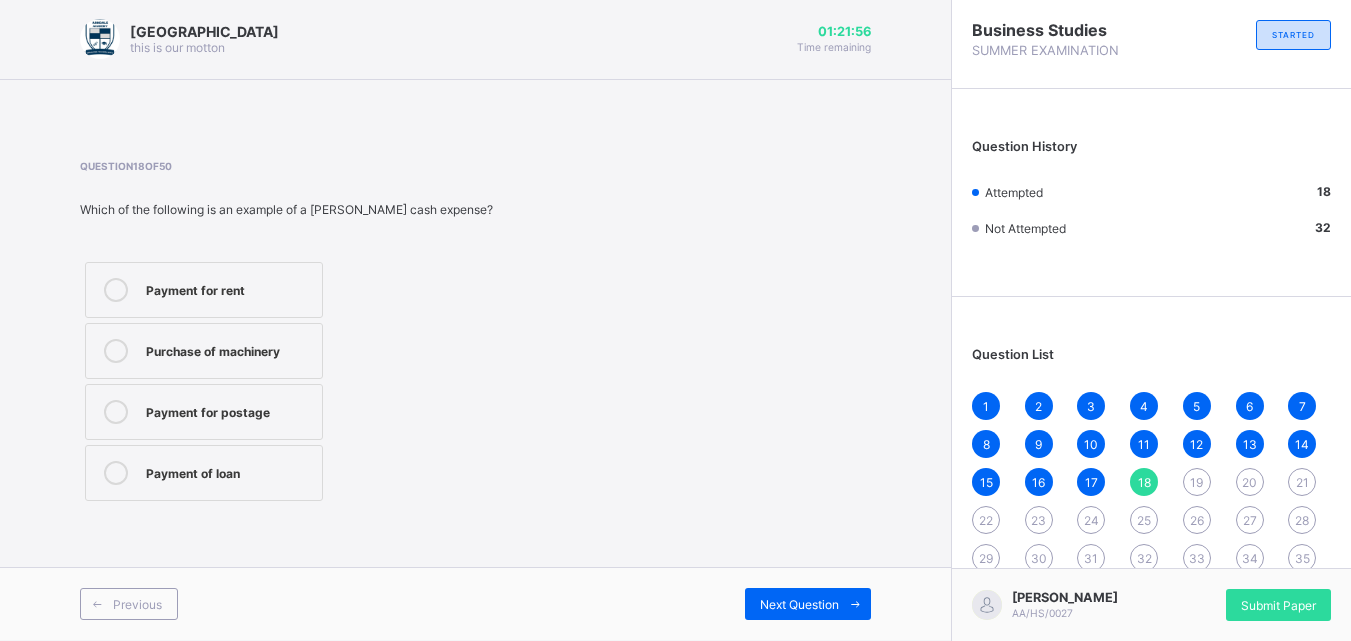 click at bounding box center (116, 290) 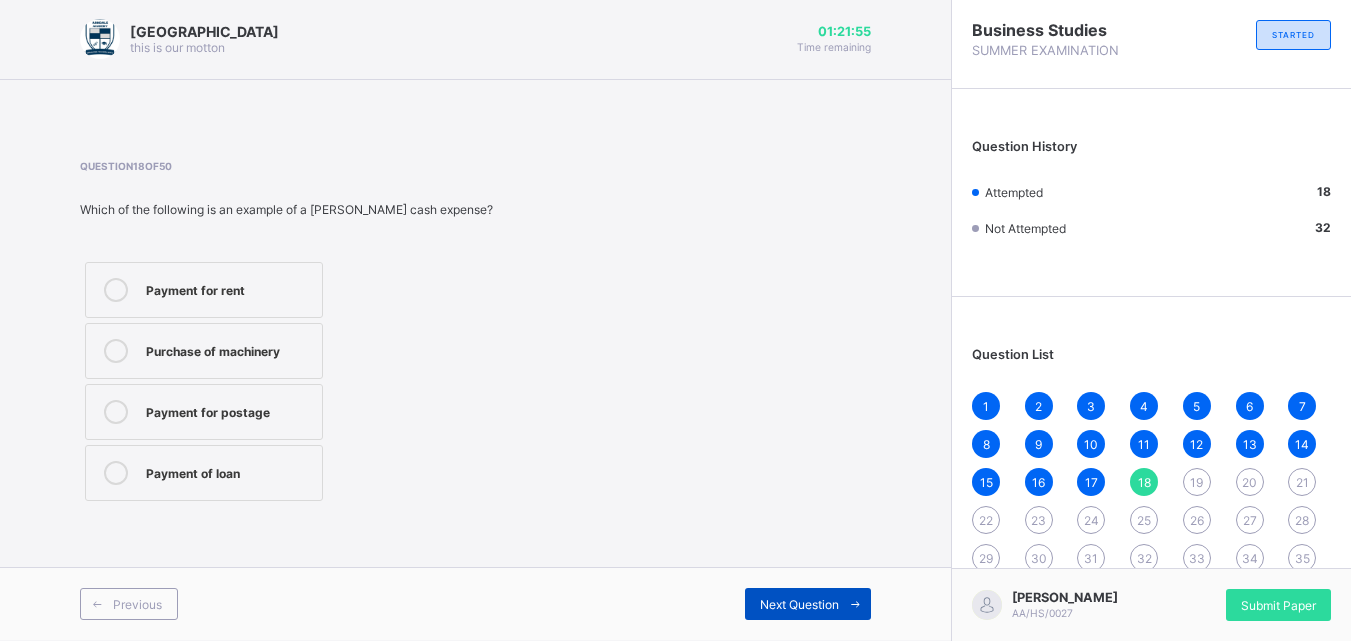 click at bounding box center (855, 604) 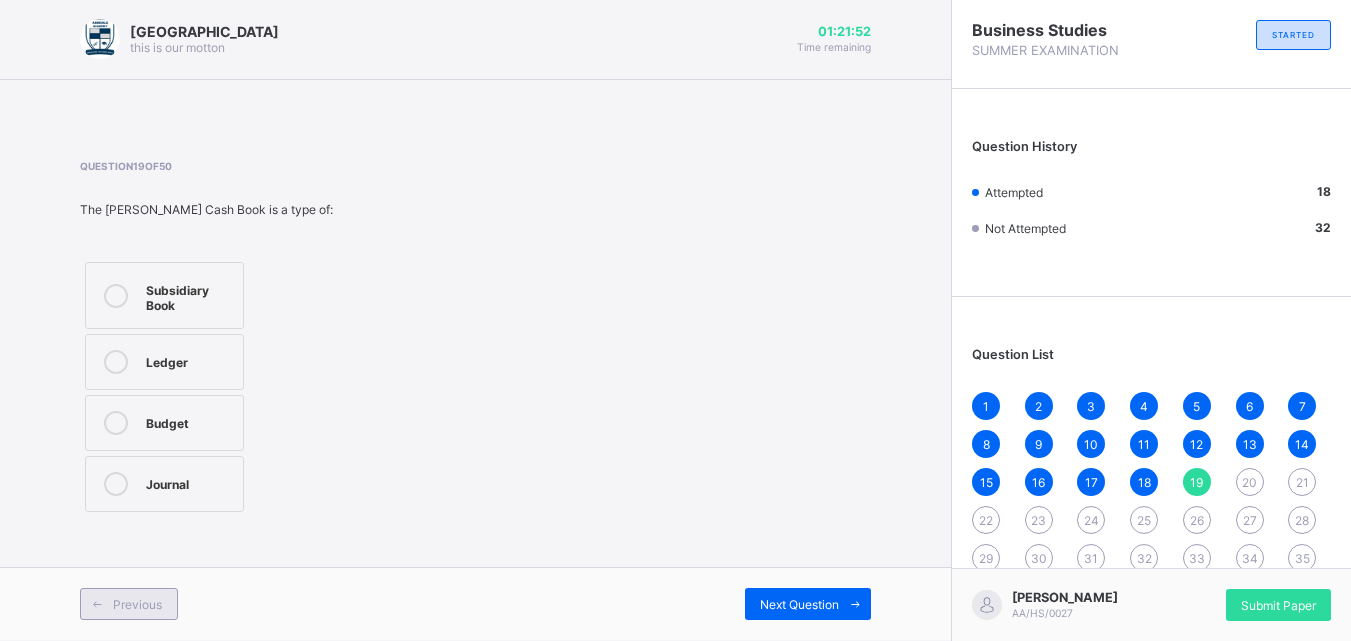 click at bounding box center (97, 604) 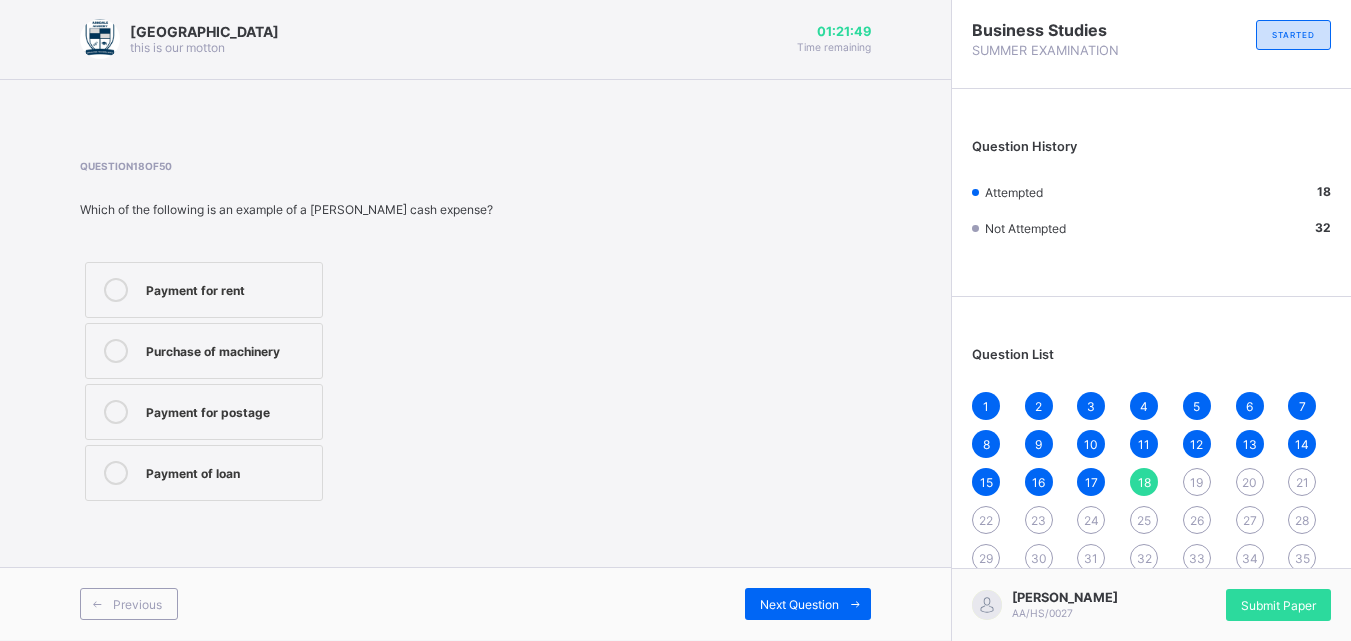 click at bounding box center [116, 473] 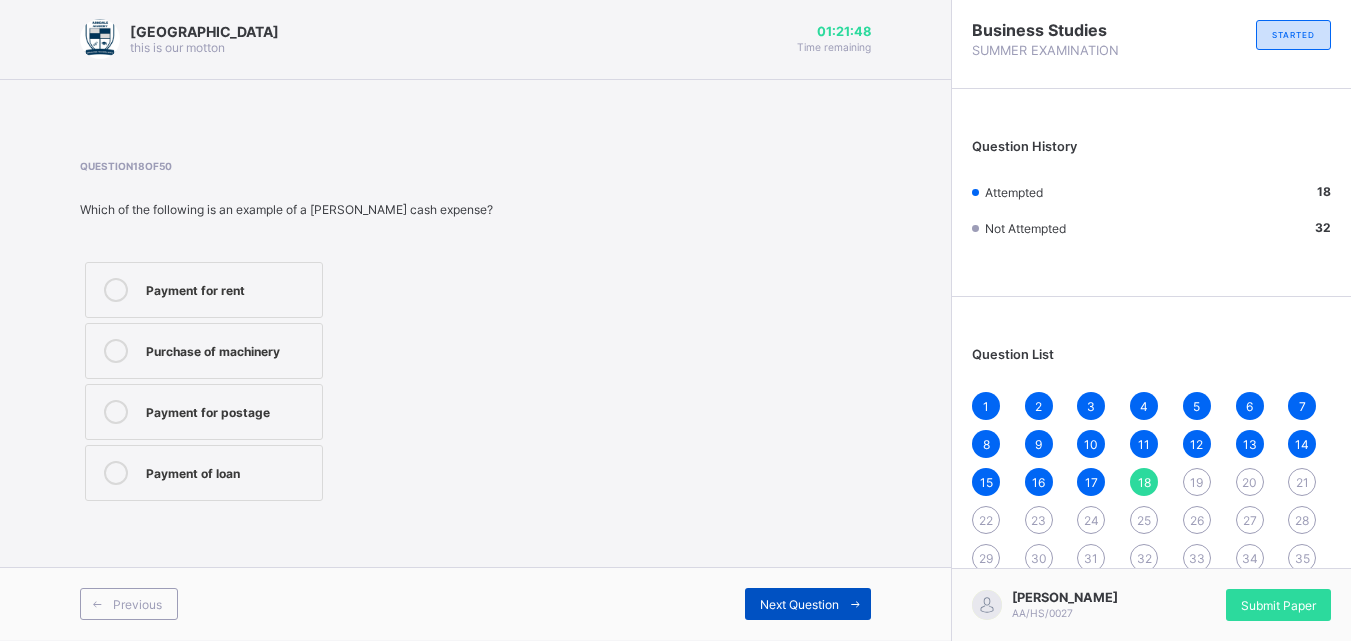 click on "Next Question" at bounding box center (808, 604) 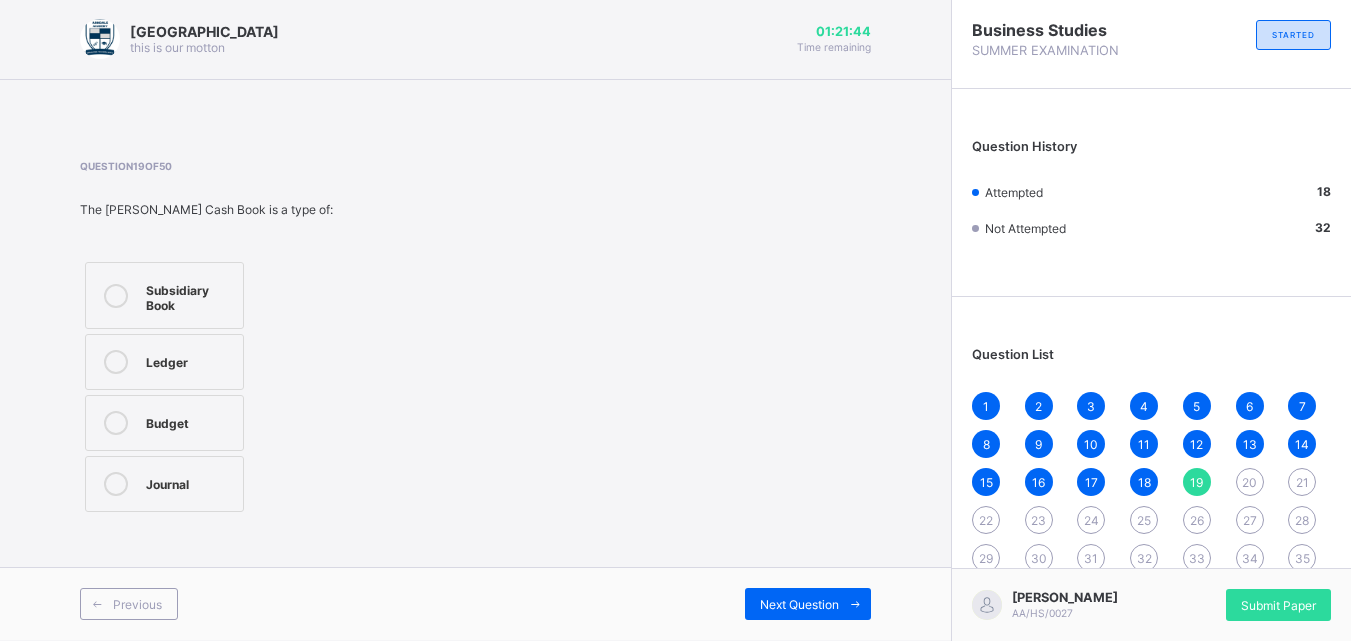click on "Ledger" at bounding box center (164, 362) 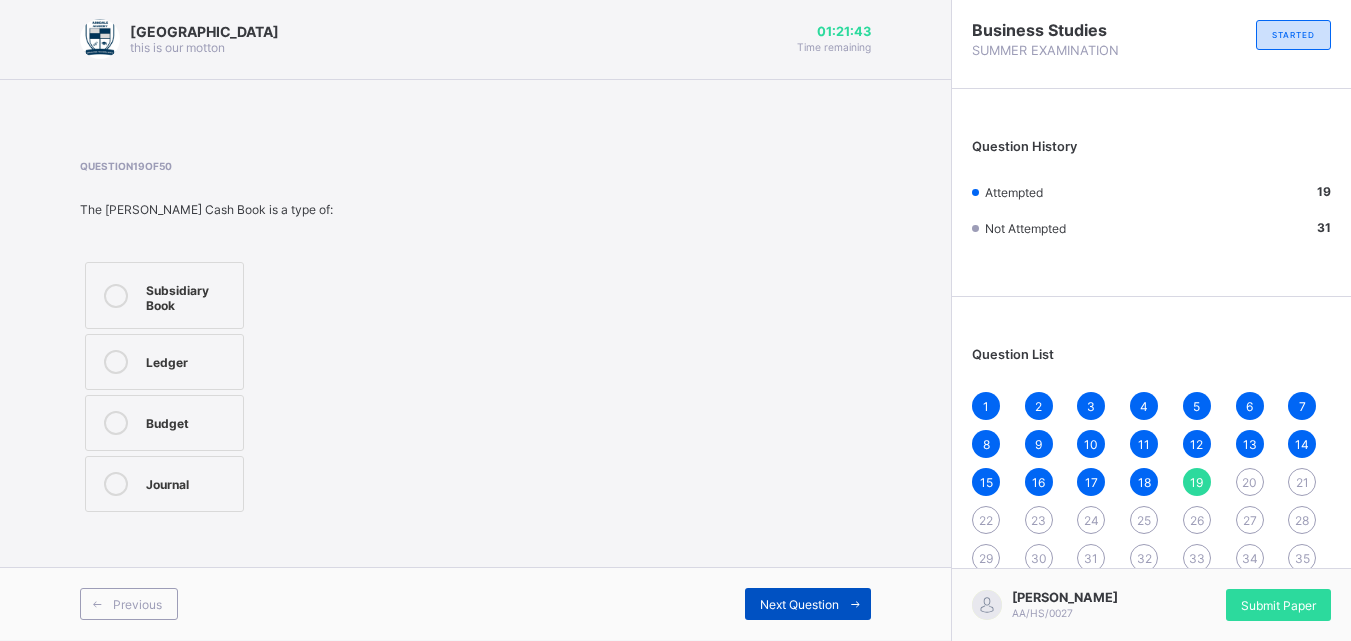 click on "Next Question" at bounding box center [808, 604] 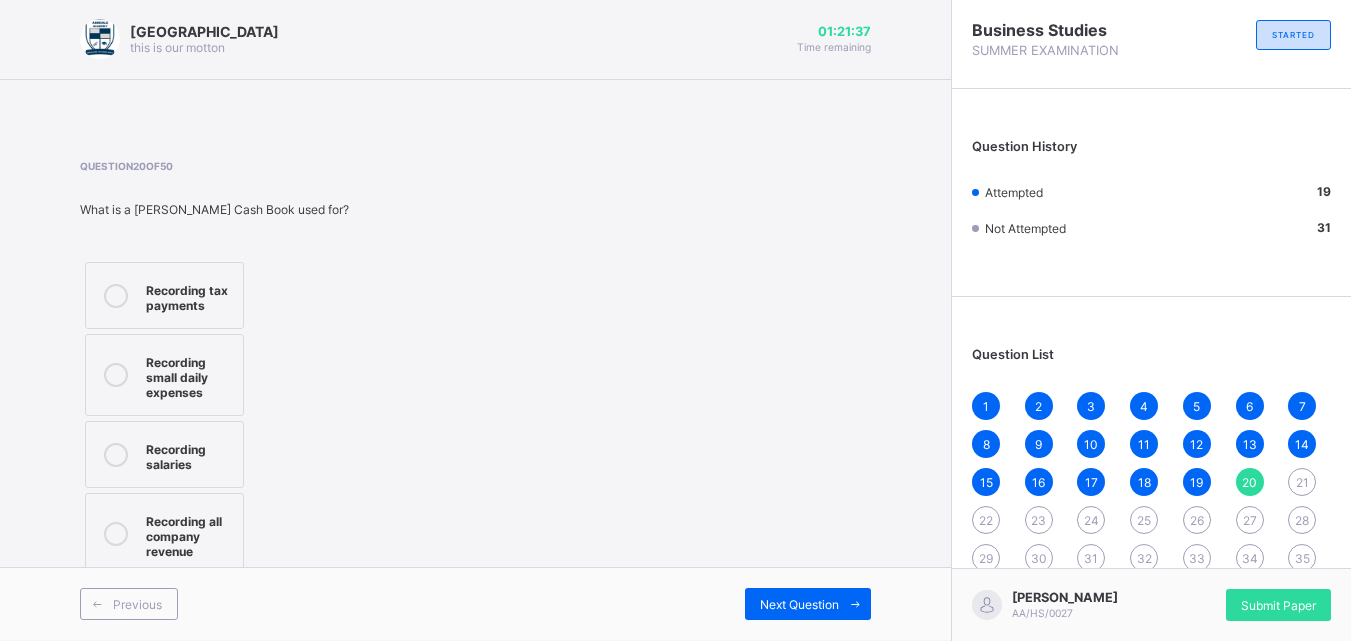 click on "Recording all company revenue" at bounding box center (164, 534) 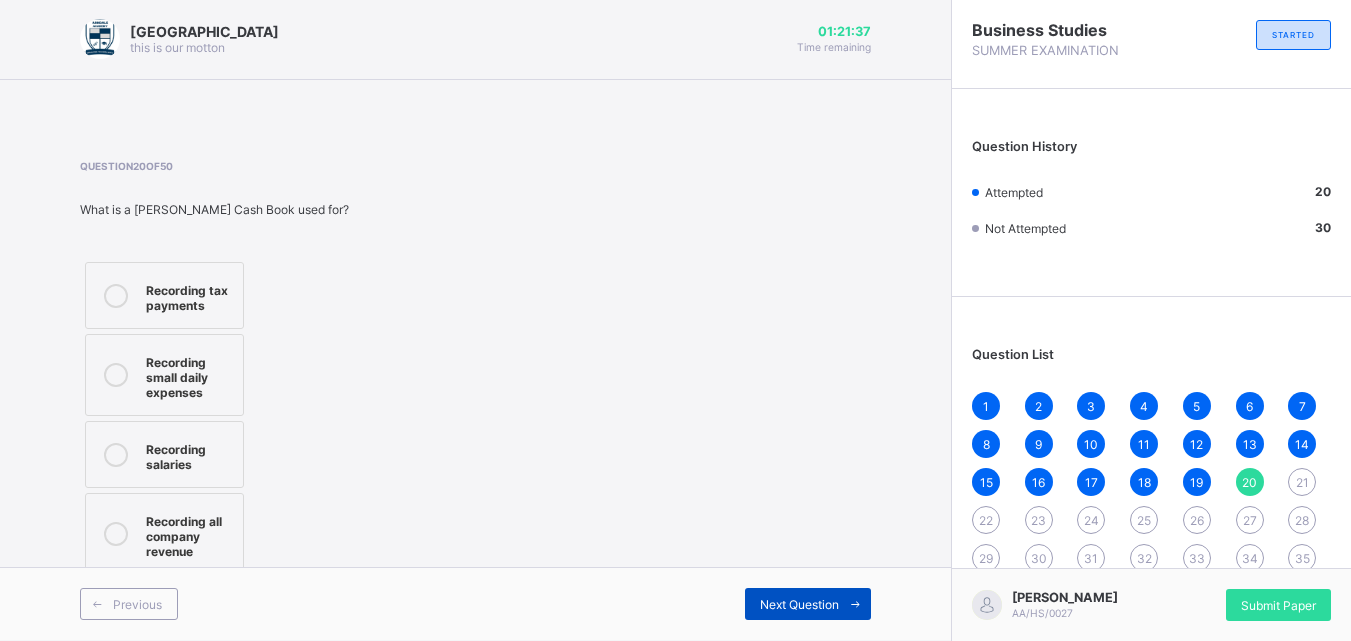 click on "Next Question" at bounding box center [799, 604] 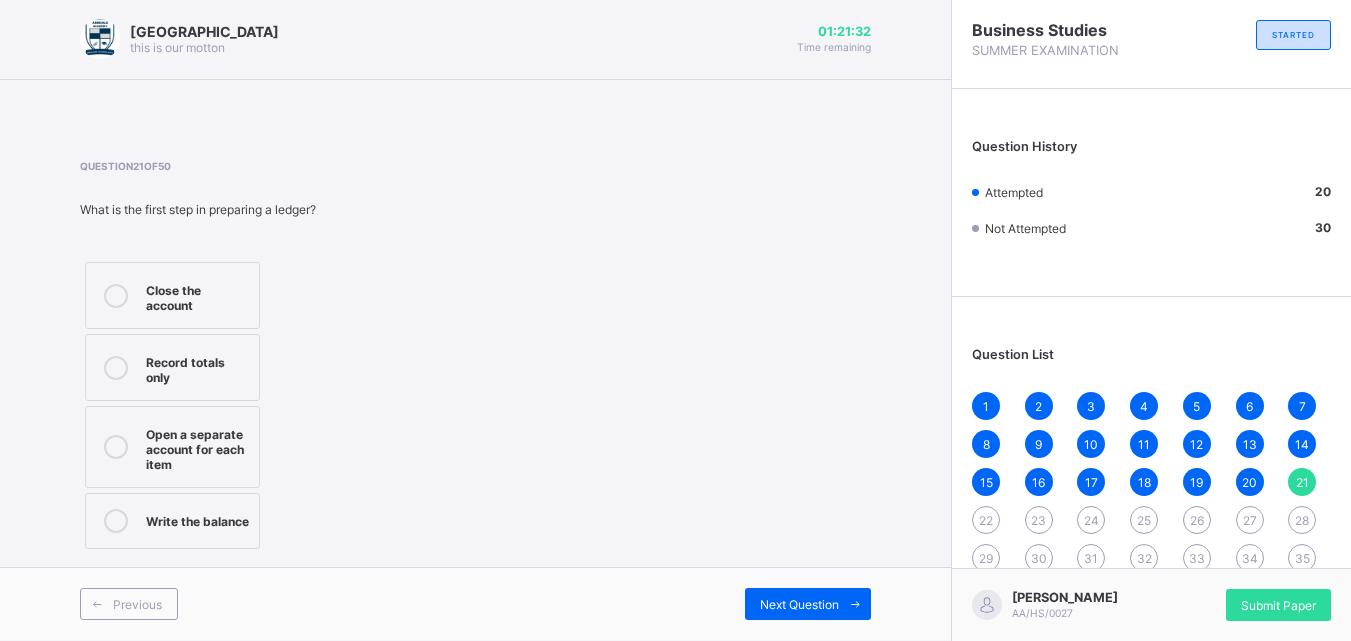 click on "Open a separate account for each item" at bounding box center [197, 447] 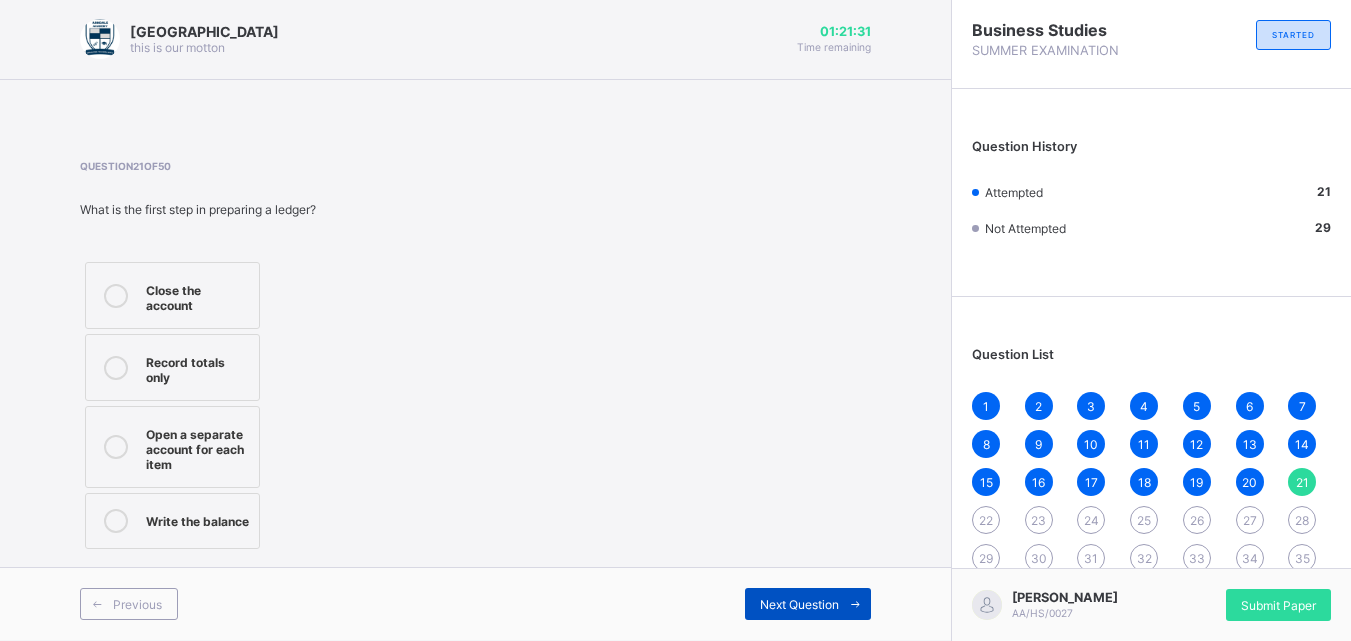 click on "Next Question" at bounding box center [799, 604] 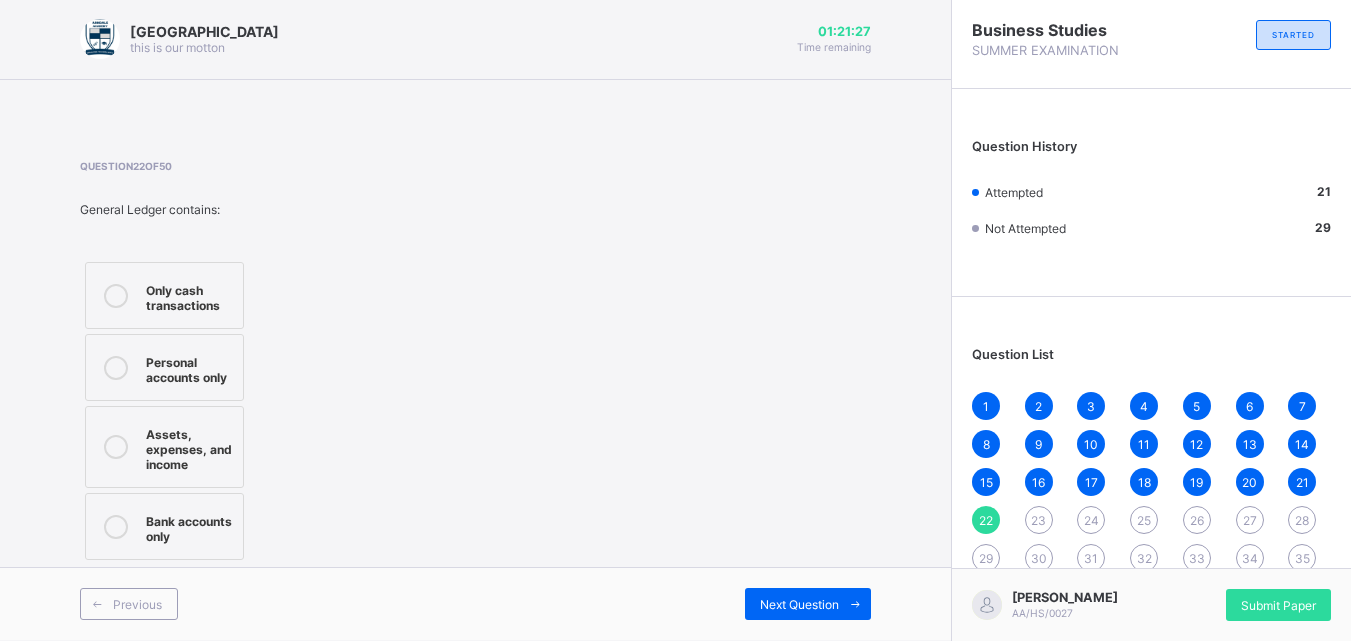 click on "Assets, expenses, and income" at bounding box center [189, 447] 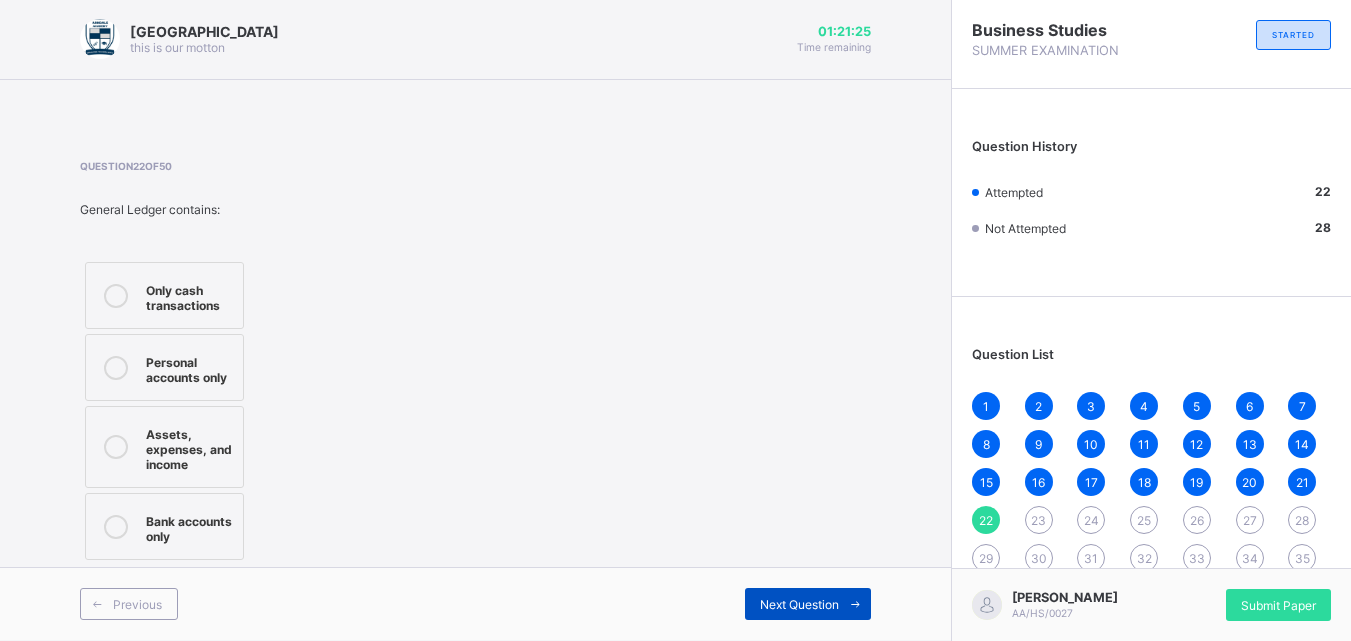 click on "Next Question" at bounding box center [808, 604] 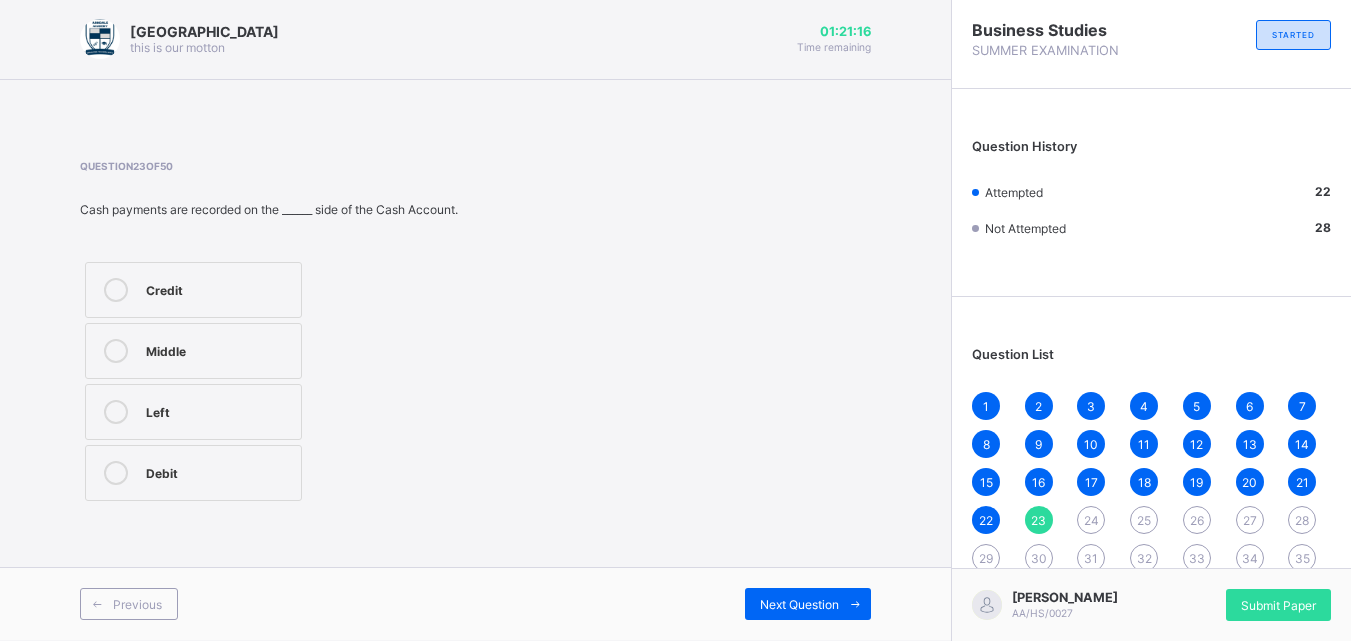 click on "Credit" at bounding box center (193, 290) 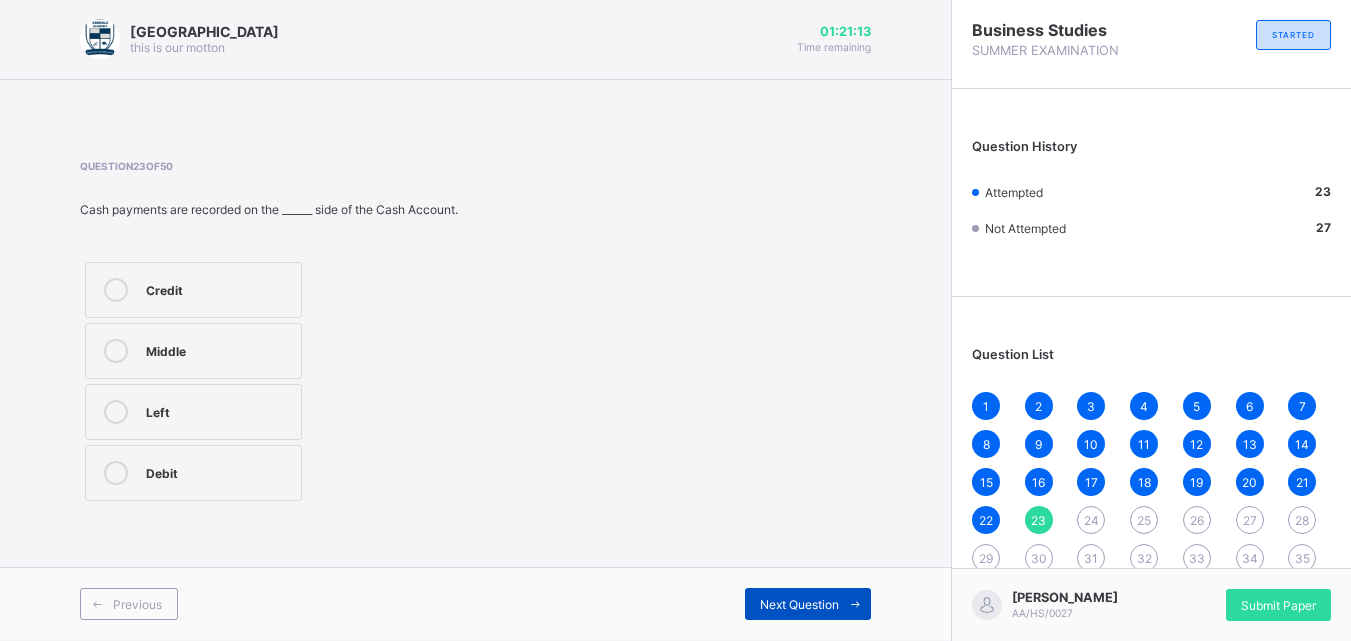 click on "Next Question" at bounding box center (799, 604) 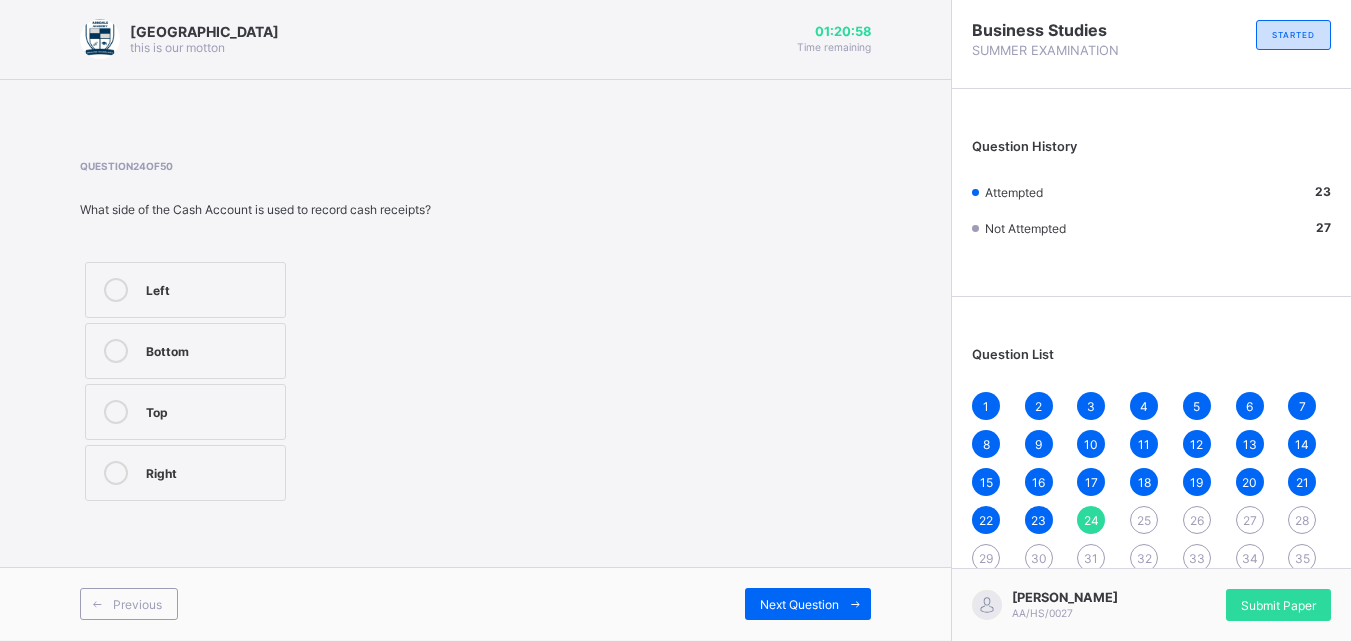 click on "Right" at bounding box center (210, 473) 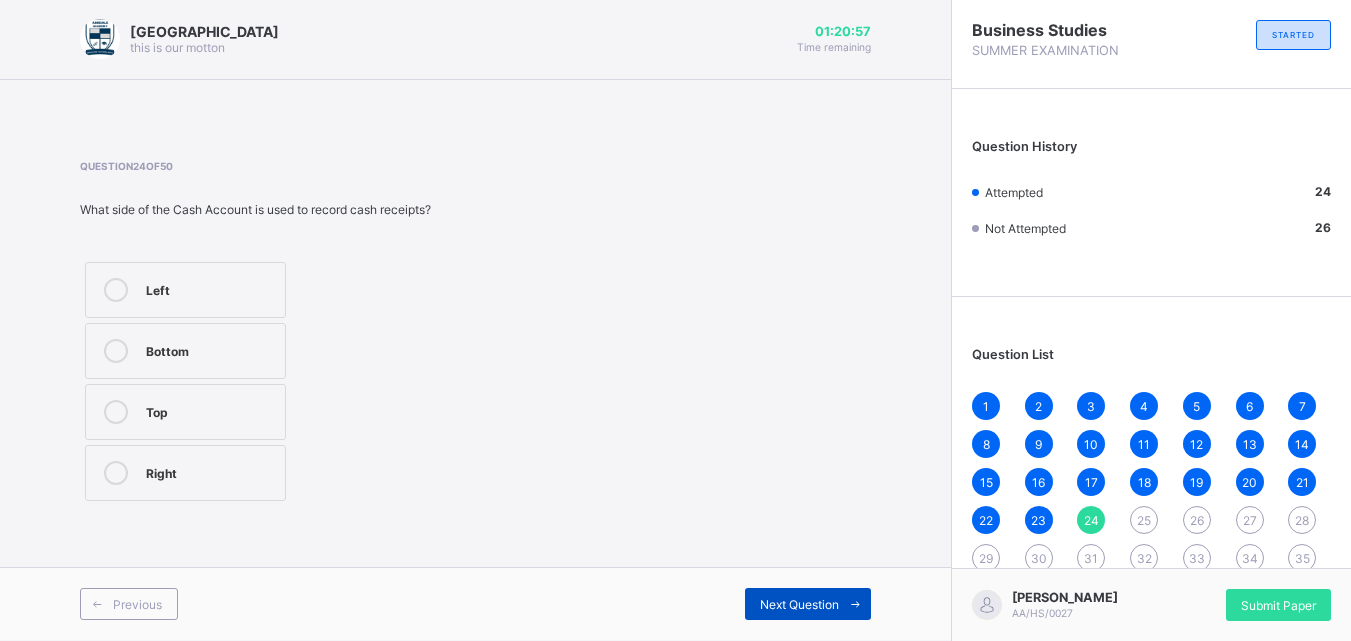 click on "Next Question" at bounding box center (799, 604) 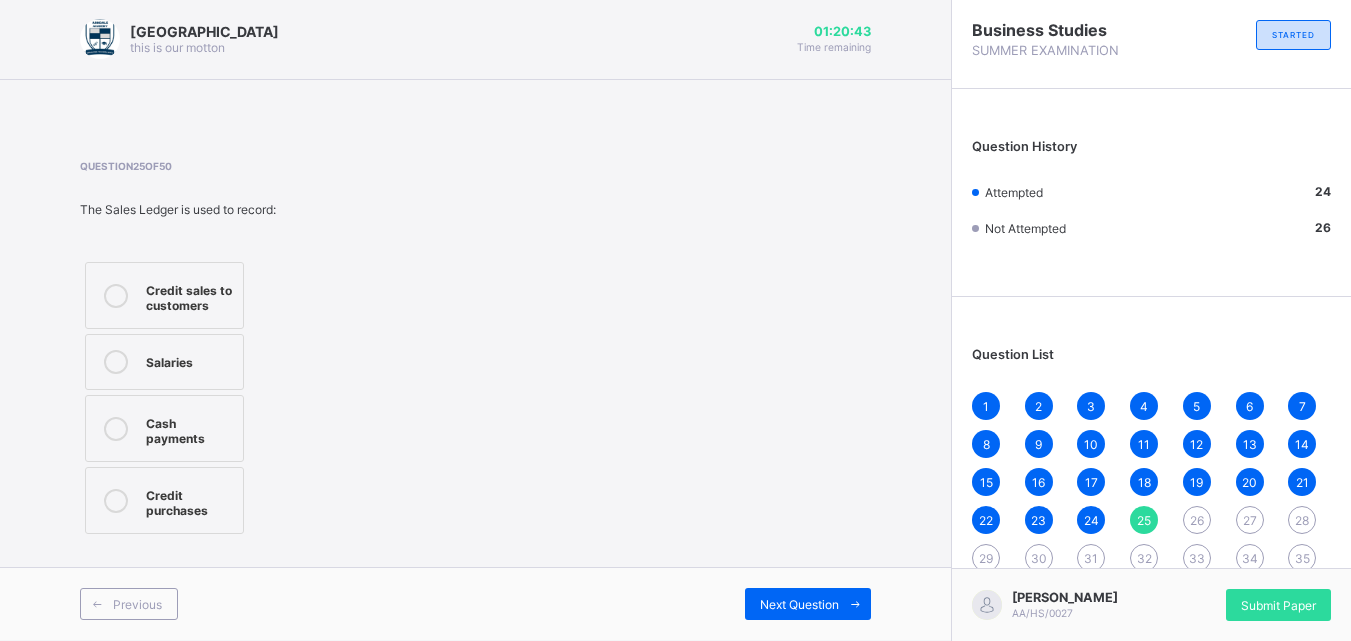 click on "Credit sales to customers" at bounding box center (164, 295) 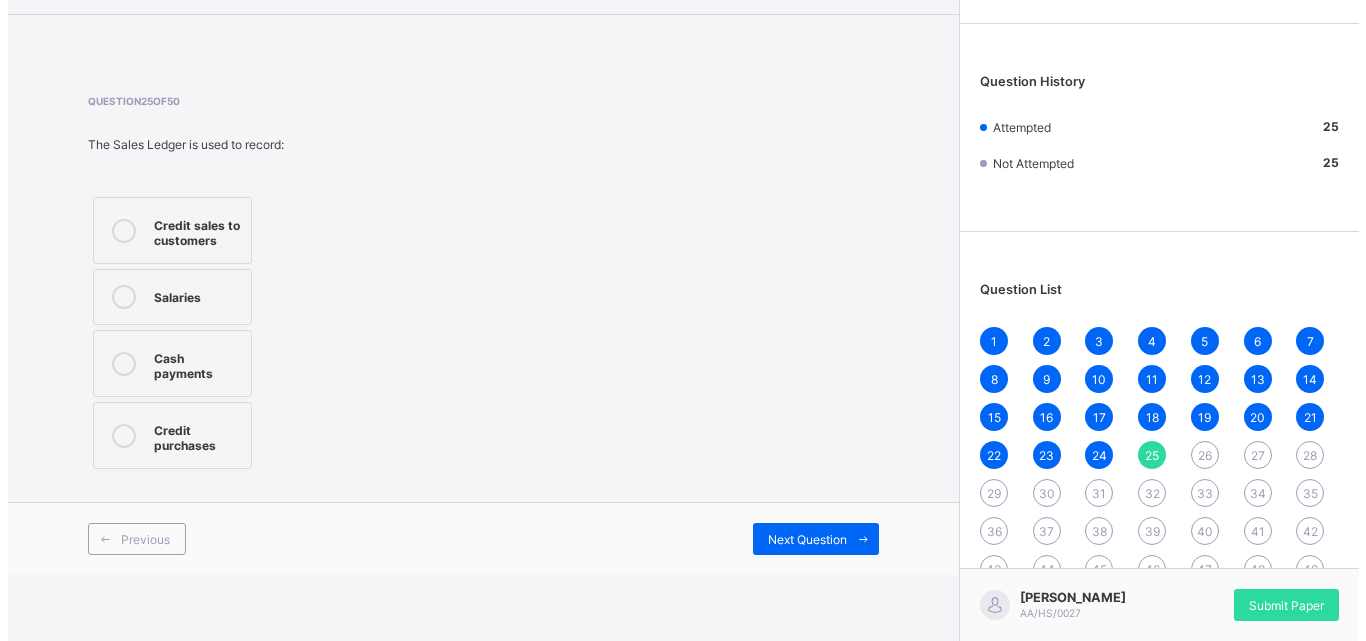 scroll, scrollTop: 0, scrollLeft: 0, axis: both 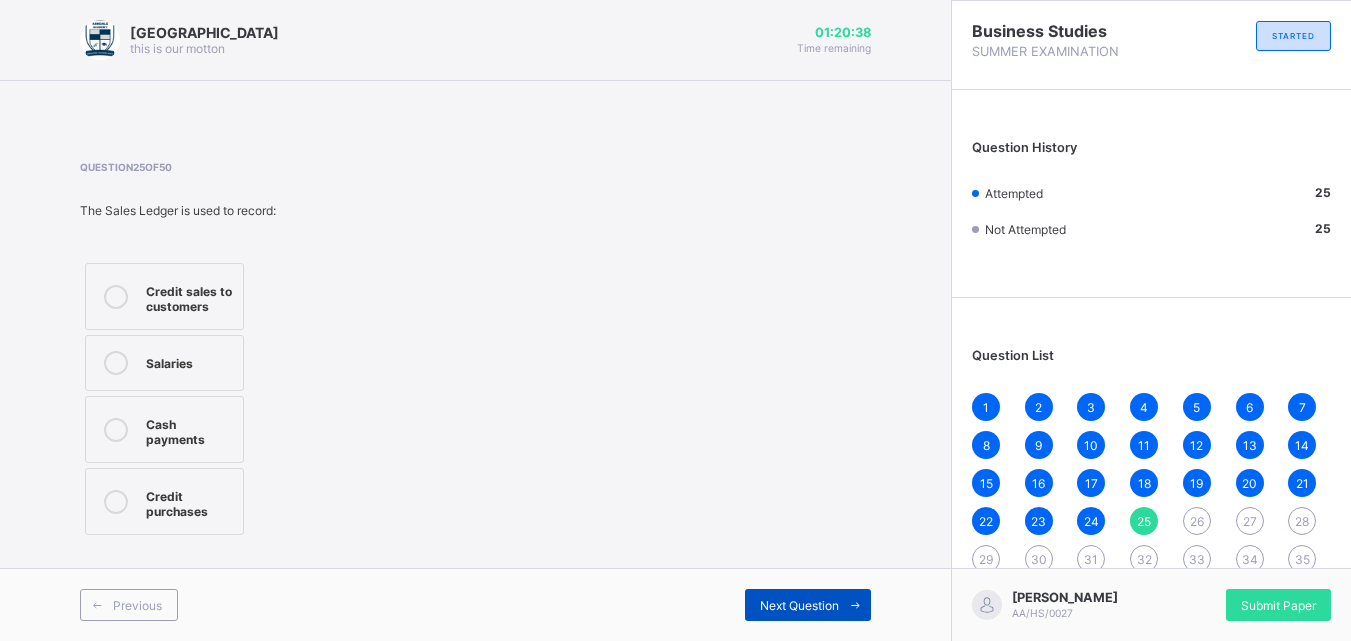 click at bounding box center (855, 605) 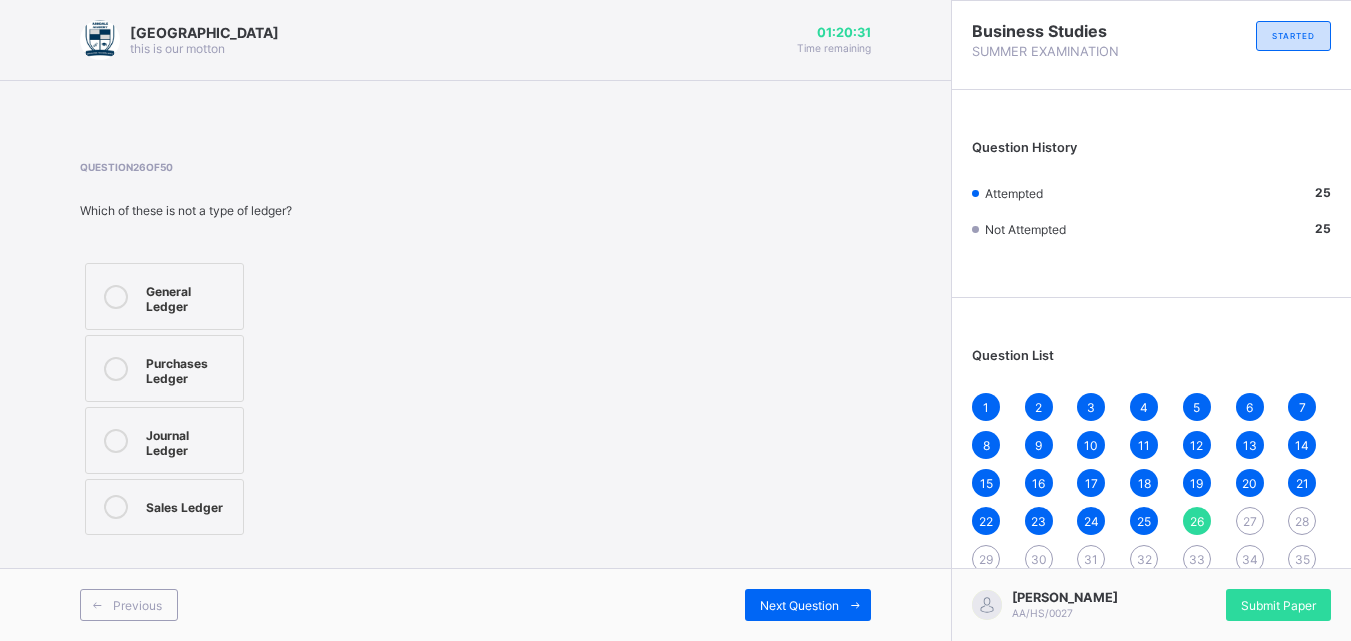 click on "Journal Ledger" at bounding box center (164, 440) 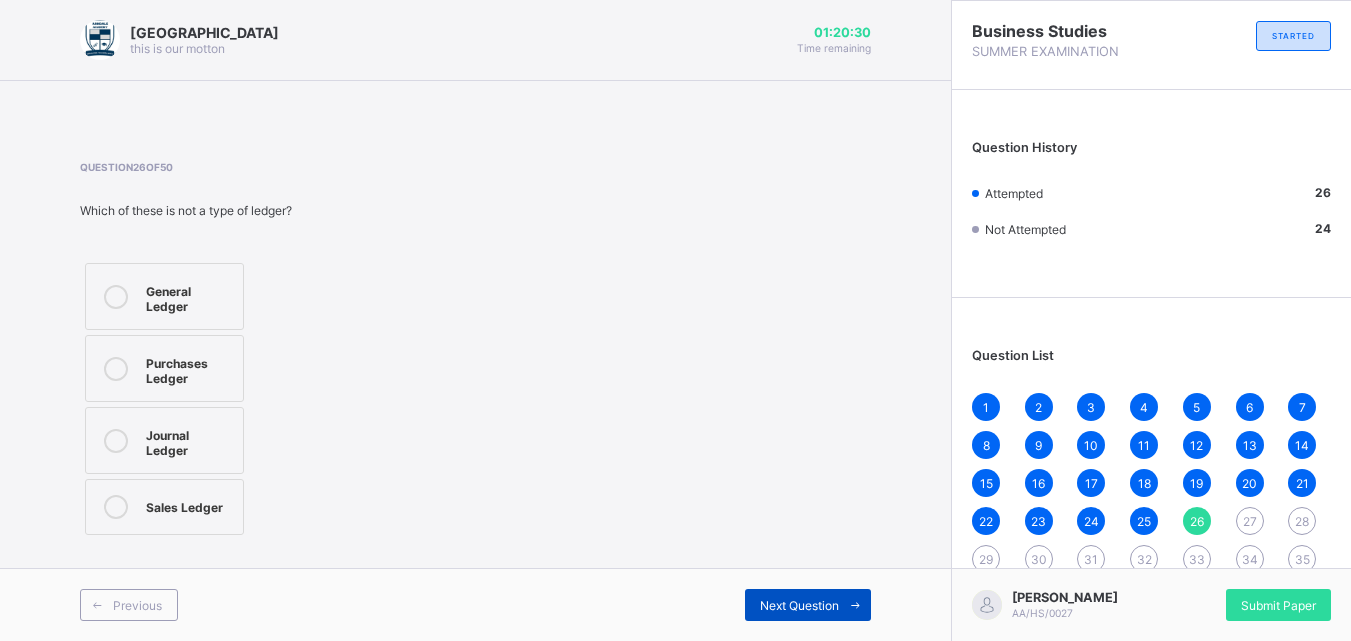 click on "Next Question" at bounding box center (799, 605) 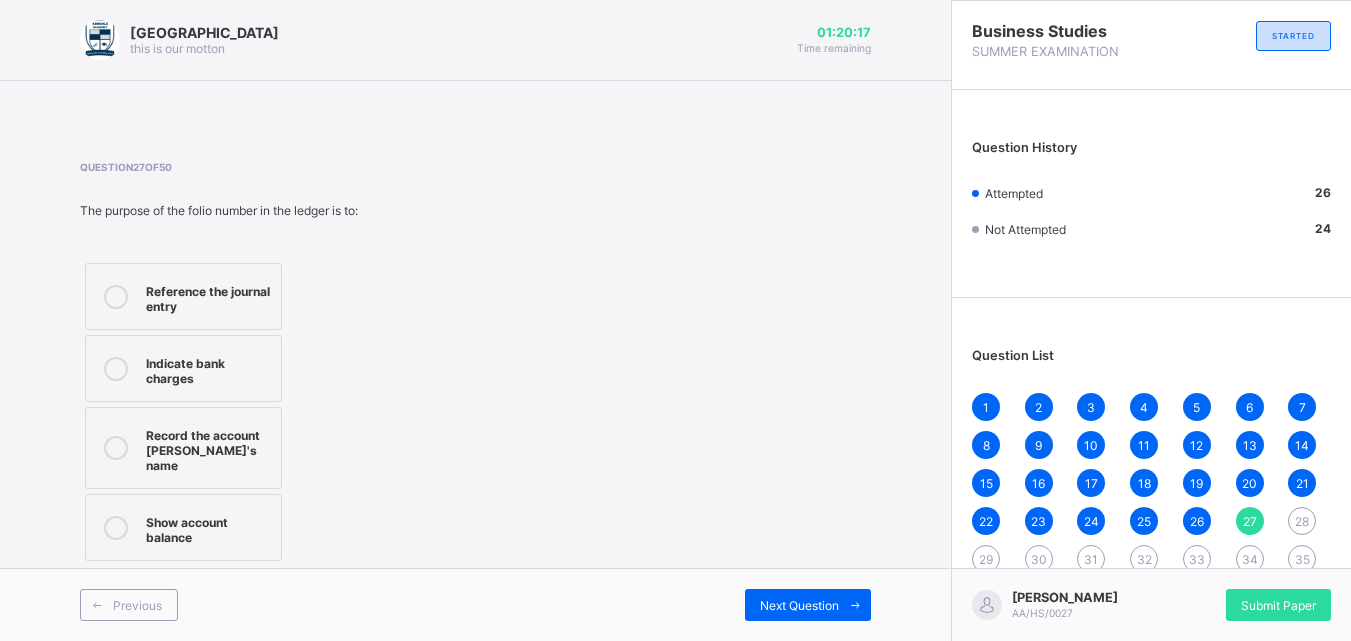 click on "Reference the journal entry" at bounding box center (208, 296) 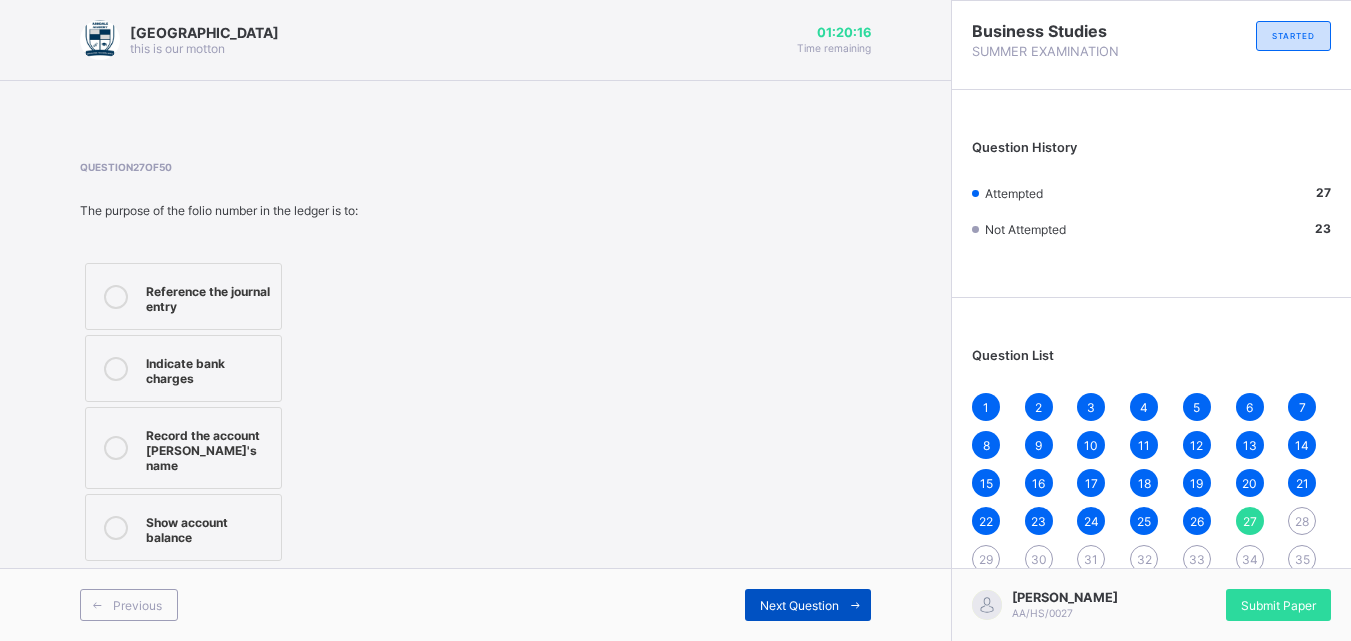click on "Next Question" at bounding box center [799, 605] 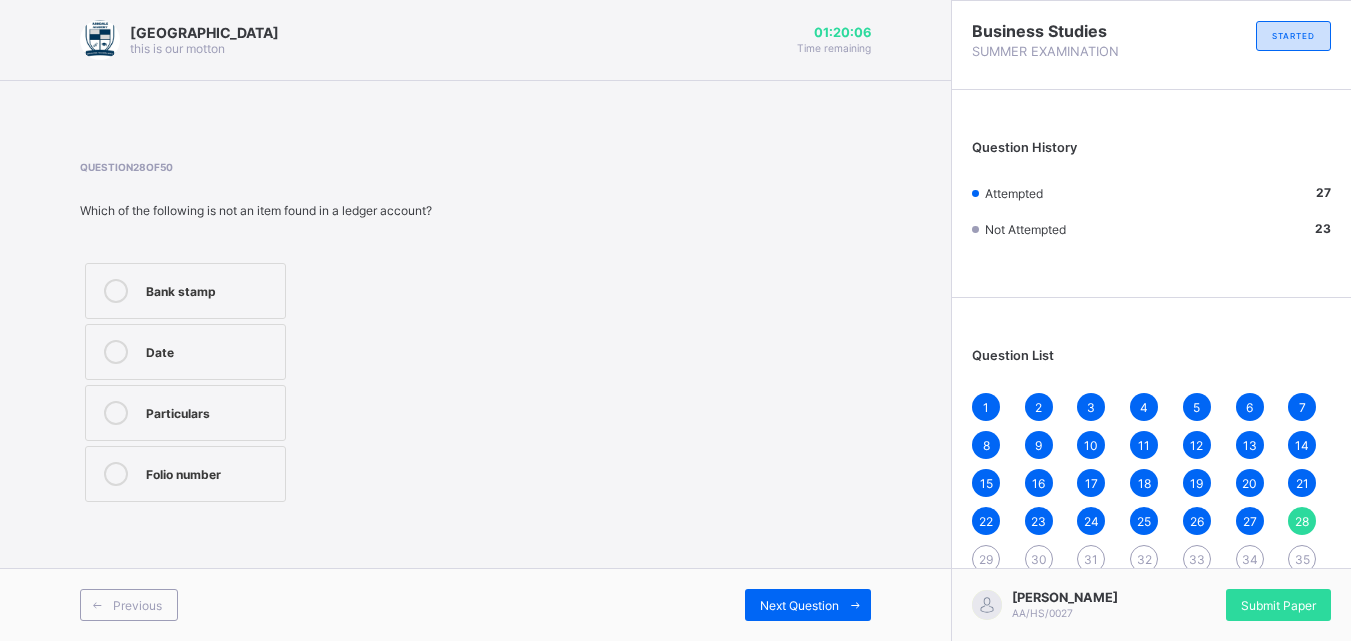 click on "Bank stamp" at bounding box center (185, 291) 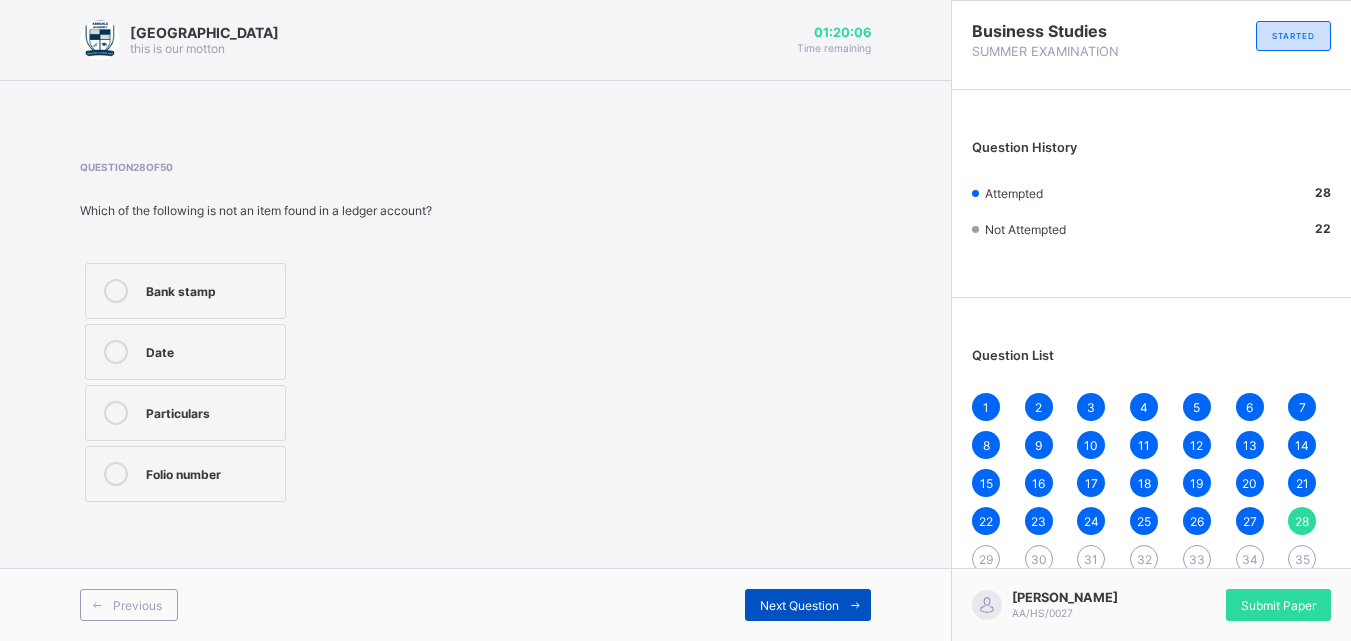 click on "Next Question" at bounding box center (808, 605) 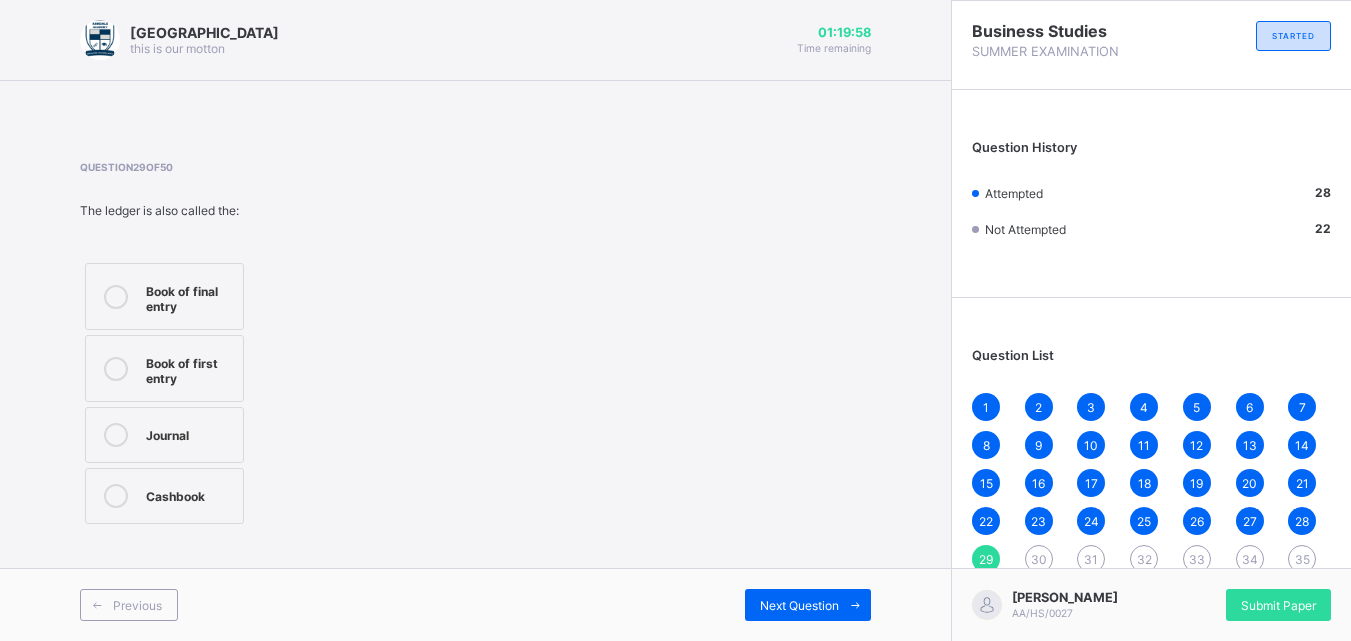 click on "Cashbook" at bounding box center (164, 496) 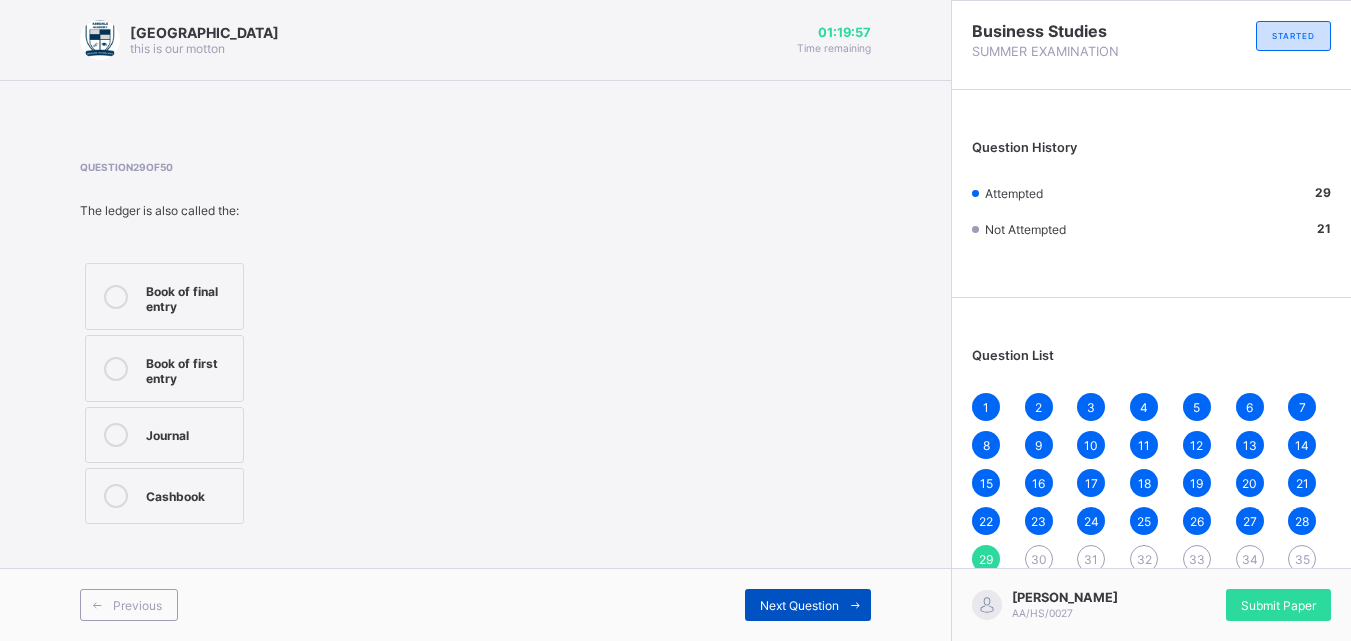click on "Next Question" at bounding box center (808, 605) 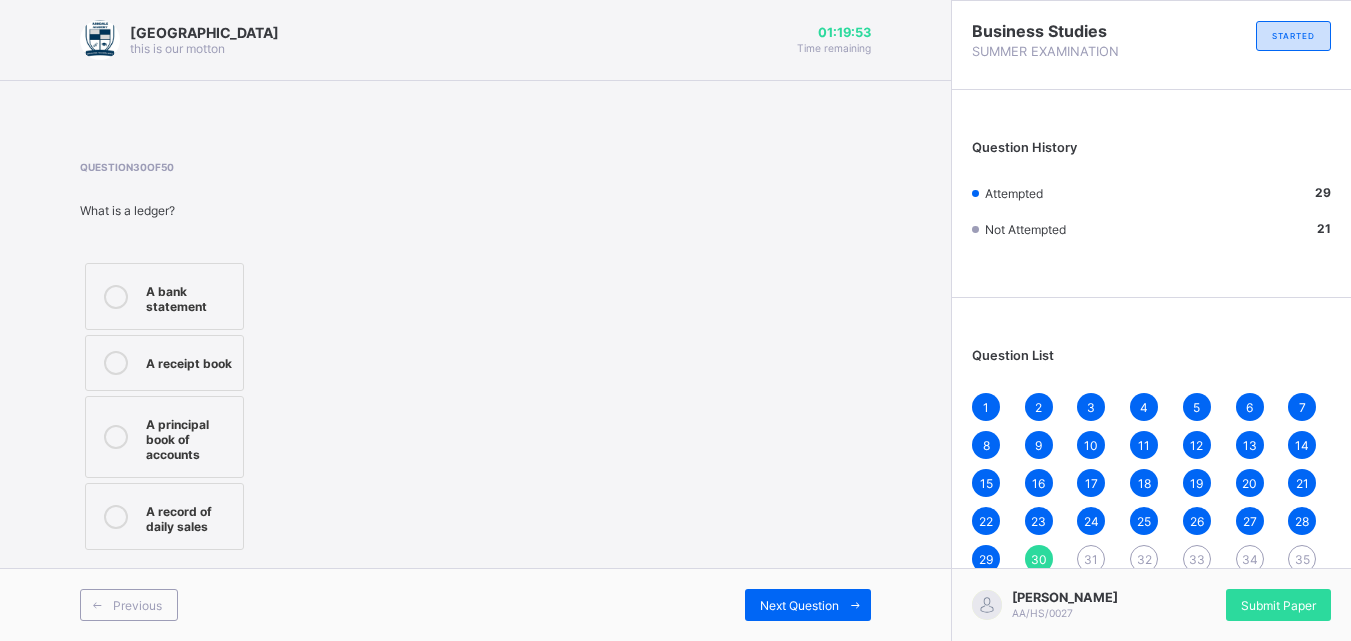 click on "A record of daily sales" at bounding box center [189, 516] 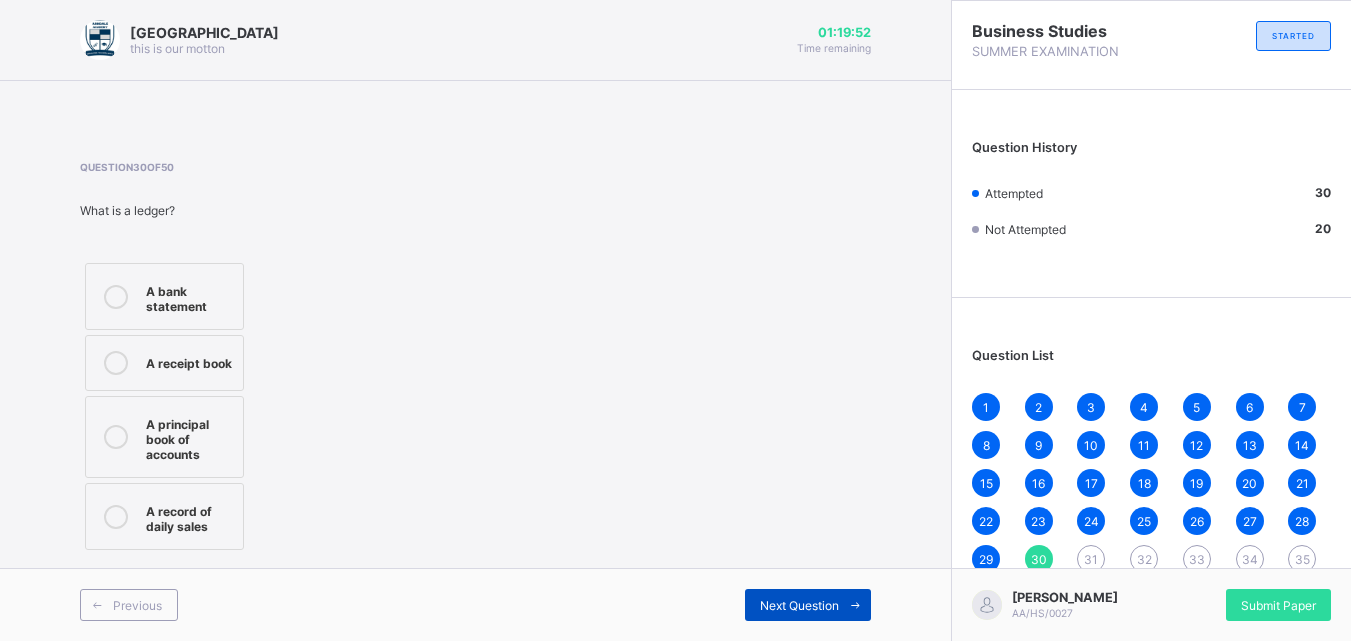 click on "Next Question" at bounding box center [808, 605] 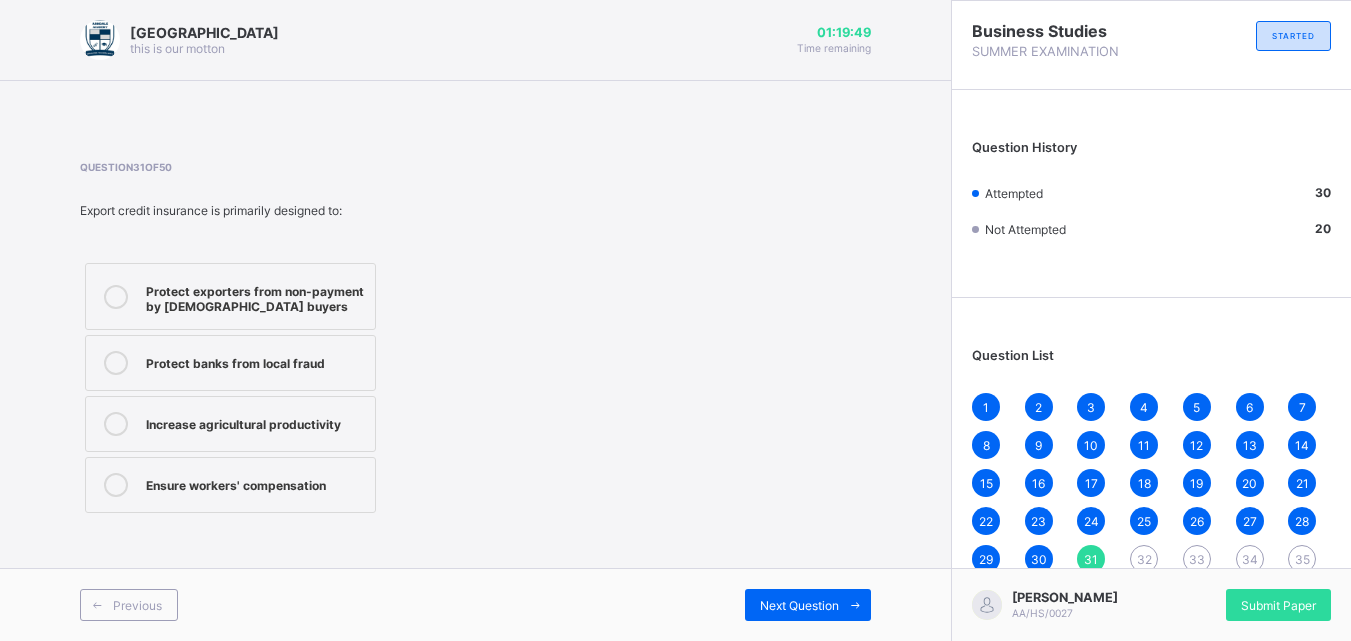 click on "27" at bounding box center (1250, 521) 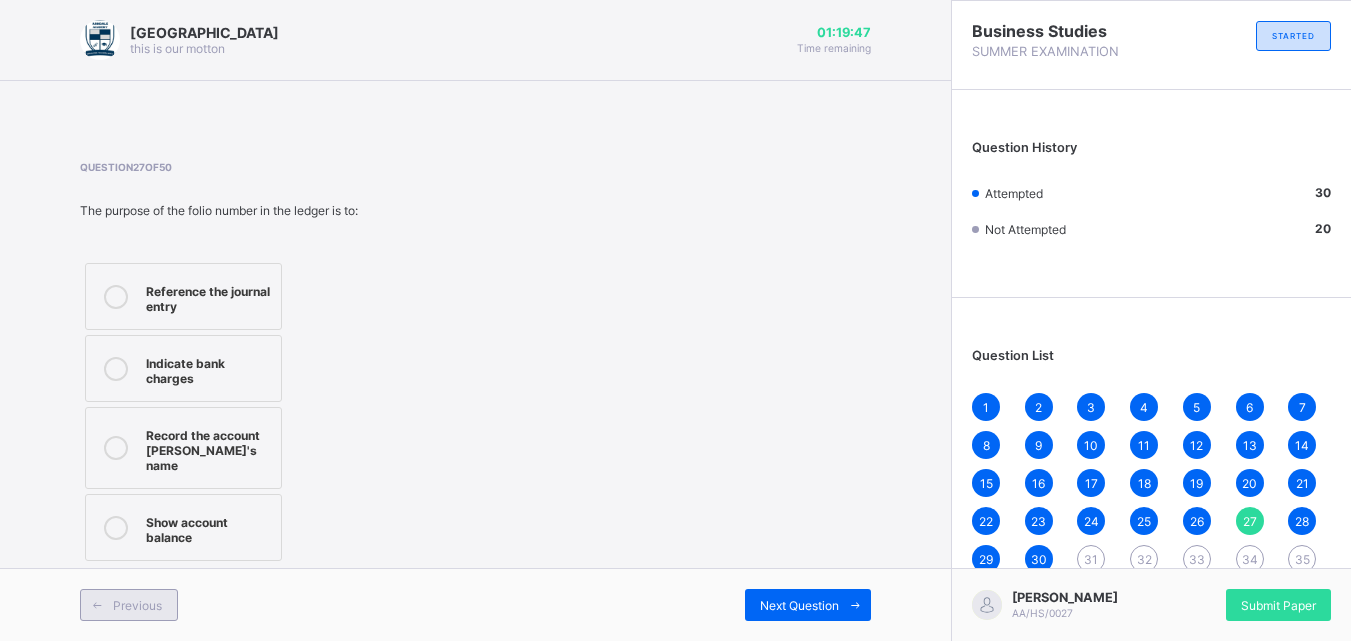 click on "Previous" at bounding box center [129, 605] 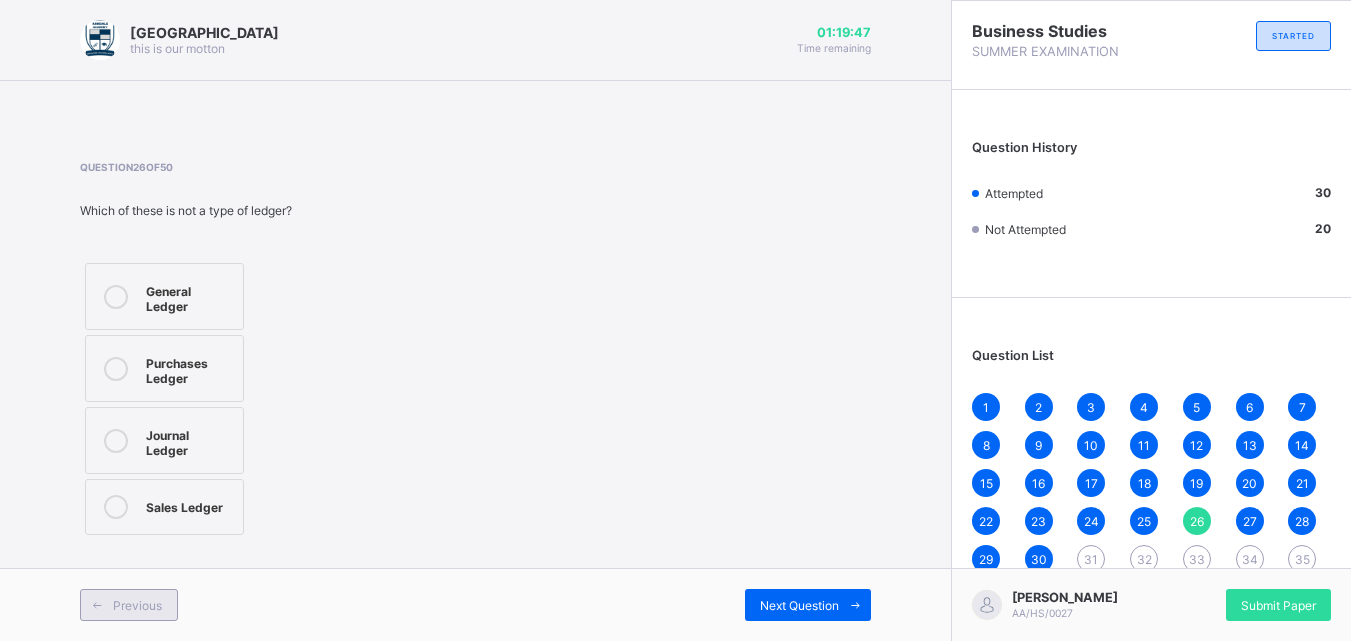 click on "Previous" at bounding box center (137, 605) 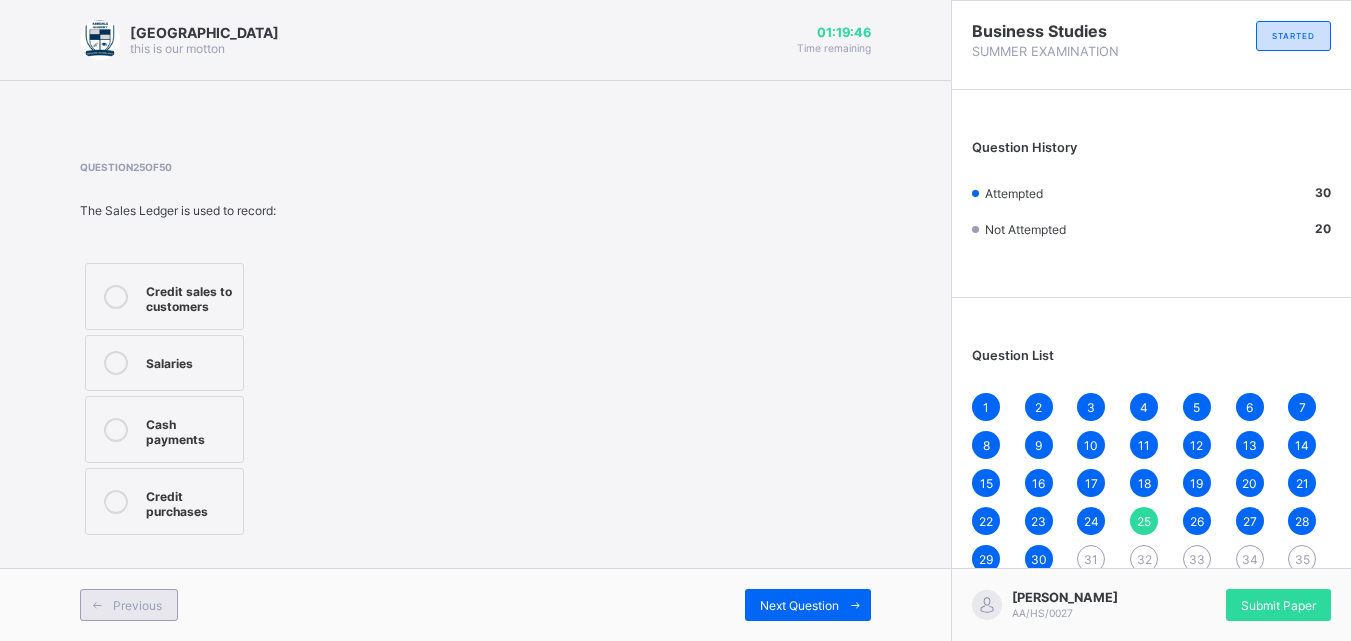 click on "Previous" at bounding box center (129, 605) 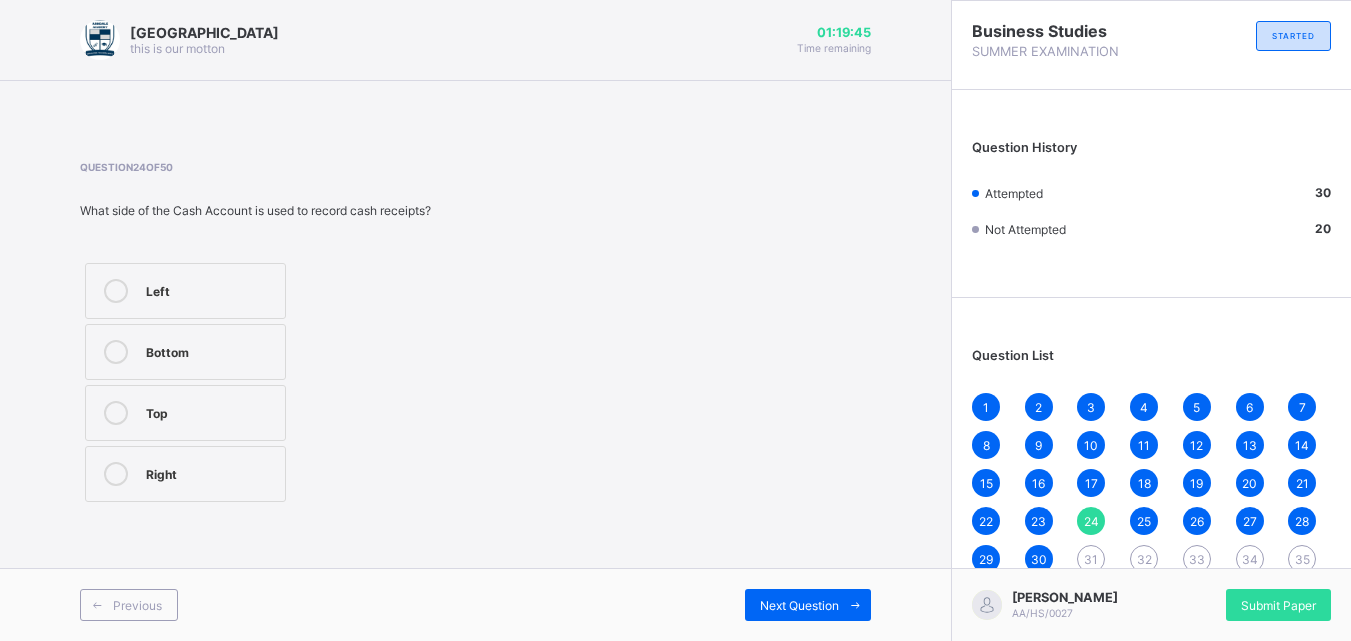 click on "Previous Next Question" at bounding box center [475, 604] 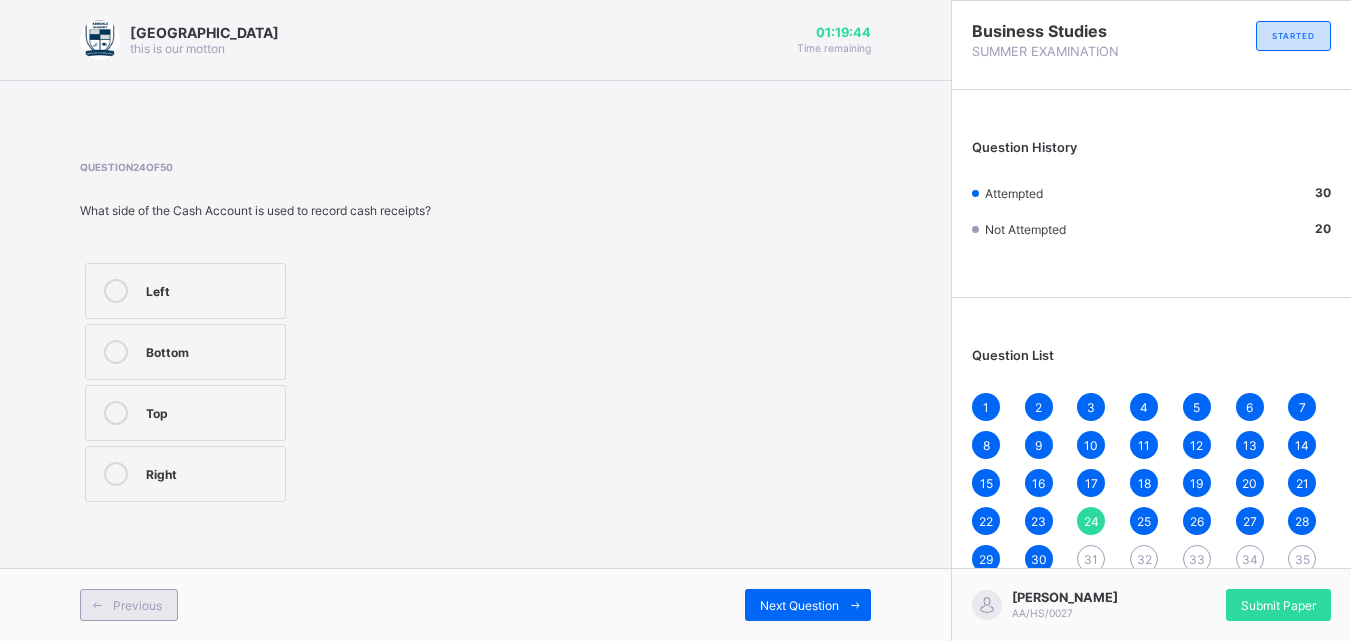 click on "Previous" at bounding box center (129, 605) 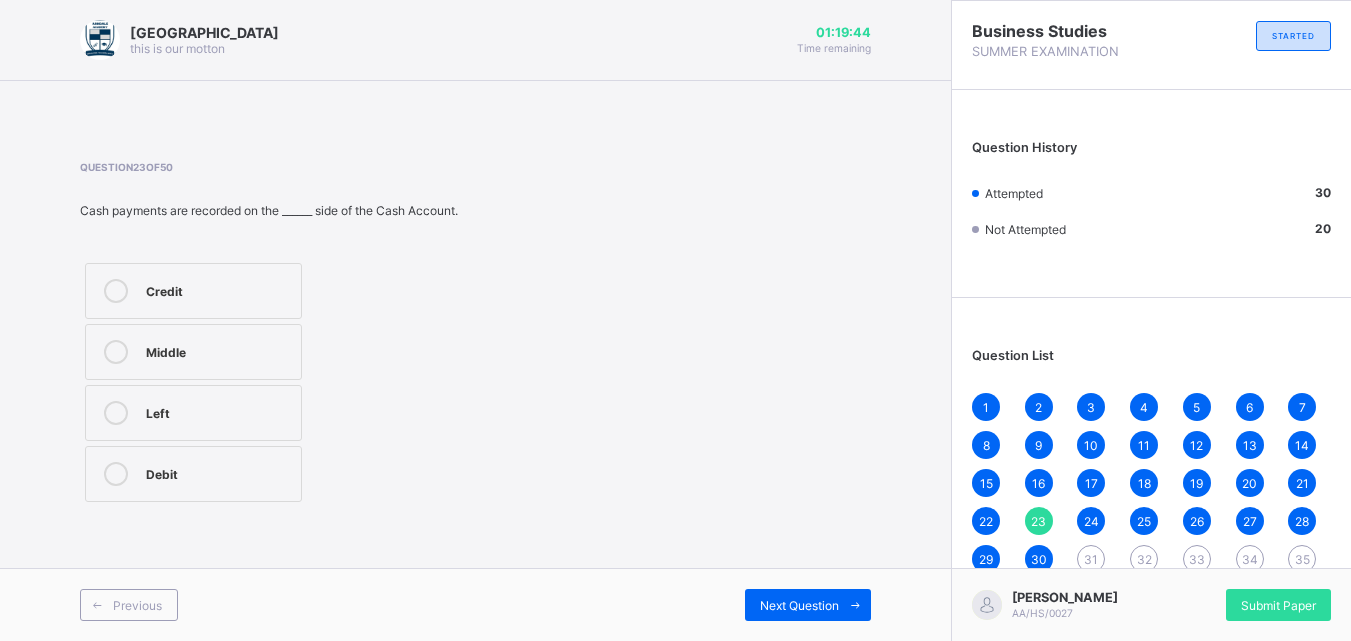 click on "Previous Next Question" at bounding box center [475, 604] 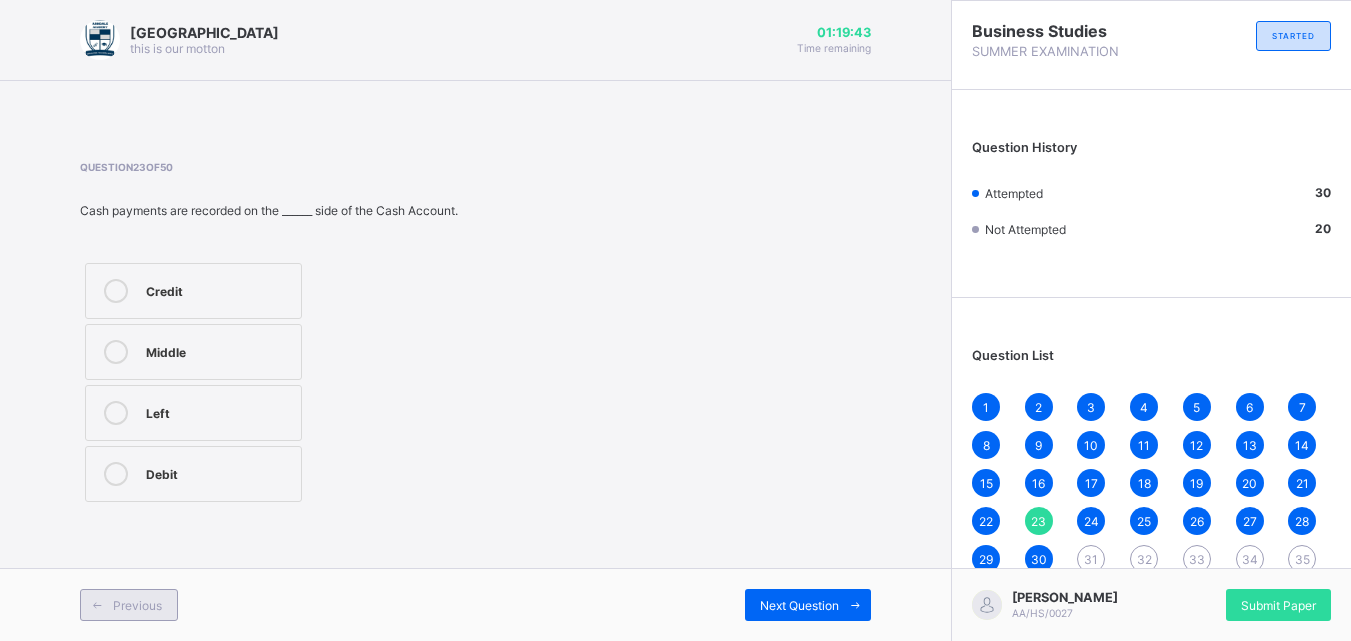 click on "Previous" at bounding box center [137, 605] 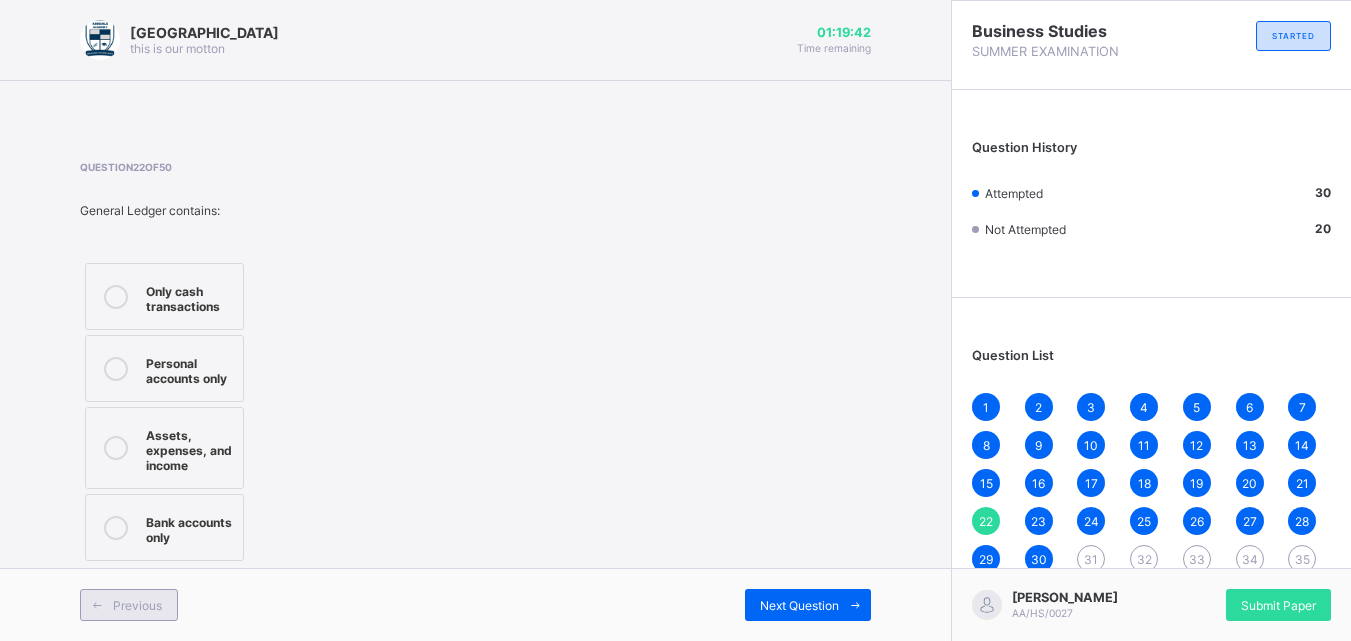 click on "Previous" at bounding box center [129, 605] 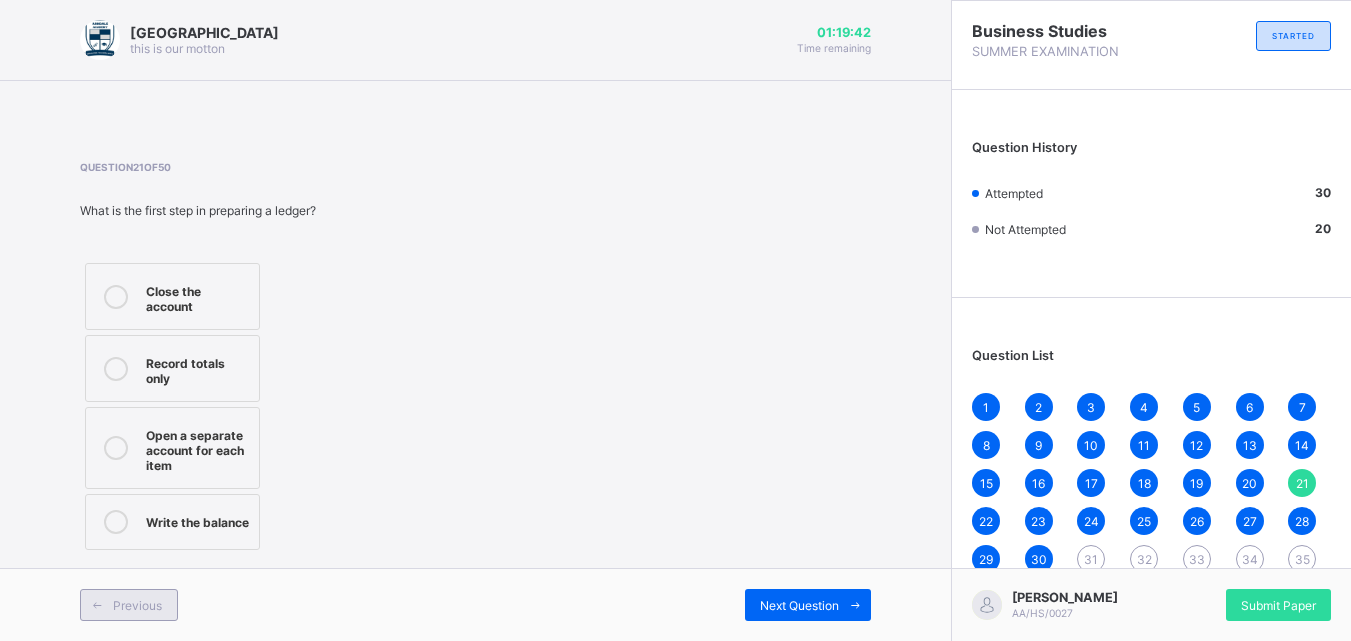 click on "Previous" at bounding box center [137, 605] 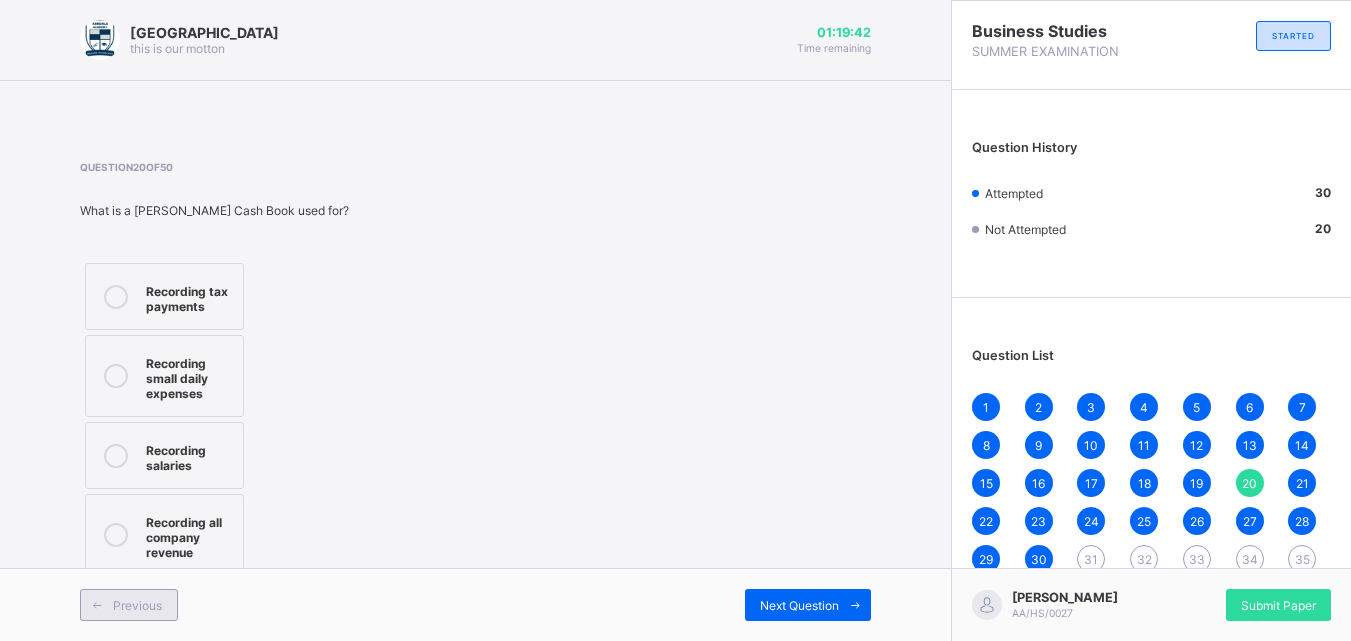 click on "Previous" at bounding box center (137, 605) 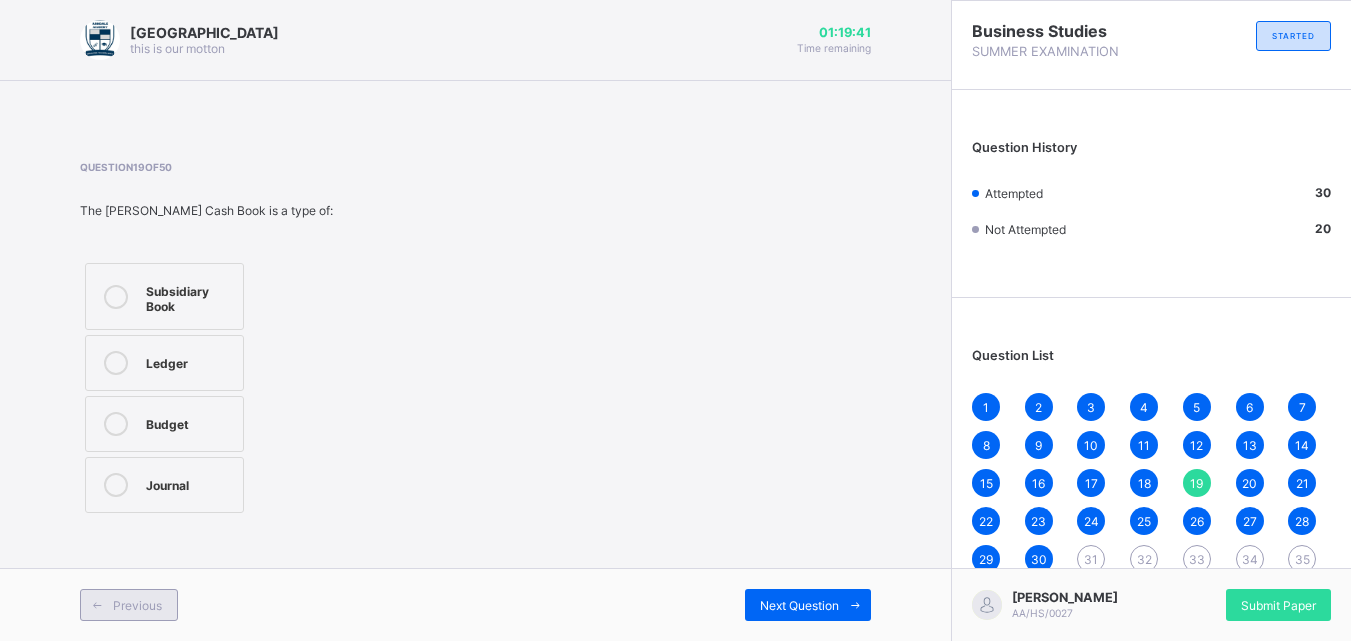 click on "Previous" at bounding box center [129, 605] 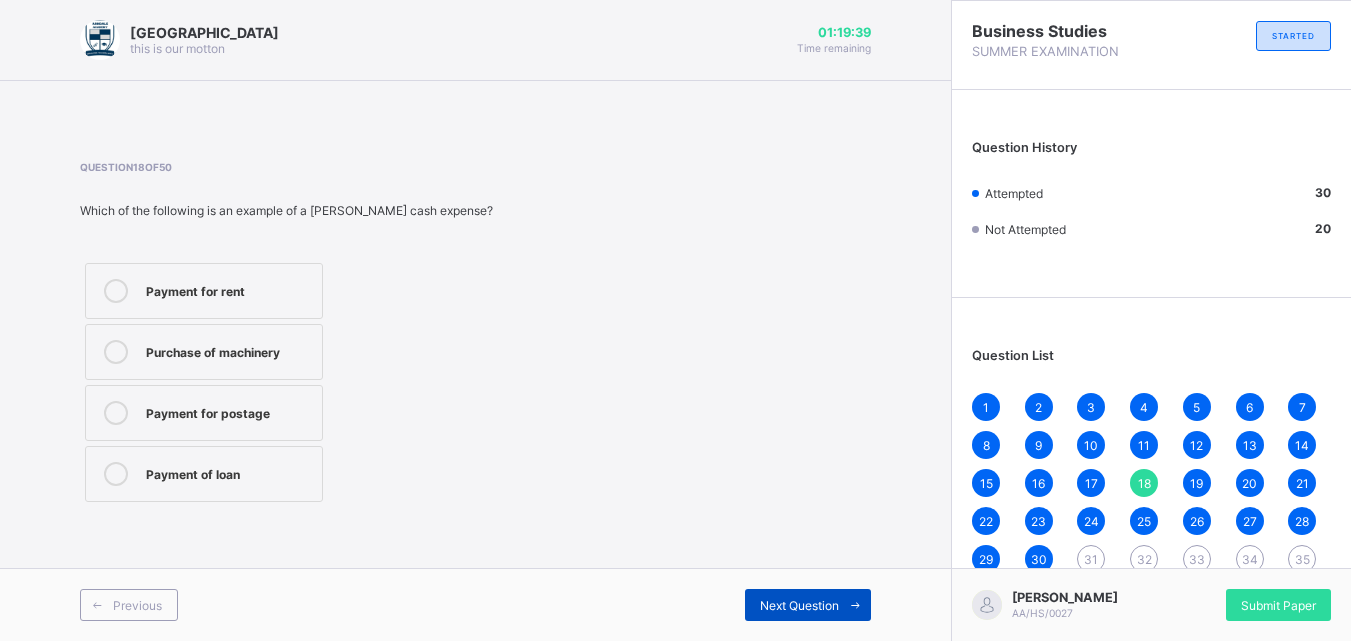 click on "Next Question" at bounding box center (808, 605) 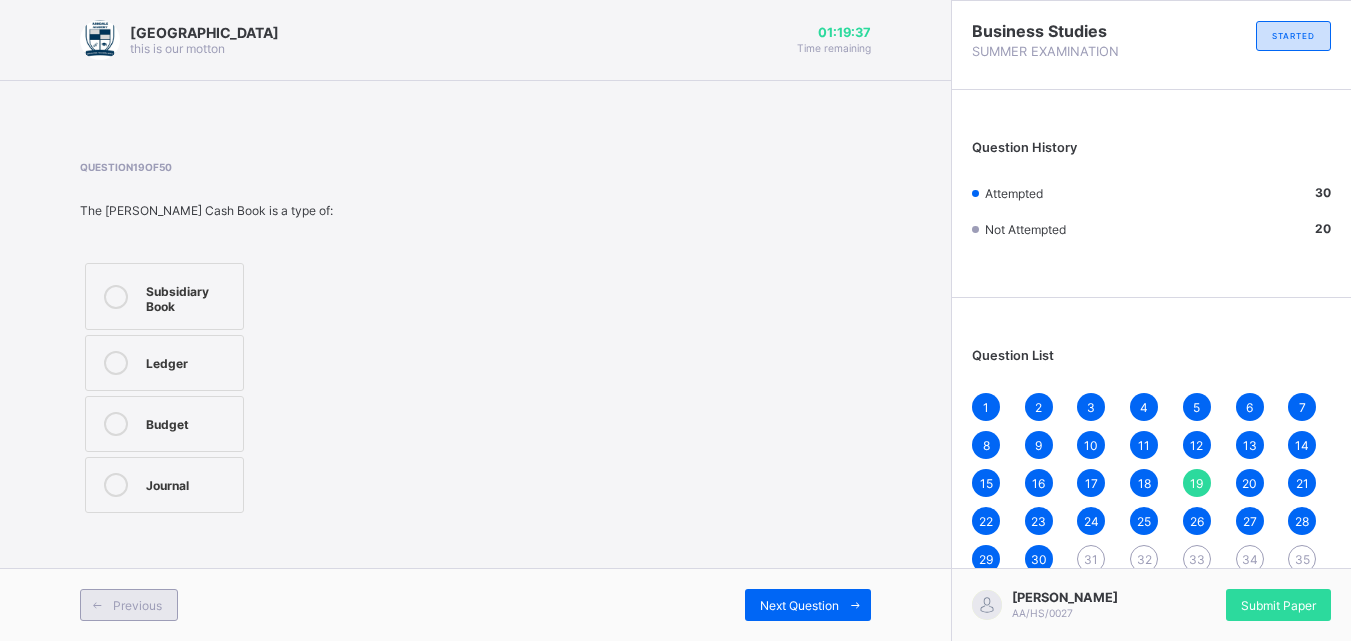 click at bounding box center [97, 605] 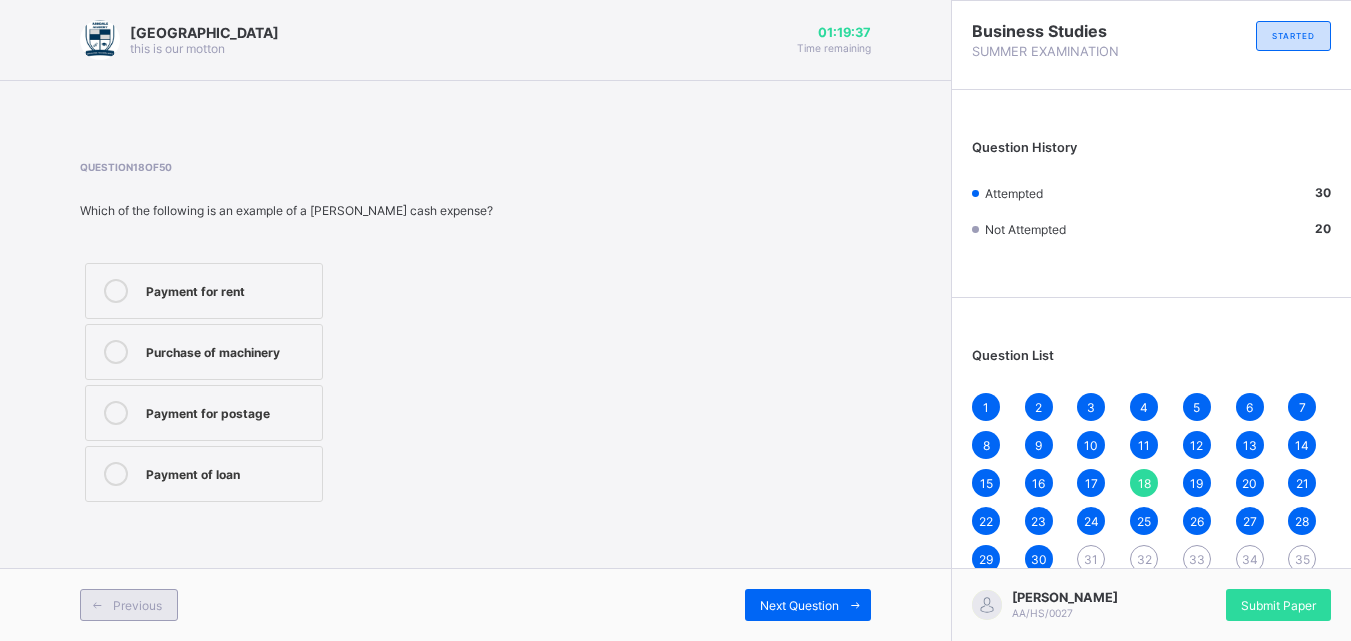 click at bounding box center (97, 605) 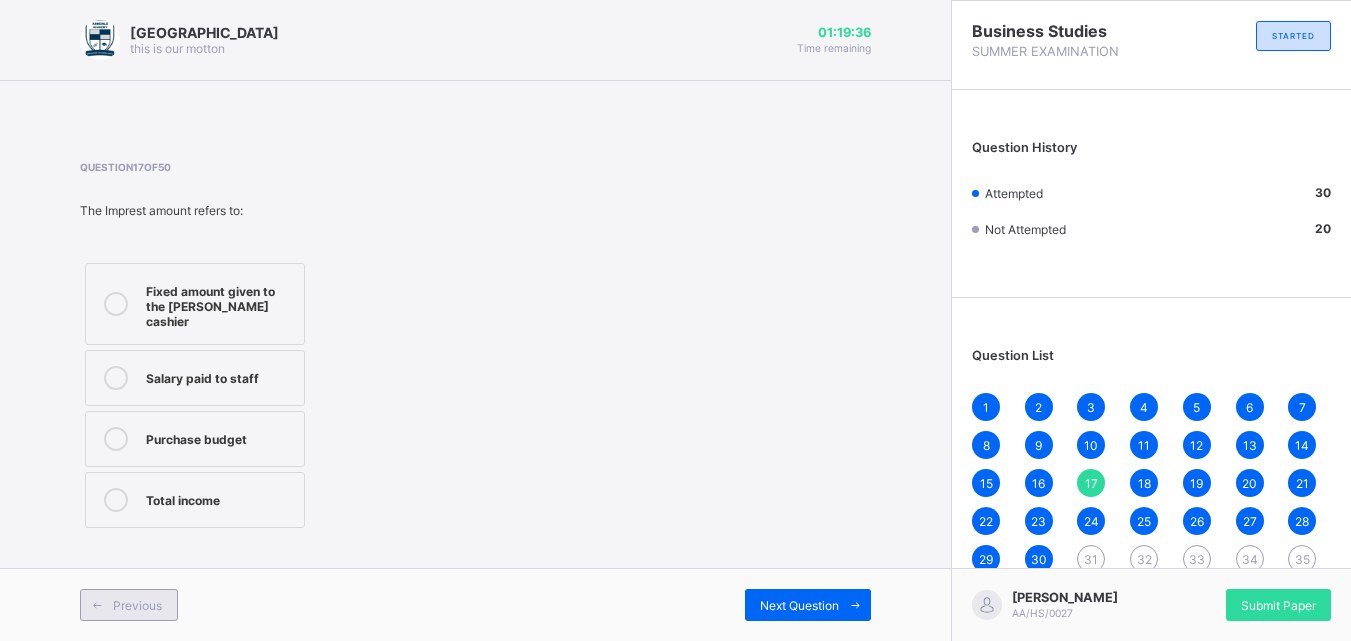 click at bounding box center [97, 605] 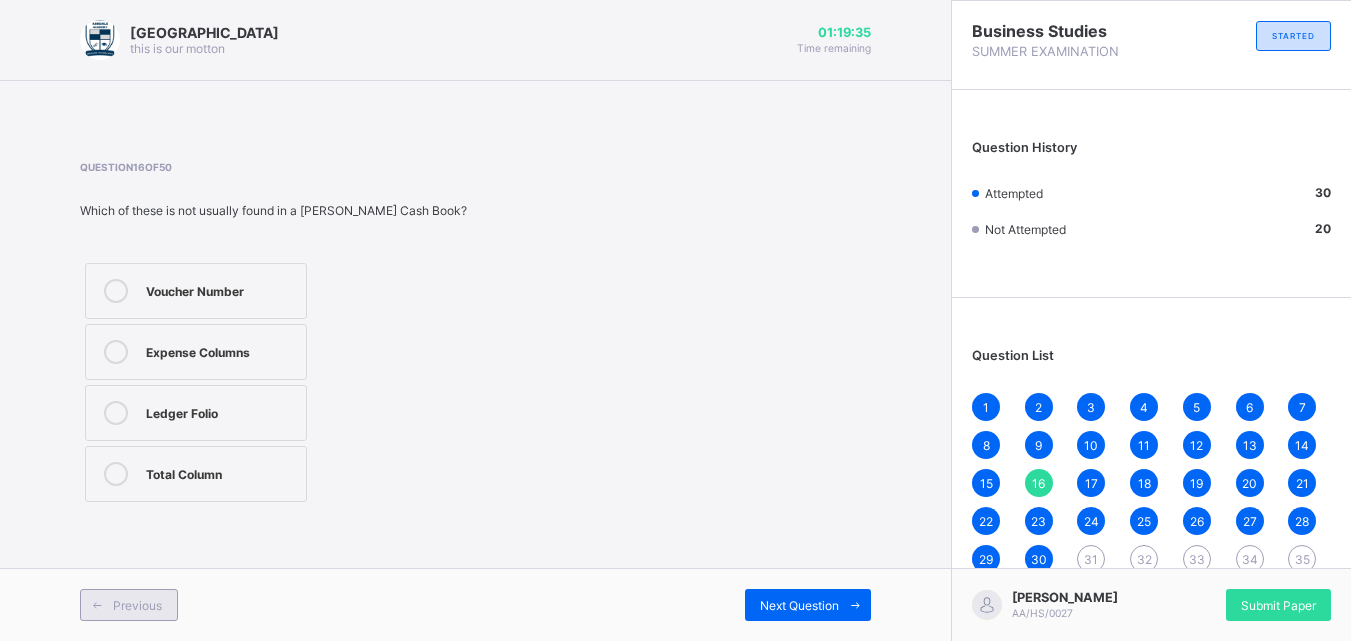 click on "Previous" at bounding box center (129, 605) 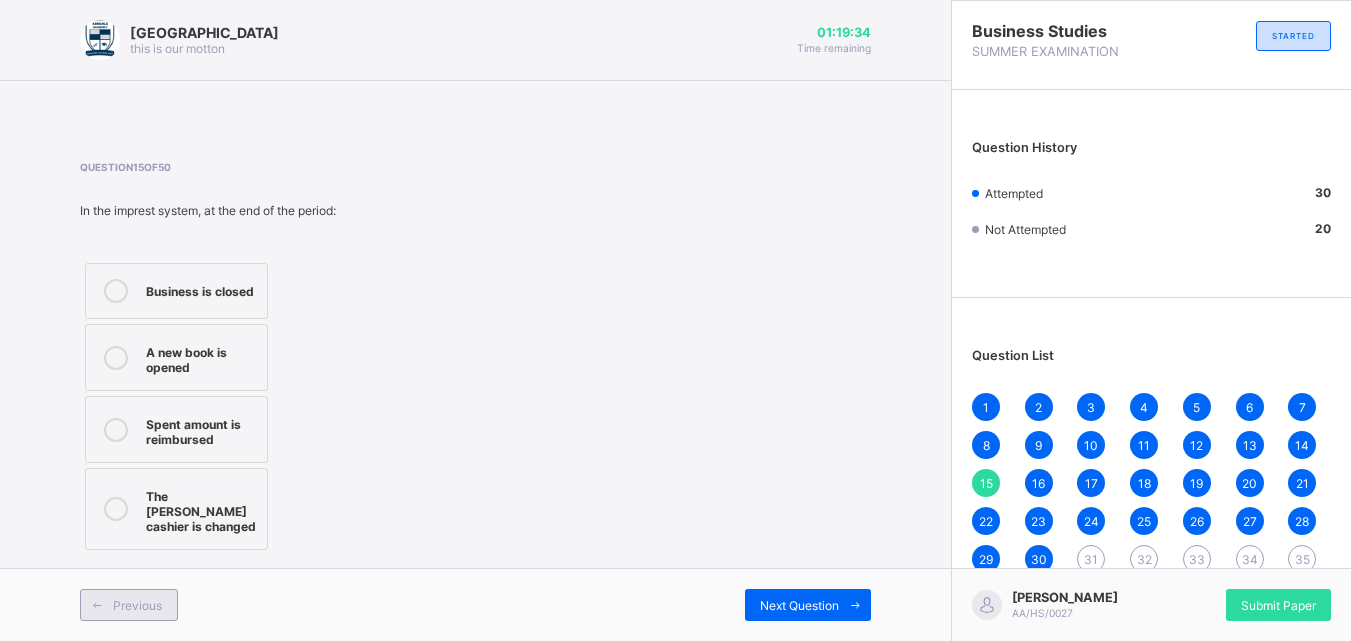 click at bounding box center [97, 605] 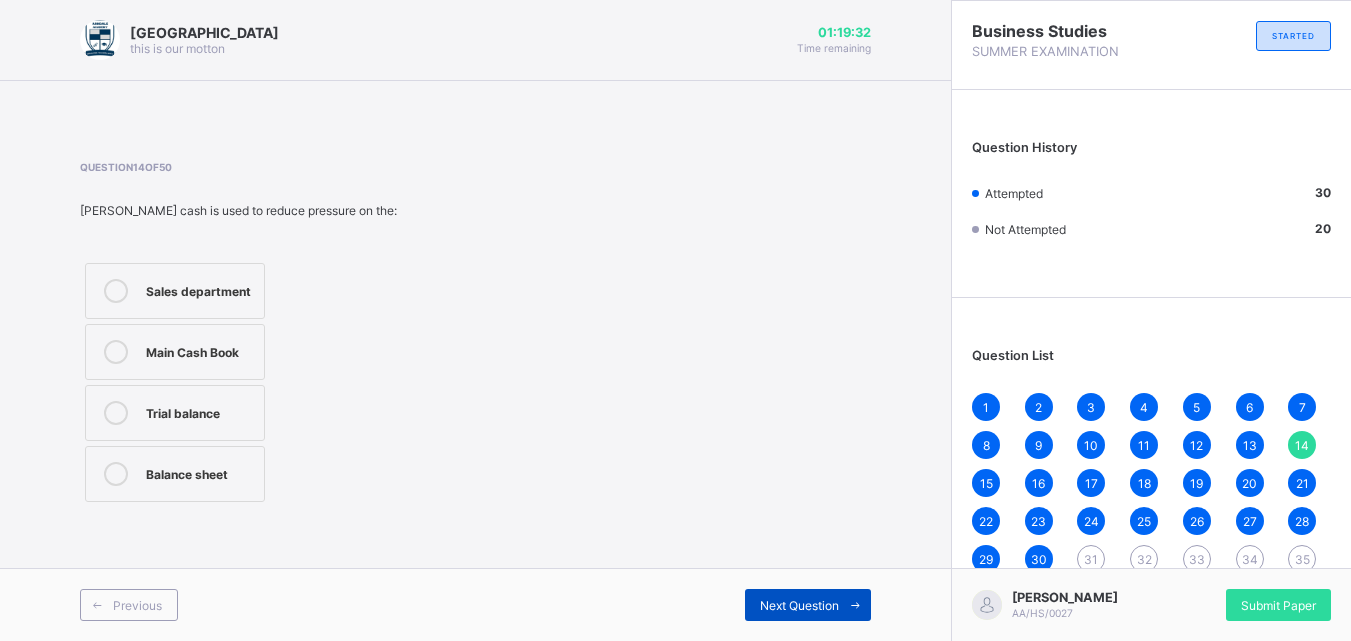click on "Next Question" at bounding box center (799, 605) 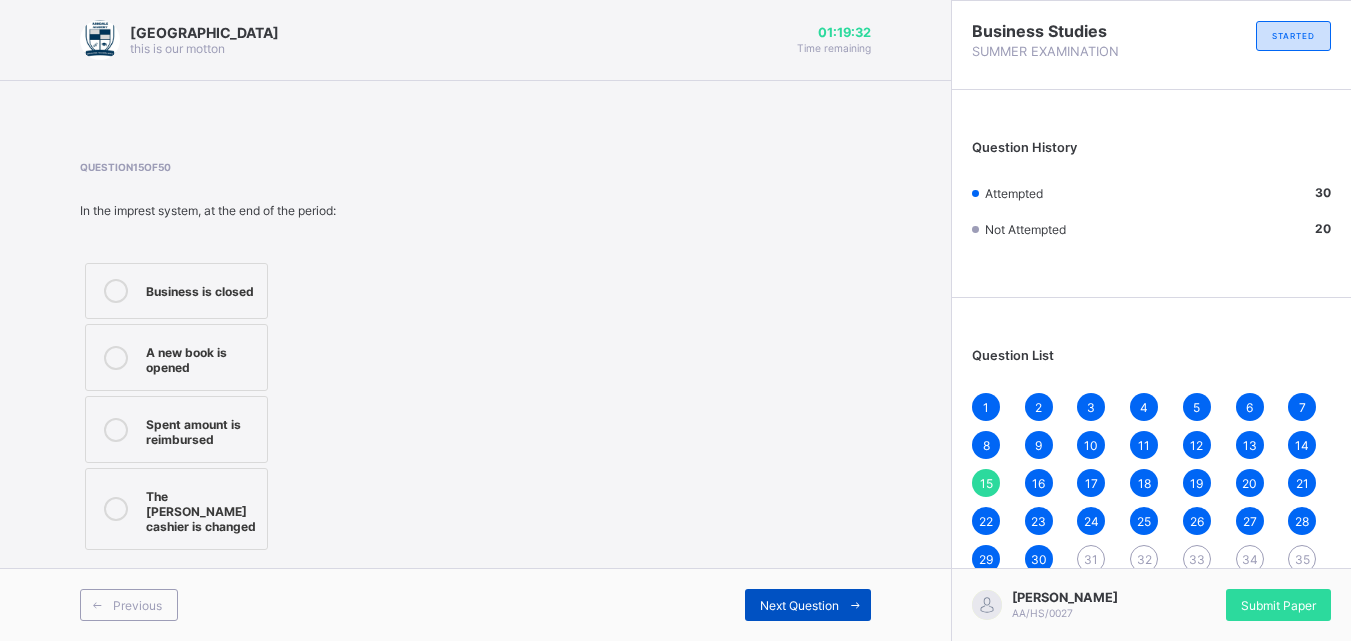 click on "Next Question" at bounding box center (799, 605) 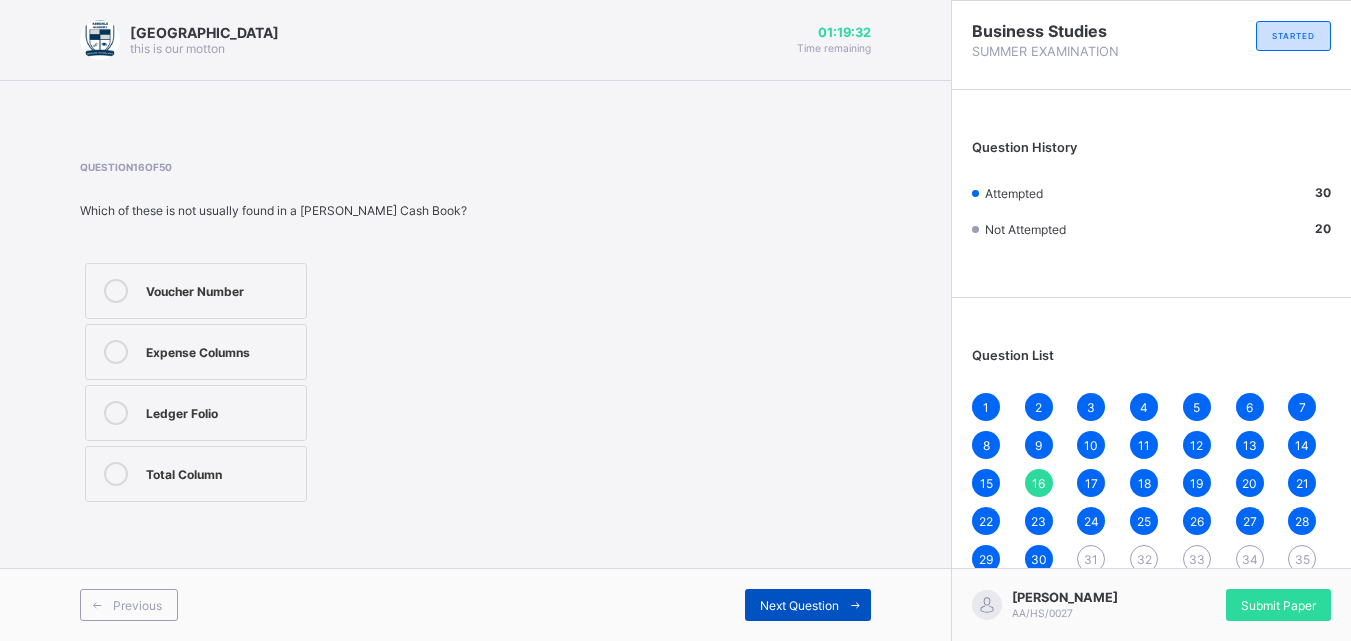 click on "Next Question" at bounding box center [799, 605] 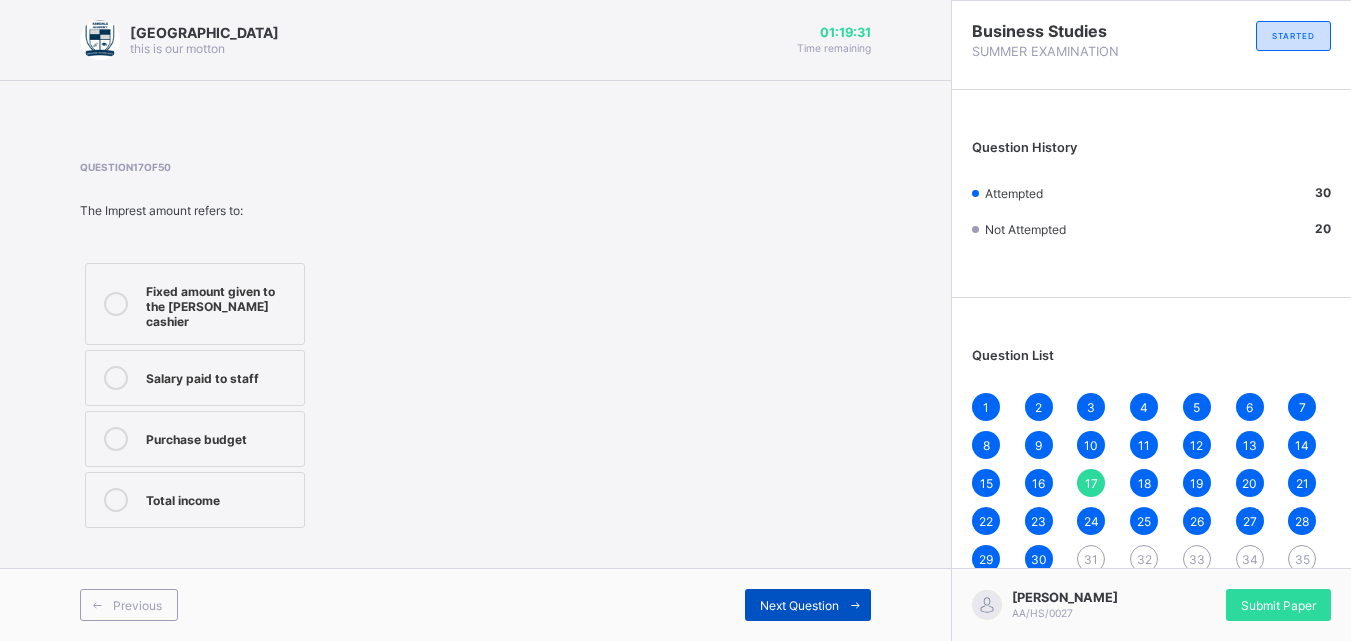 click at bounding box center (855, 605) 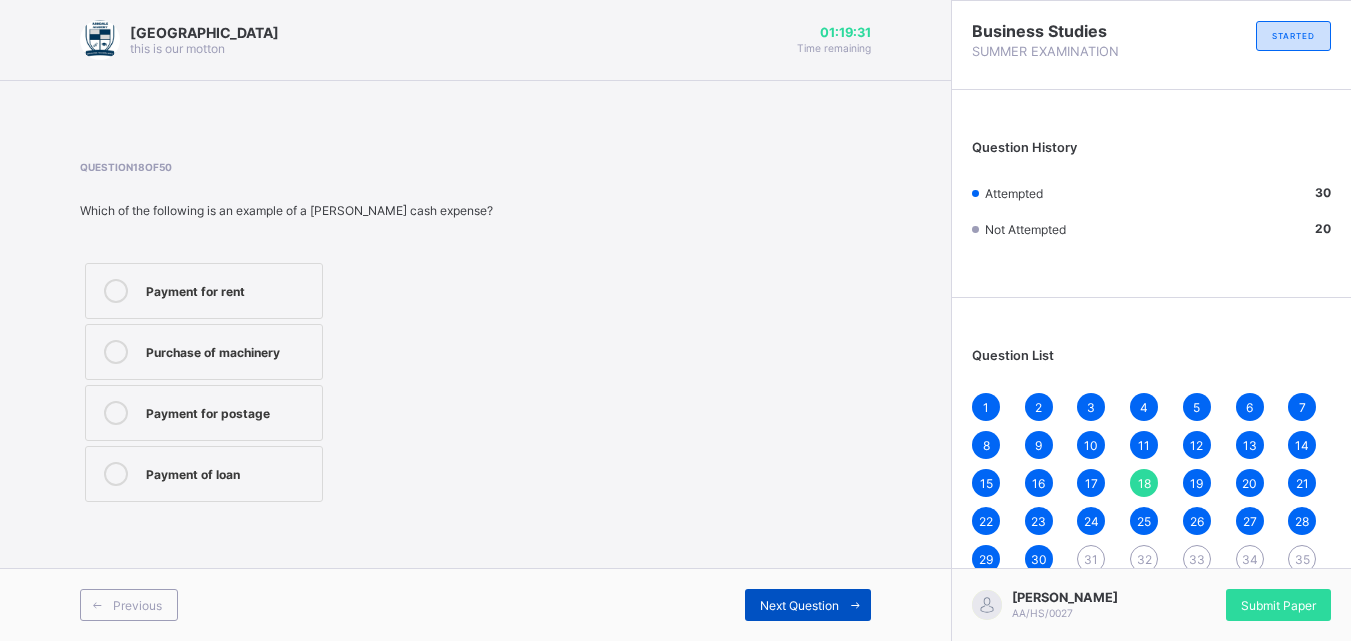 click at bounding box center [855, 605] 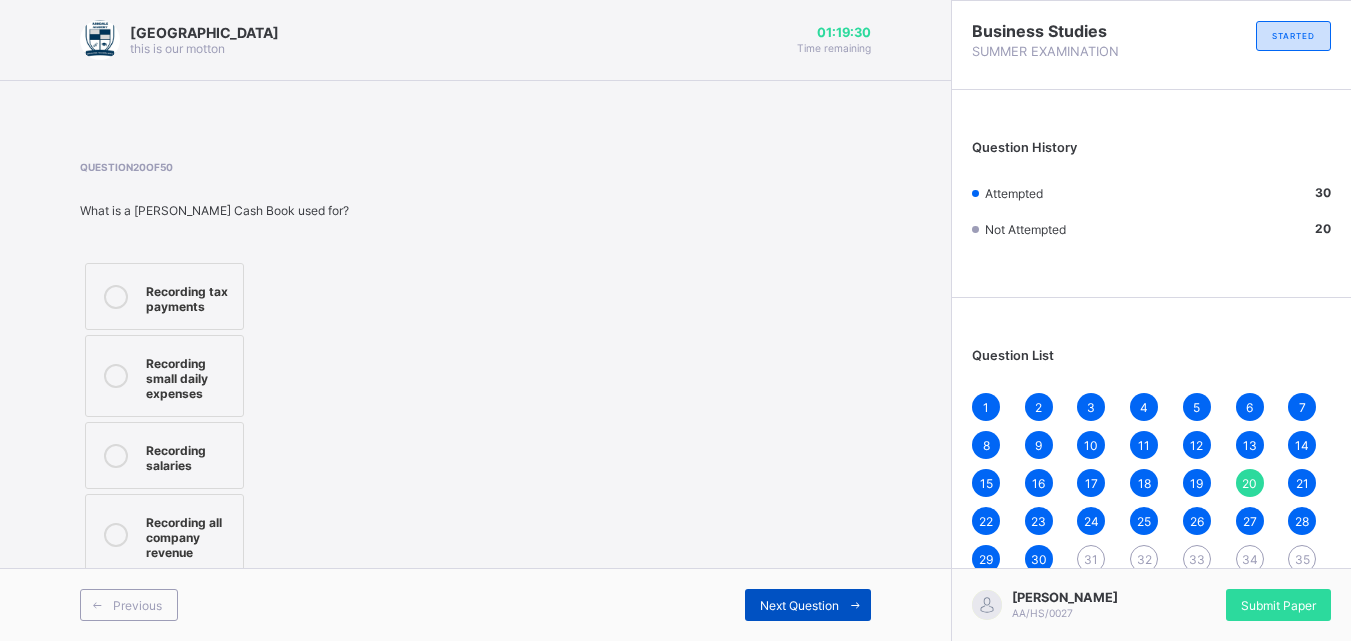 click at bounding box center [855, 605] 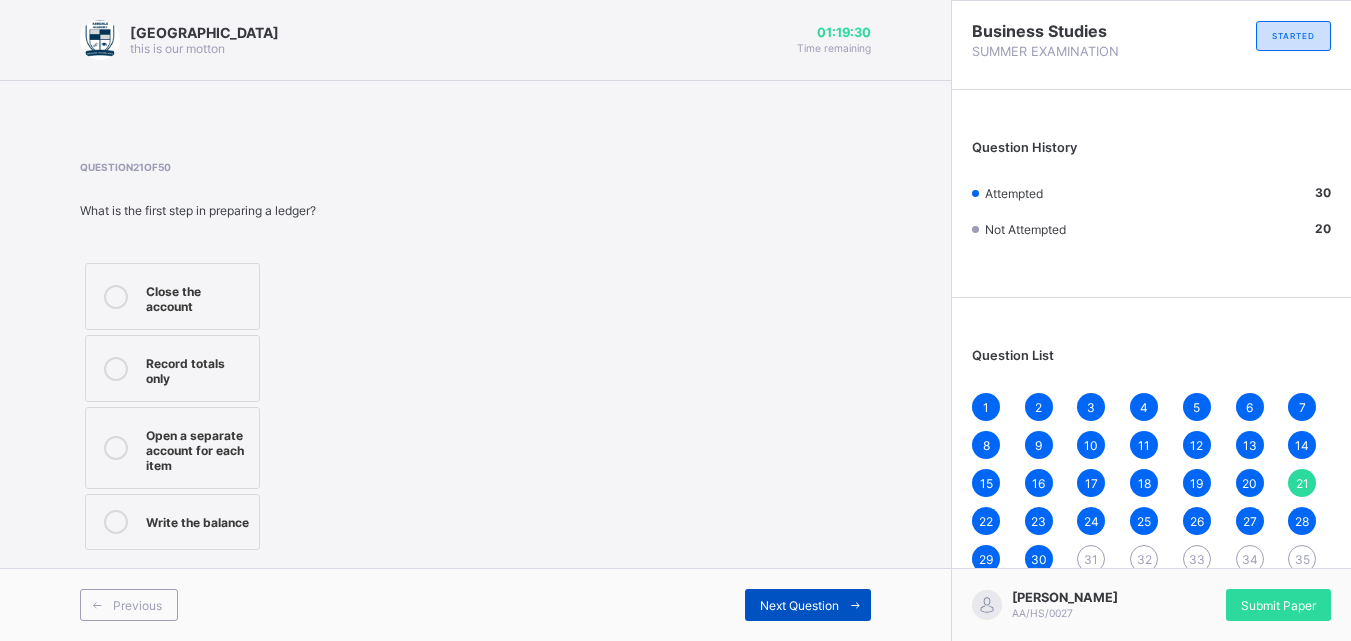 click on "Next Question" at bounding box center [808, 605] 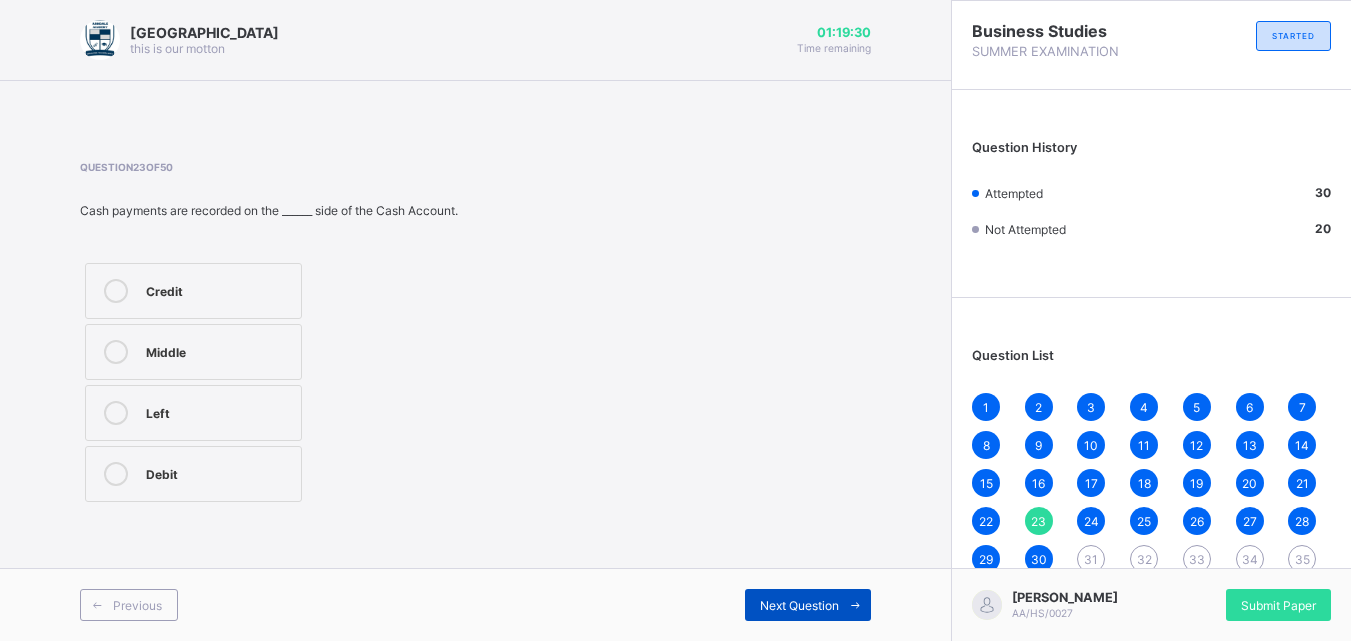 click on "Next Question" at bounding box center (808, 605) 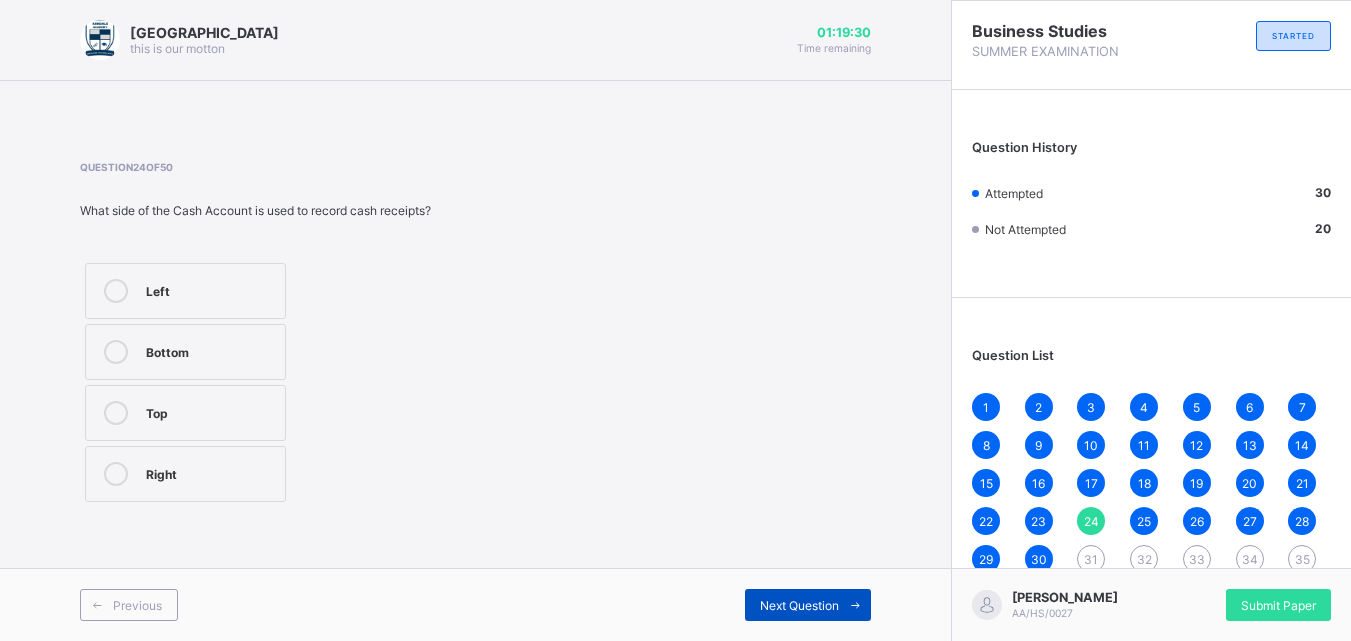 click on "Next Question" at bounding box center [808, 605] 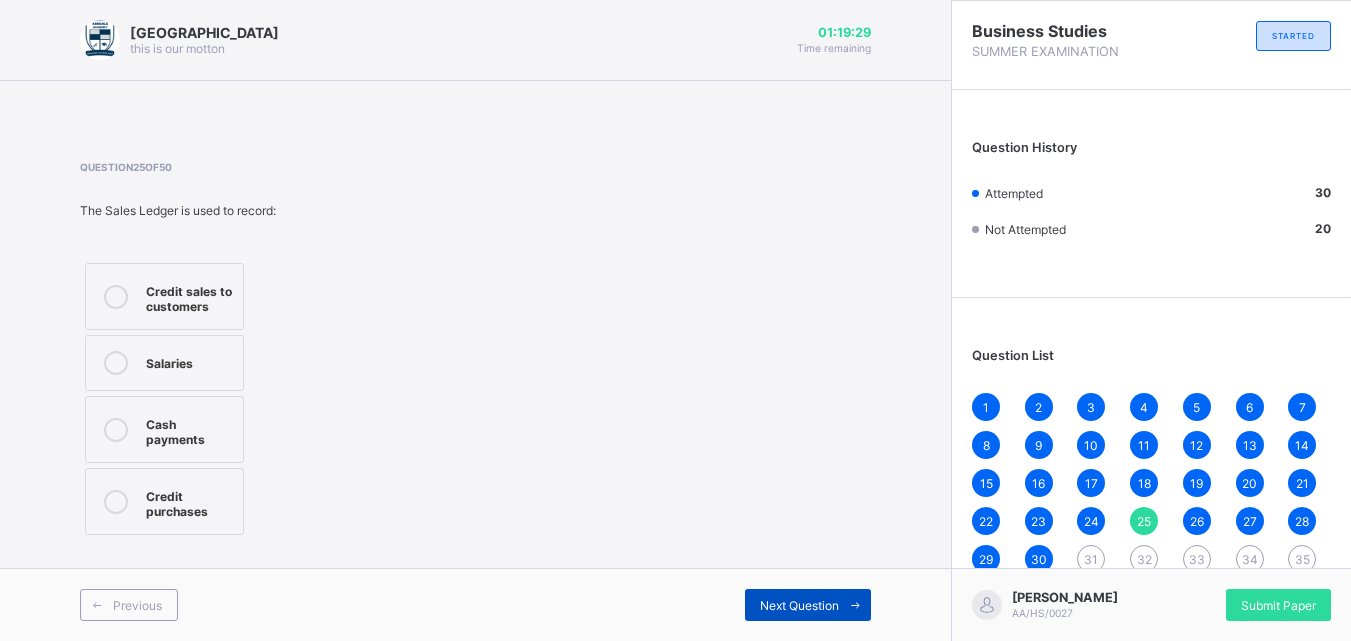 click on "Next Question" at bounding box center (808, 605) 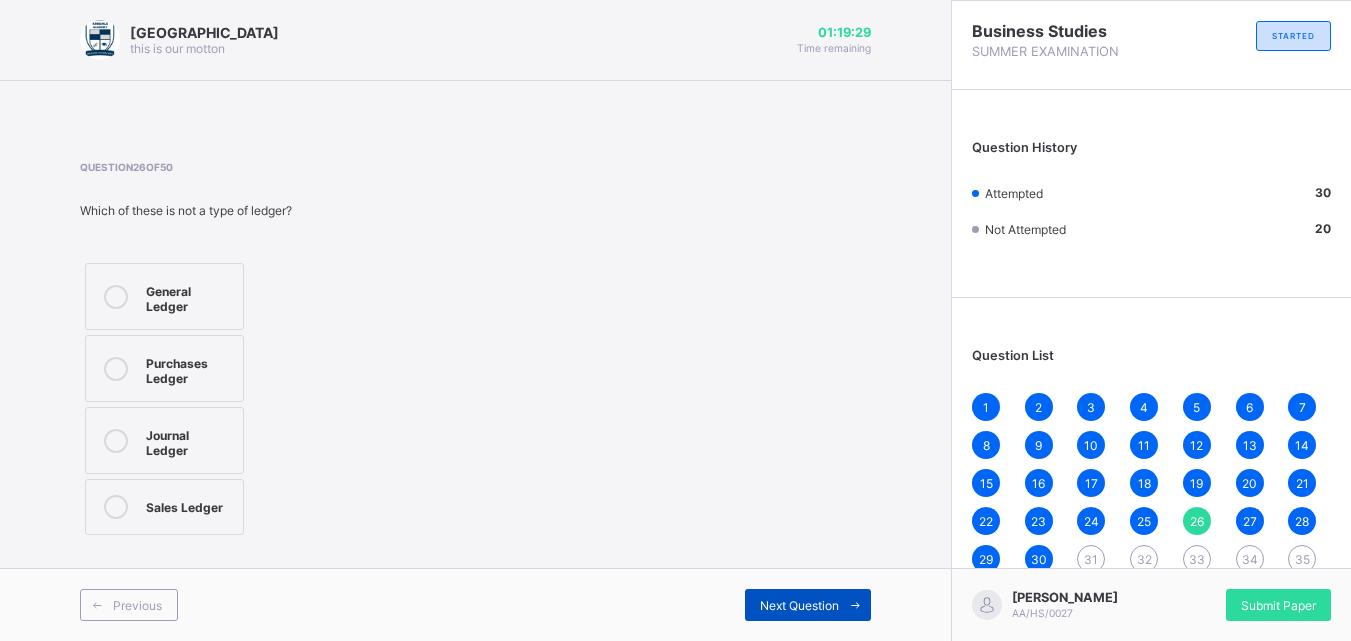 click on "Next Question" at bounding box center (808, 605) 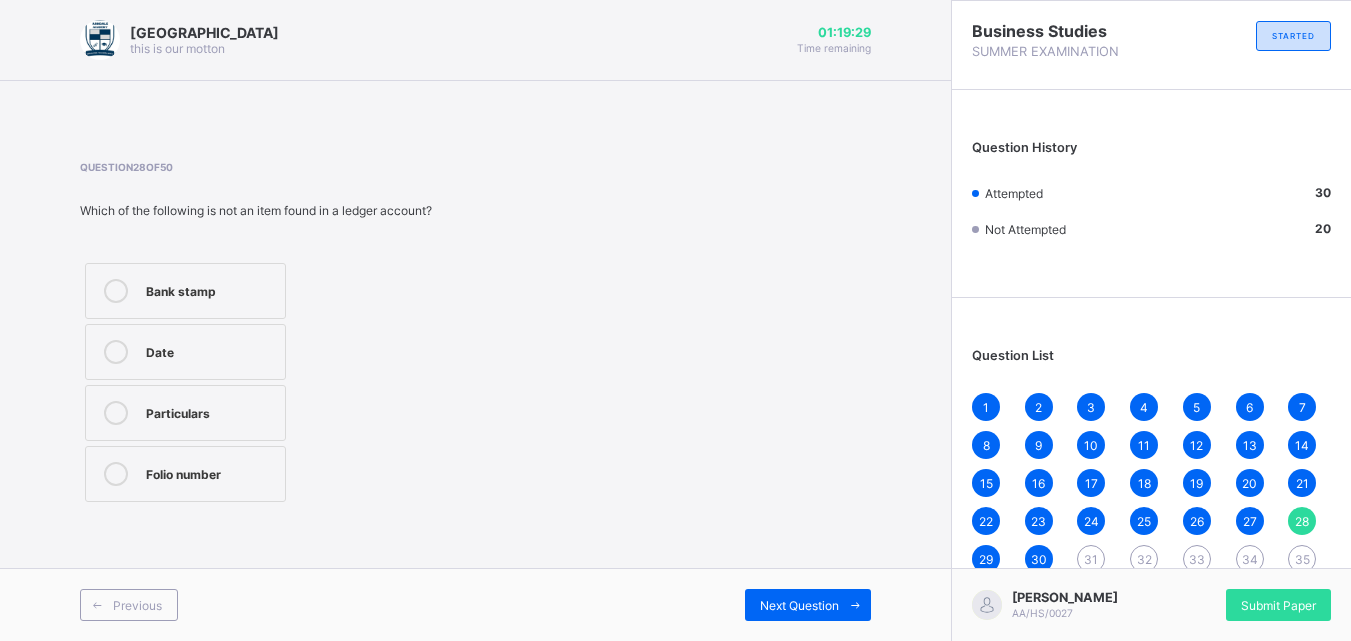 click on "Previous Next Question" at bounding box center (475, 604) 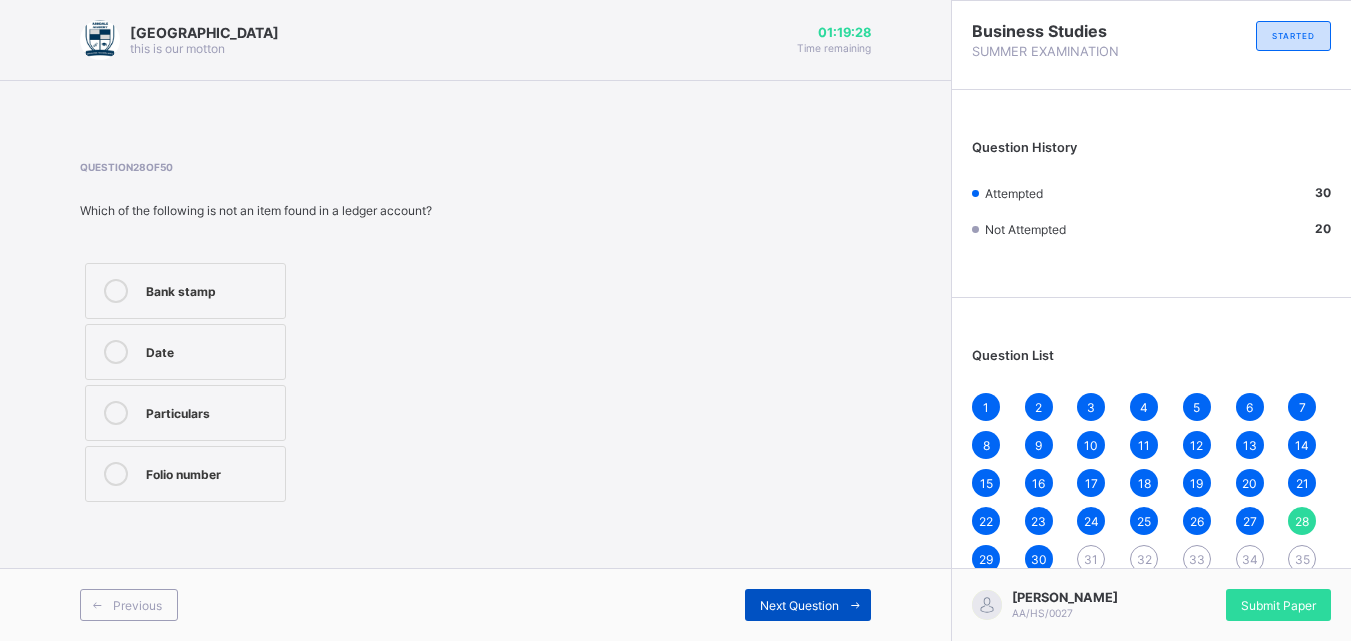 click on "Next Question" at bounding box center [808, 605] 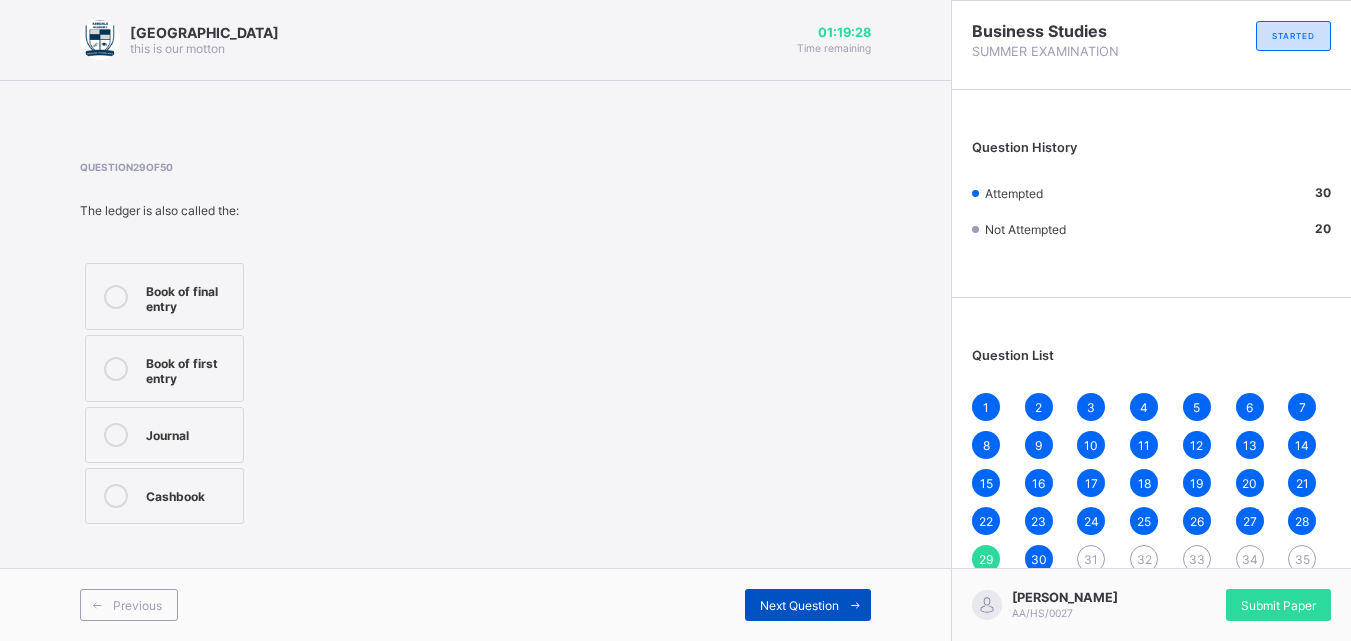 click on "Next Question" at bounding box center [808, 605] 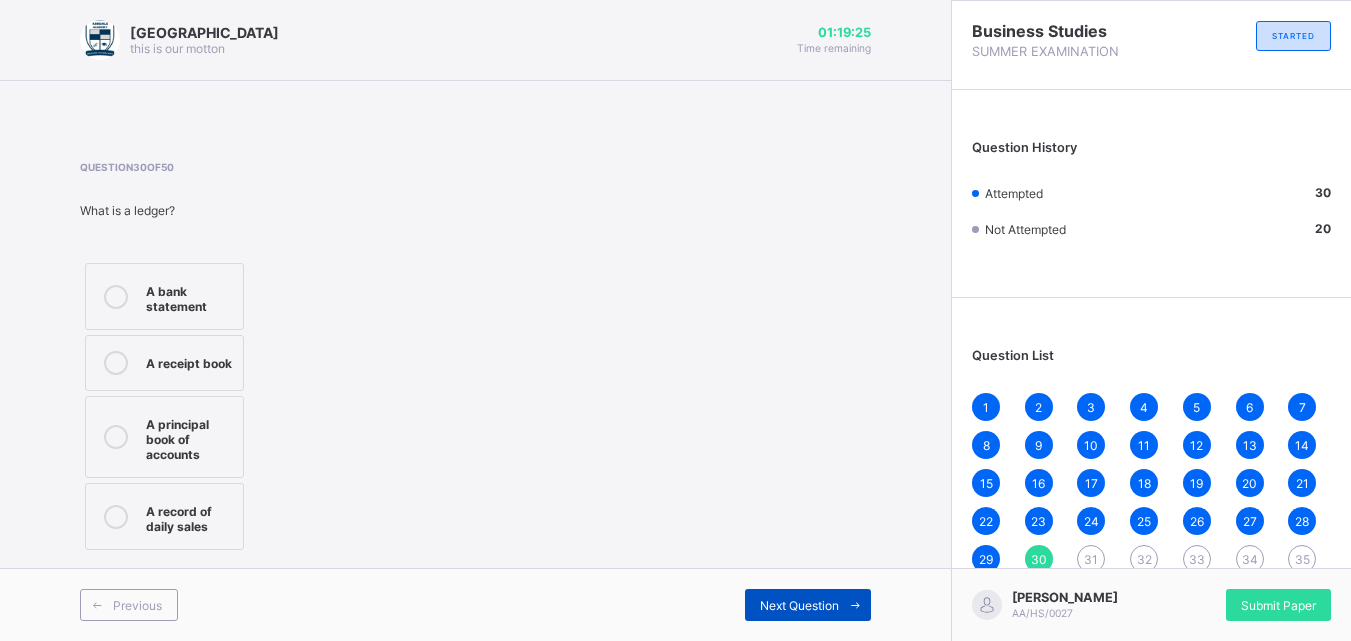 click at bounding box center (855, 605) 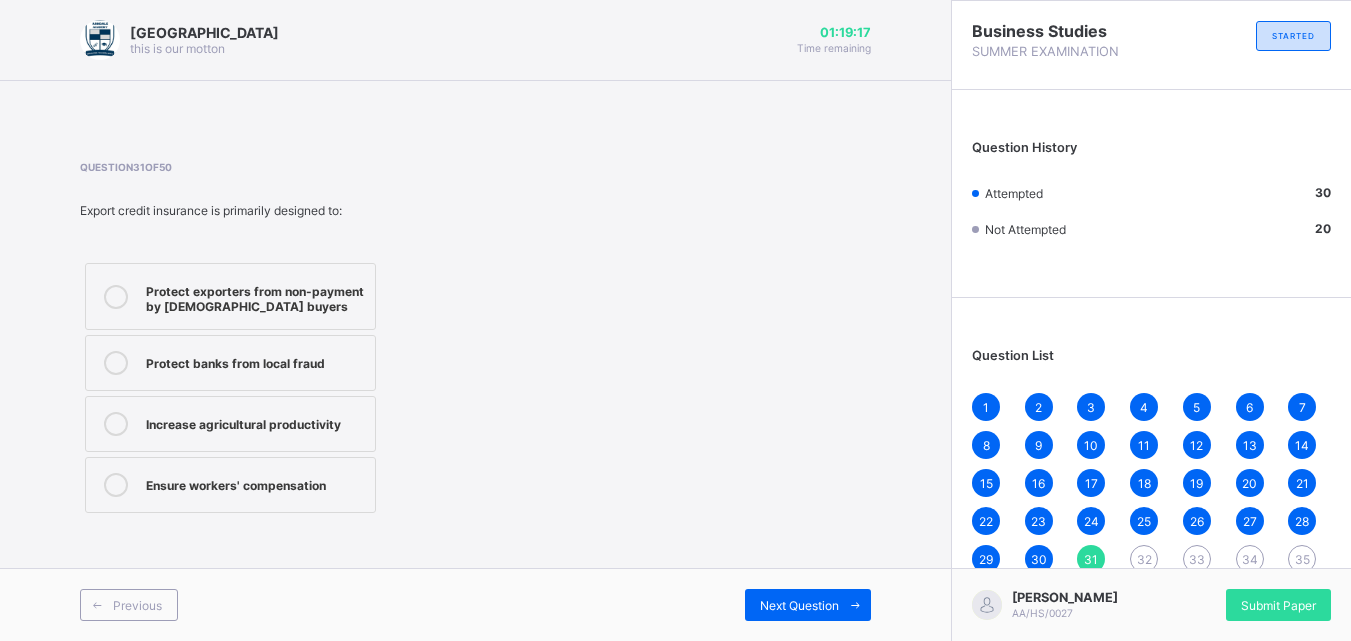 click on "Protect exporters from non-payment by [DEMOGRAPHIC_DATA] buyers" at bounding box center (255, 296) 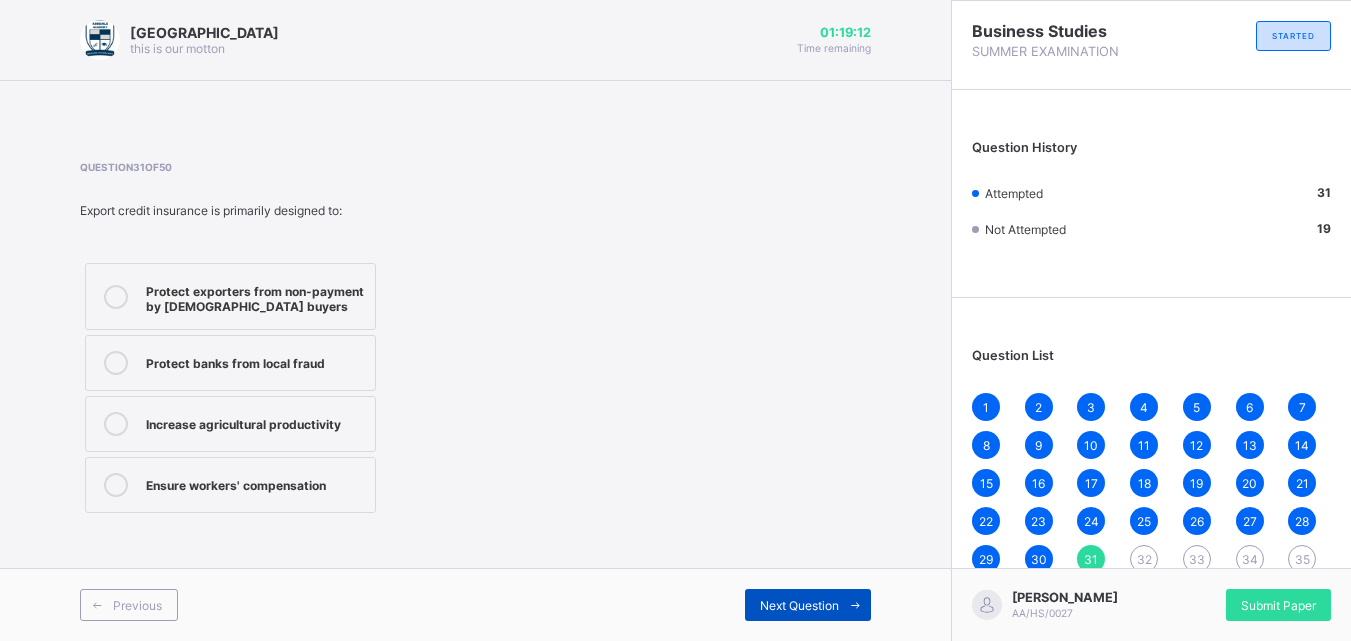 click on "Next Question" at bounding box center [799, 605] 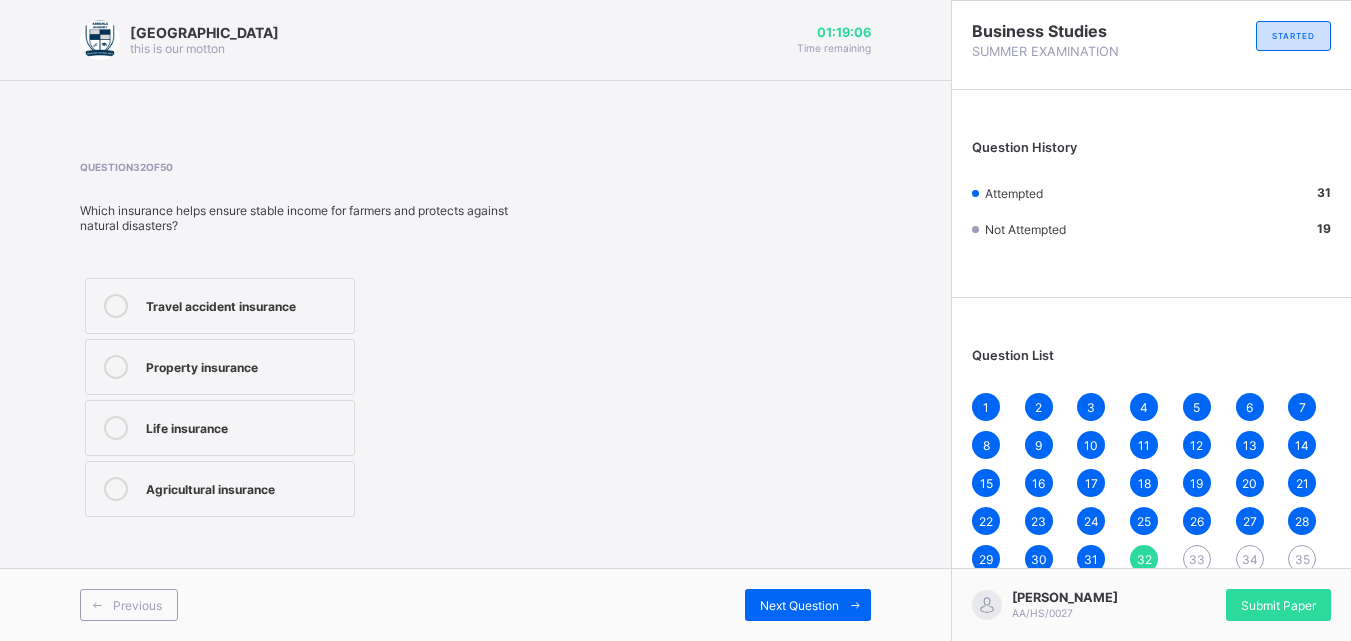 click on "Agricultural insurance" at bounding box center (220, 489) 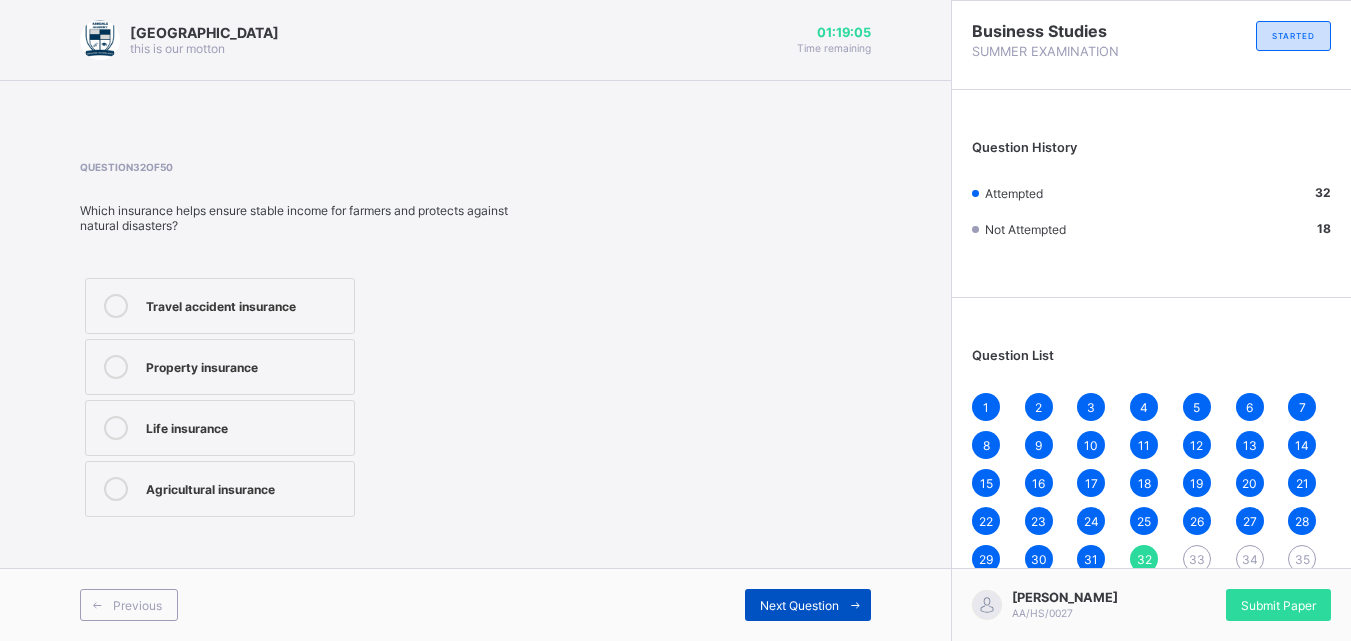click on "Next Question" at bounding box center (799, 605) 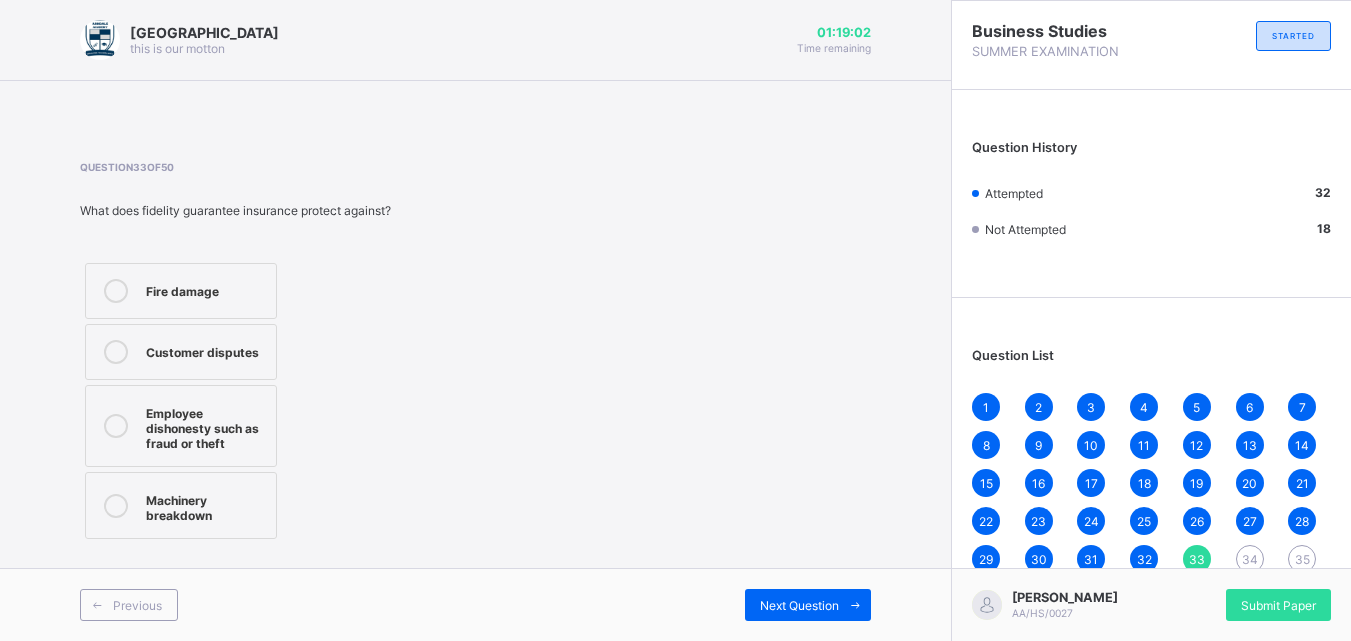 click on "Employee dishonesty such as fraud or theft" at bounding box center (206, 426) 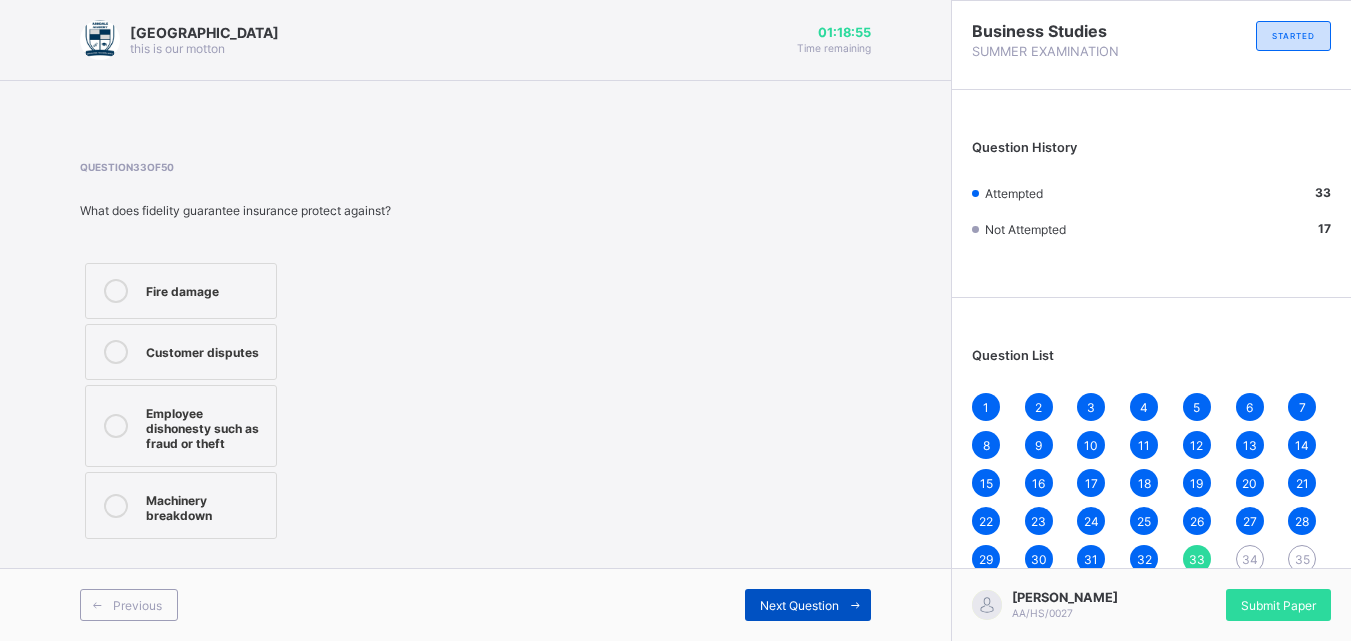 click on "Next Question" at bounding box center [799, 605] 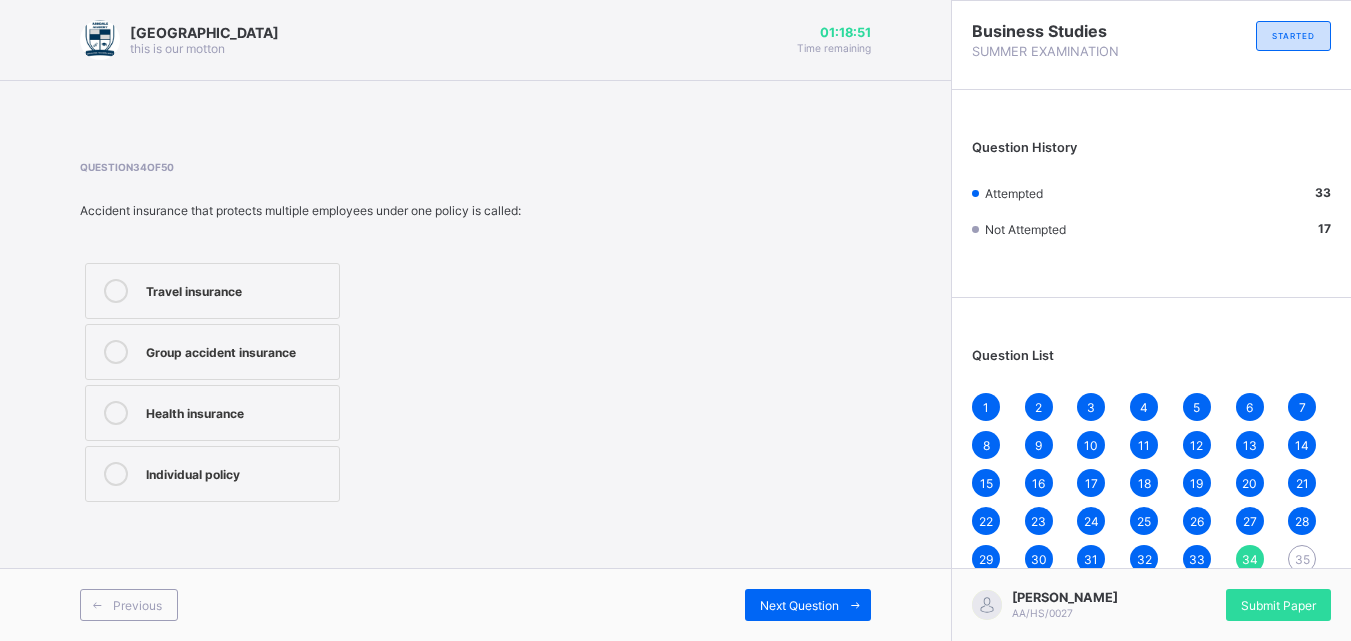 click at bounding box center (116, 352) 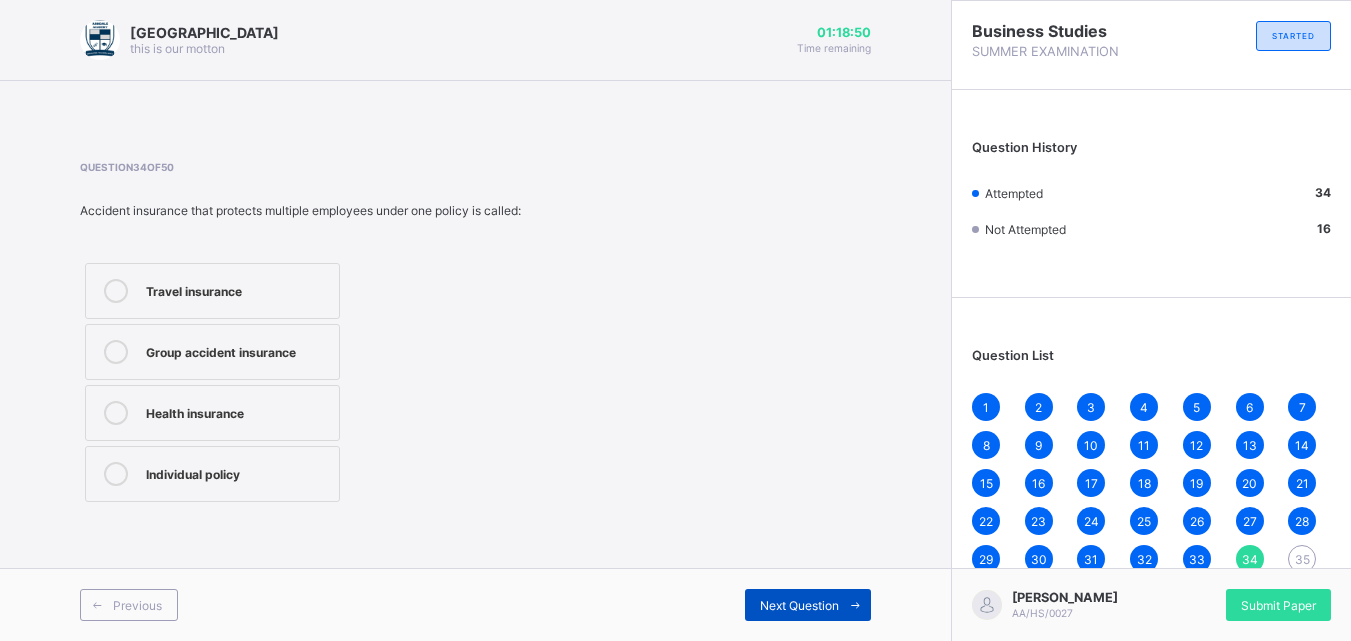 click at bounding box center [855, 605] 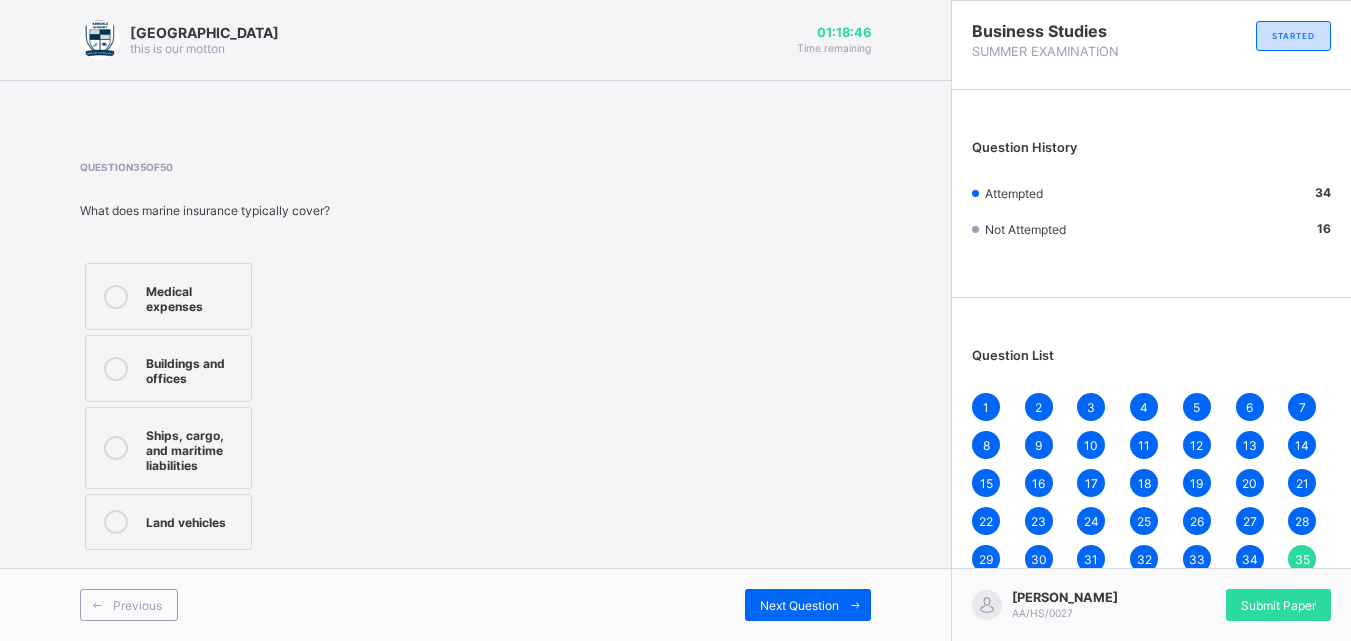 click at bounding box center (116, 448) 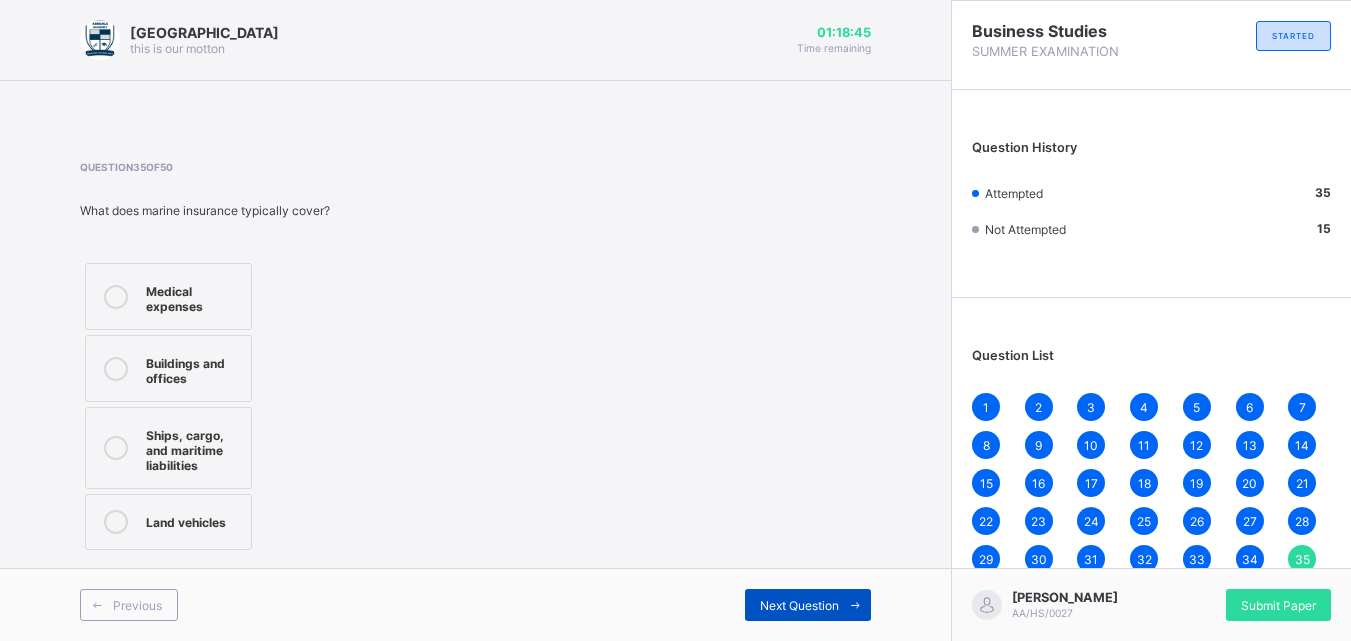 click on "Next Question" at bounding box center (808, 605) 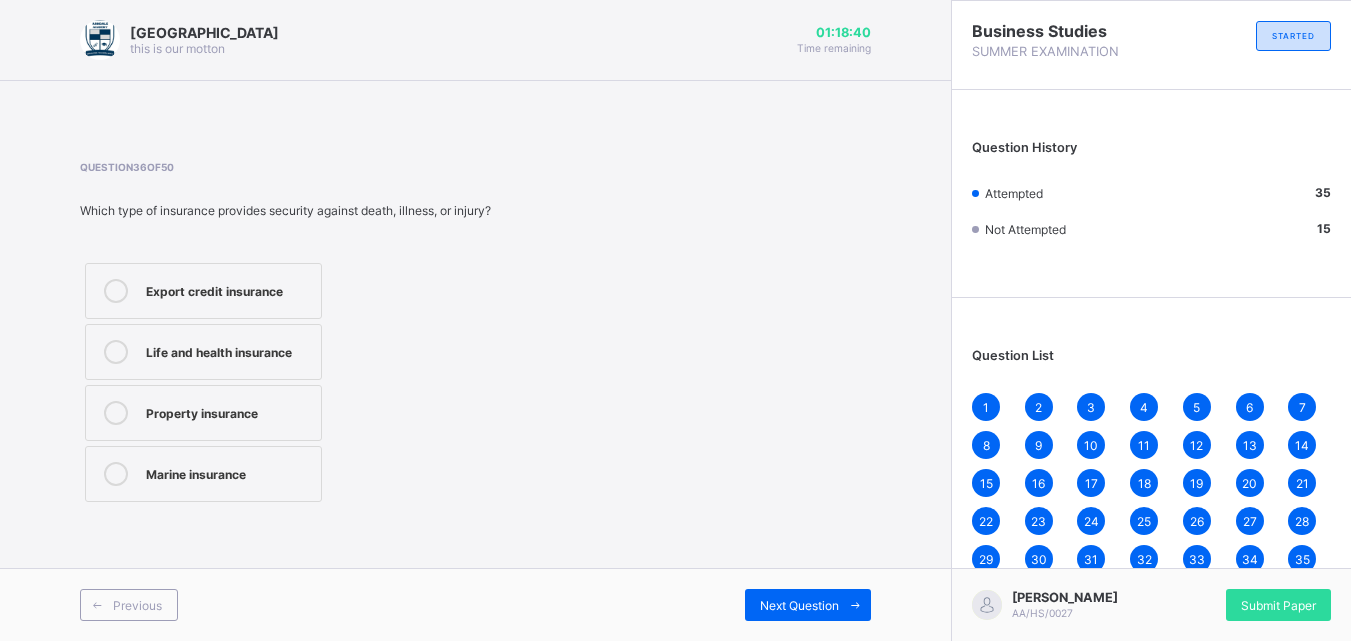 click at bounding box center (116, 352) 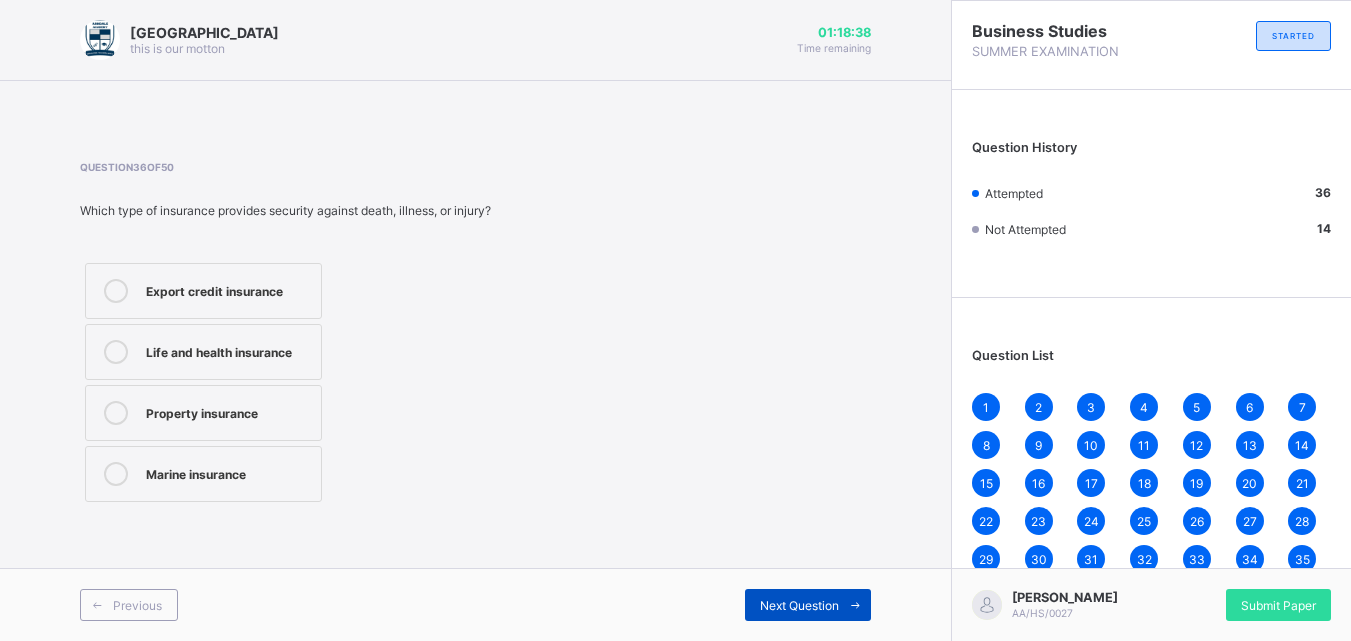 click at bounding box center [855, 605] 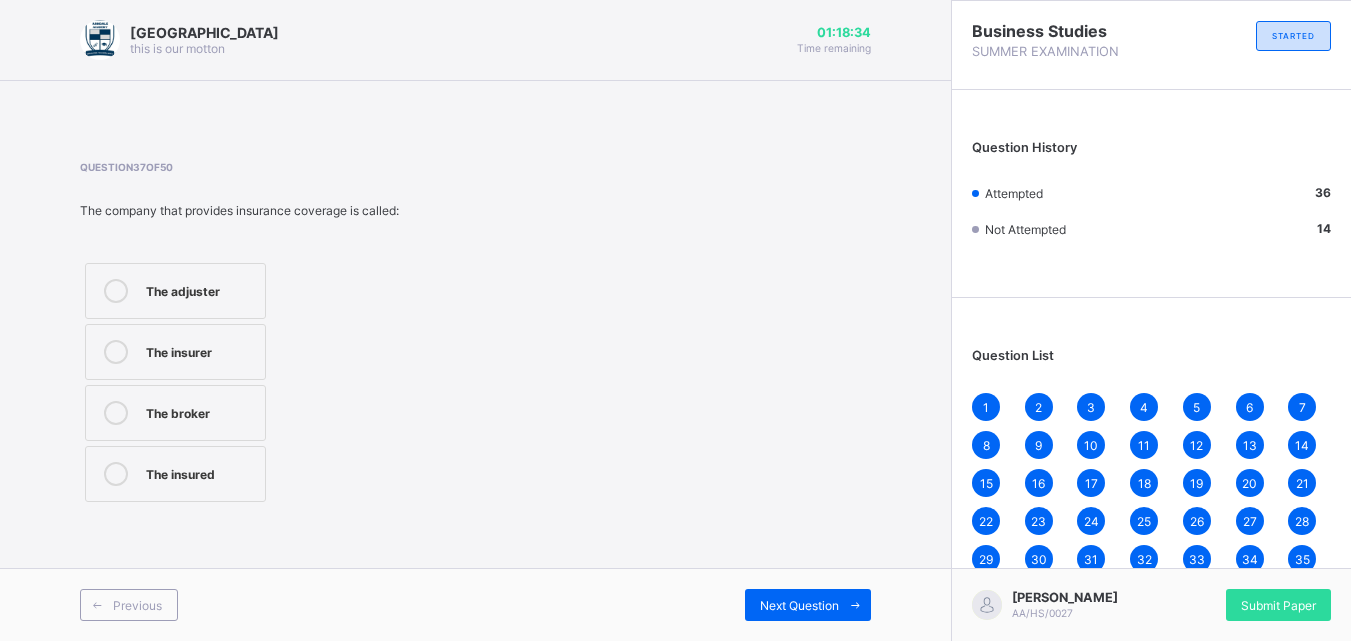 click at bounding box center [116, 352] 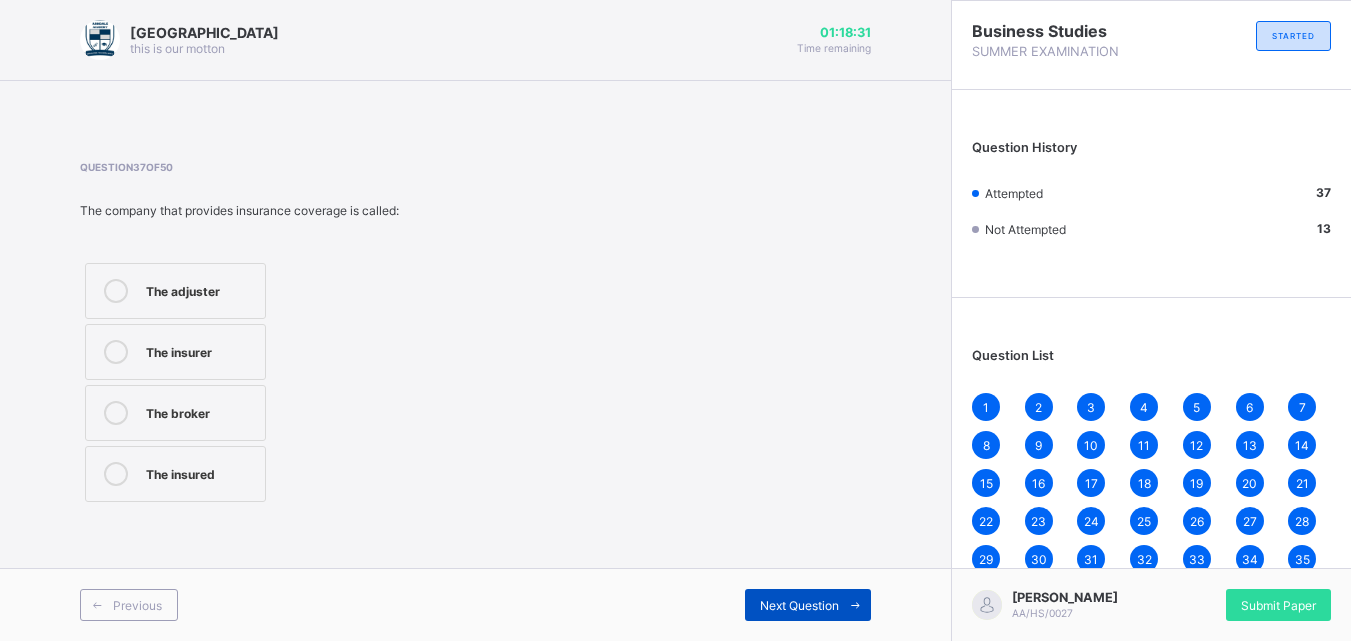 click at bounding box center [855, 605] 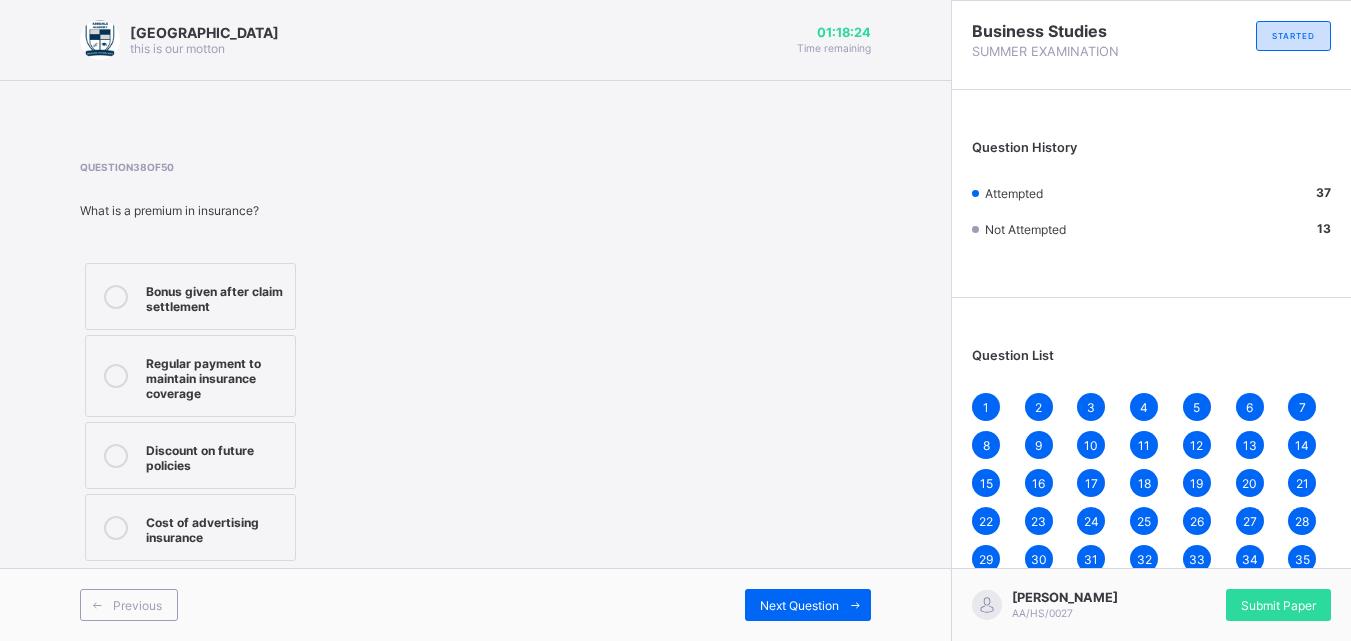 click at bounding box center (116, 376) 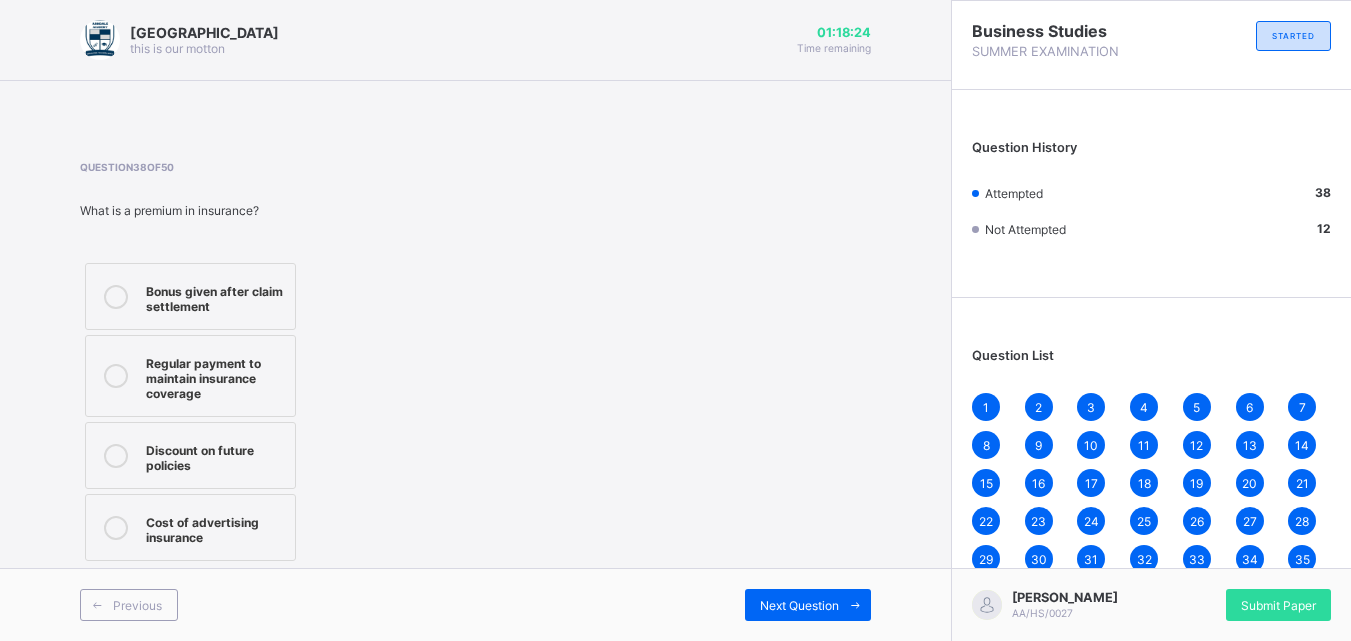 click on "Arndale Academy this is our [PERSON_NAME] 01:18:24 Time remaining Question  38  of  50 What is a premium in insurance? Bonus given after claim settlement Regular payment to maintain insurance coverage Discount on future policies Cost of advertising insurance Previous Next Question" at bounding box center (475, 320) 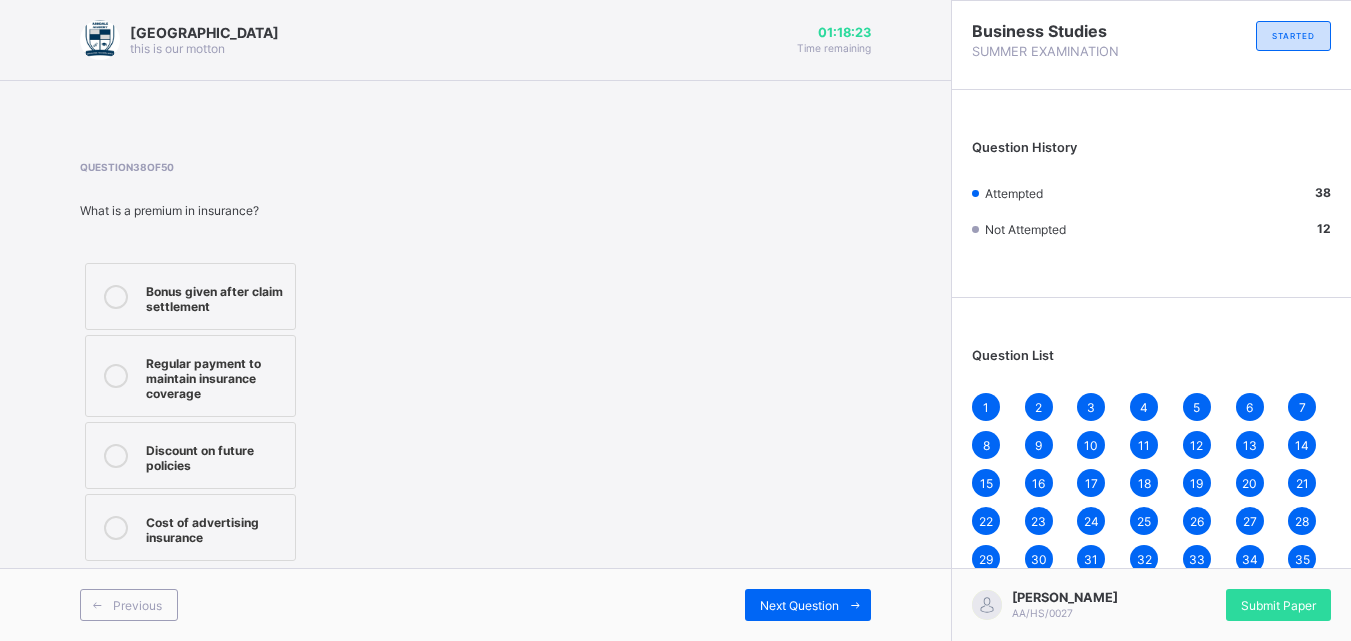click on "Arndale Academy this is our [PERSON_NAME] 01:18:23 Time remaining Question  38  of  50 What is a premium in insurance? Bonus given after claim settlement Regular payment to maintain insurance coverage Discount on future policies Cost of advertising insurance Previous Next Question" at bounding box center (475, 320) 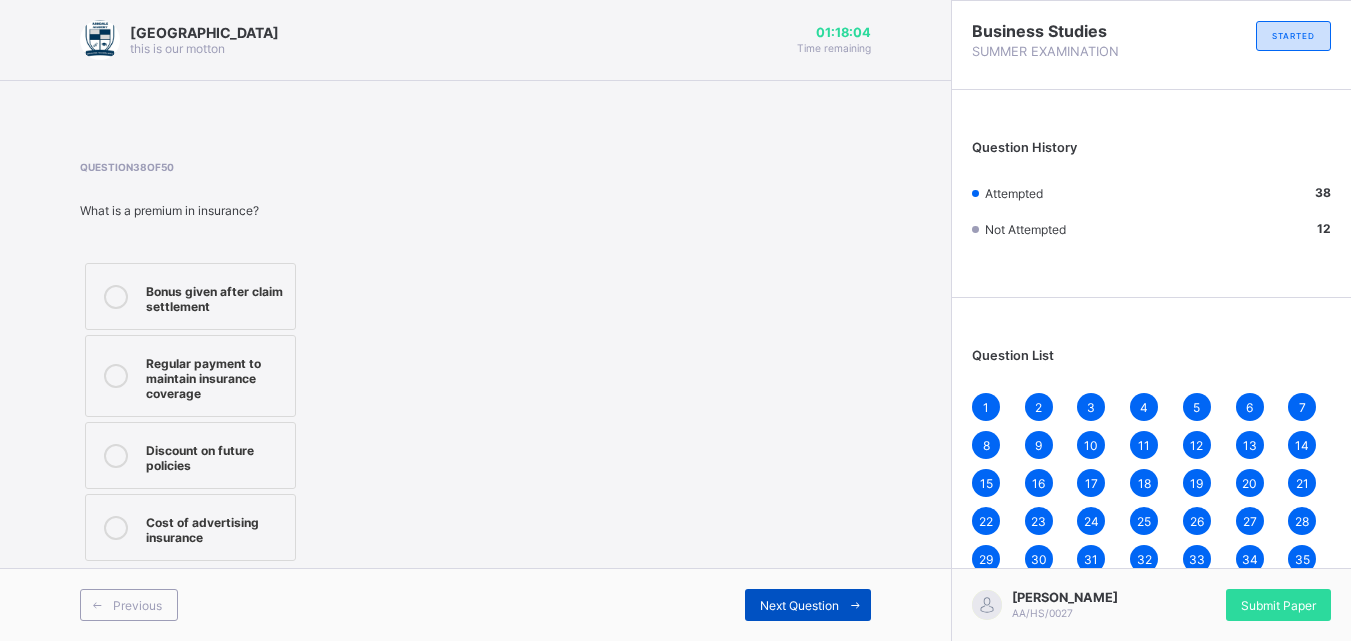 click on "Next Question" at bounding box center (799, 605) 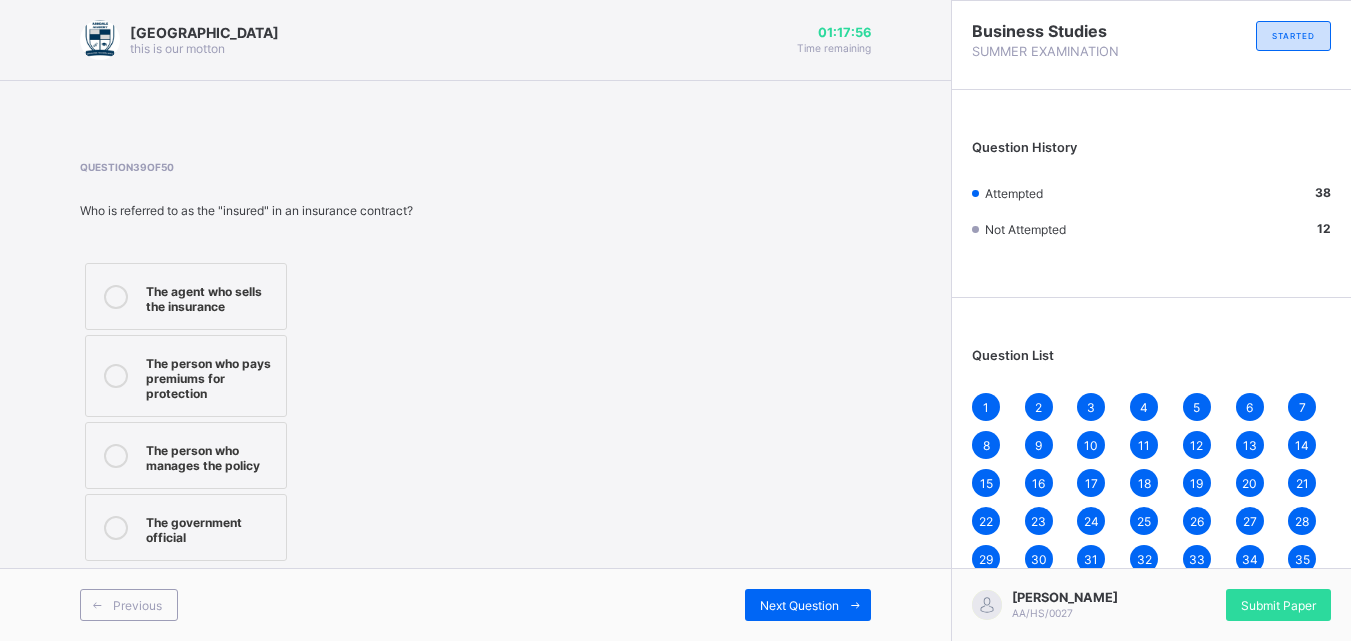 click on "The person who pays premiums for protection" at bounding box center (211, 376) 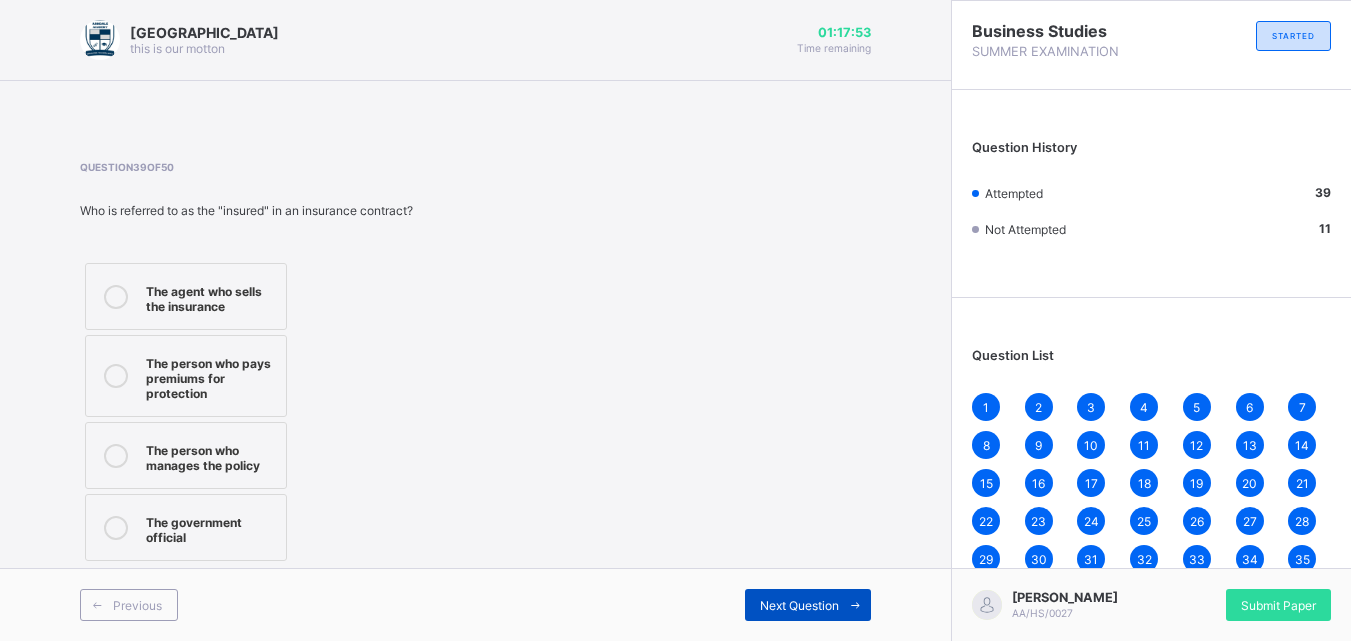 click at bounding box center (855, 605) 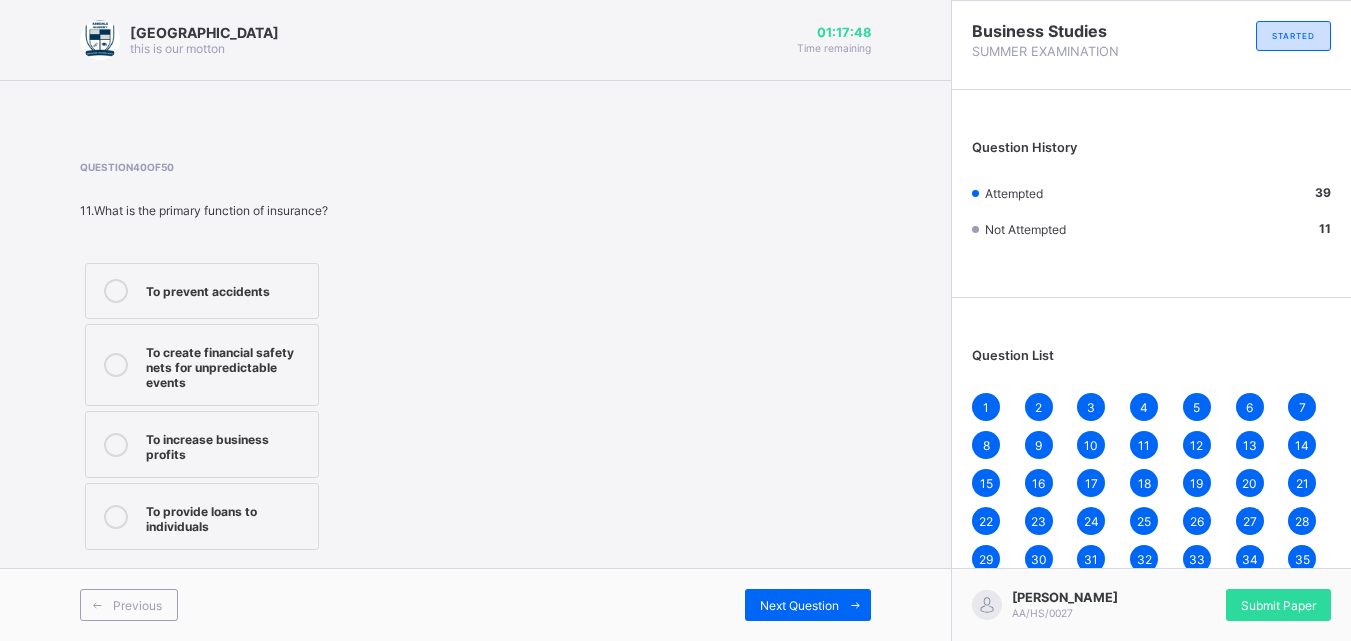 click on "To create financial safety nets for unpredictable events" at bounding box center (227, 365) 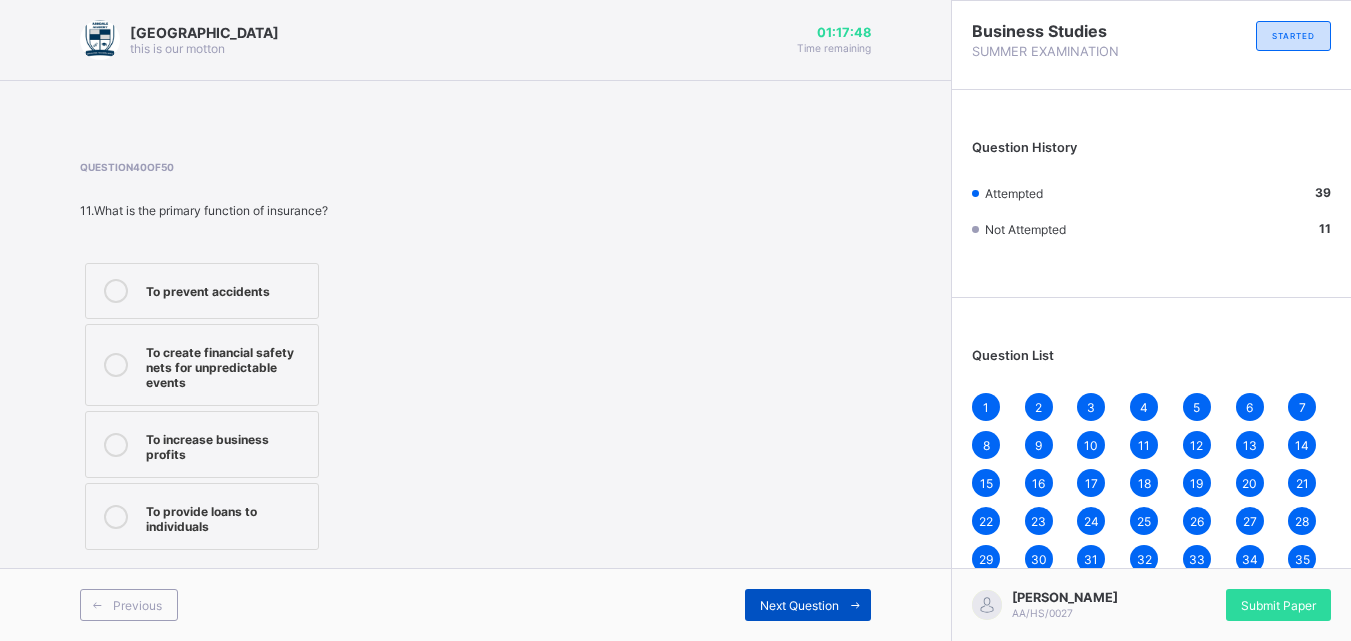 click on "Next Question" at bounding box center [799, 605] 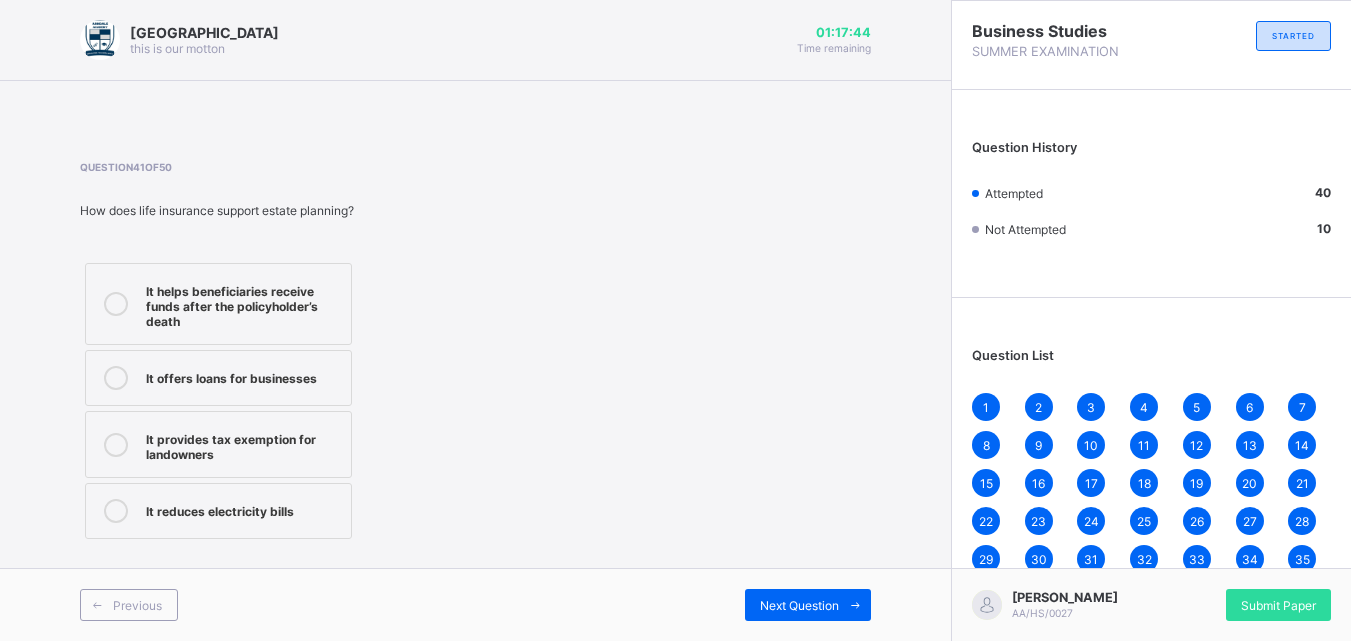 click on "It helps beneficiaries receive funds after the policyholder’s death" at bounding box center (243, 304) 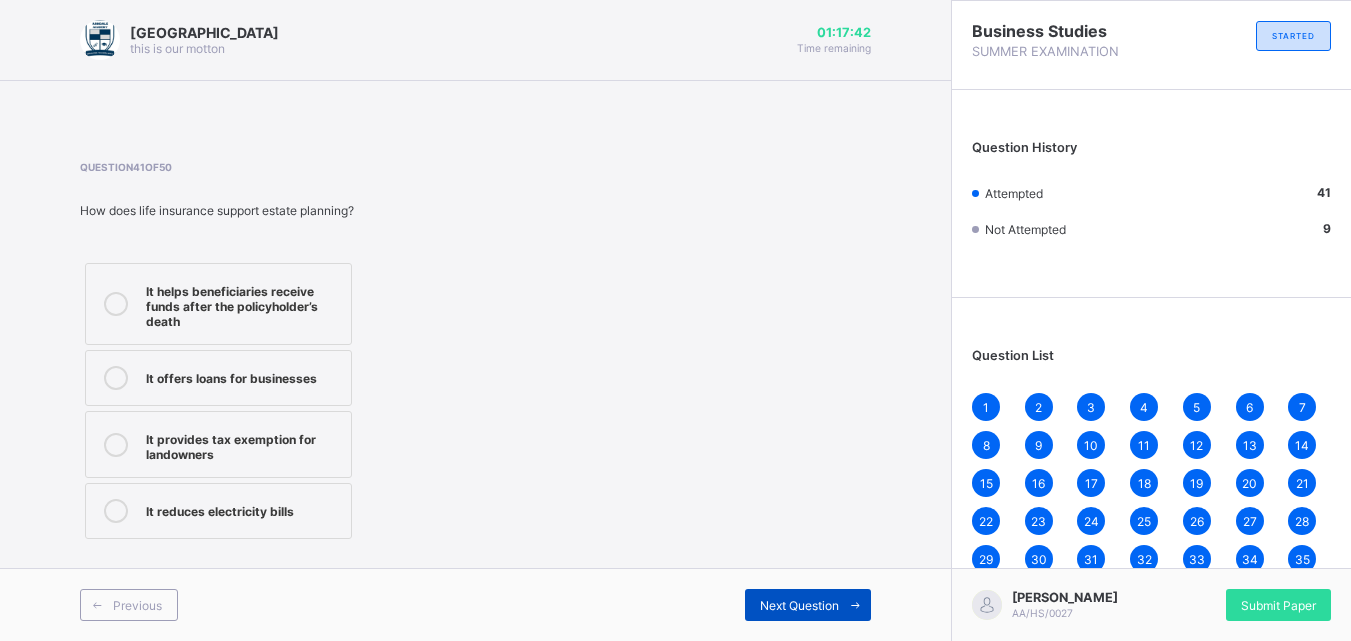 click at bounding box center [855, 605] 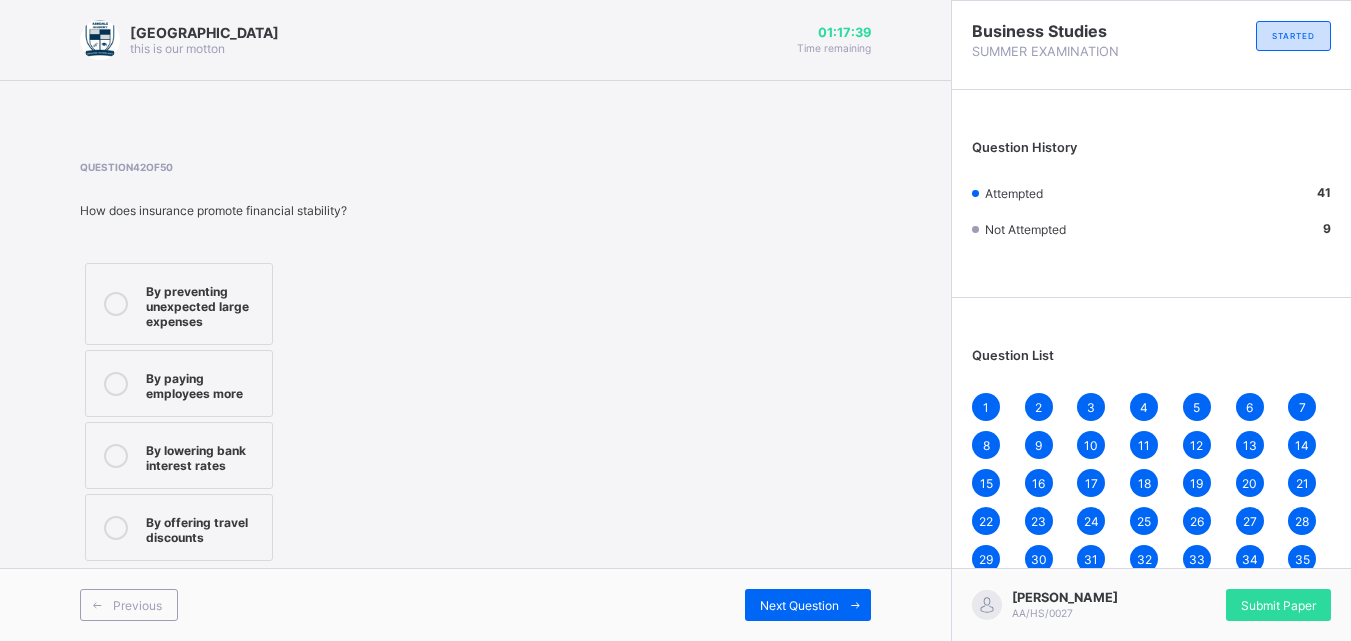 click on "By preventing unexpected large expenses" at bounding box center (179, 304) 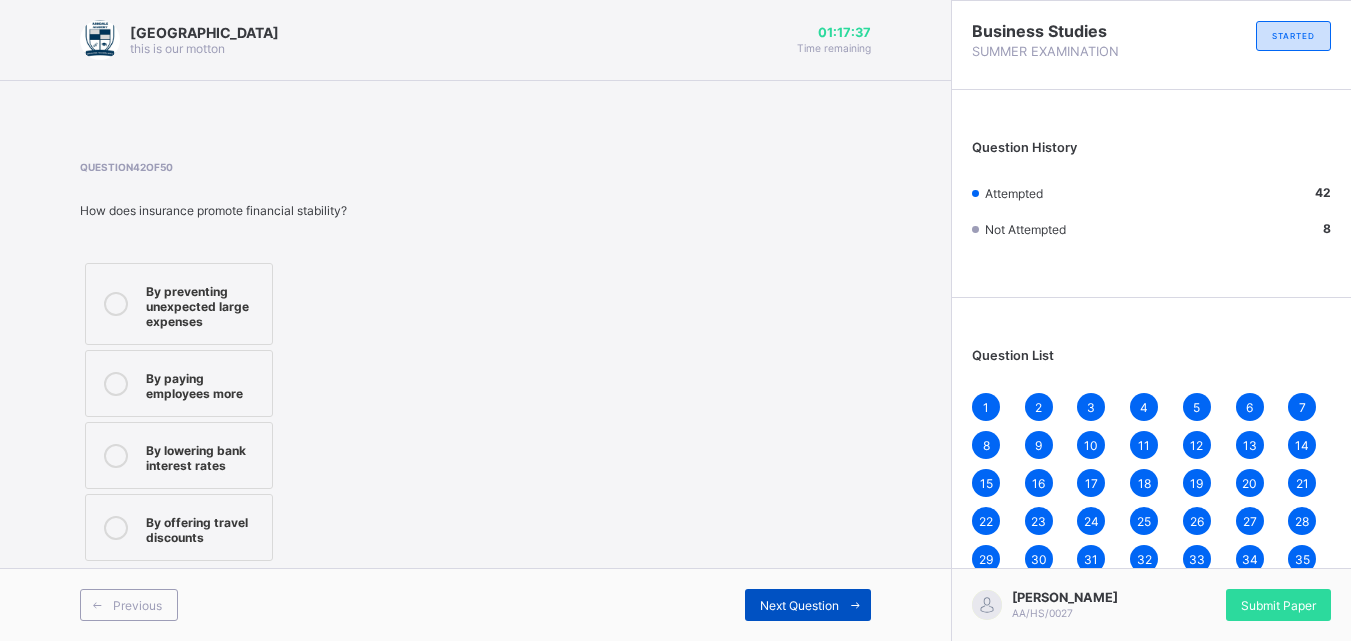 click at bounding box center (855, 605) 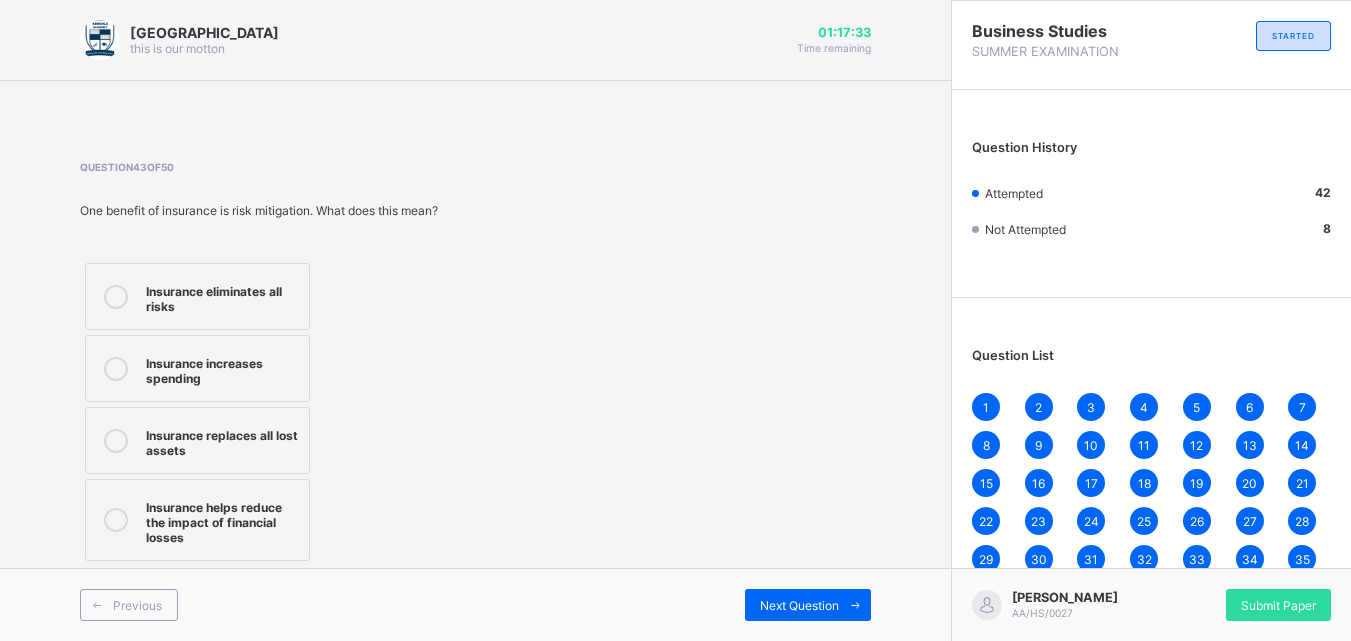 click on "Insurance helps reduce the impact of financial losses" at bounding box center (222, 520) 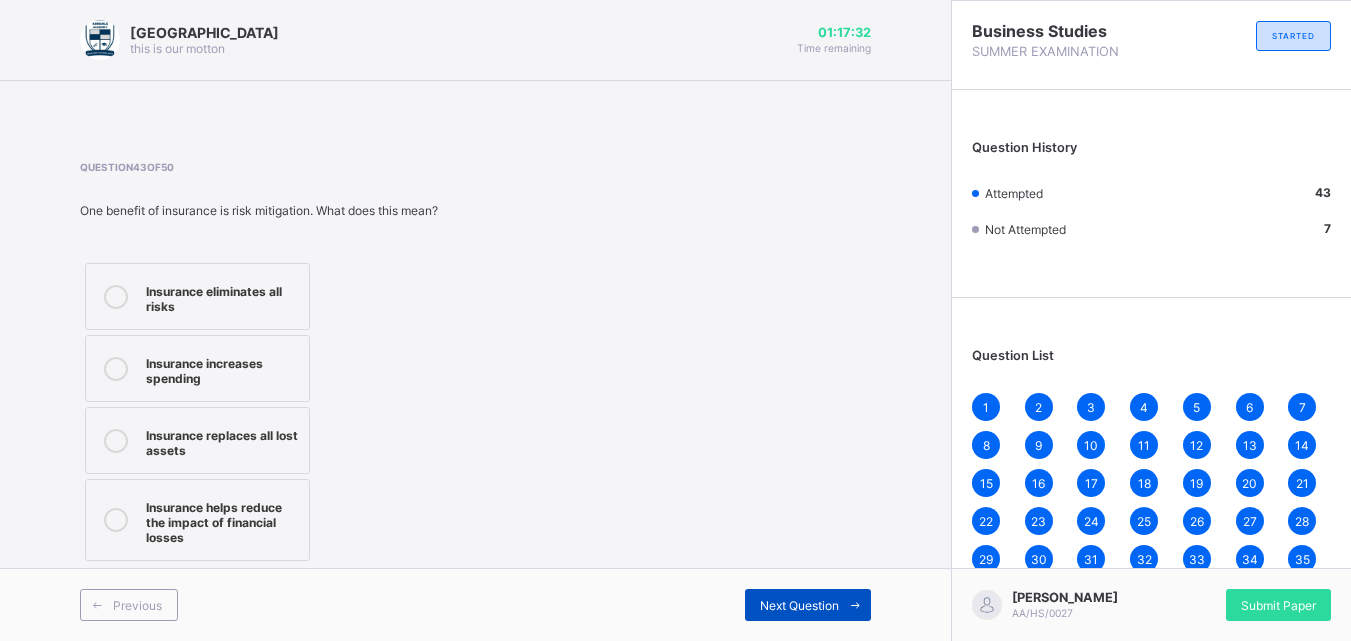 click on "Next Question" at bounding box center (808, 605) 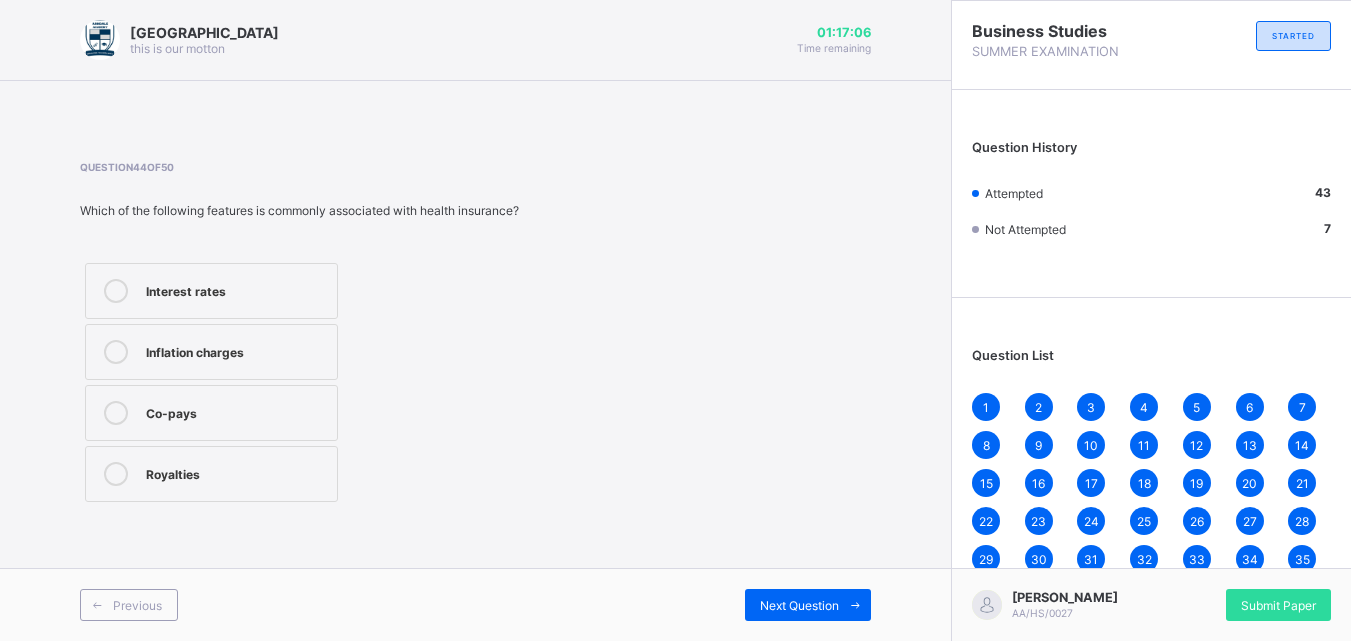click on "Royalties" at bounding box center (236, 472) 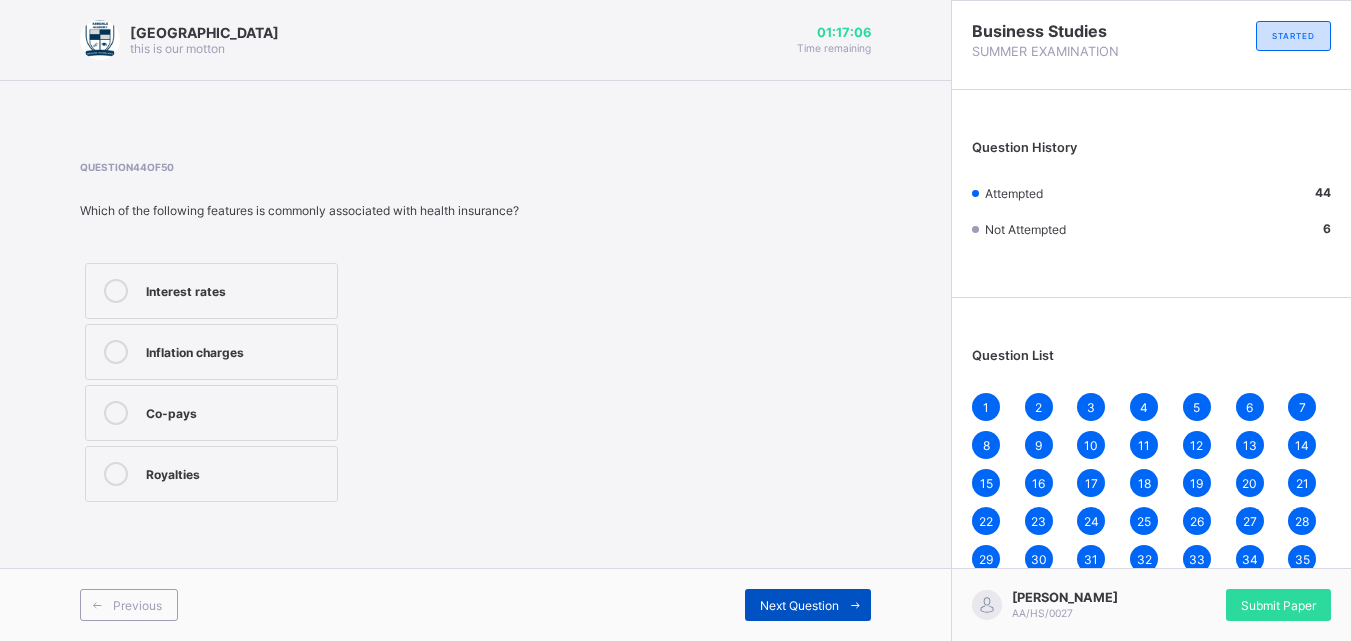 click at bounding box center [855, 605] 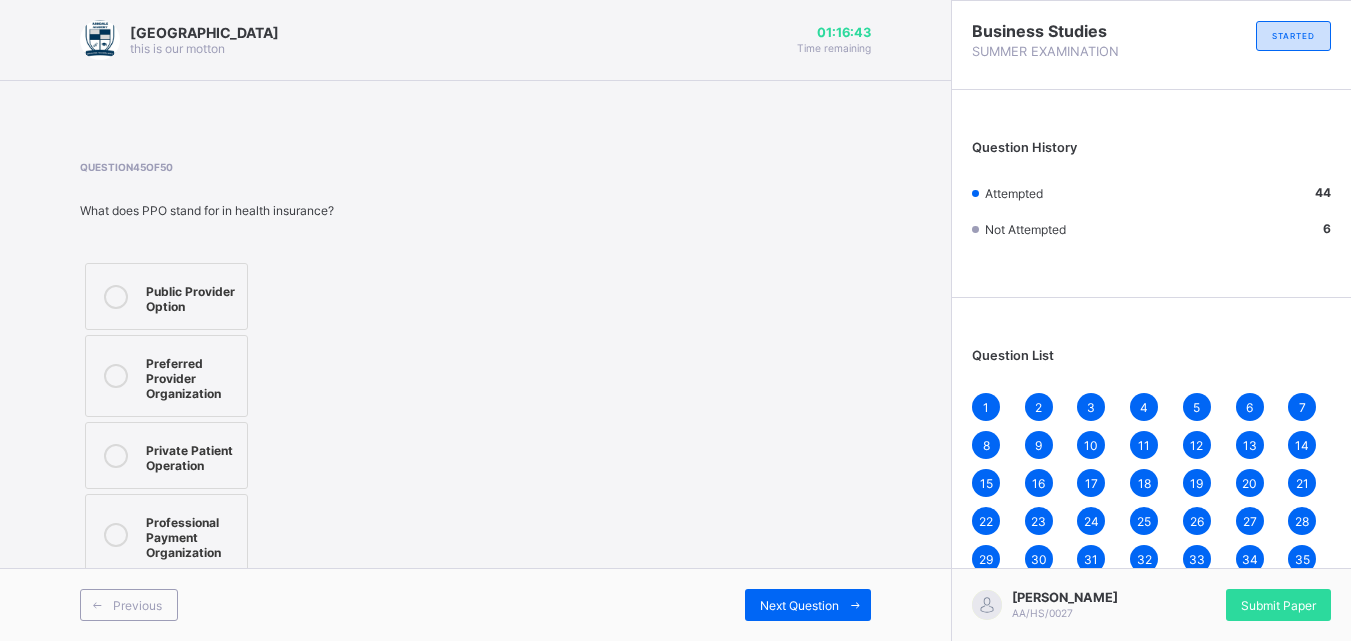 click on "Professional Payment Organization" at bounding box center [166, 535] 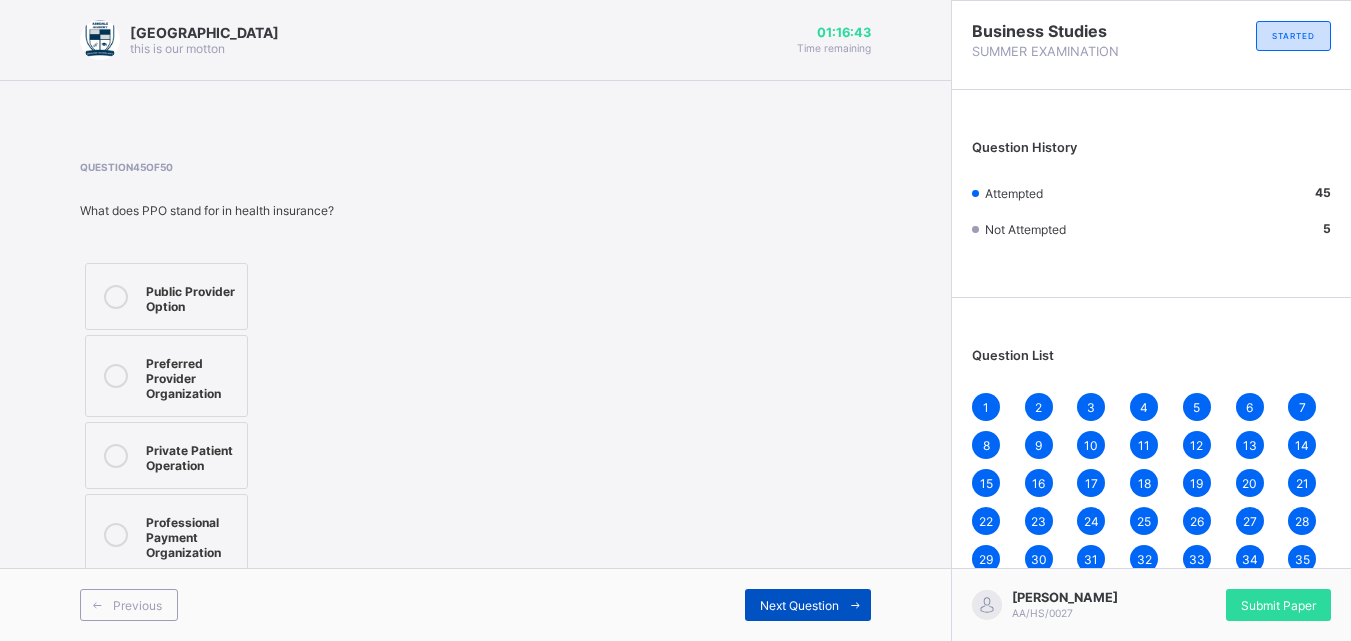 click on "Next Question" at bounding box center (799, 605) 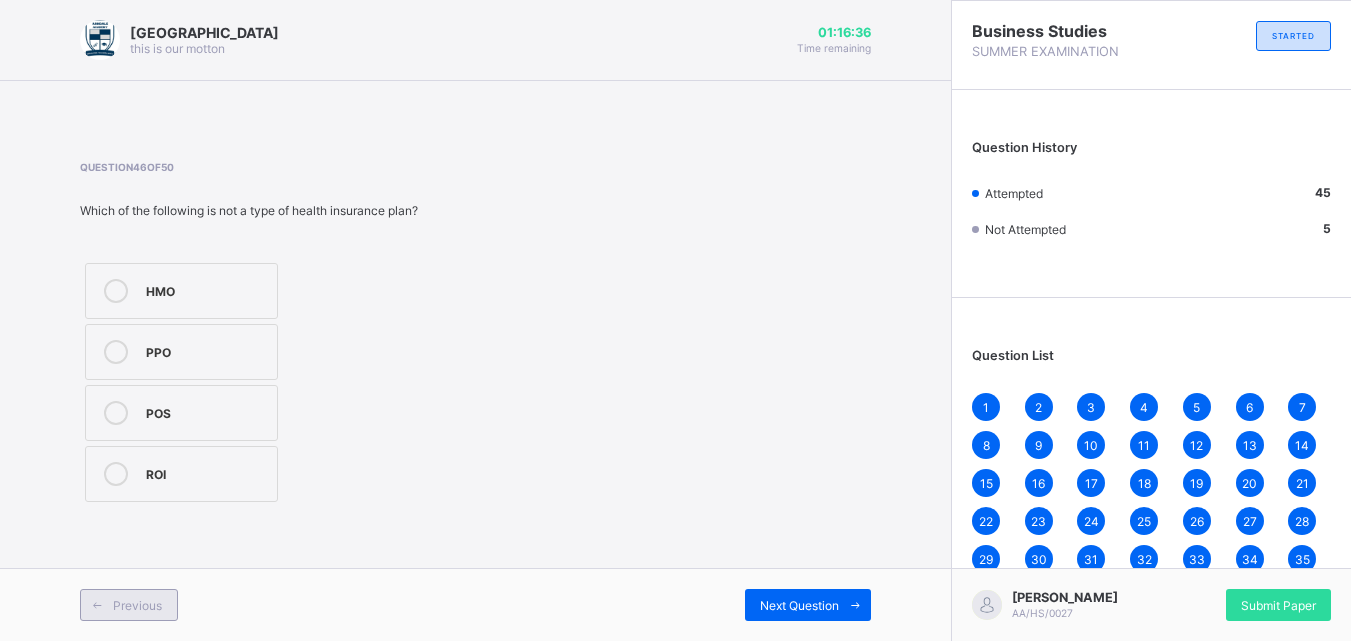 click on "Previous" at bounding box center (129, 605) 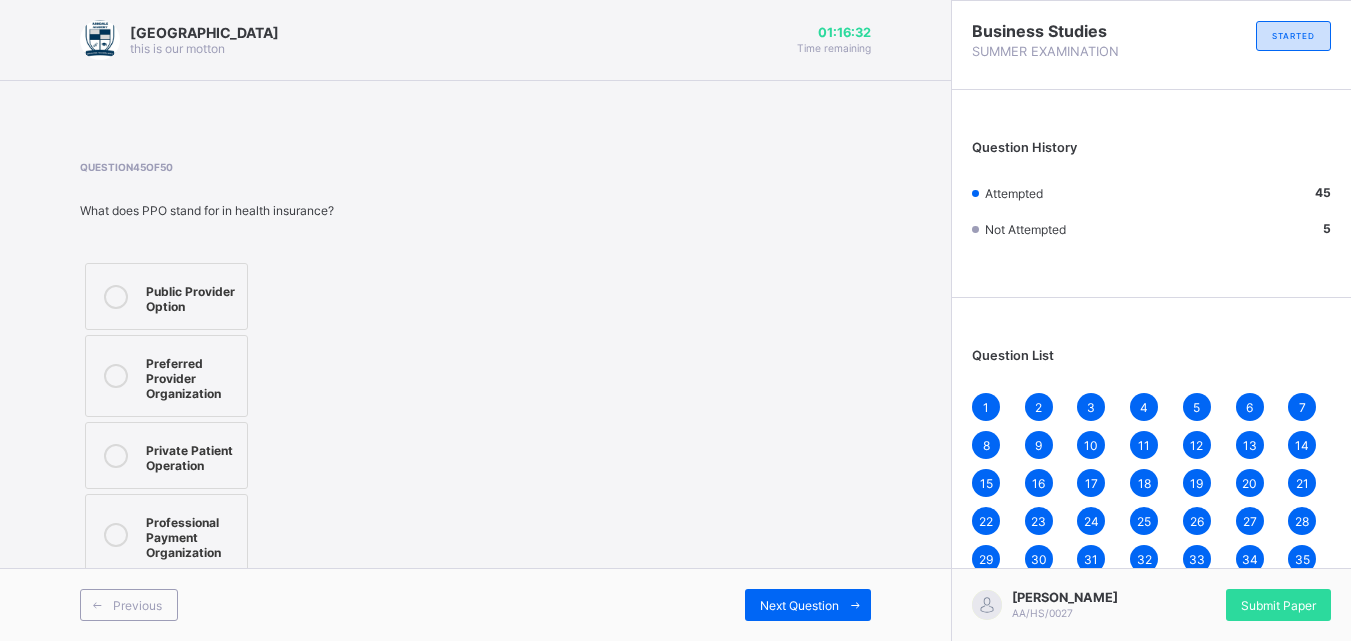 click on "Private Patient Operation" at bounding box center [166, 455] 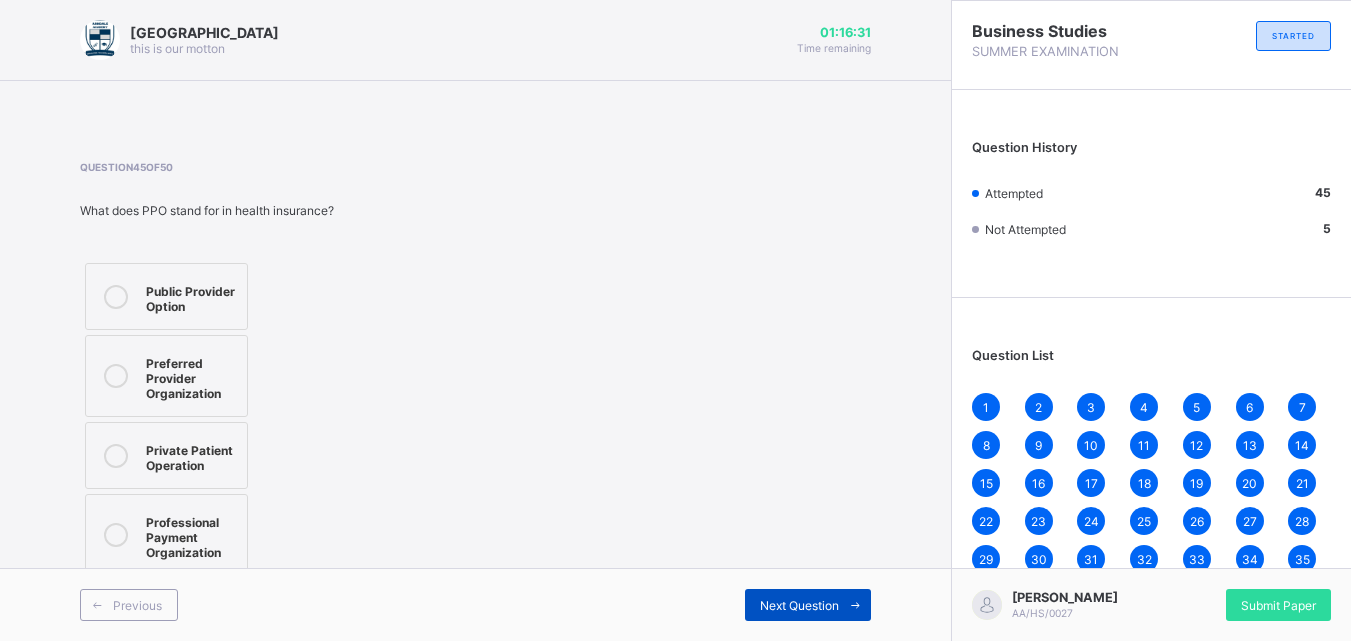 click on "Next Question" at bounding box center (808, 605) 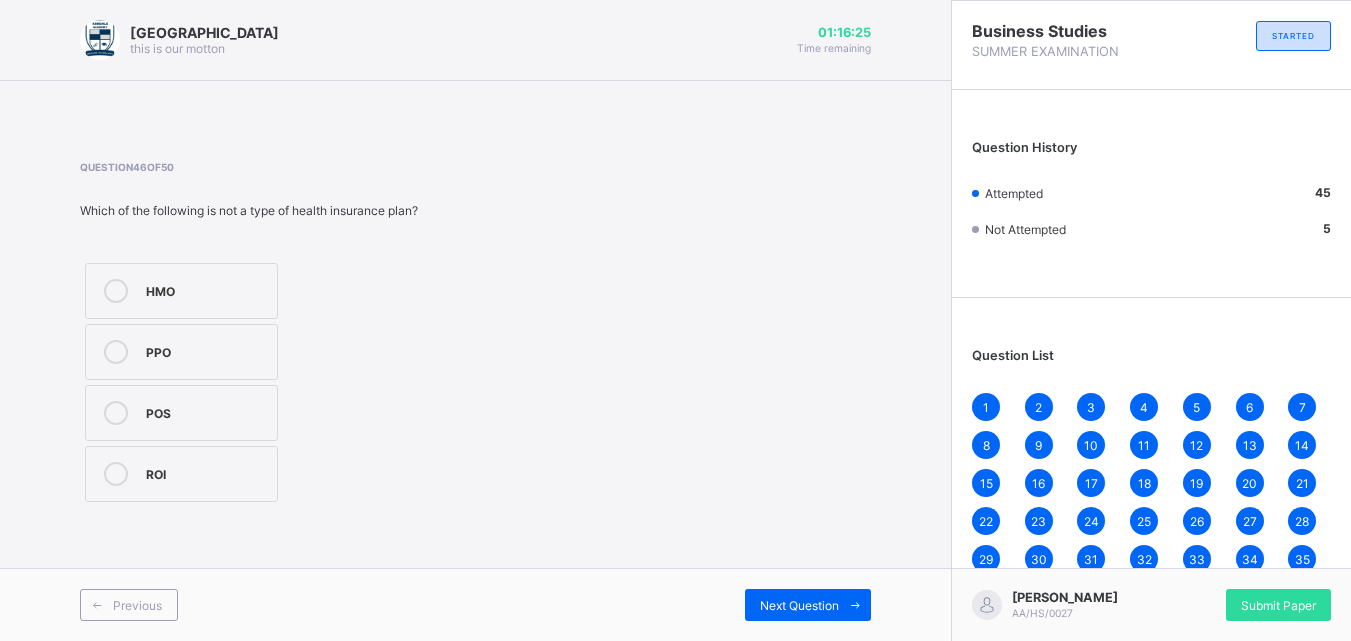 click on "POS" at bounding box center (181, 413) 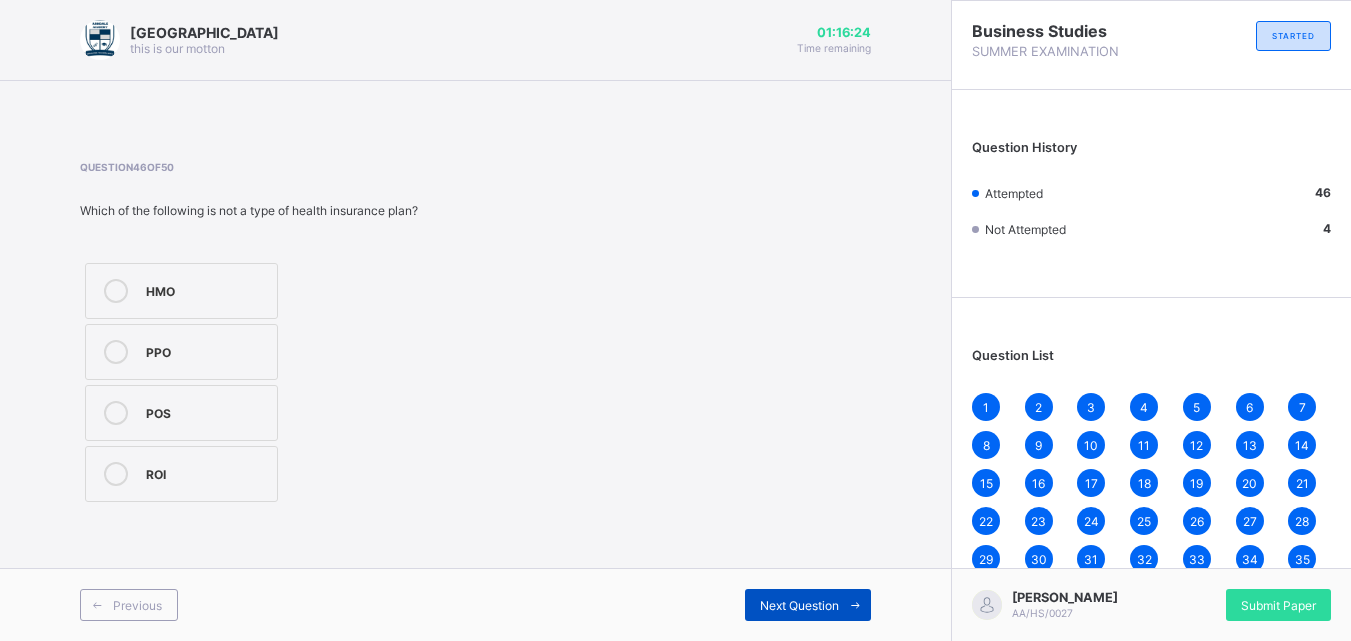 click on "Next Question" at bounding box center [808, 605] 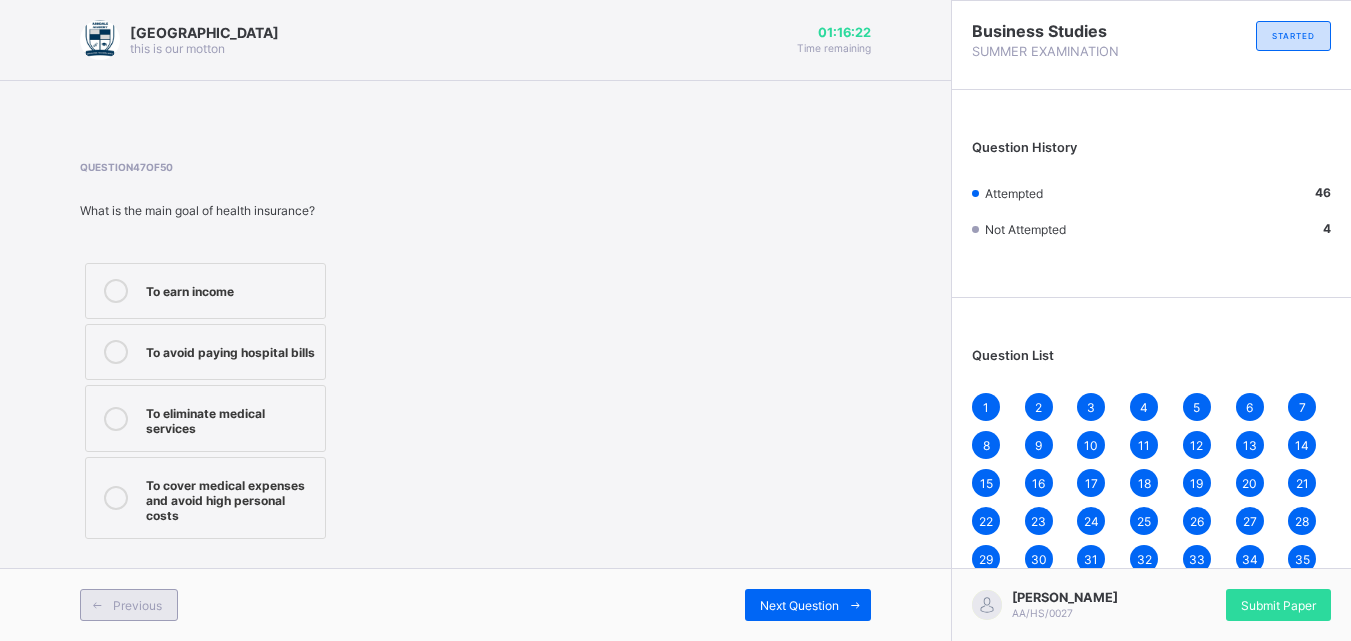 click at bounding box center (97, 605) 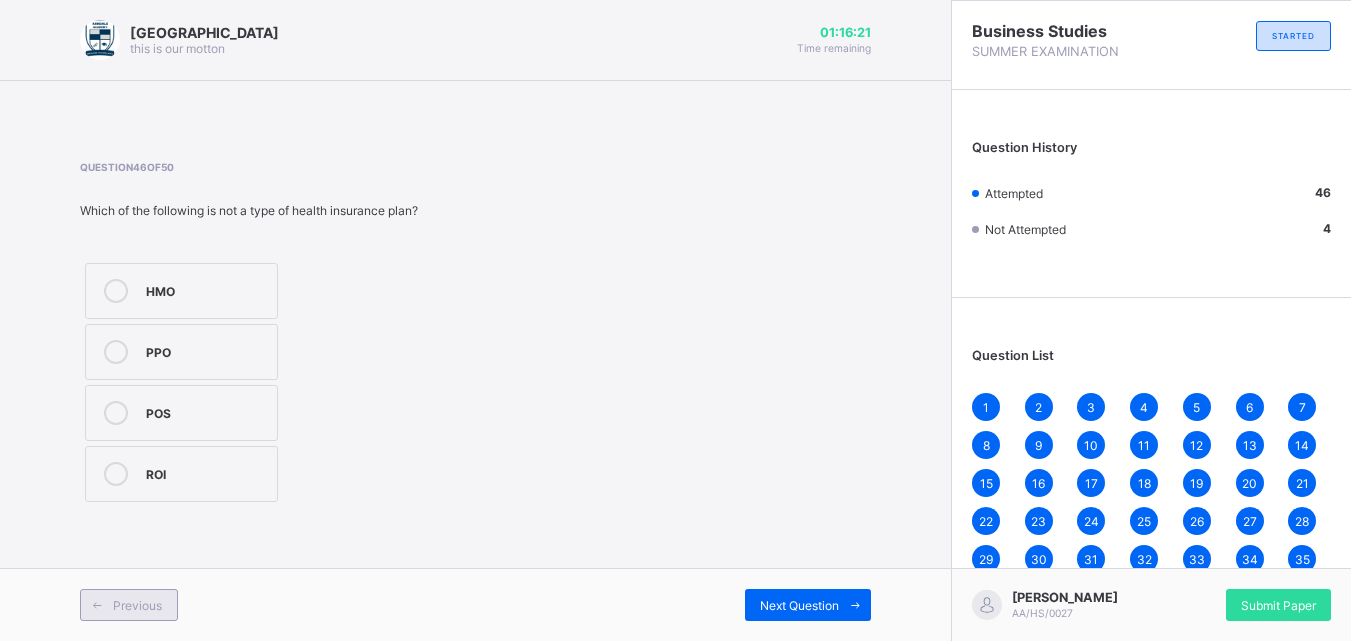 click at bounding box center [97, 605] 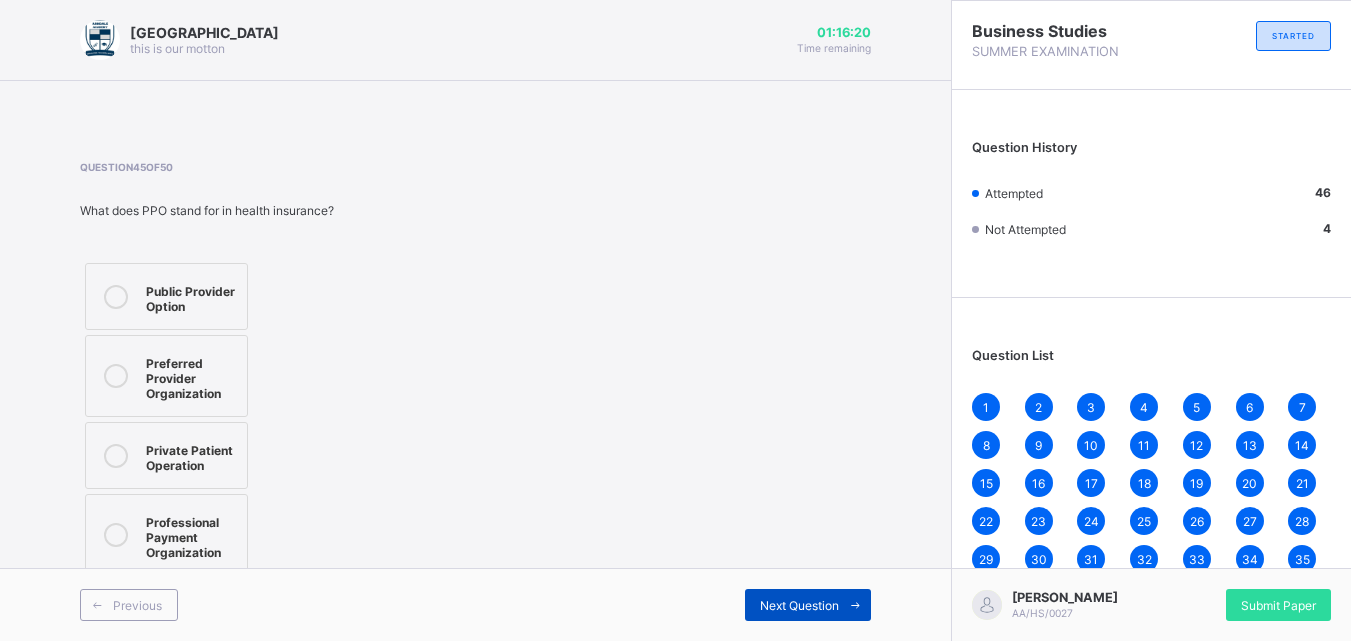 click on "Next Question" at bounding box center [808, 605] 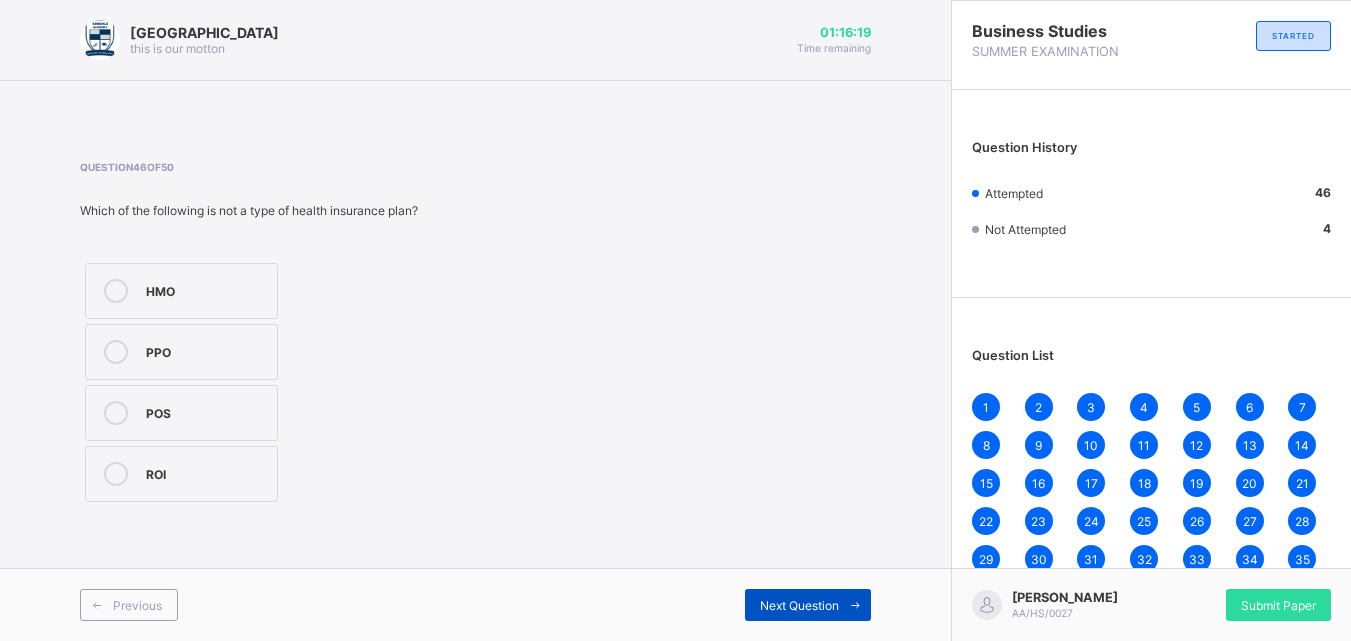 click on "Next Question" at bounding box center (808, 605) 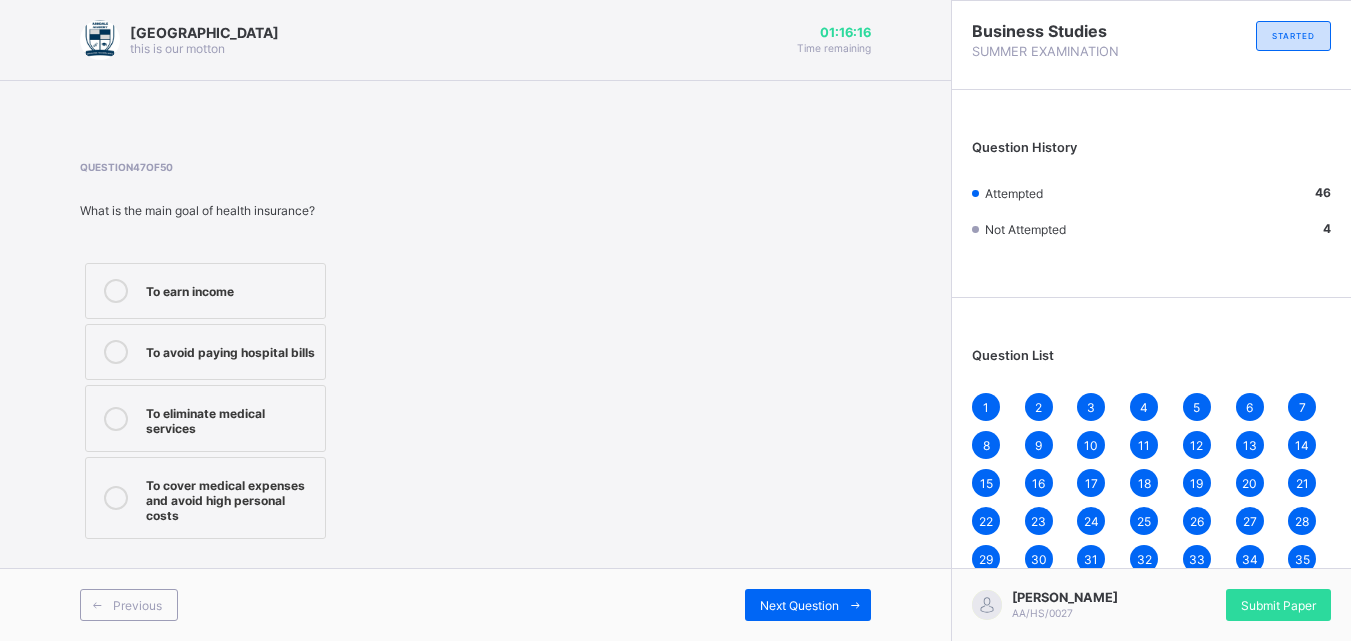 click on "To cover medical expenses and avoid high personal costs" at bounding box center (230, 498) 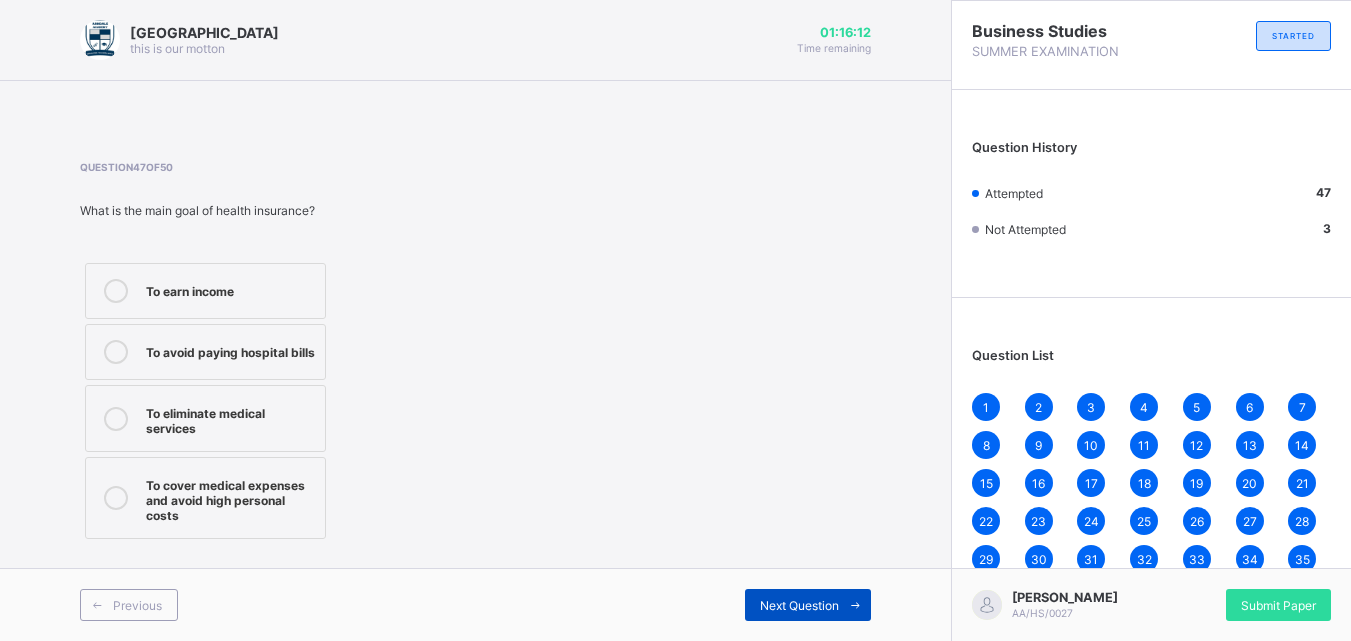 click on "Next Question" at bounding box center (799, 605) 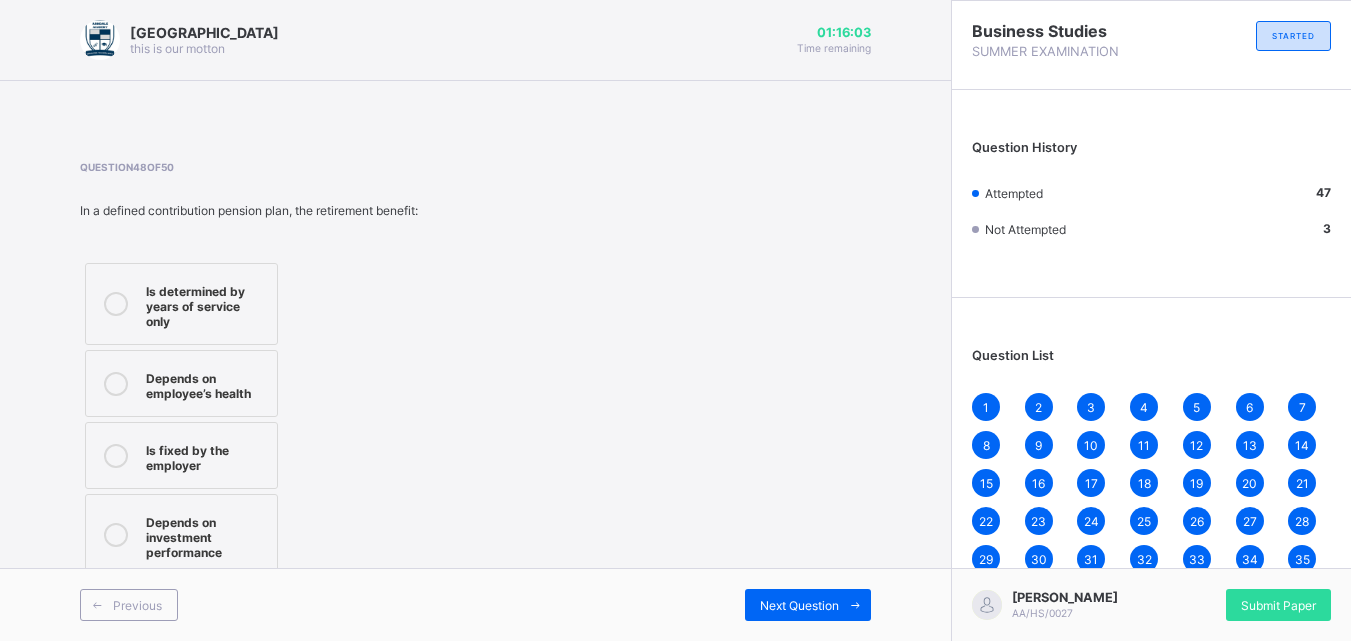 click on "Depends on investment performance" at bounding box center [206, 535] 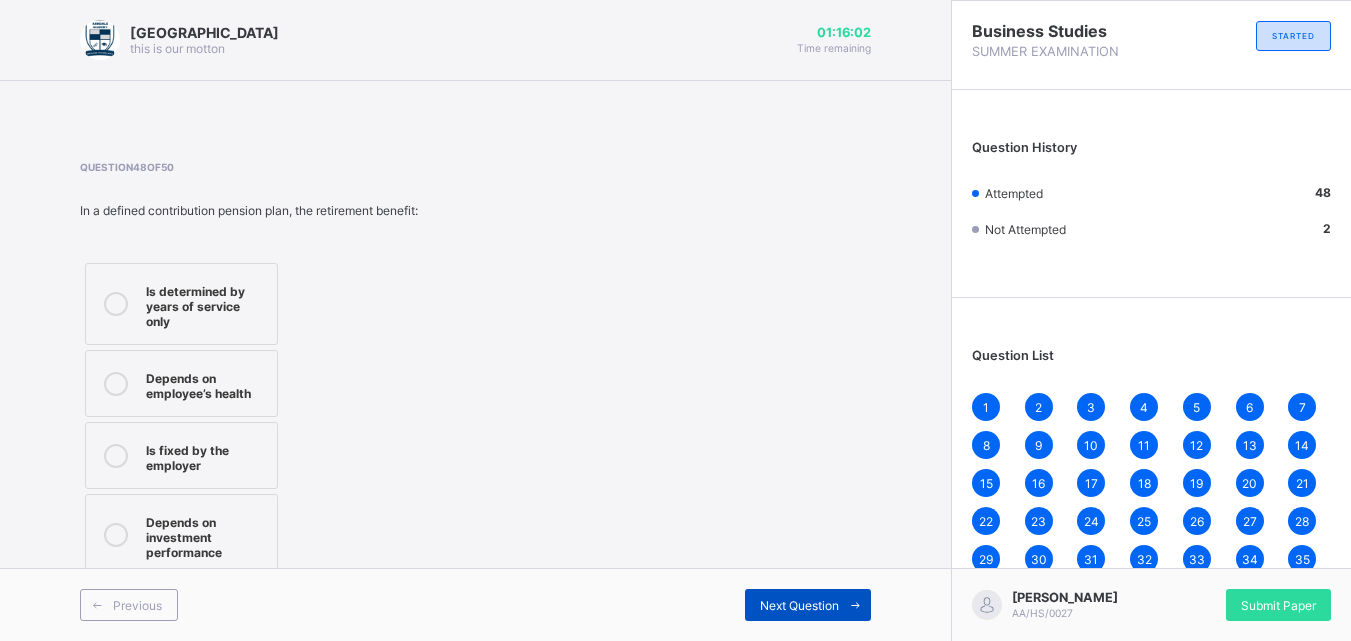 click on "Next Question" at bounding box center [799, 605] 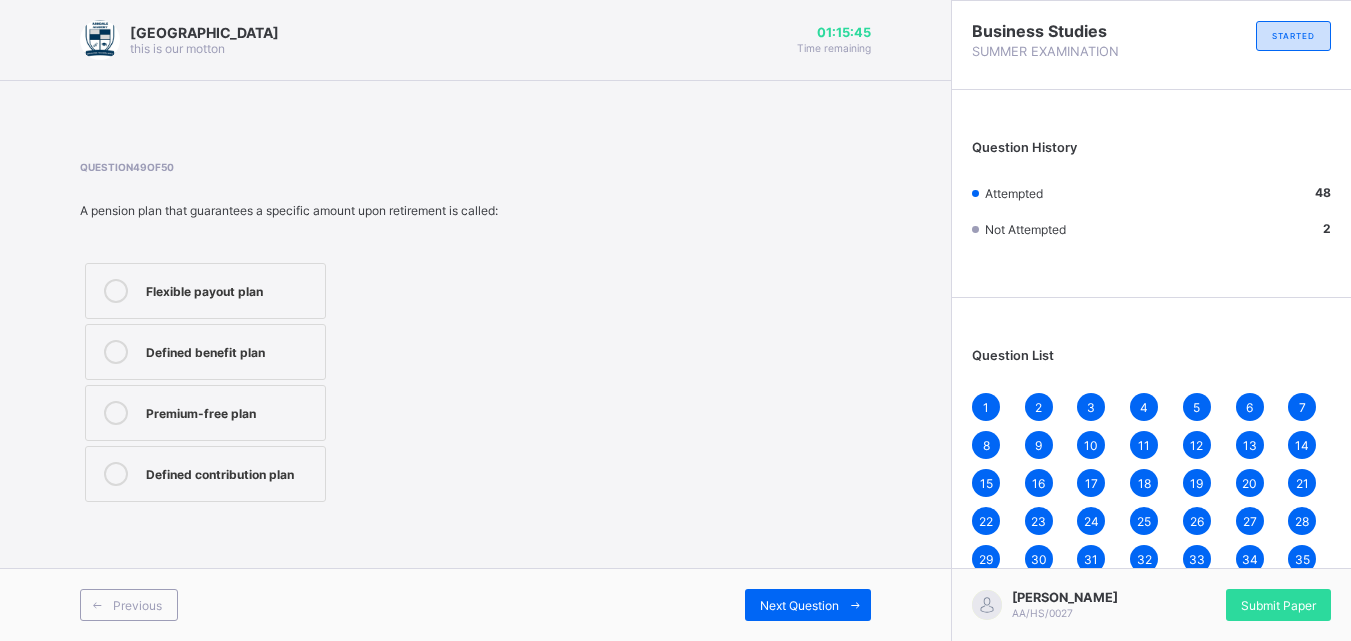 click on "Defined contribution plan" at bounding box center [230, 474] 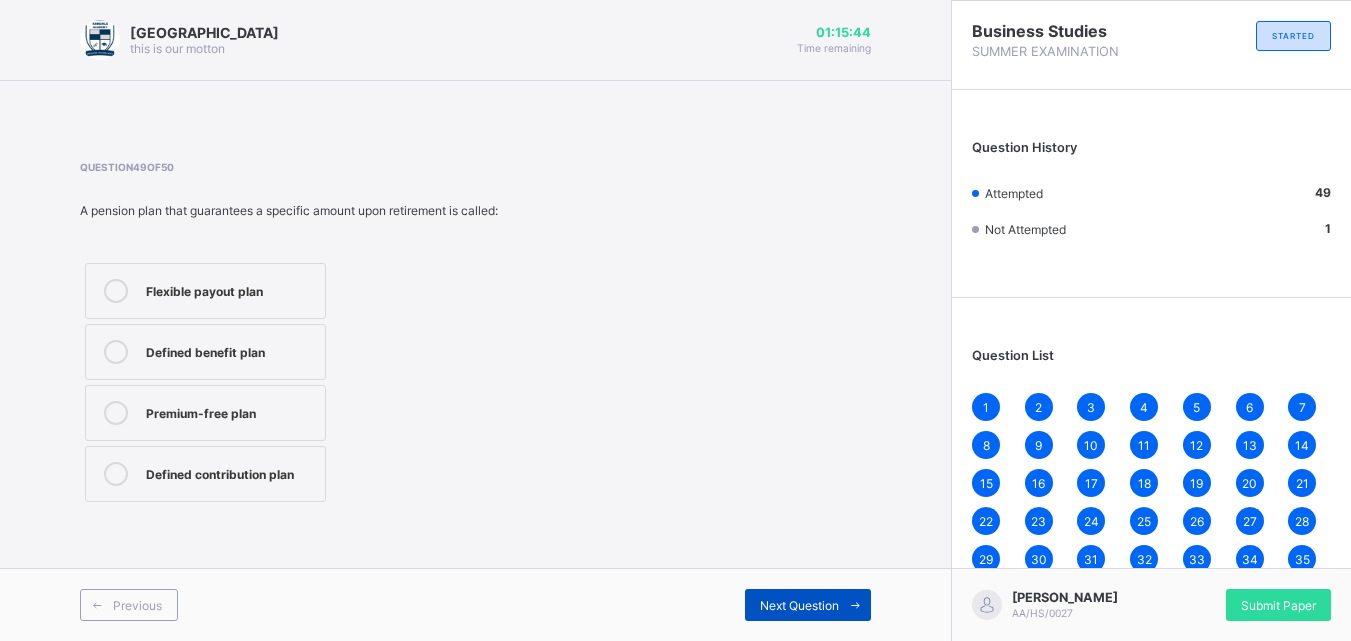 click on "Next Question" at bounding box center (808, 605) 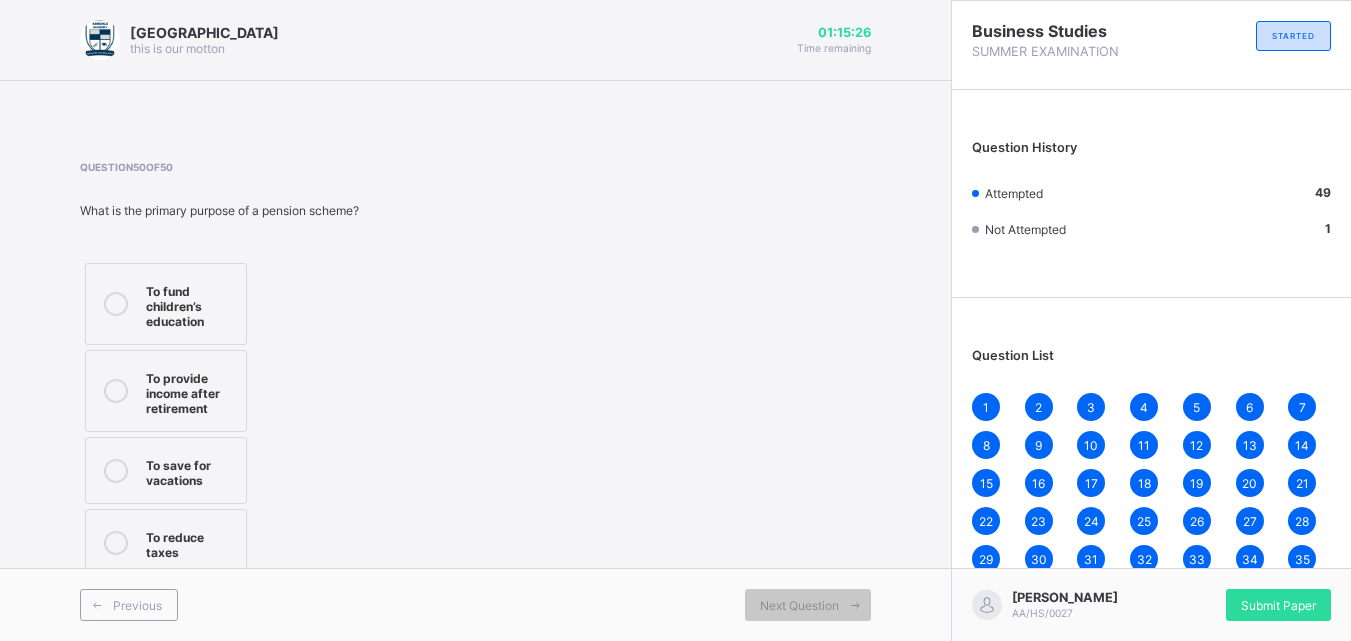 click on "To provide income after retirement" at bounding box center [191, 391] 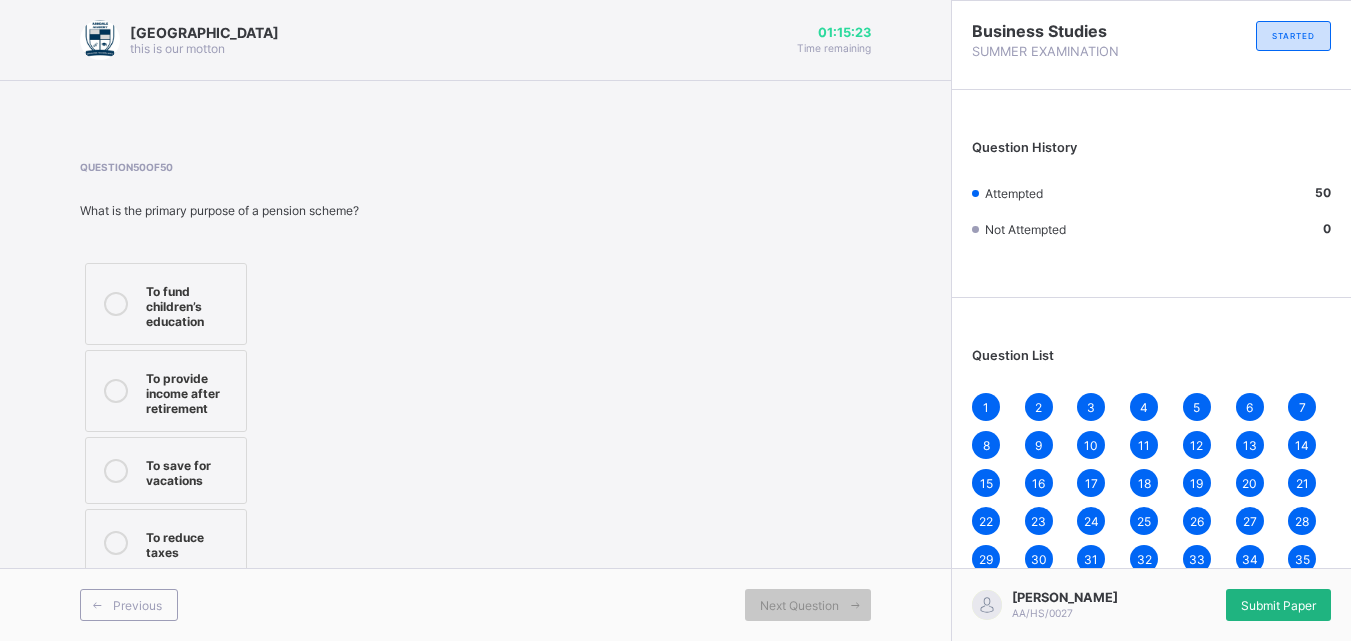 click on "Submit Paper" at bounding box center [1278, 605] 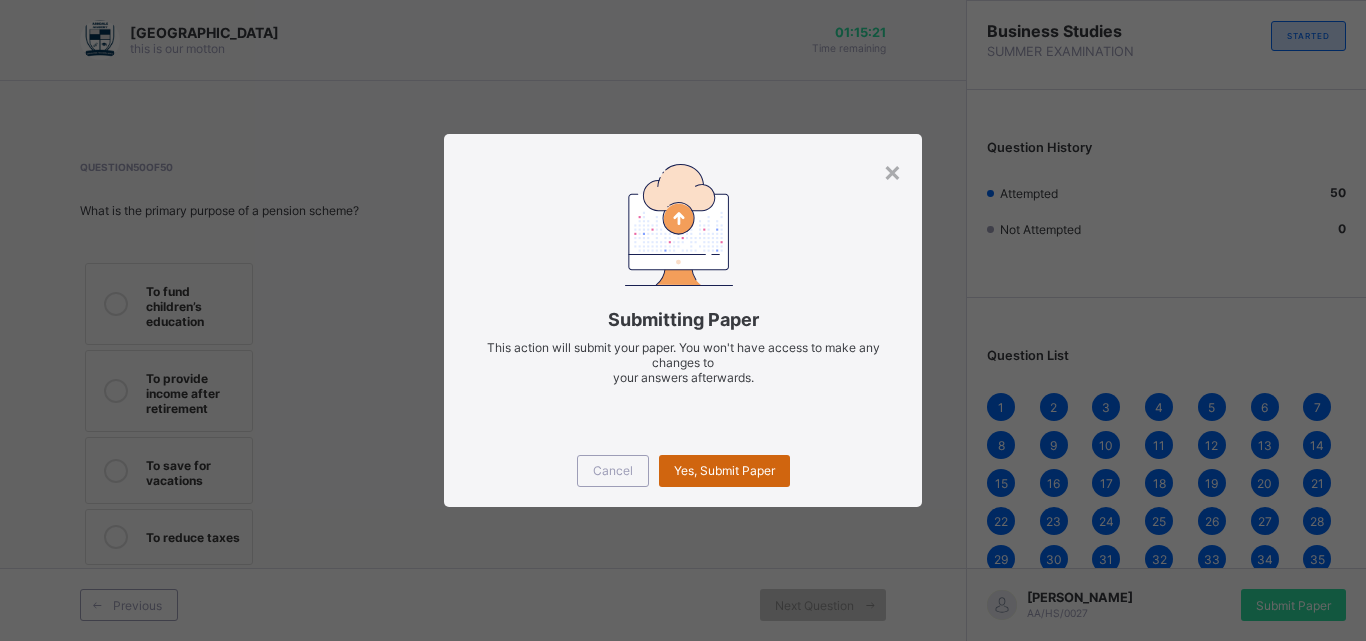 click on "Yes, Submit Paper" at bounding box center (724, 471) 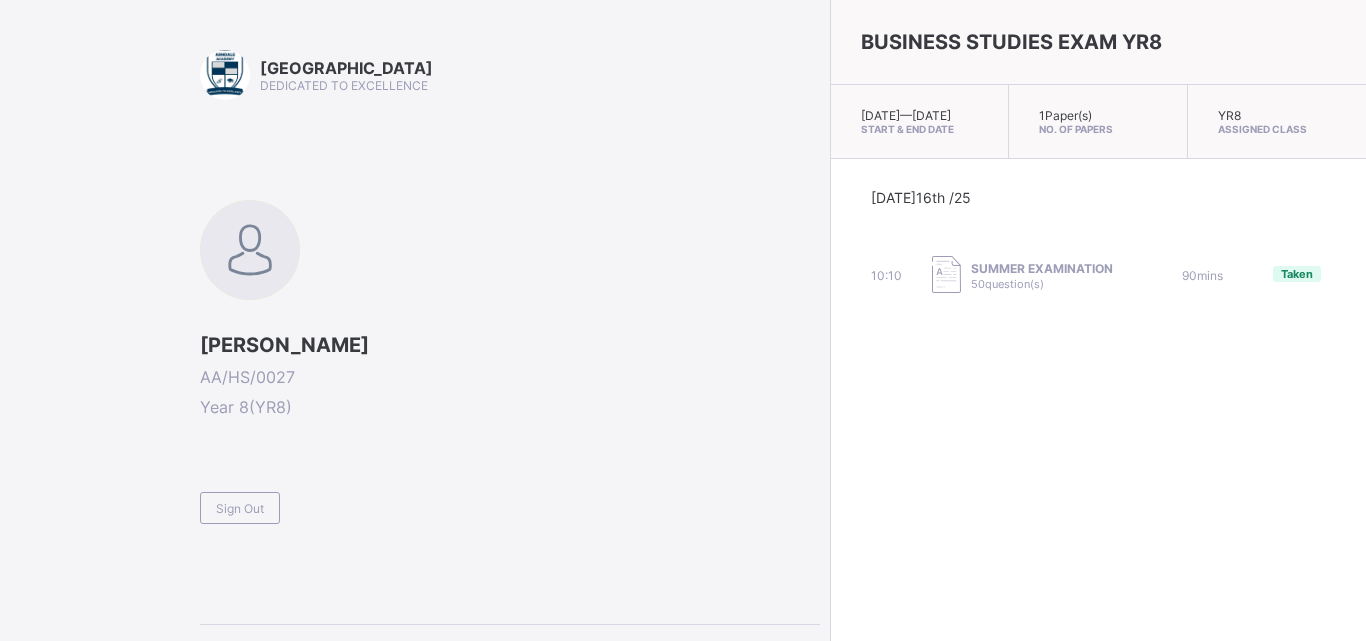 click on "Arndale Academy   DEDICATED TO EXCELLENCE [PERSON_NAME] AA/HS/0027 Year 8  ( YR8 )  Sign Out   General Instructions  ANSWER ALL QUESTIONS" at bounding box center (510, 387) 